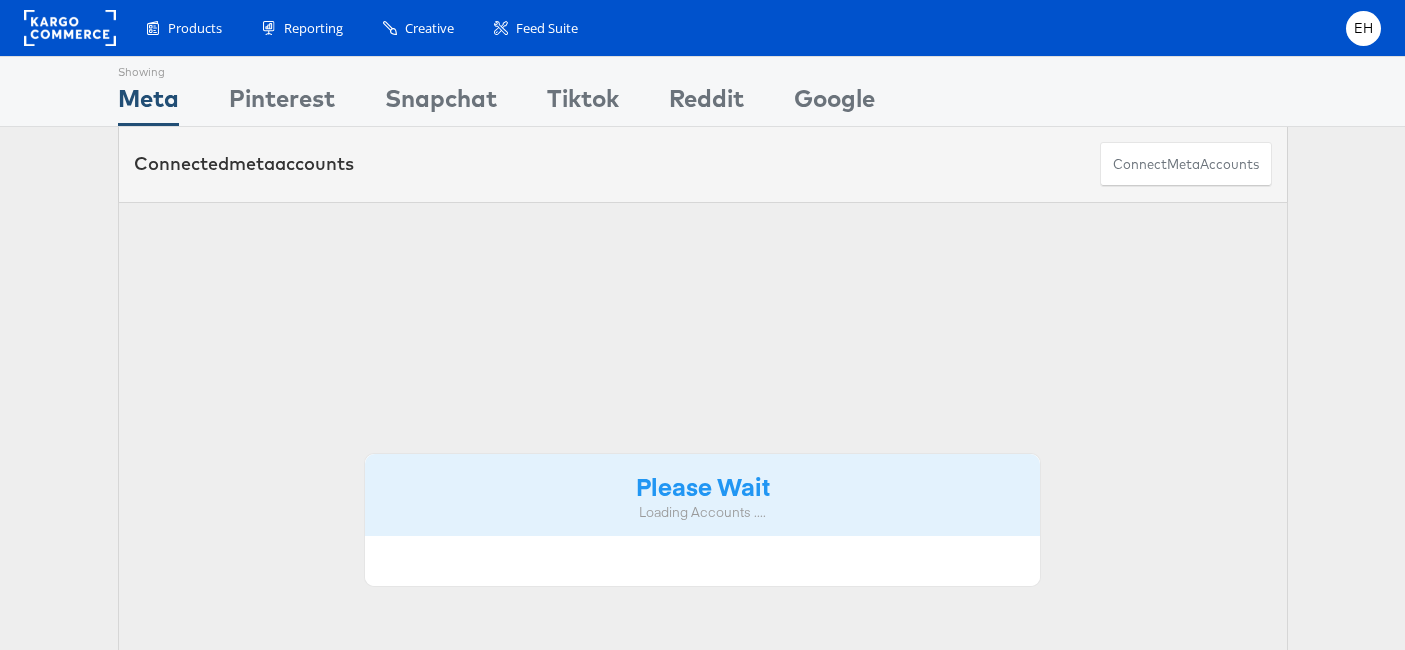 scroll, scrollTop: 0, scrollLeft: 0, axis: both 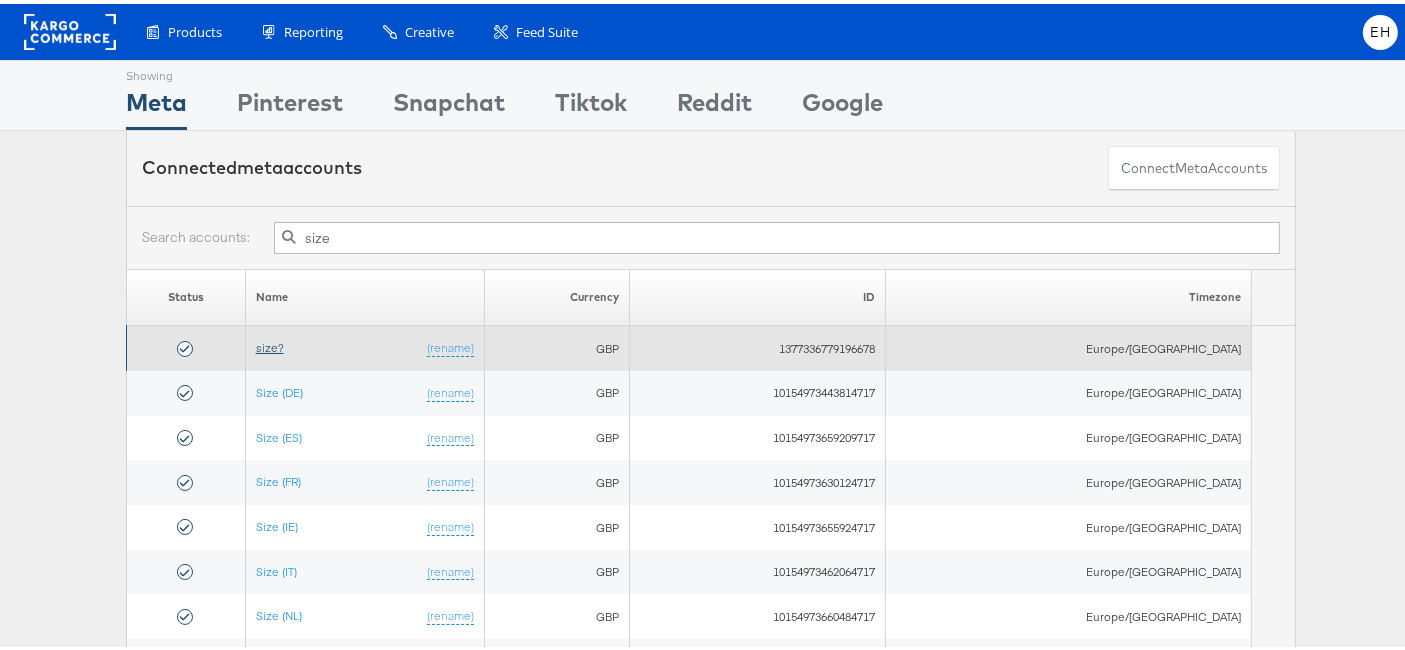 type on "size" 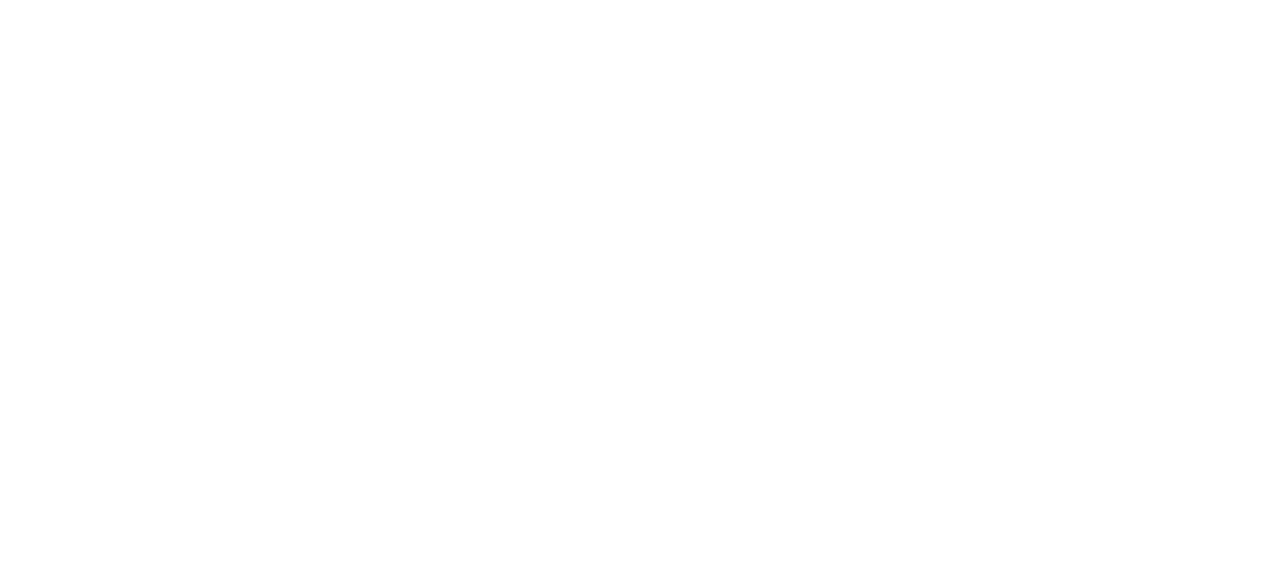 scroll, scrollTop: 0, scrollLeft: 0, axis: both 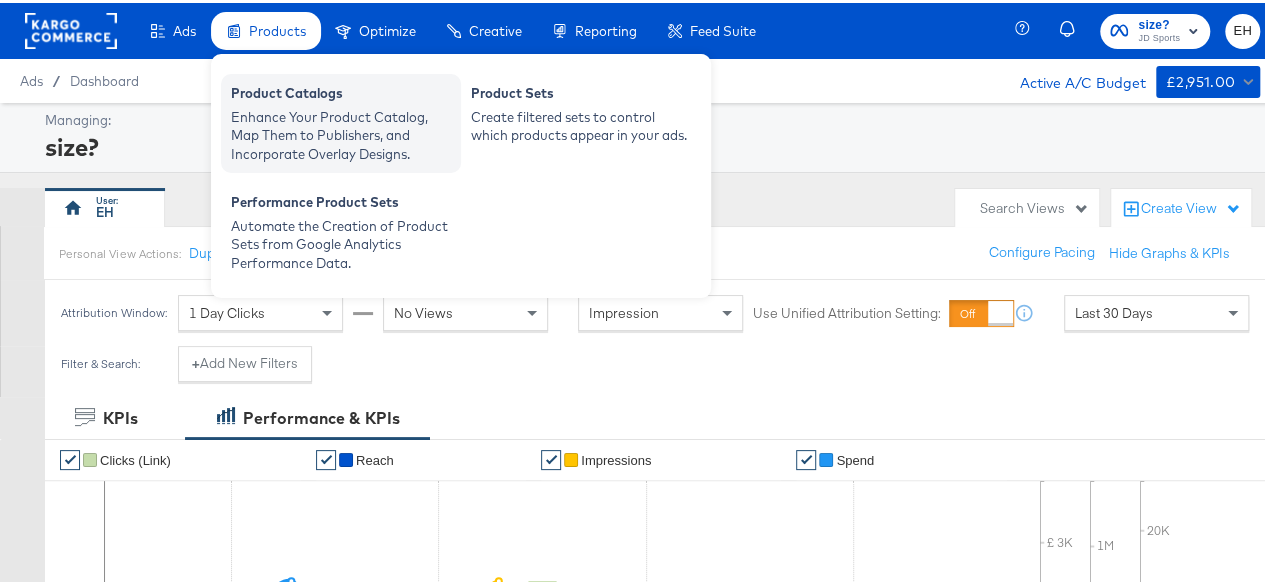 drag, startPoint x: 272, startPoint y: 92, endPoint x: 246, endPoint y: 93, distance: 26.019224 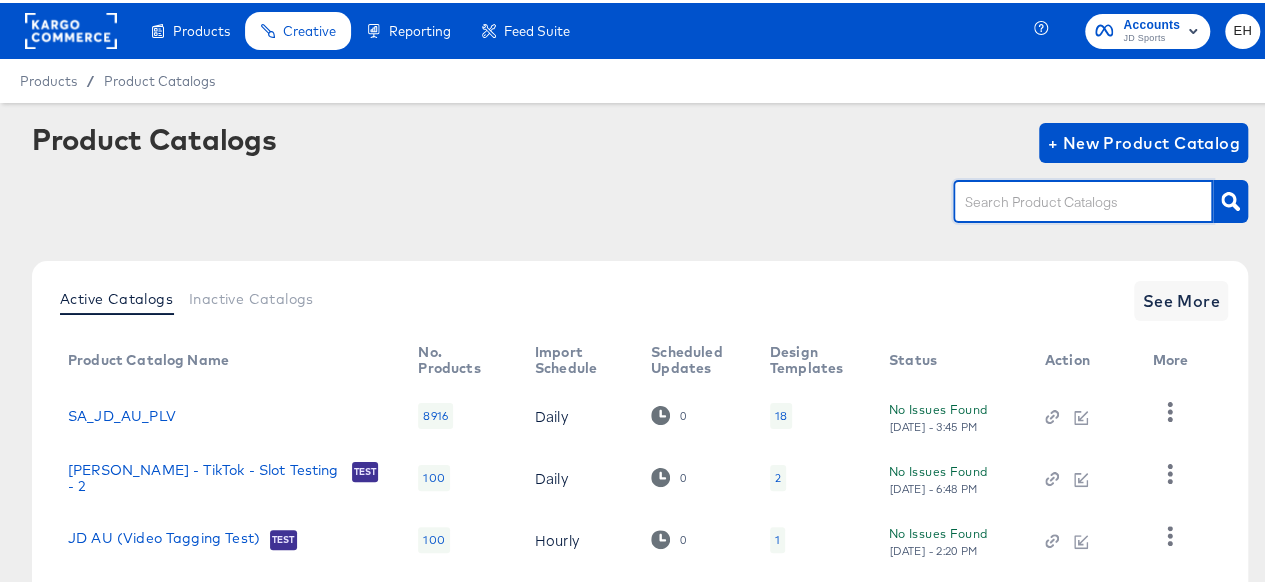 click at bounding box center [1067, 199] 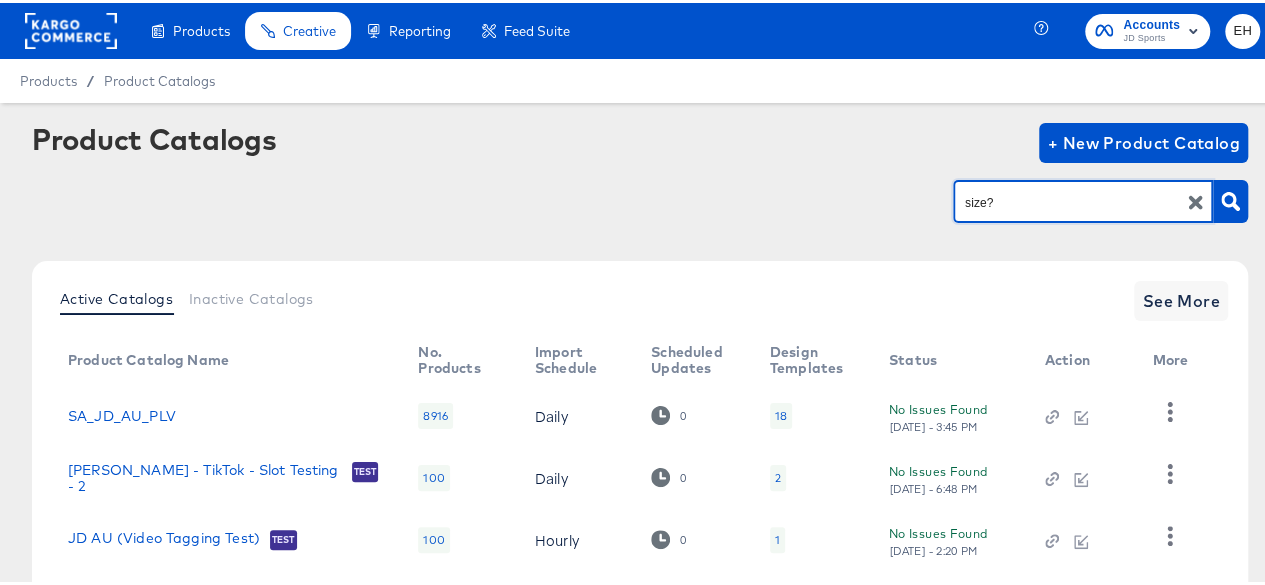 type on "size?" 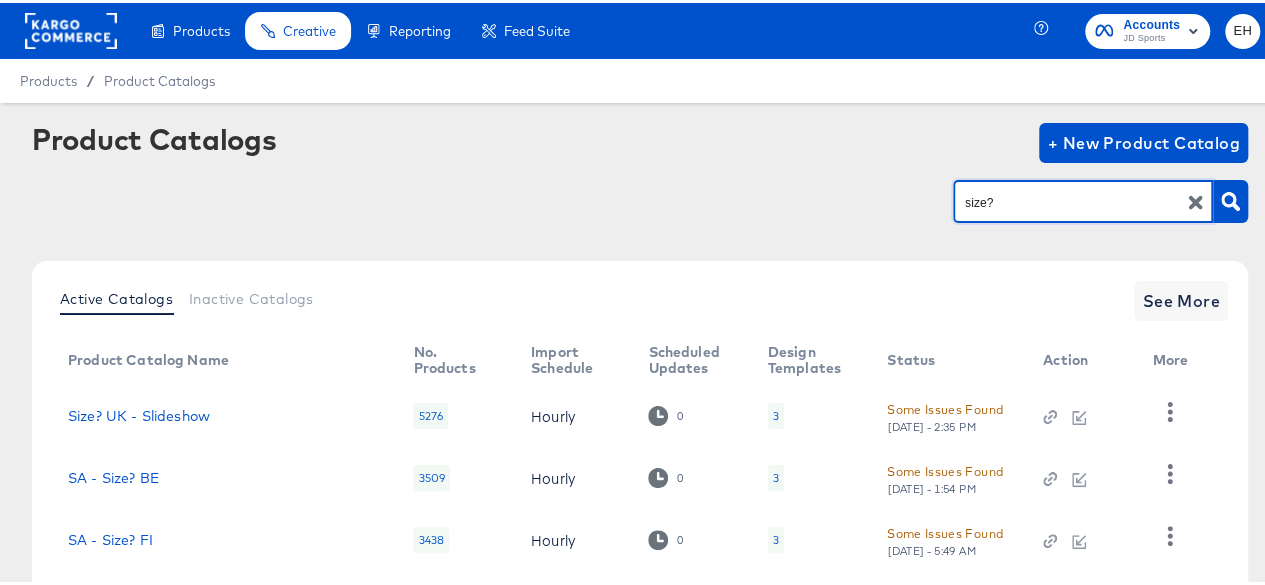 scroll, scrollTop: 1, scrollLeft: 0, axis: vertical 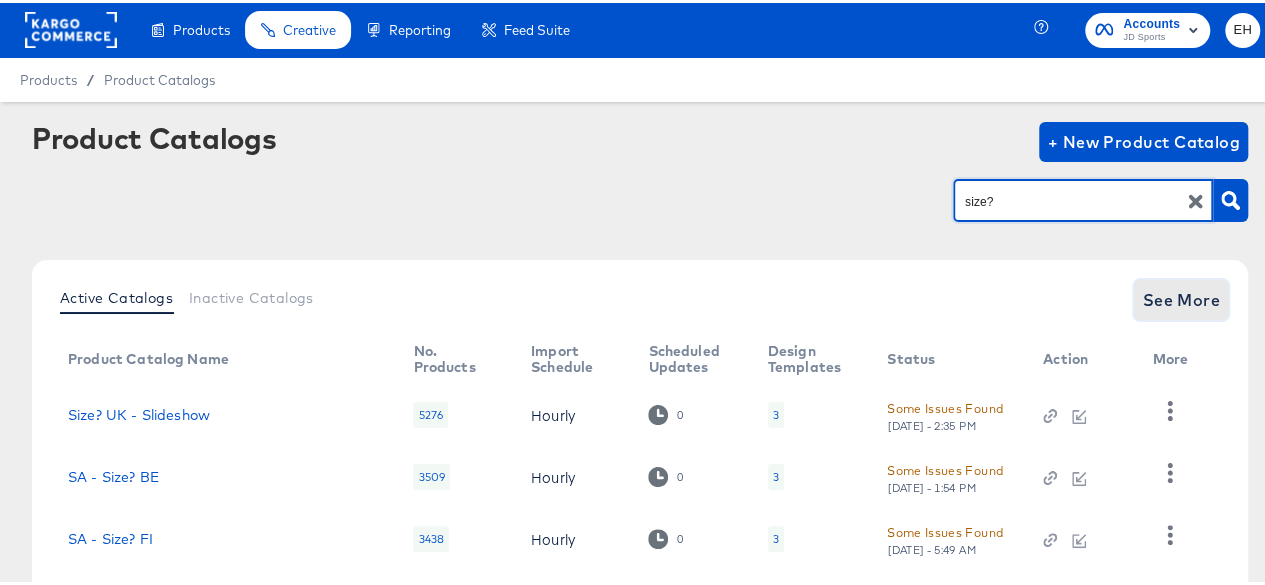click on "See More" at bounding box center [1181, 297] 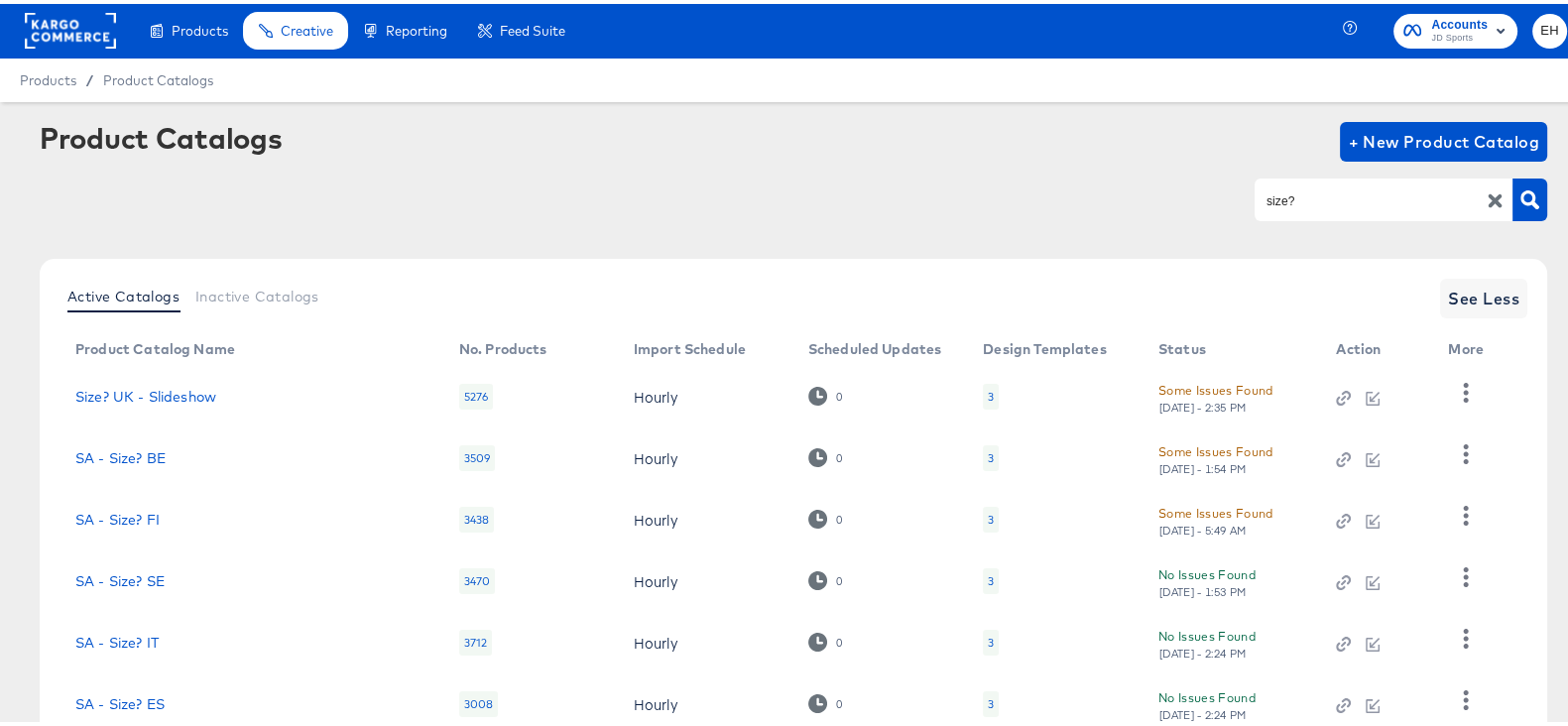 scroll, scrollTop: 382, scrollLeft: 0, axis: vertical 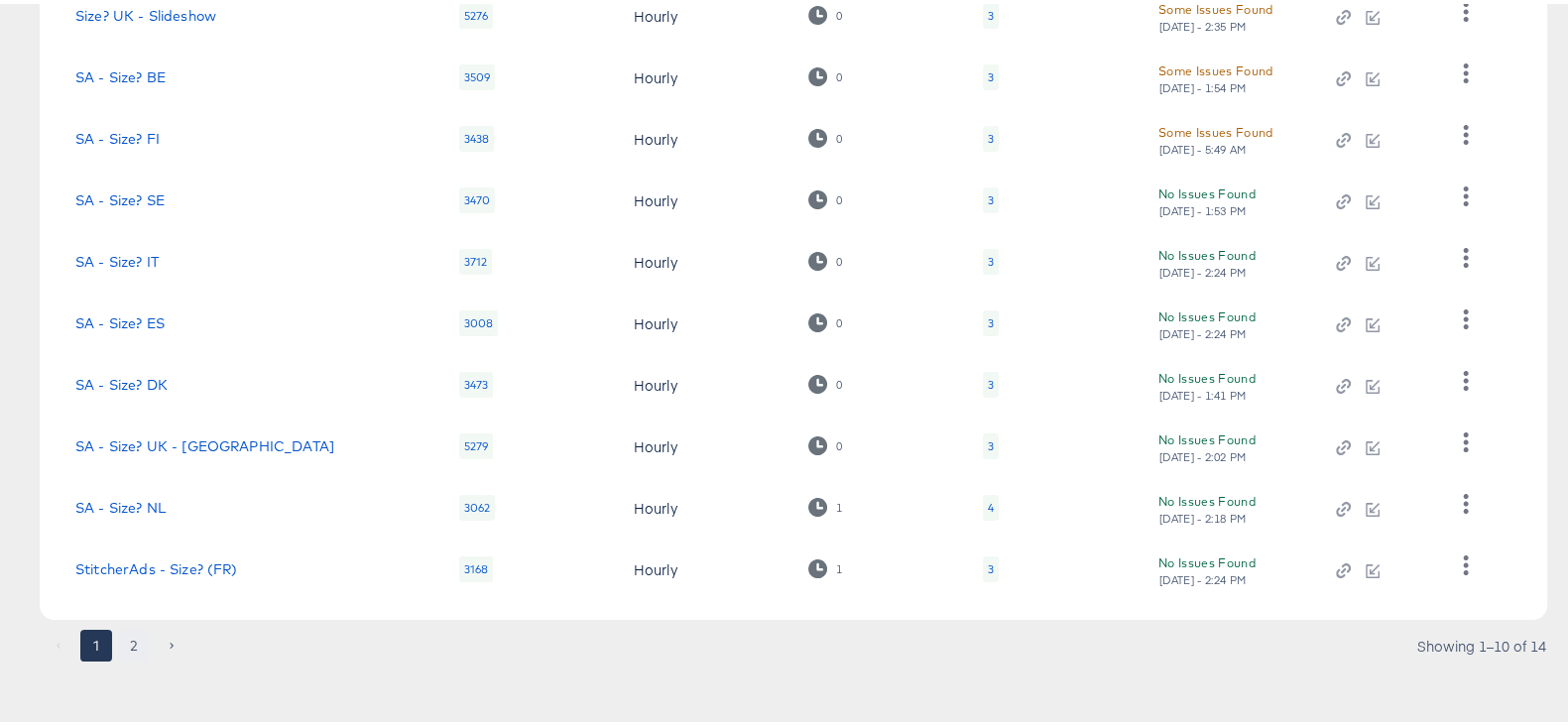 drag, startPoint x: 141, startPoint y: 649, endPoint x: 125, endPoint y: 645, distance: 16.492423 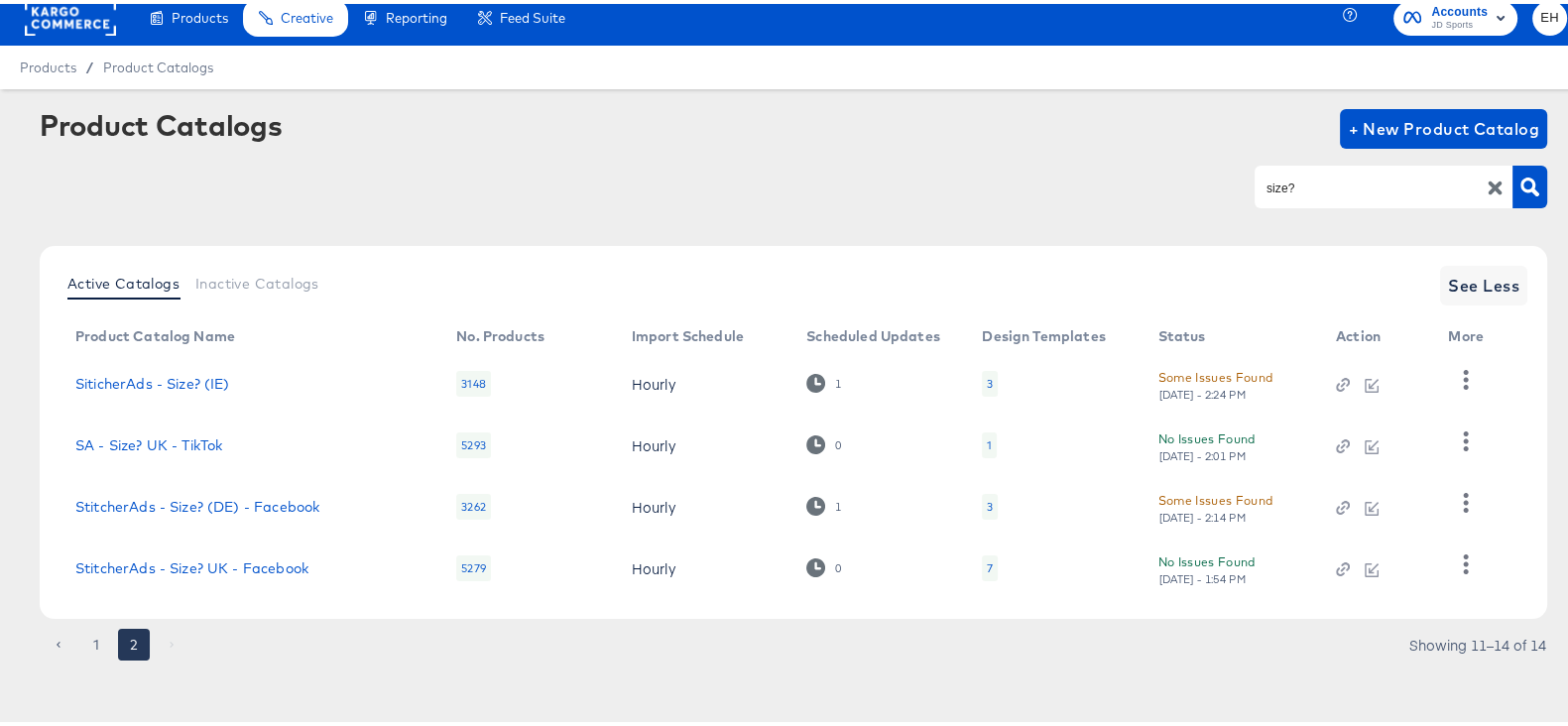 scroll, scrollTop: 14, scrollLeft: 0, axis: vertical 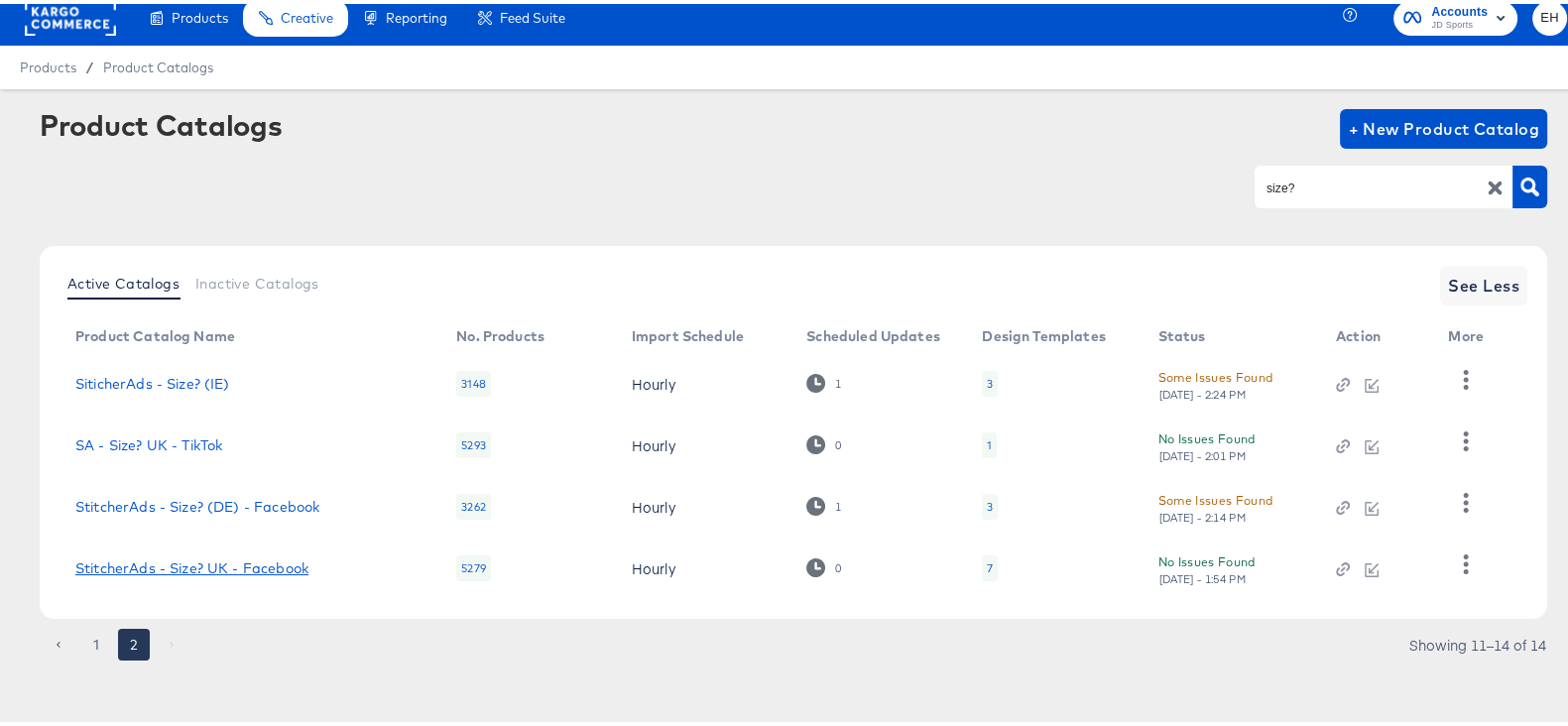 click on "StitcherAds - Size? UK - Facebook" at bounding box center [191, 564] 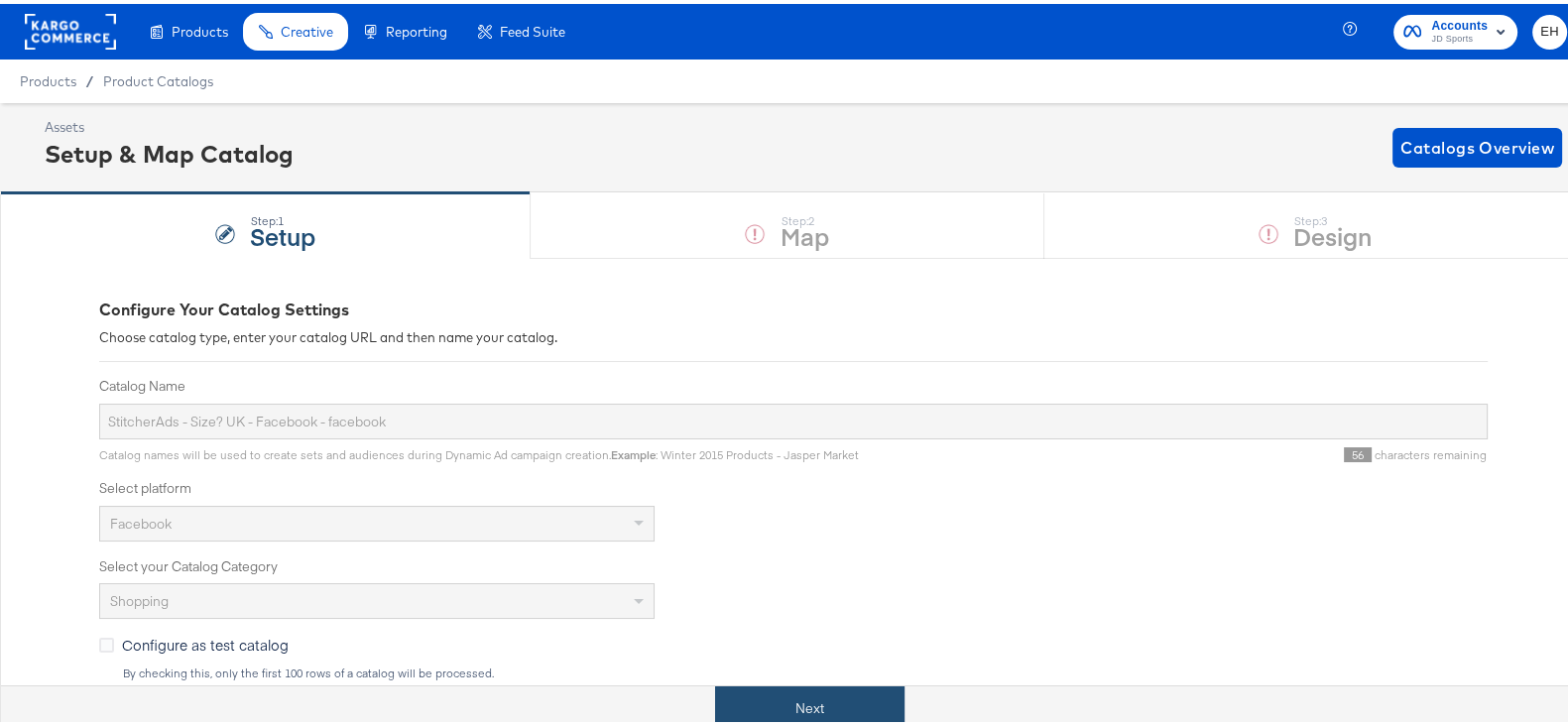 click on "Next" at bounding box center (809, 704) 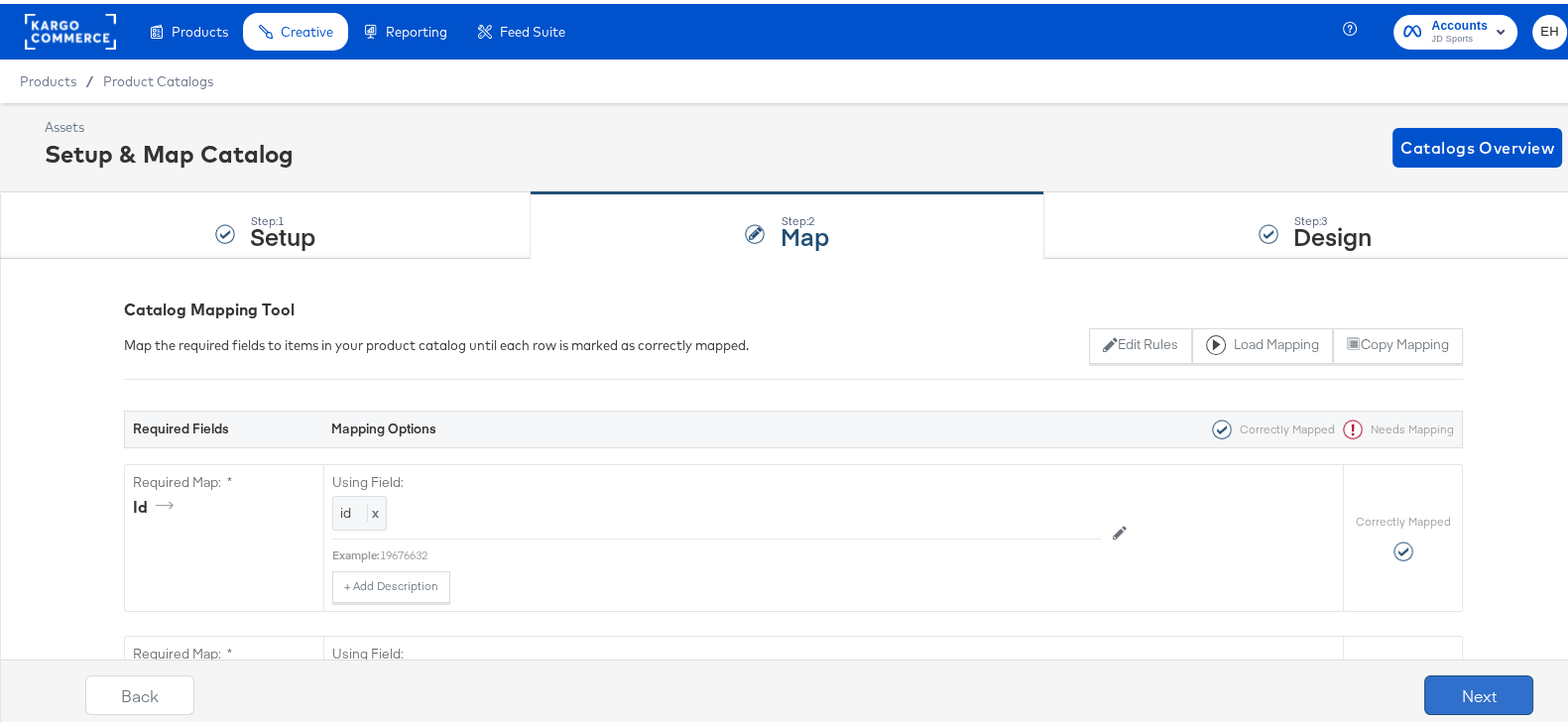 click on "Next" at bounding box center [1479, 691] 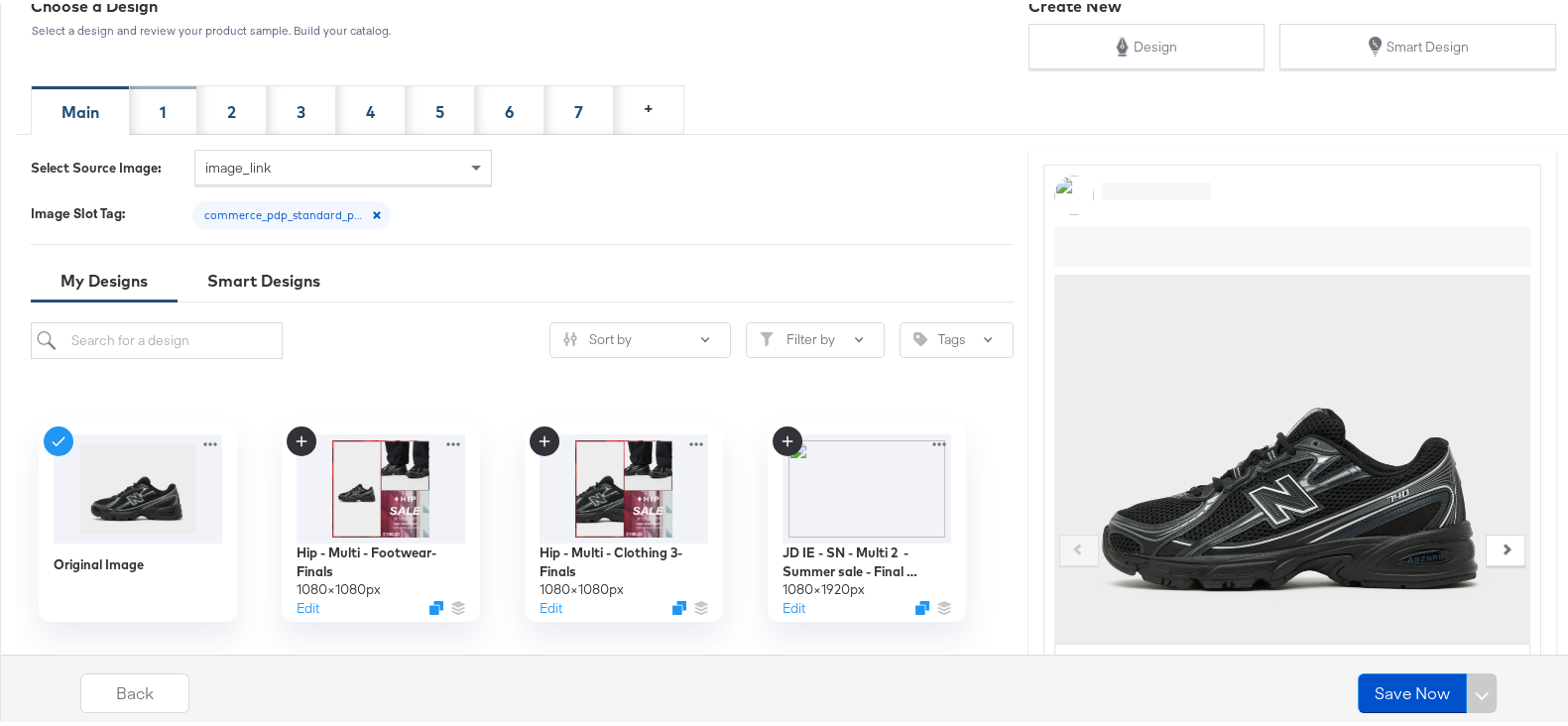 scroll, scrollTop: 368, scrollLeft: 0, axis: vertical 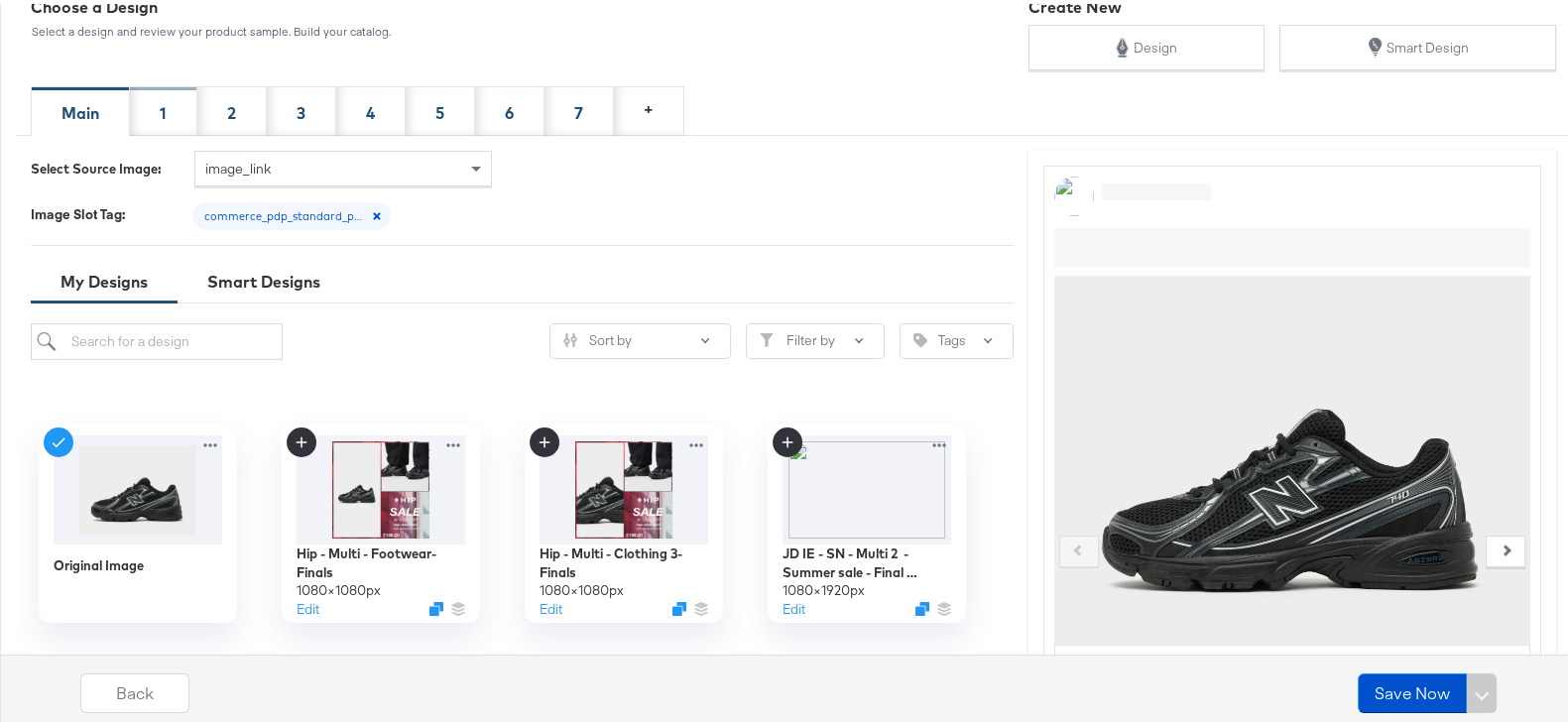 click on "1" at bounding box center (164, 107) 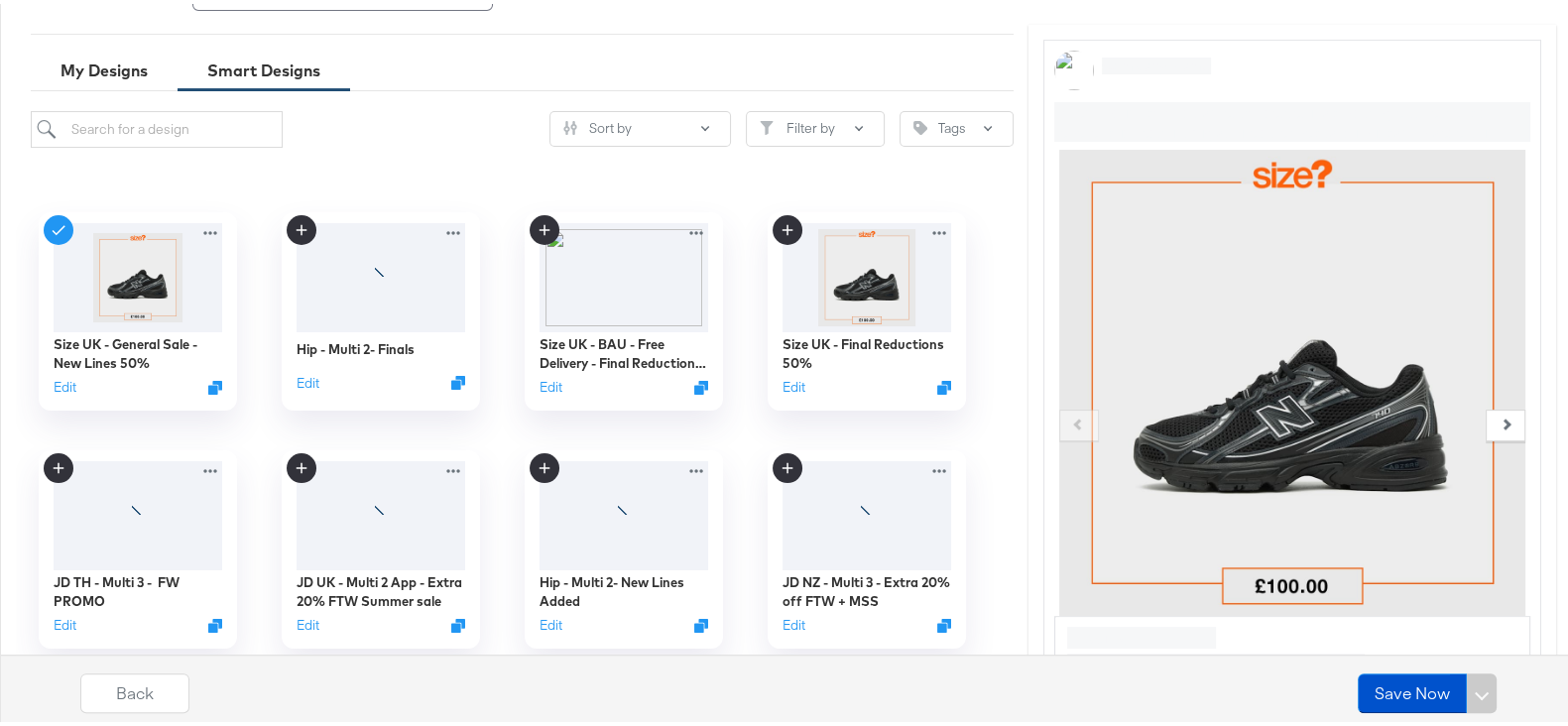 scroll, scrollTop: 617, scrollLeft: 0, axis: vertical 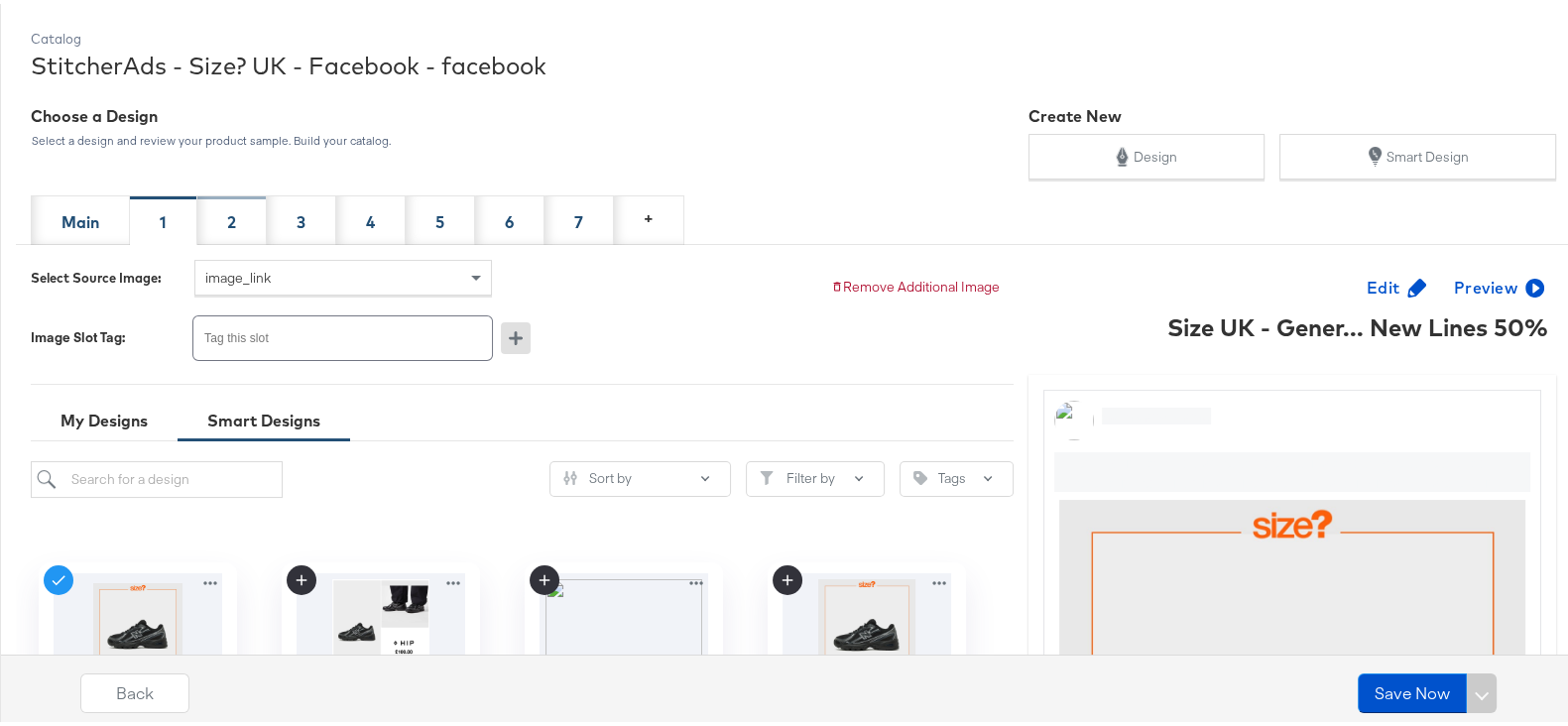 click on "2" at bounding box center [232, 216] 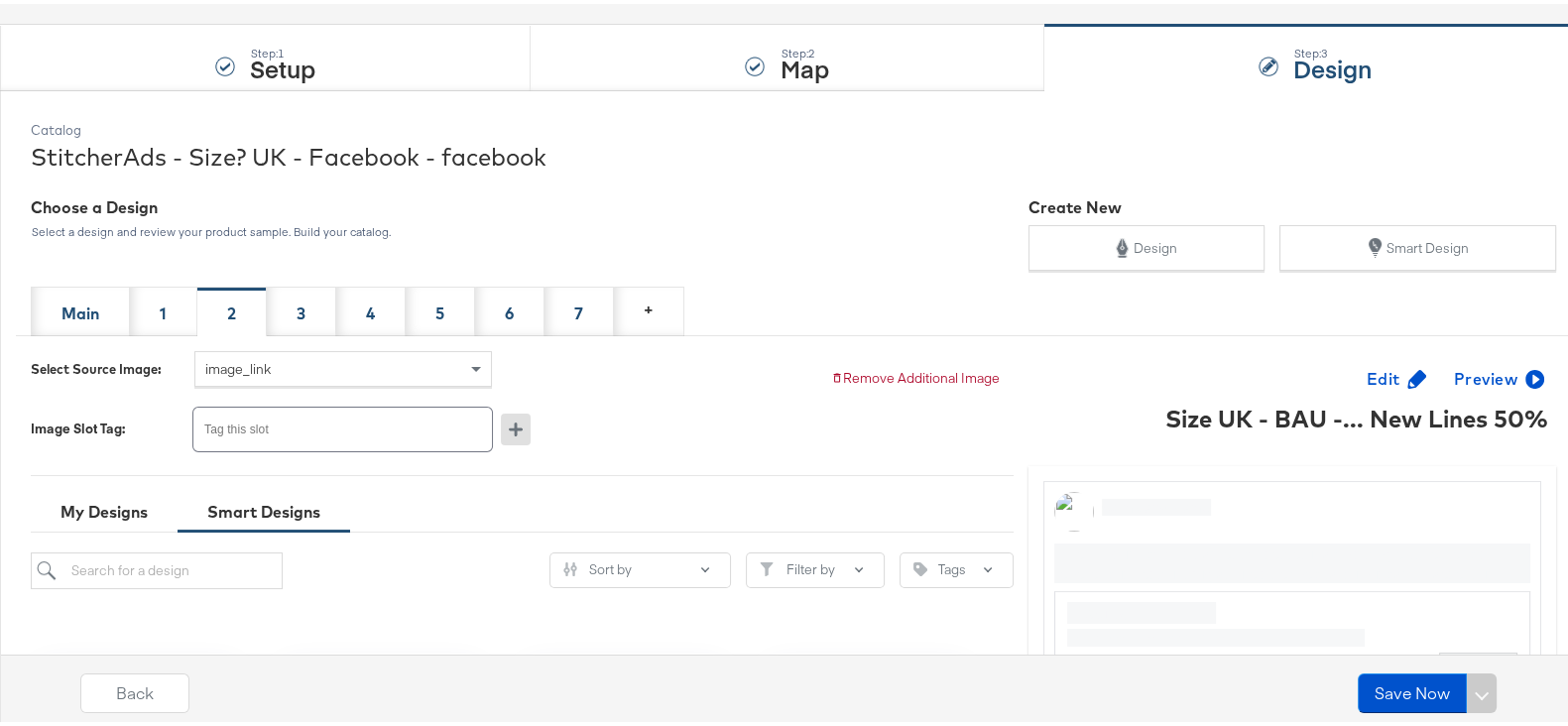 scroll, scrollTop: 61, scrollLeft: 0, axis: vertical 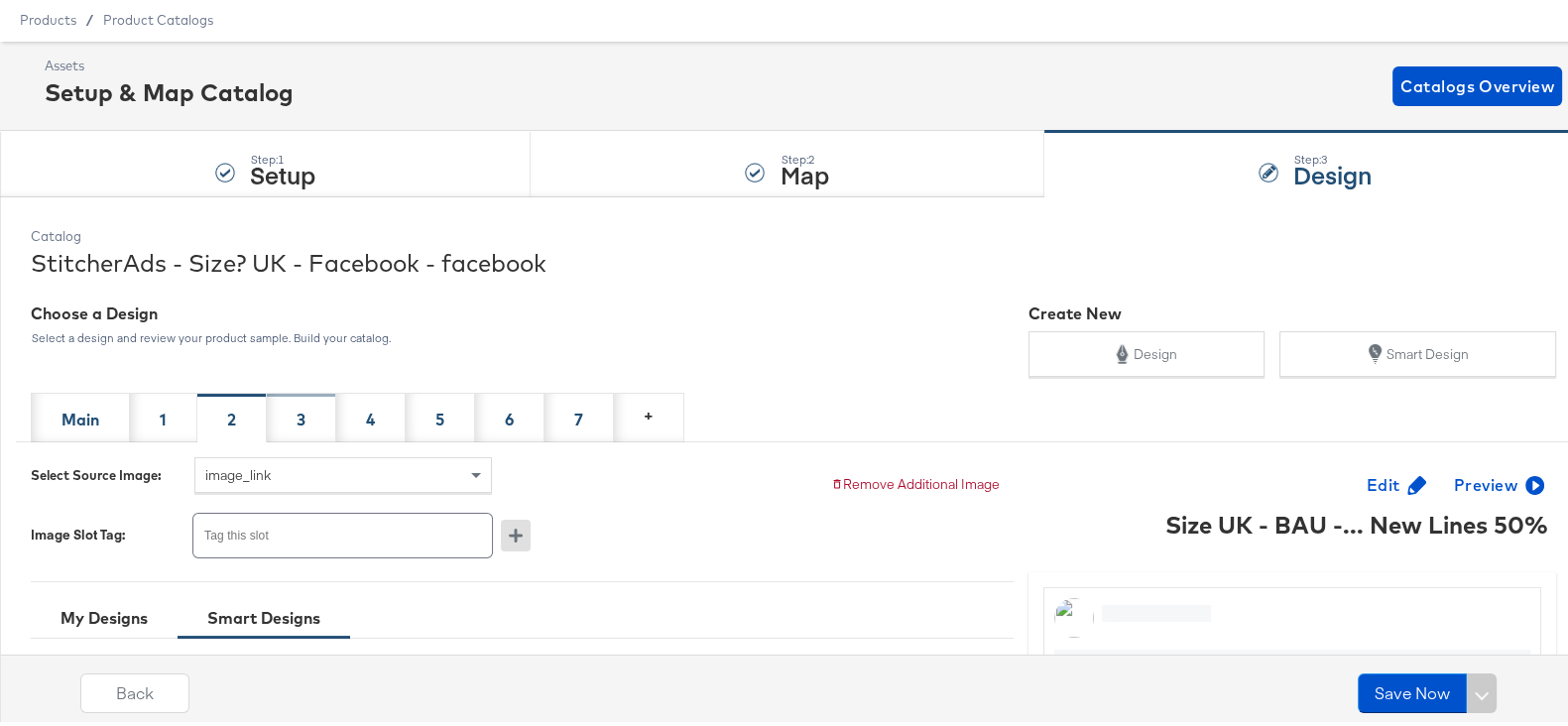 click on "3" at bounding box center (302, 414) 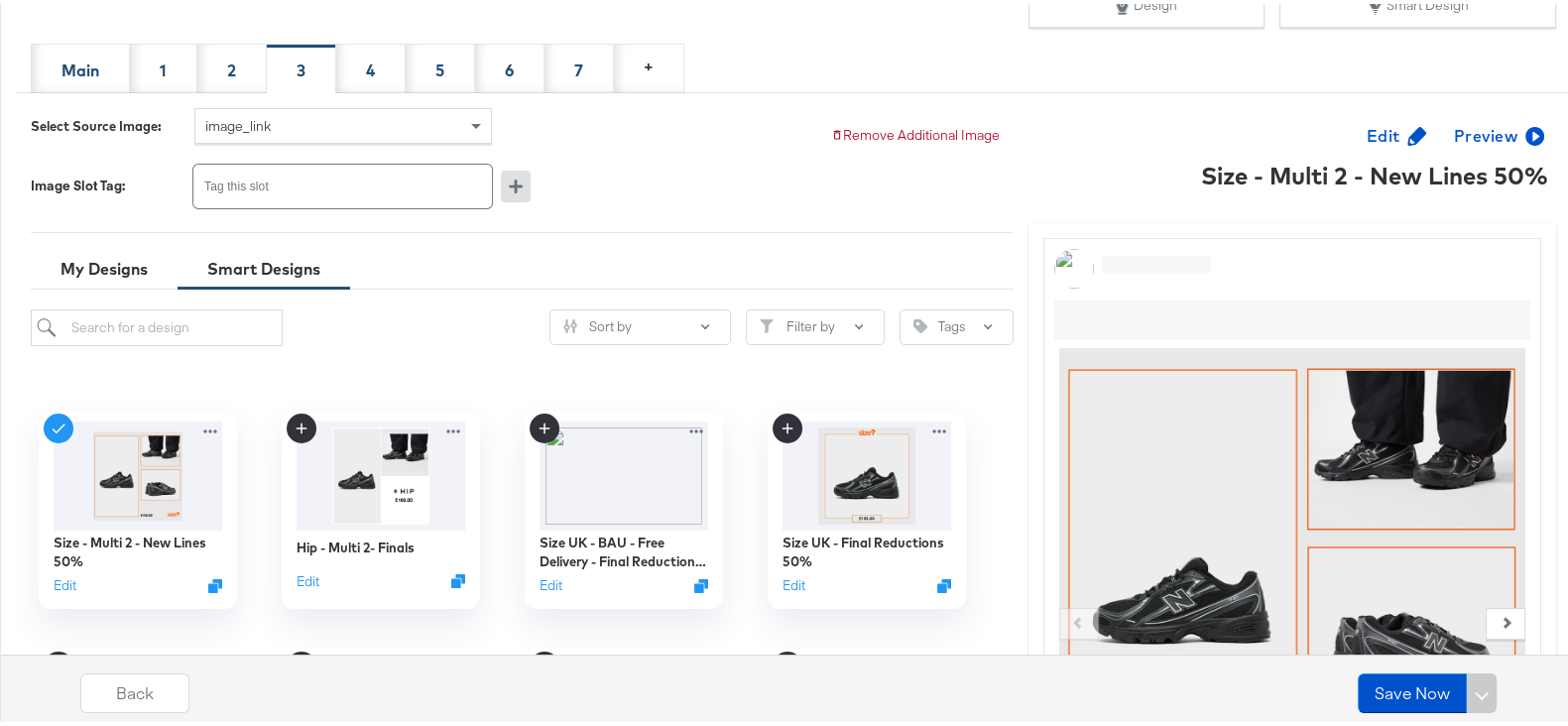 scroll, scrollTop: 414, scrollLeft: 0, axis: vertical 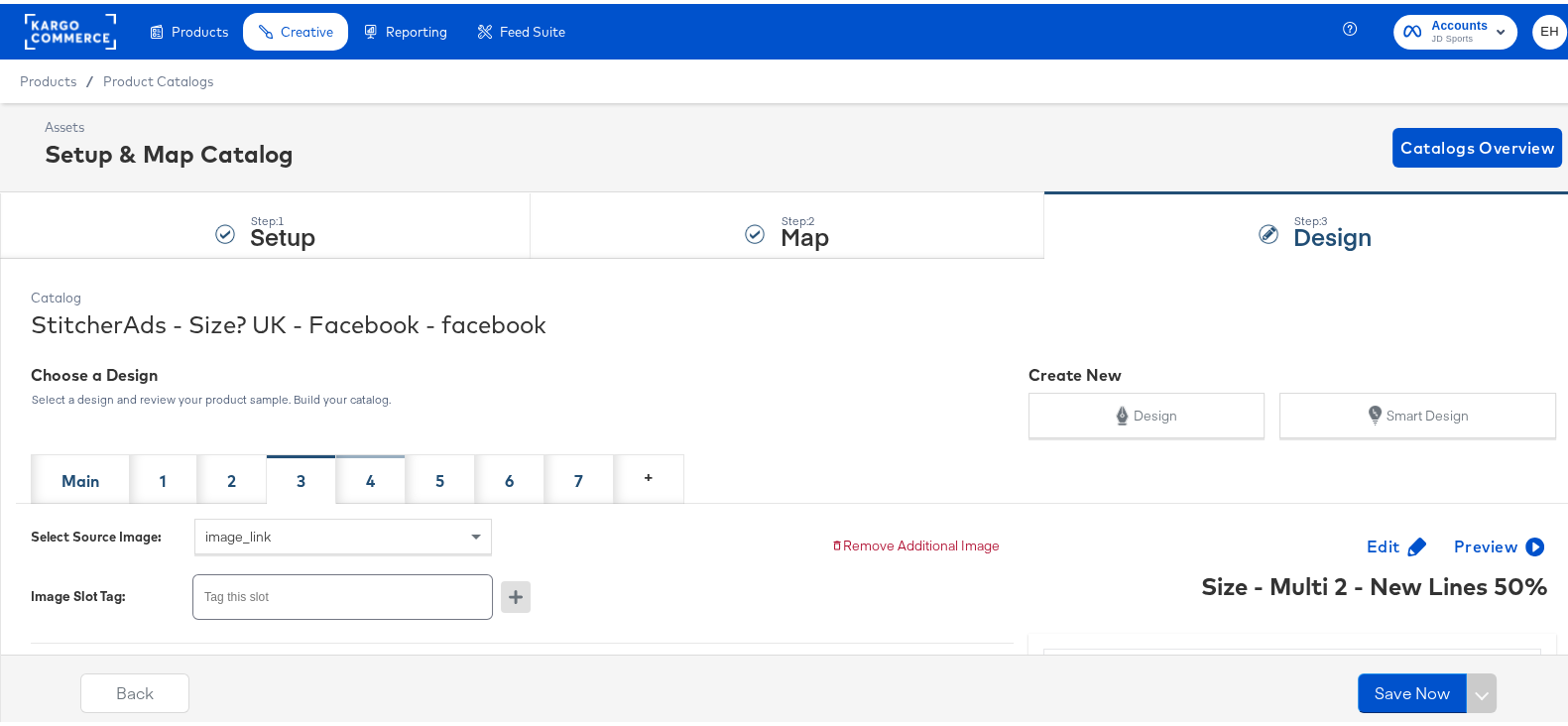 click on "4" at bounding box center (371, 475) 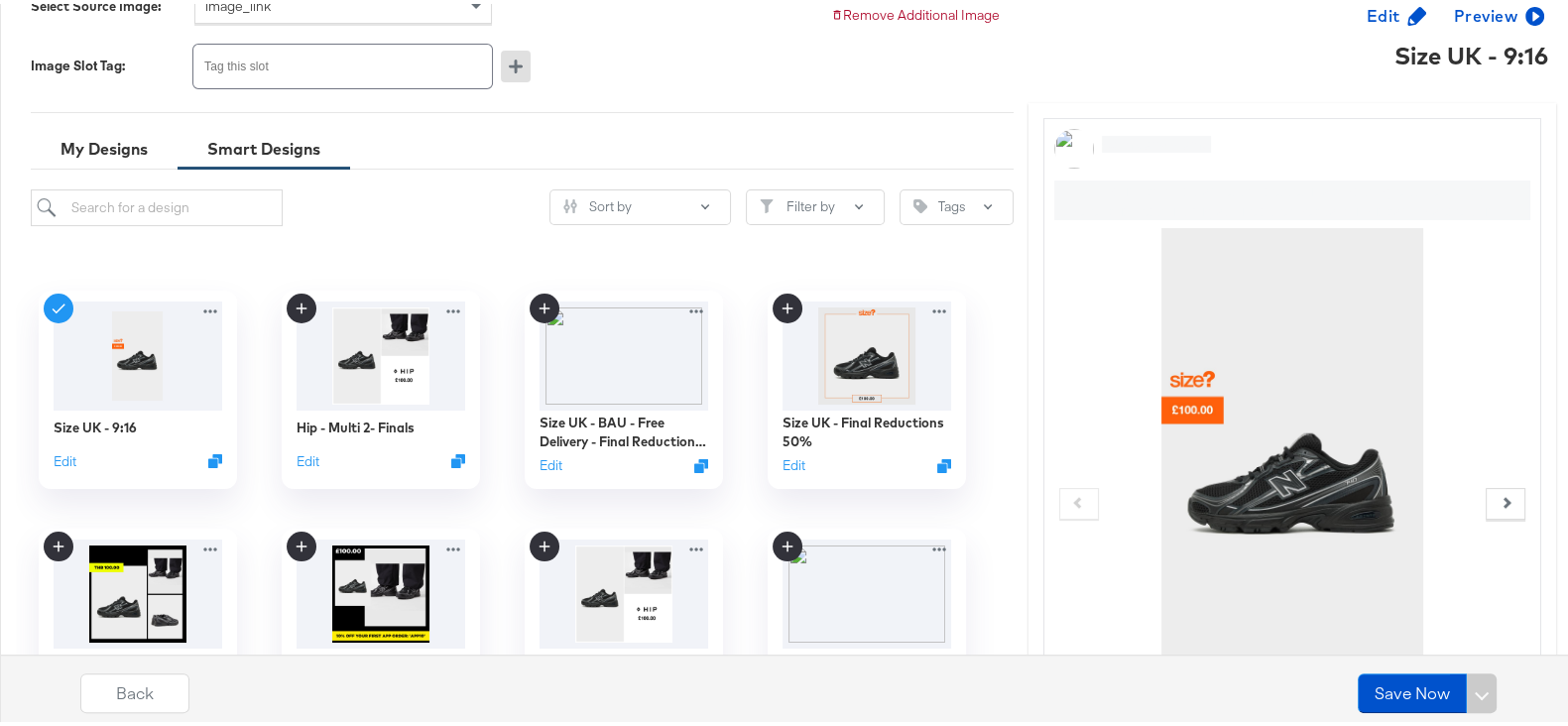 scroll, scrollTop: 542, scrollLeft: 0, axis: vertical 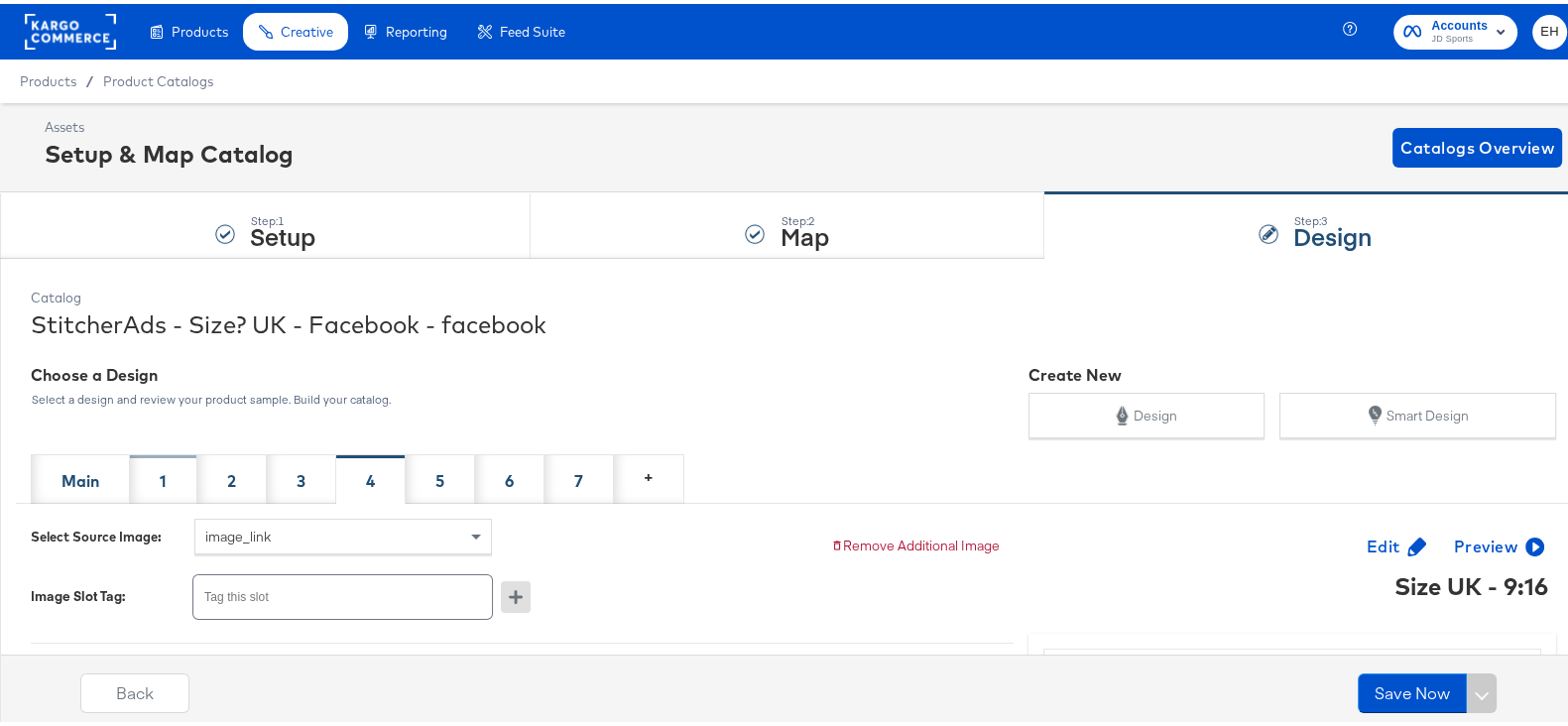click on "1" at bounding box center (164, 475) 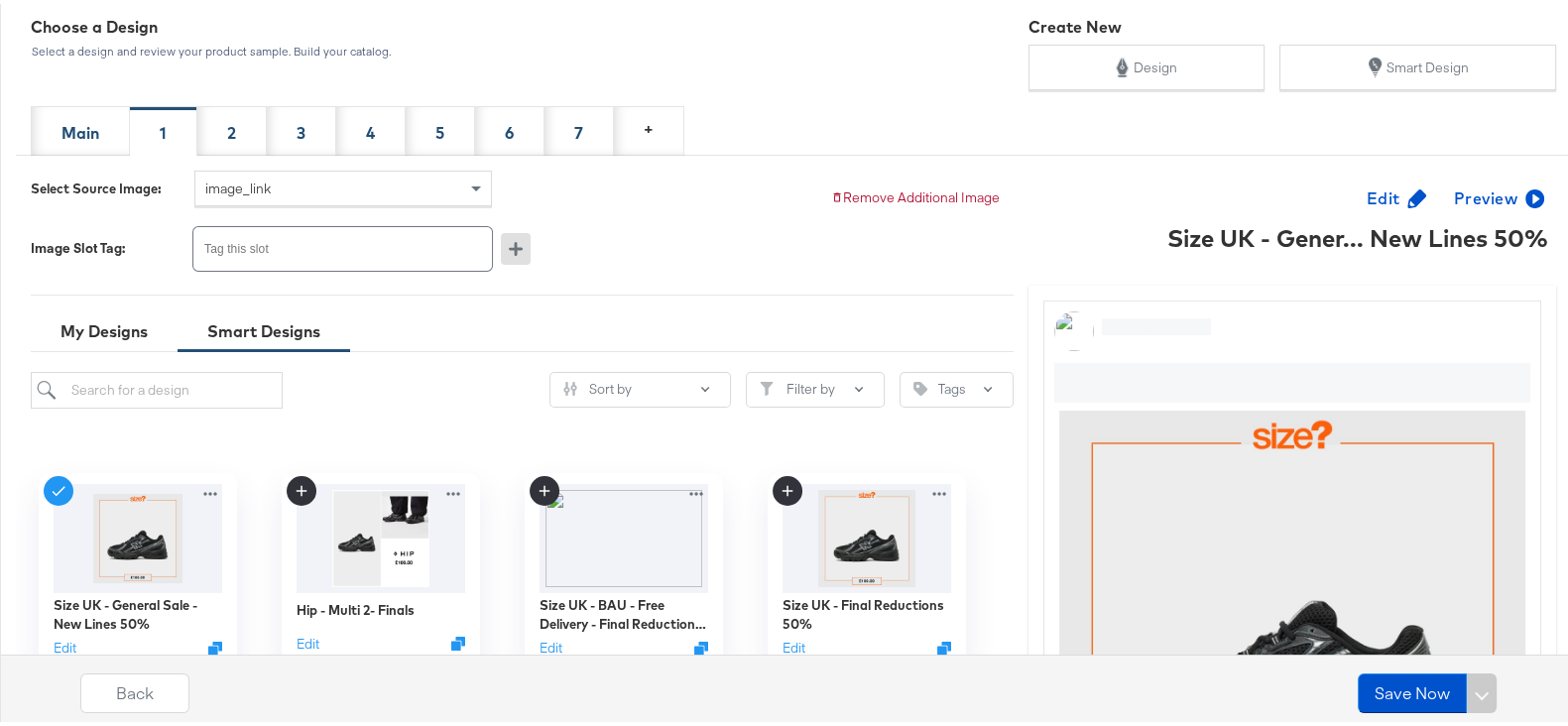 scroll, scrollTop: 334, scrollLeft: 0, axis: vertical 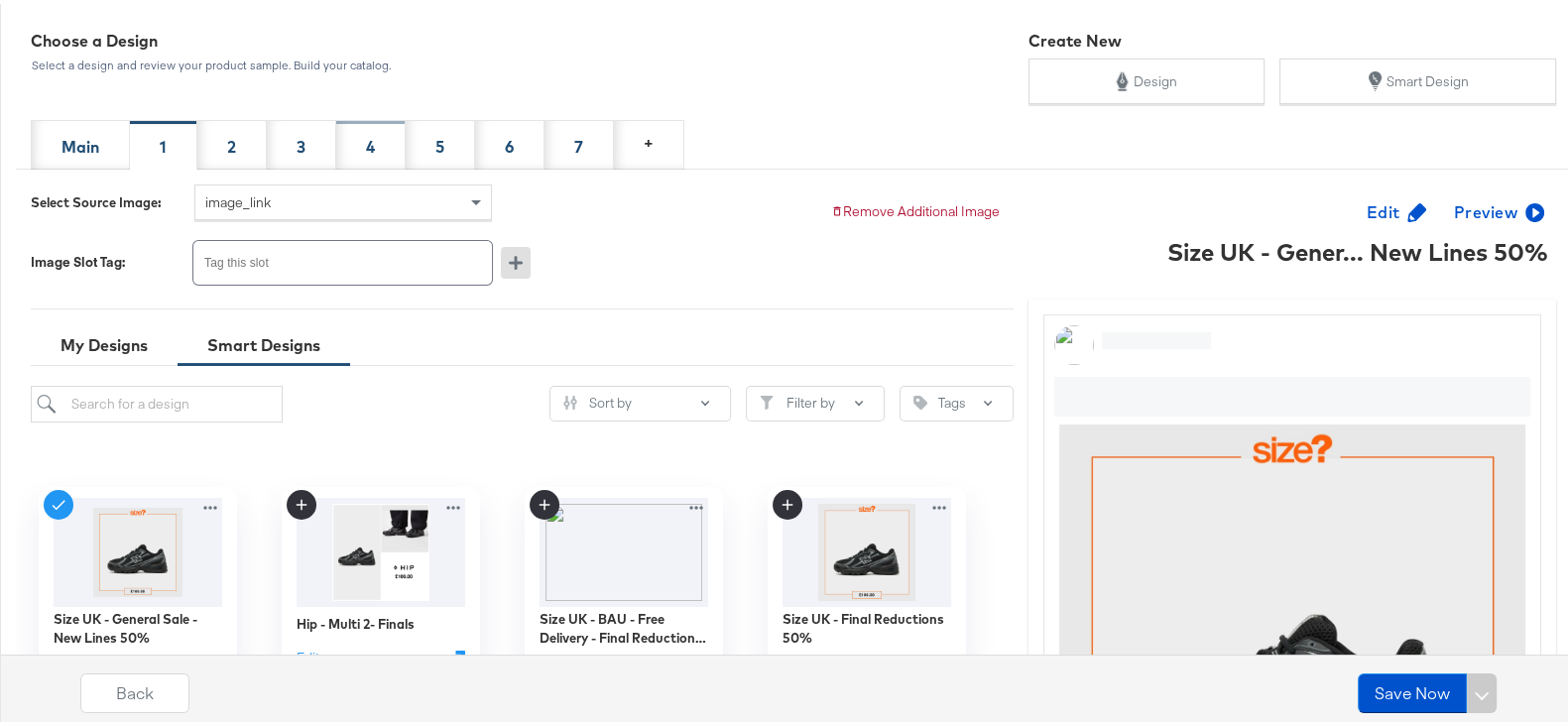 click on "4" at bounding box center [371, 141] 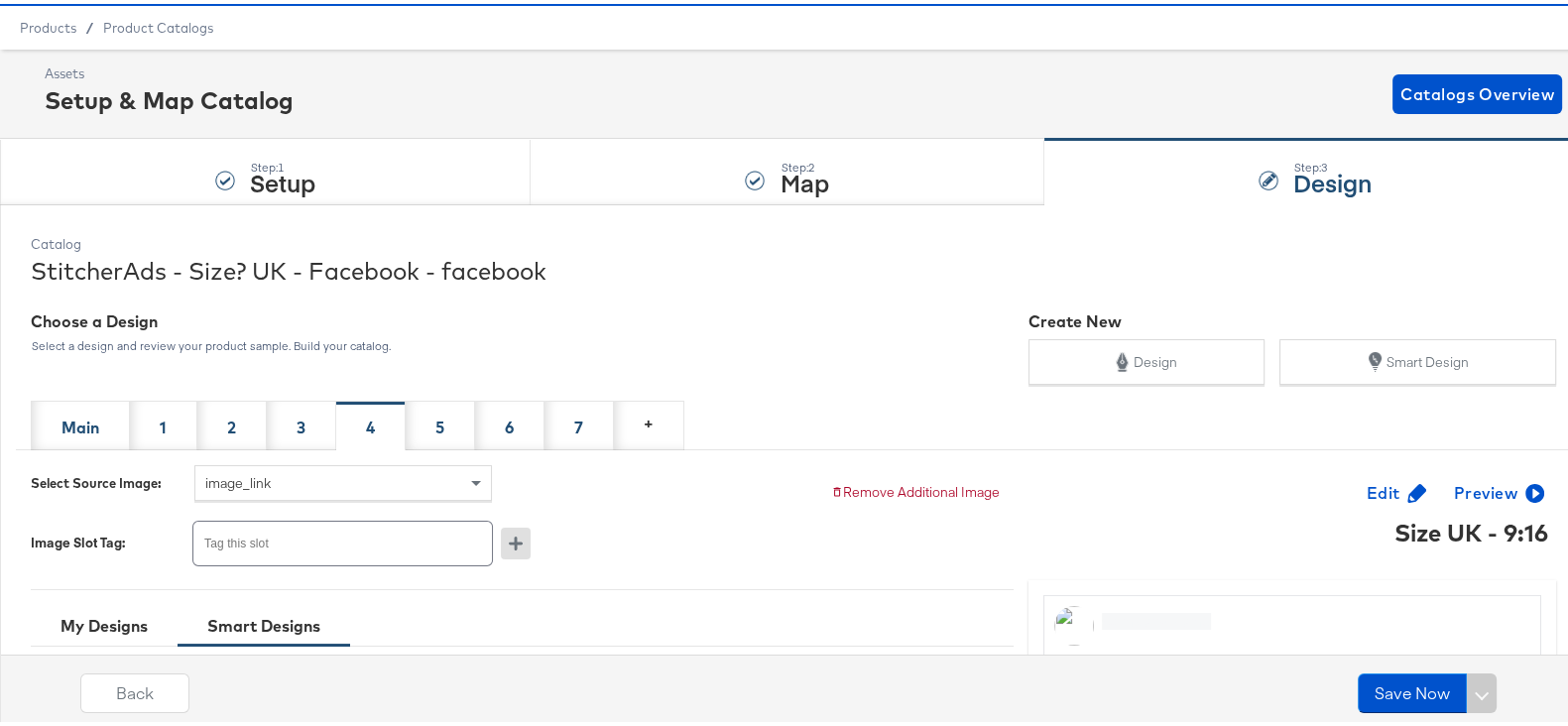 scroll, scrollTop: 51, scrollLeft: 0, axis: vertical 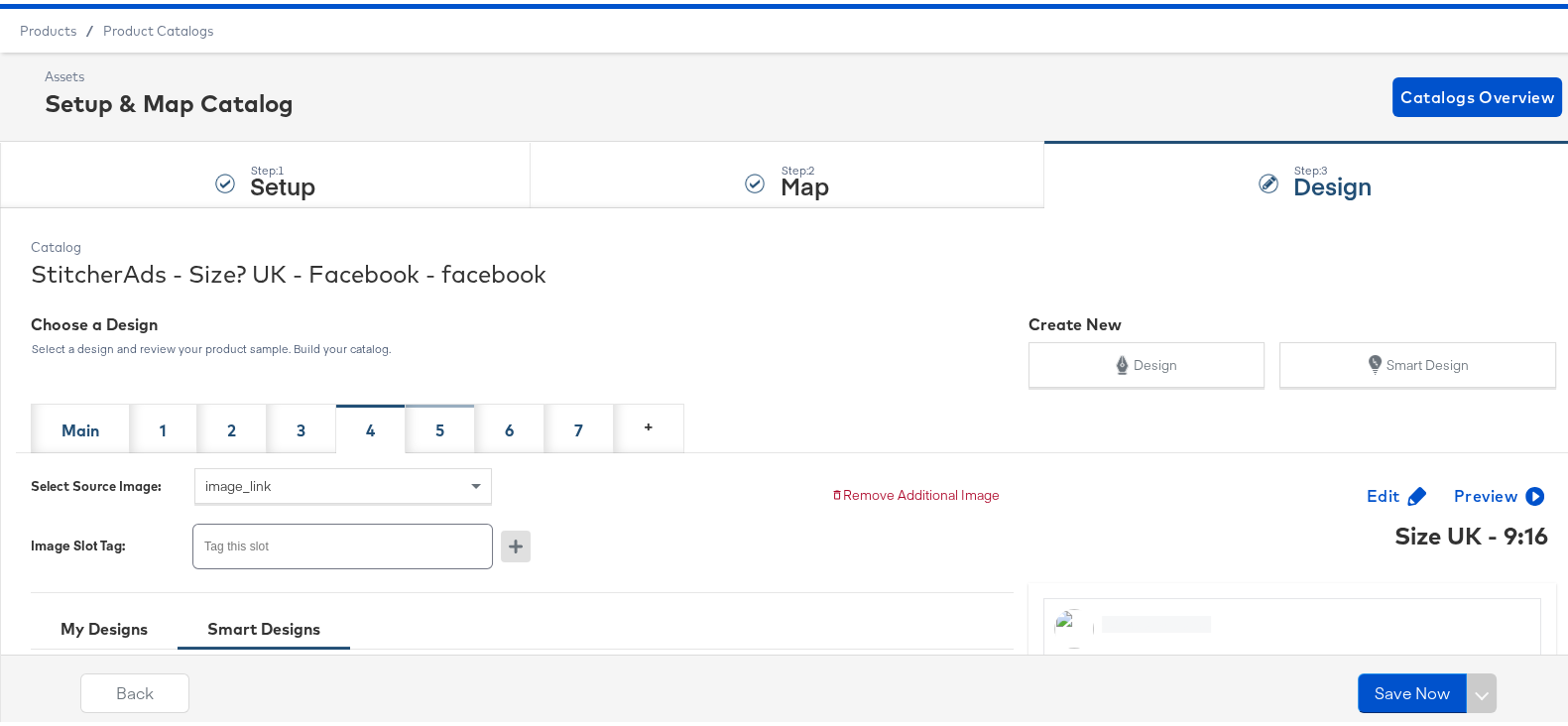 click on "5" at bounding box center (439, 426) 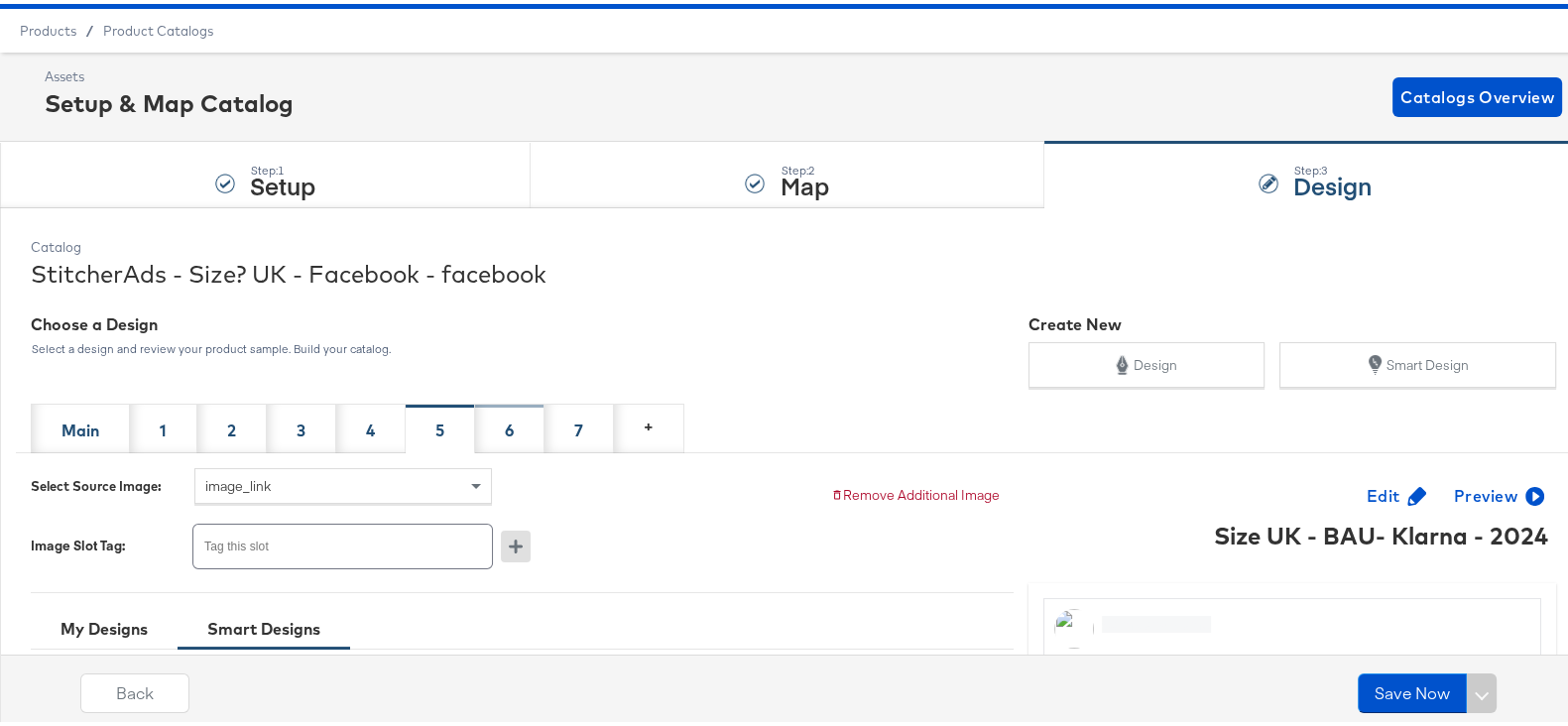 click on "6" at bounding box center [510, 424] 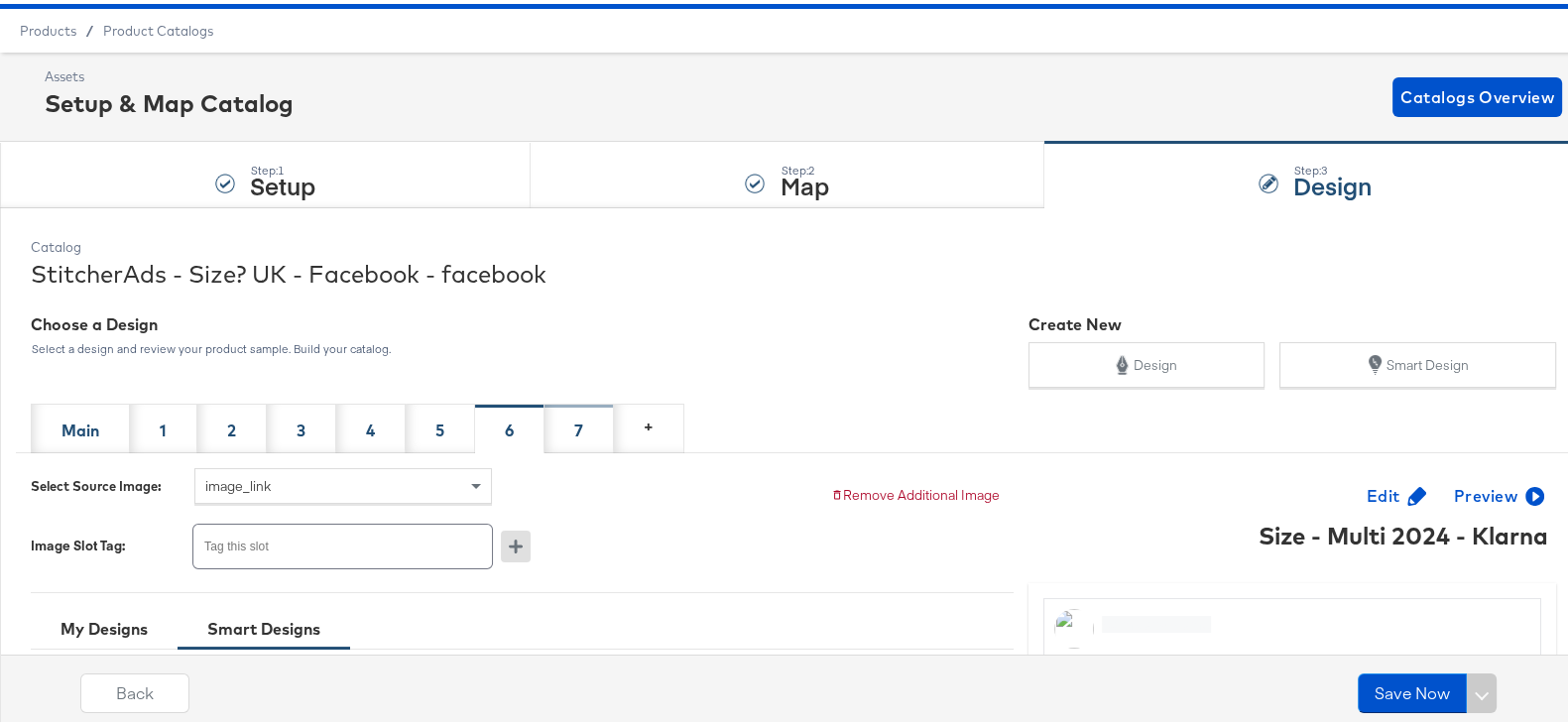 click on "7" at bounding box center [578, 426] 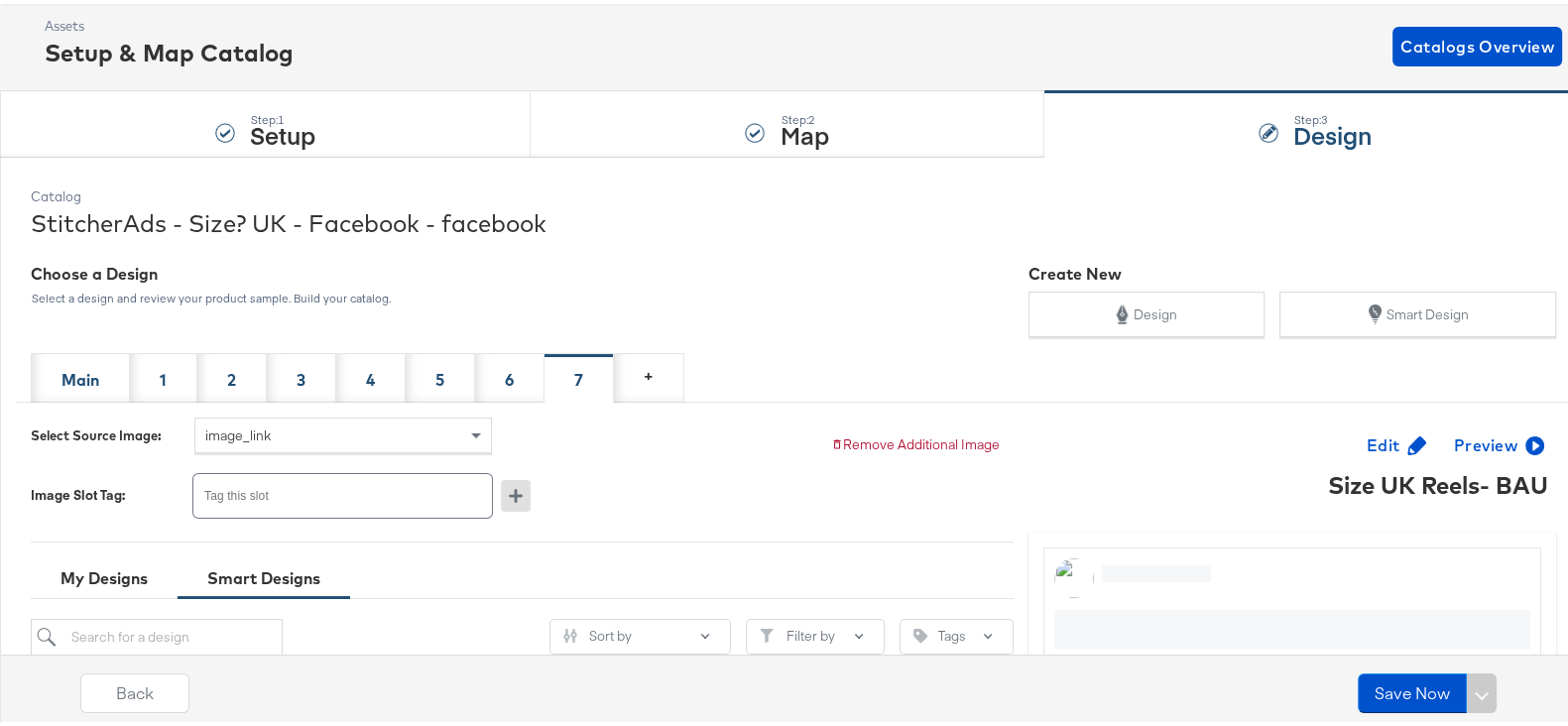 scroll, scrollTop: 100, scrollLeft: 0, axis: vertical 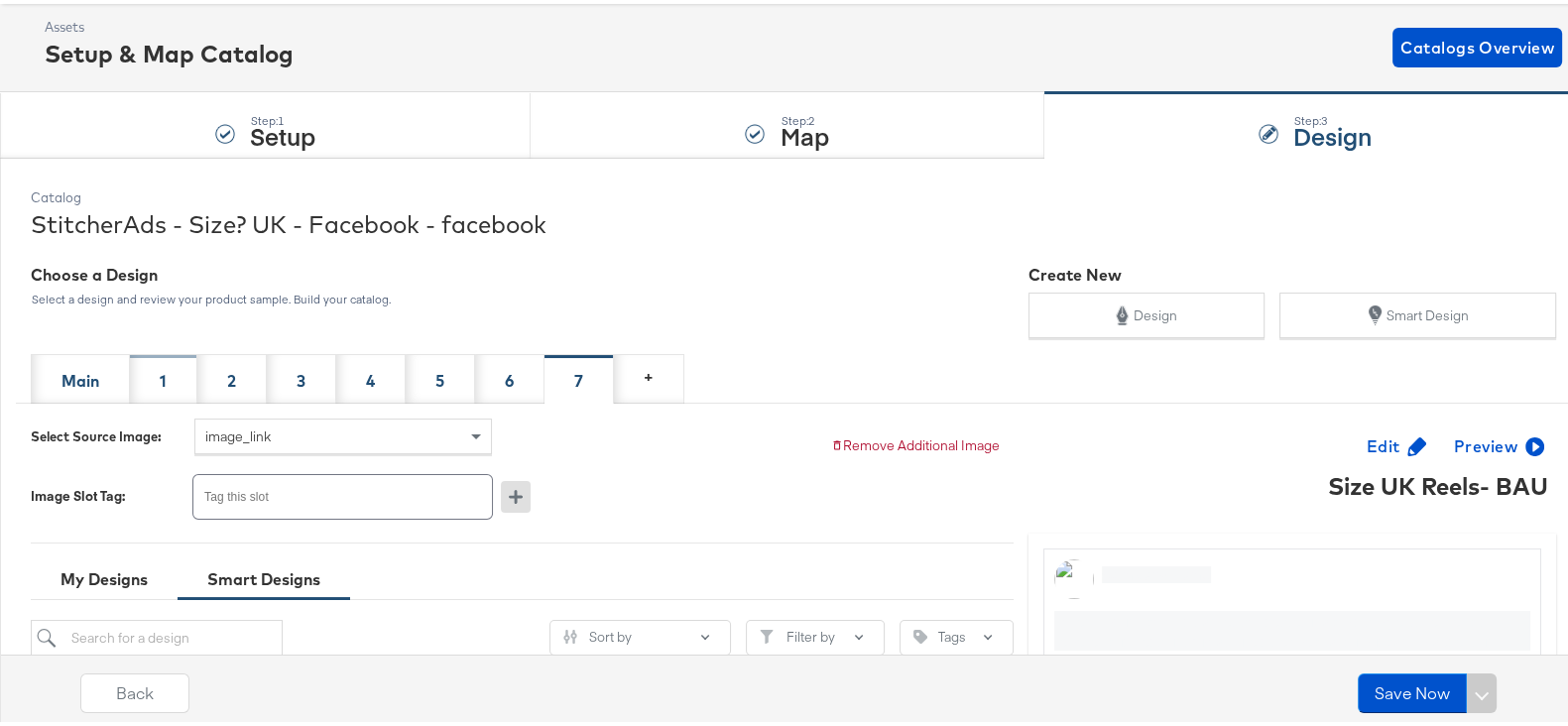click on "1" at bounding box center [164, 375] 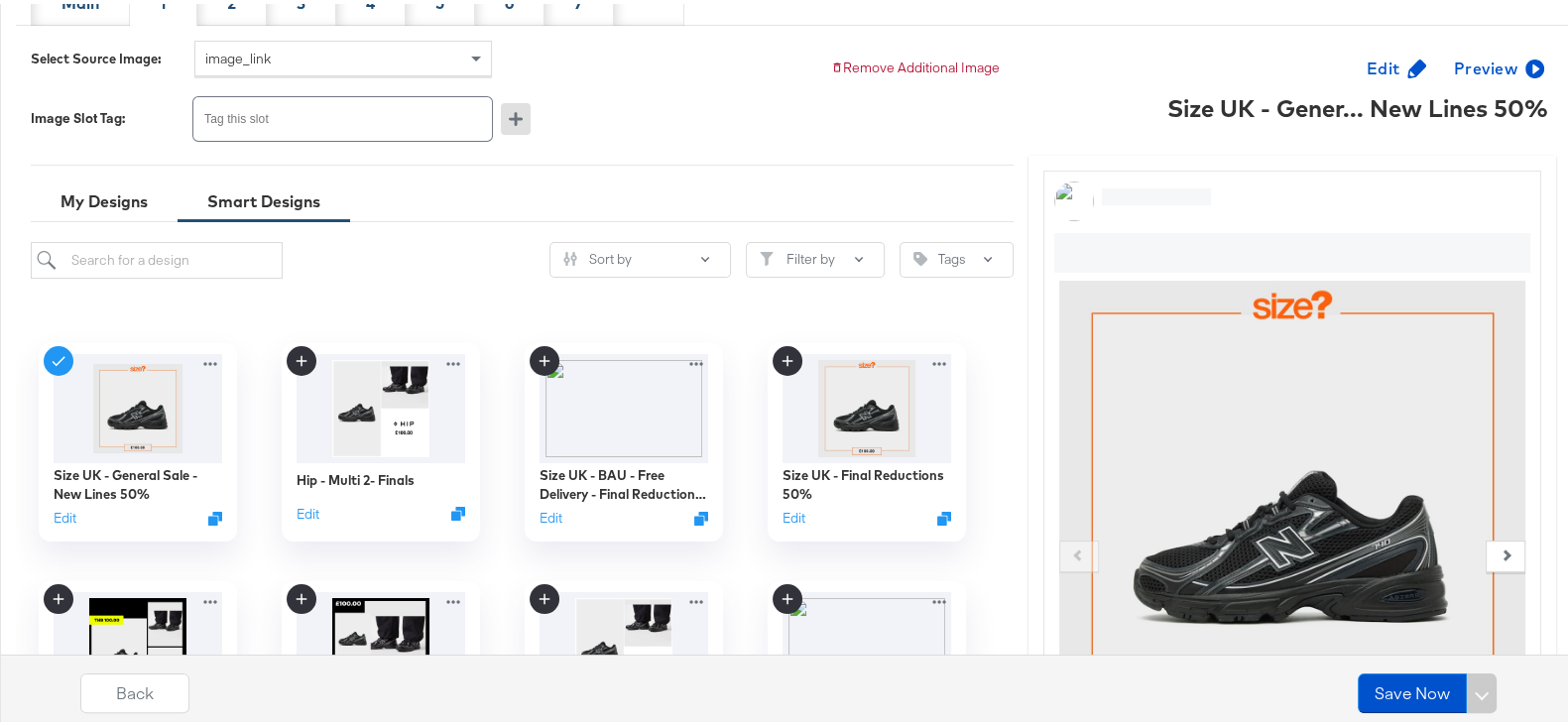 scroll, scrollTop: 477, scrollLeft: 0, axis: vertical 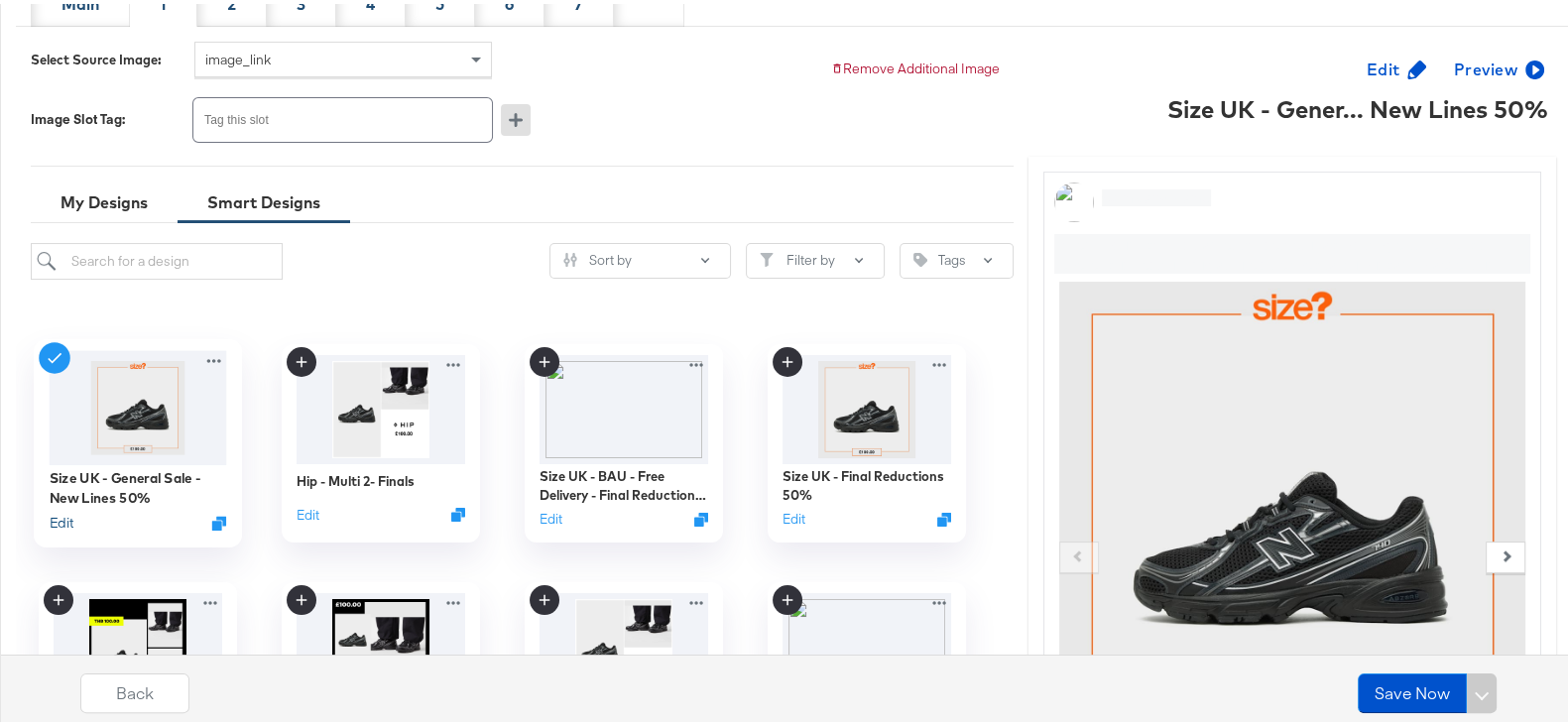 click on "Edit" at bounding box center (60, 519) 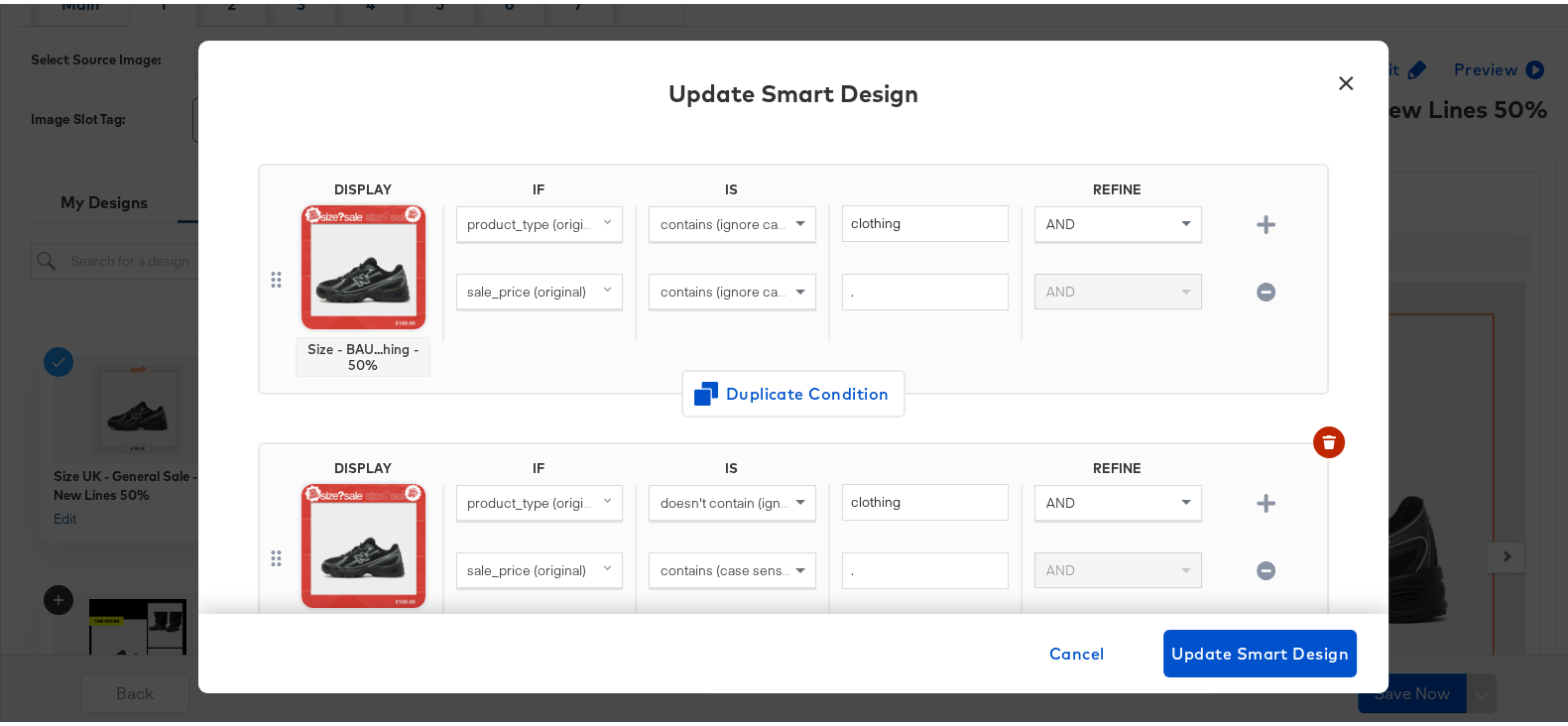 scroll, scrollTop: 128, scrollLeft: 0, axis: vertical 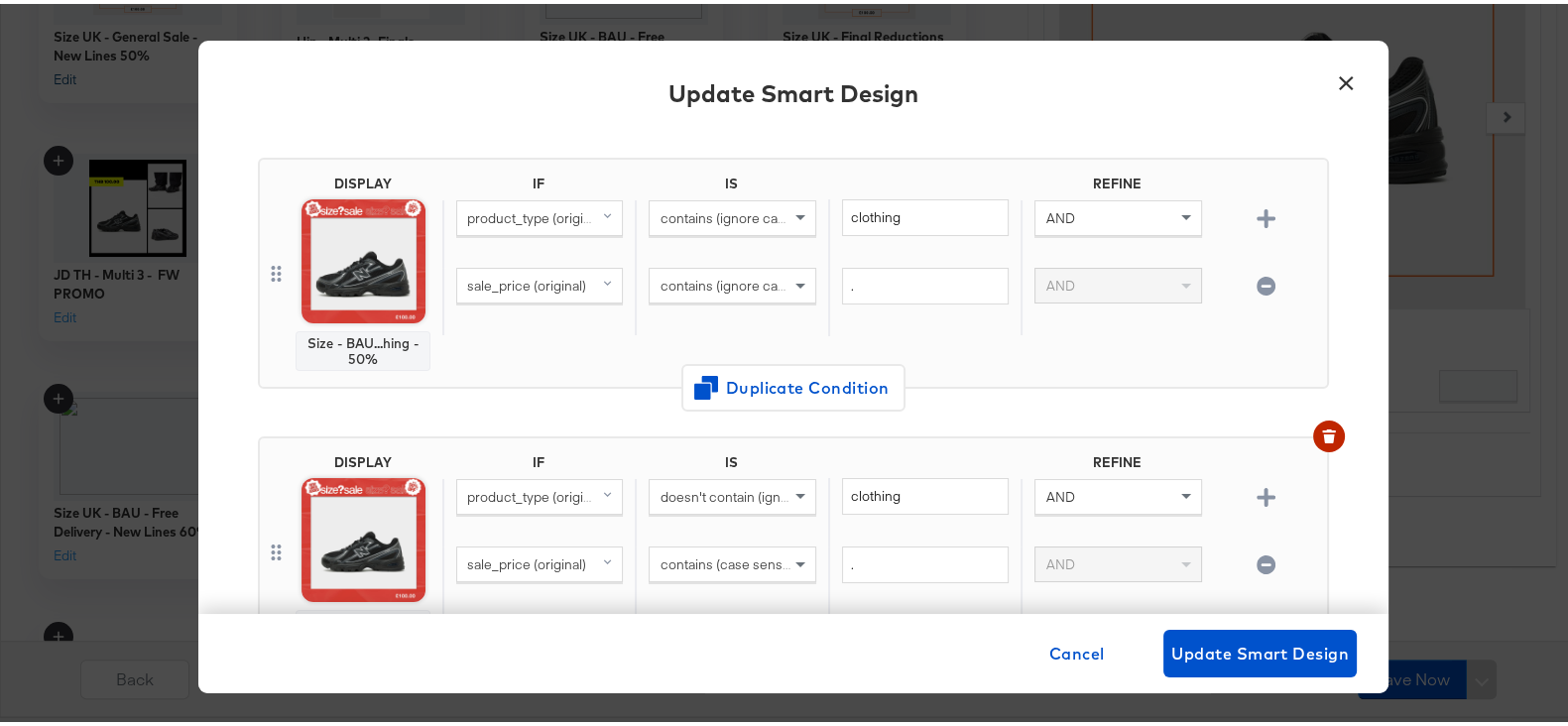 drag, startPoint x: 357, startPoint y: 351, endPoint x: 560, endPoint y: 355, distance: 203.03941 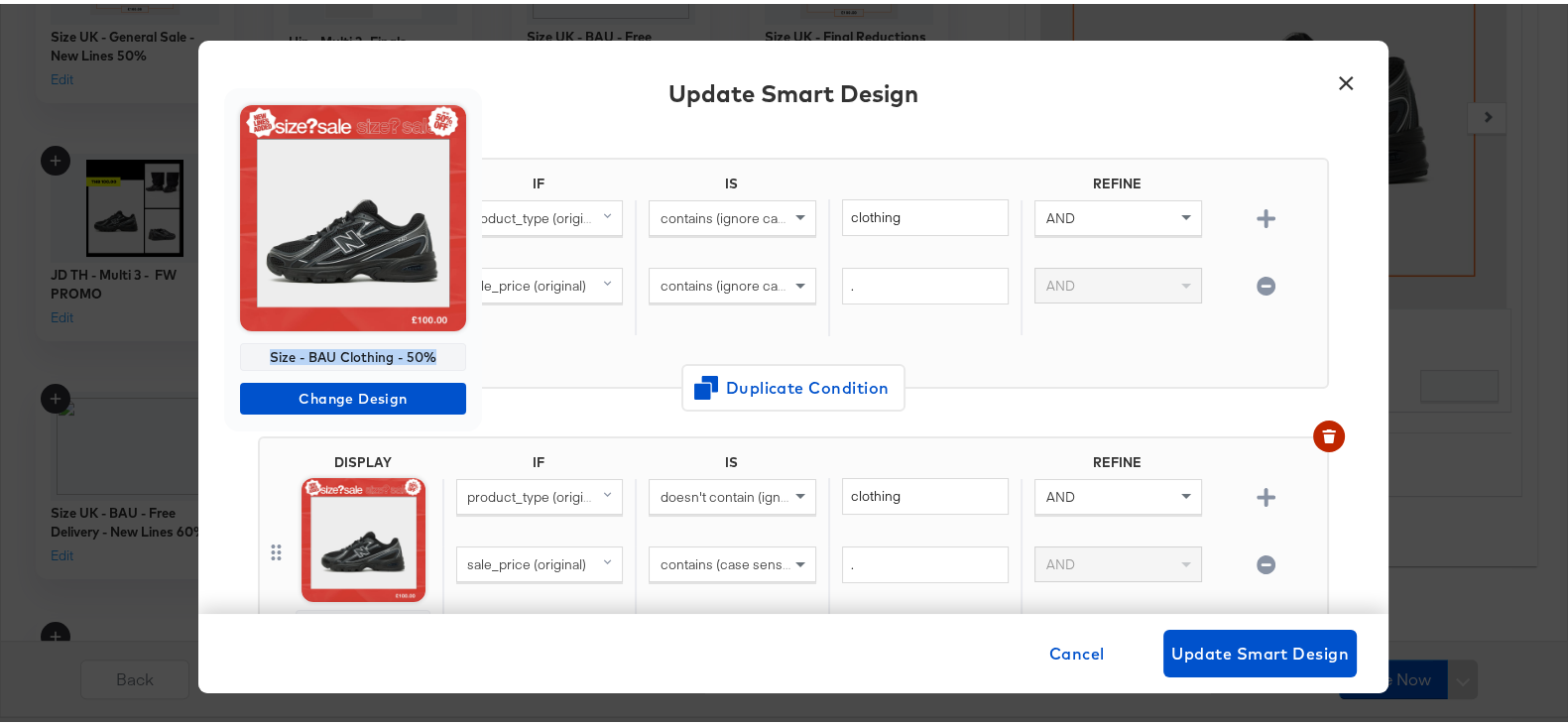 drag, startPoint x: 268, startPoint y: 349, endPoint x: 470, endPoint y: 363, distance: 202.48457 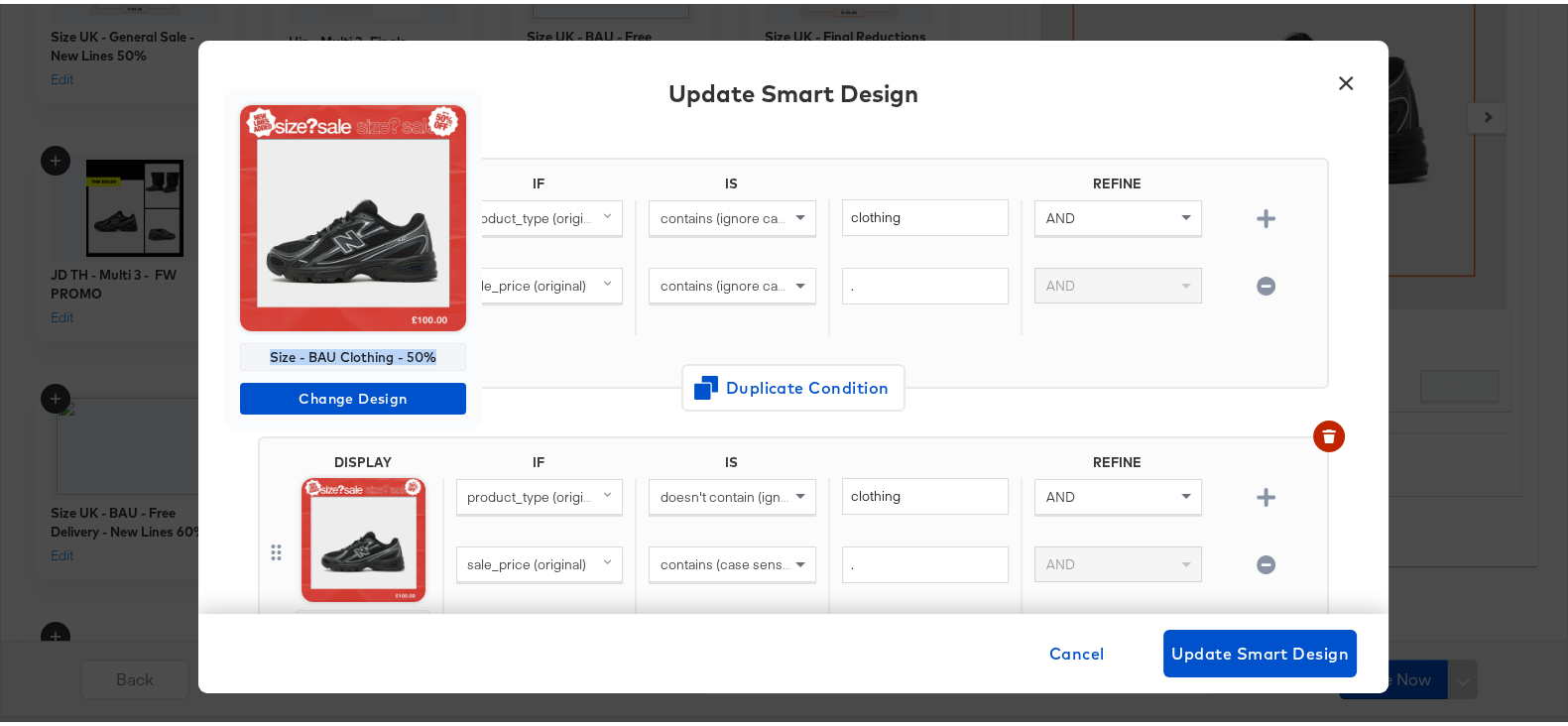 click on "Size - BAU Clothing - 50% Change Design" at bounding box center (353, 256) 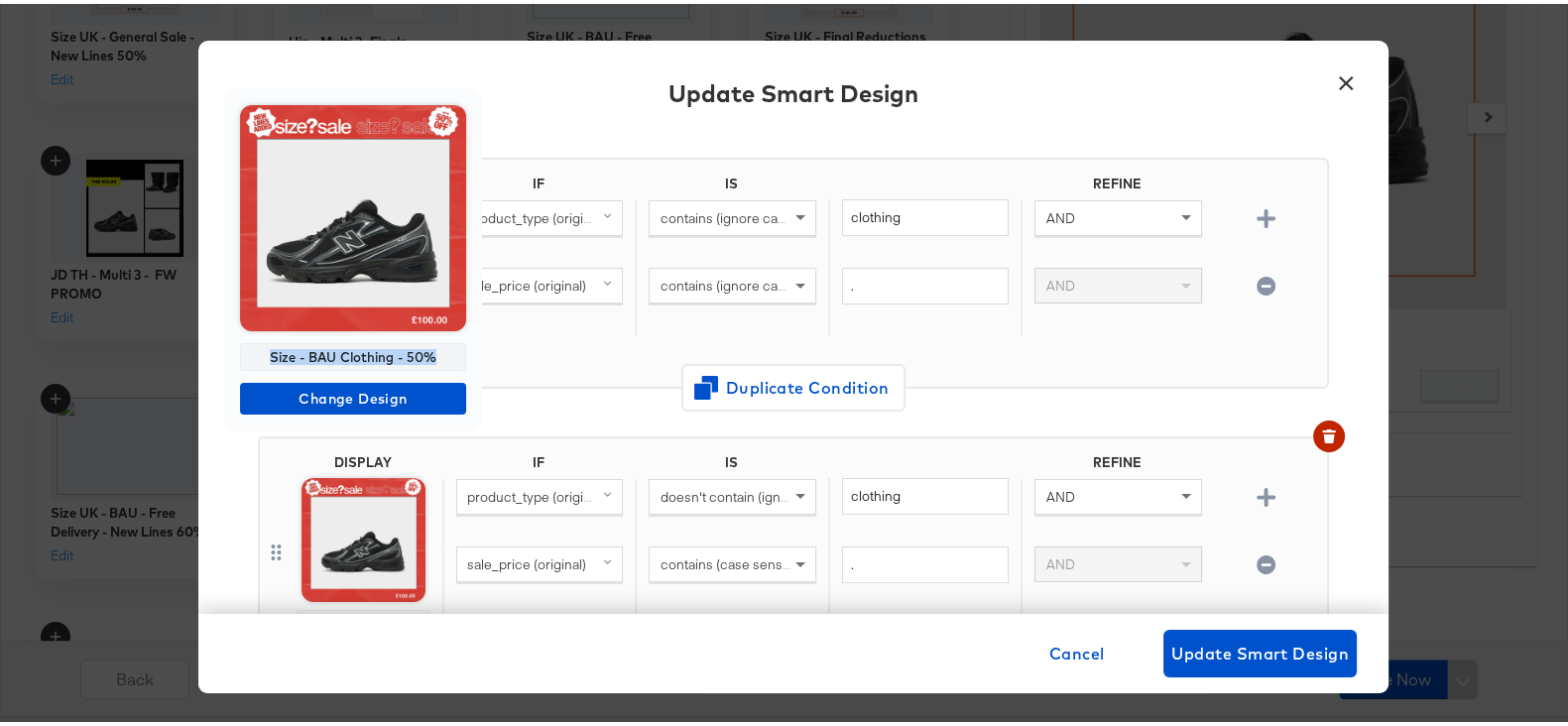 copy on "Size - BAU Clothing - 50%" 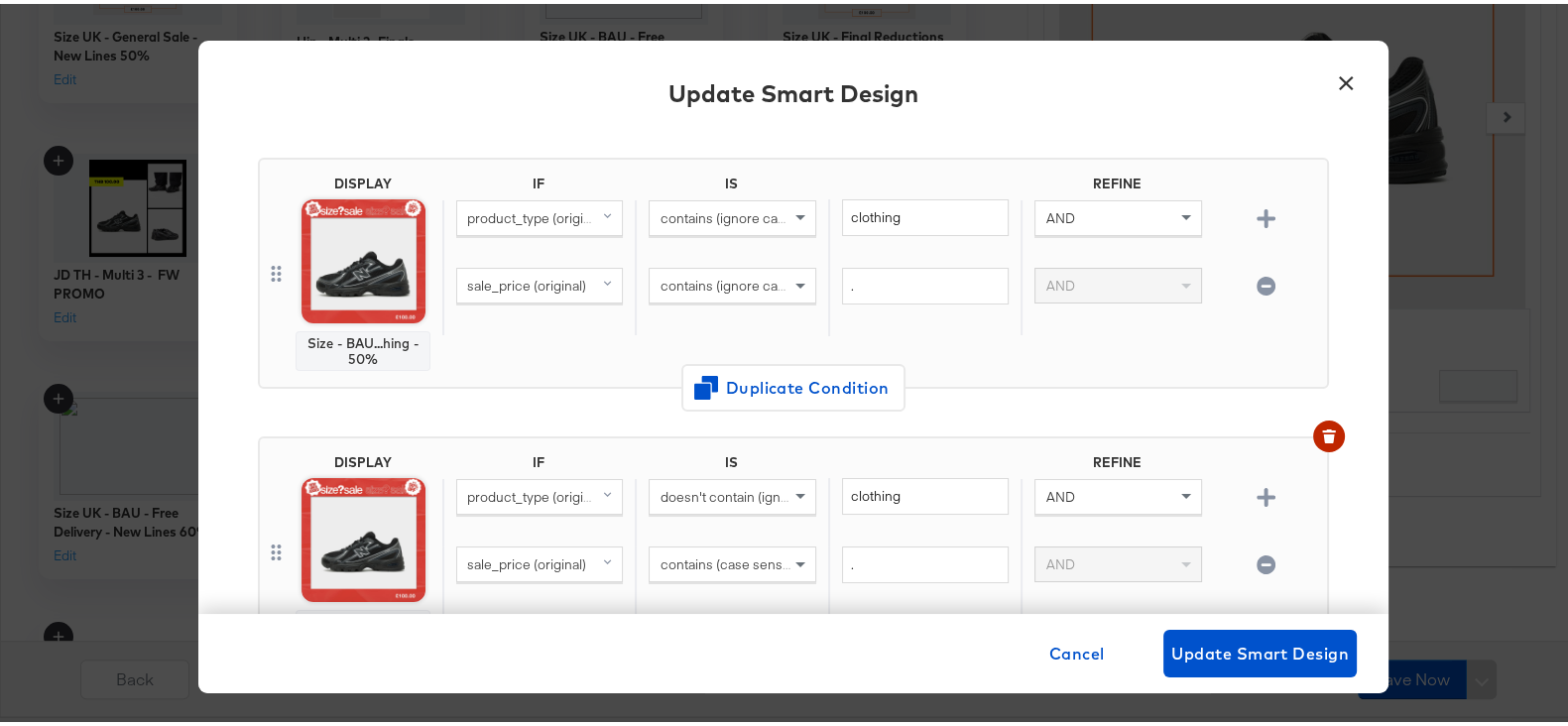 click on "×" at bounding box center [1346, 74] 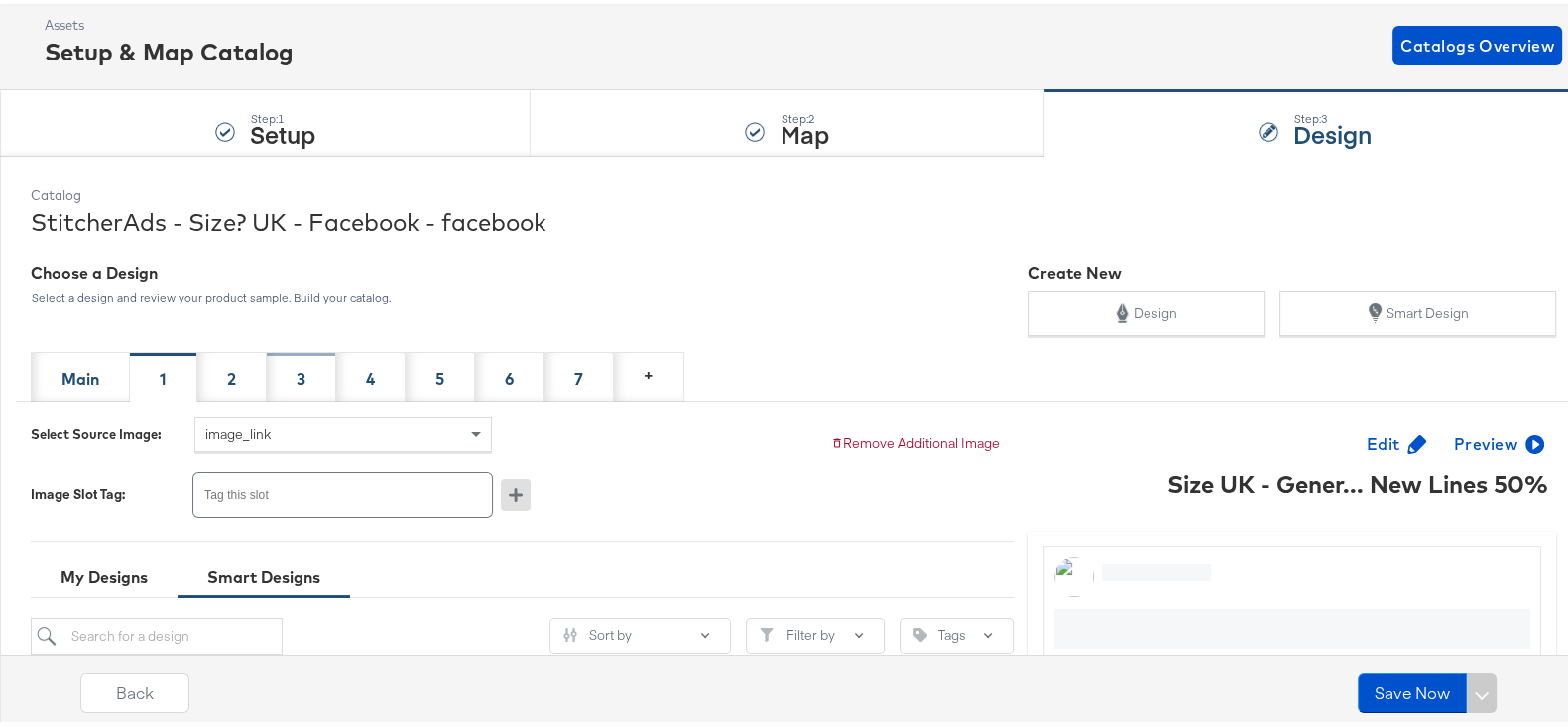 scroll, scrollTop: 99, scrollLeft: 0, axis: vertical 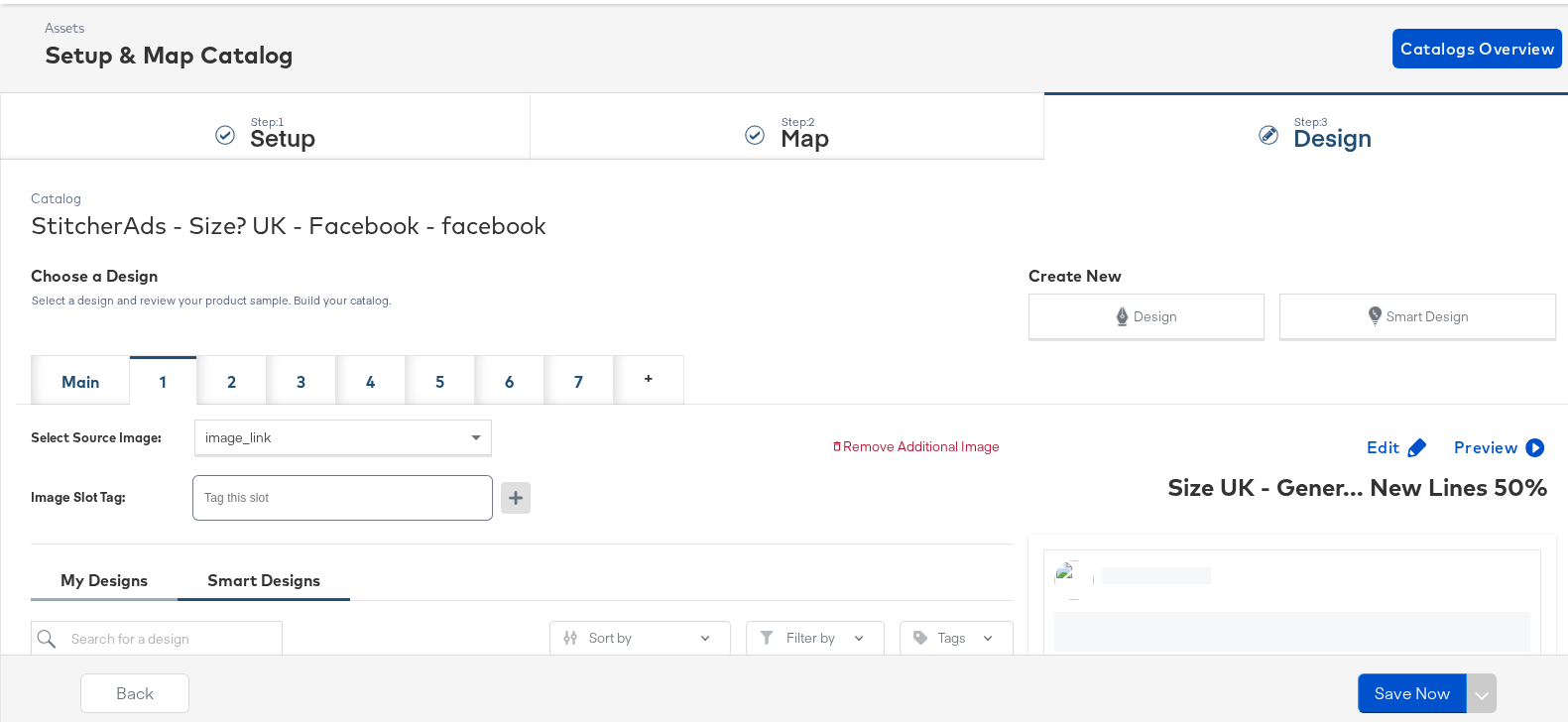 click on "My Designs" at bounding box center [104, 576] 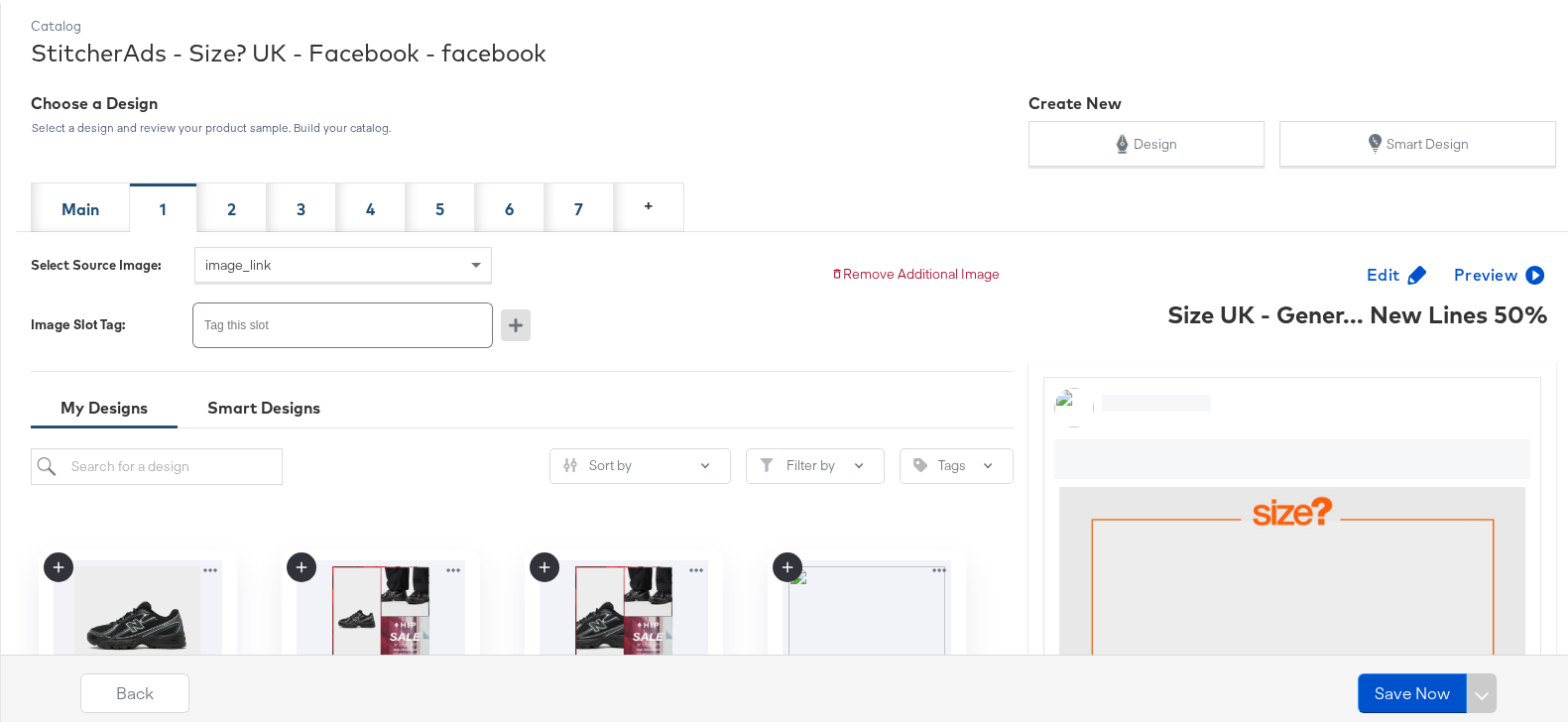 scroll, scrollTop: 338, scrollLeft: 0, axis: vertical 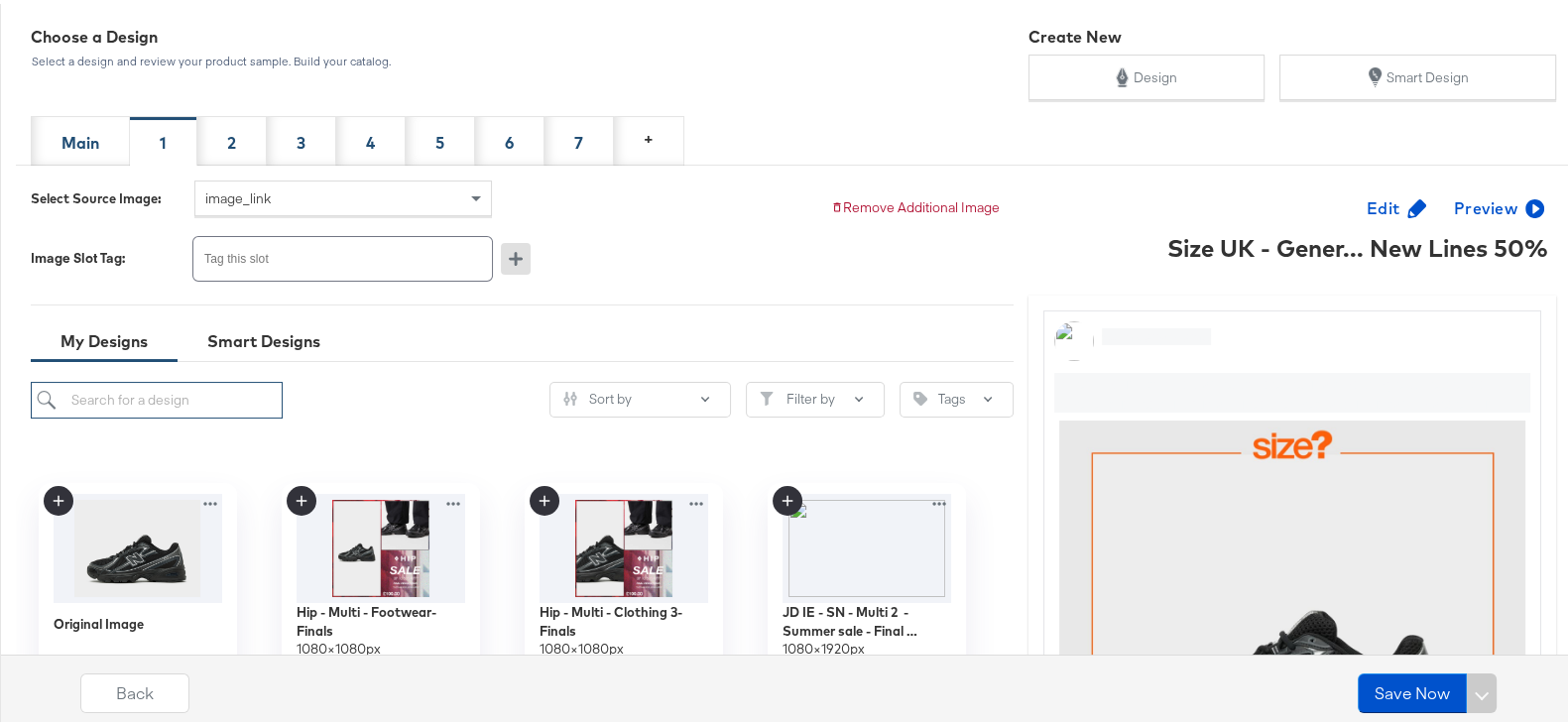 click at bounding box center [157, 396] 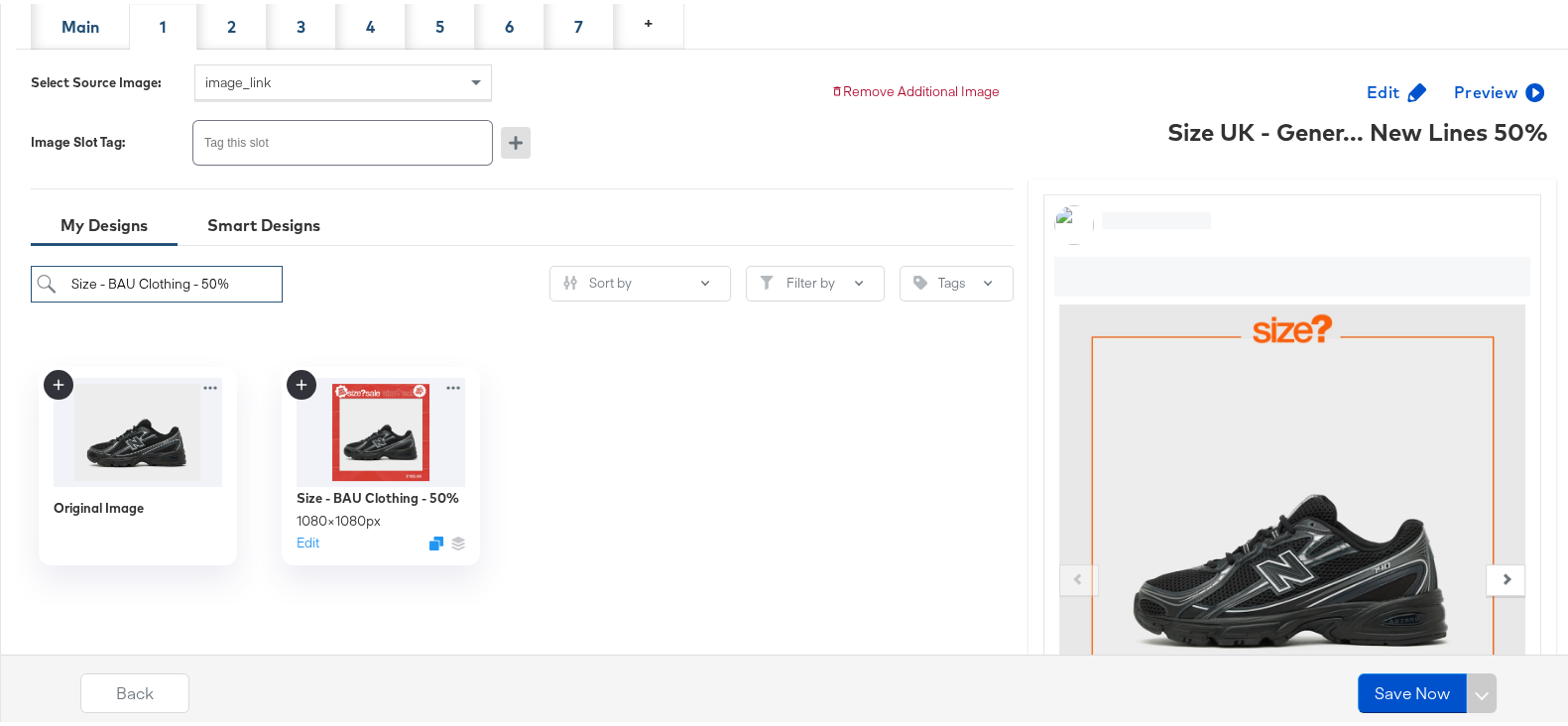 scroll, scrollTop: 474, scrollLeft: 0, axis: vertical 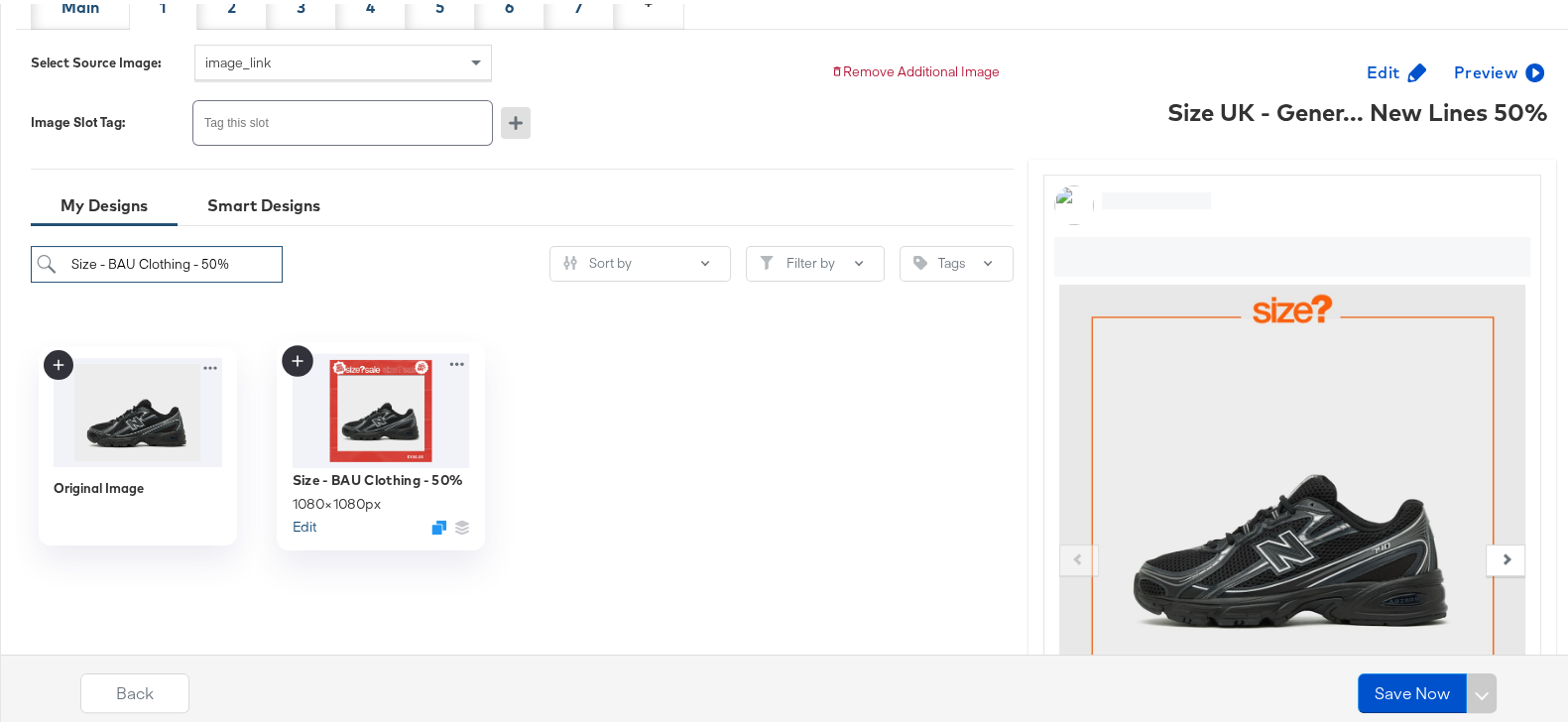 type on "Size - BAU Clothing - 50%" 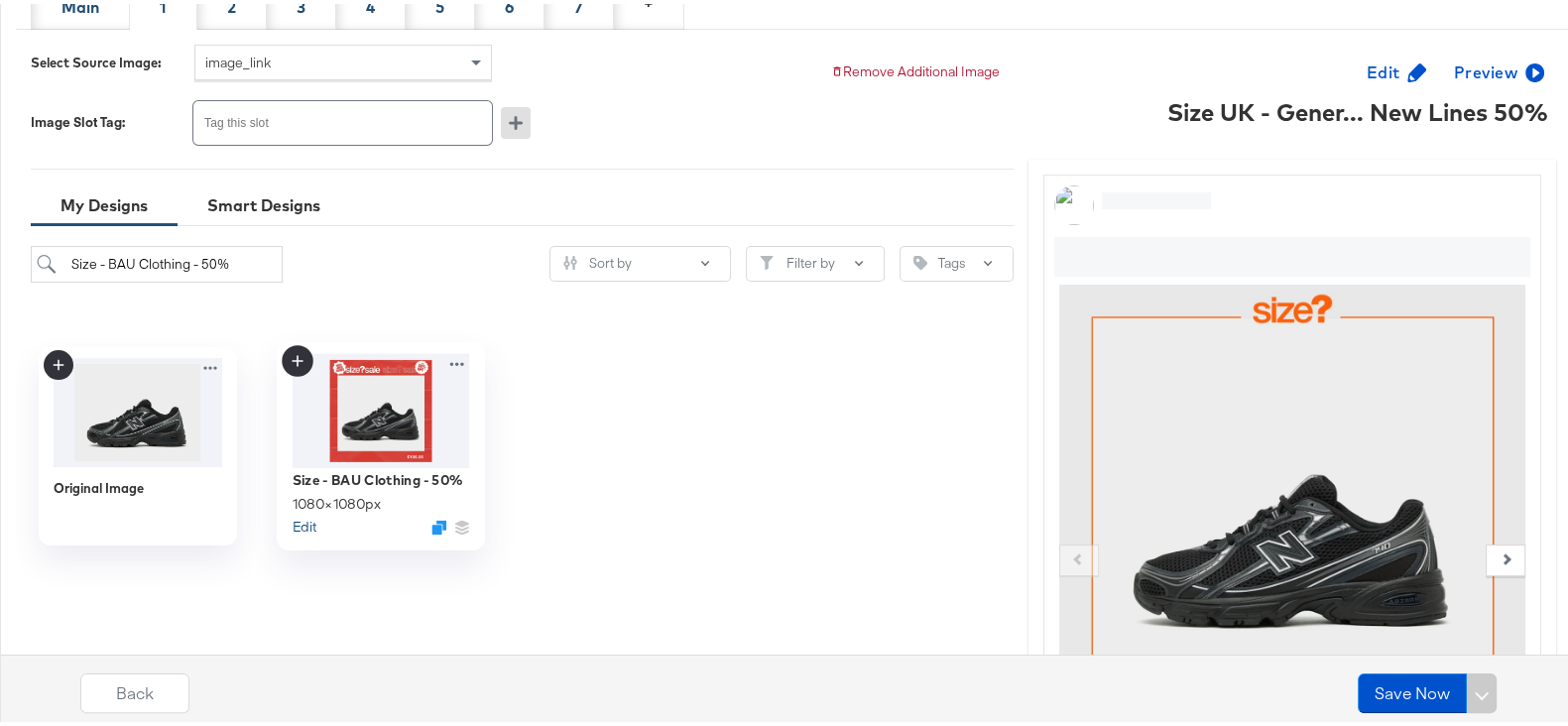click on "Edit" at bounding box center [303, 523] 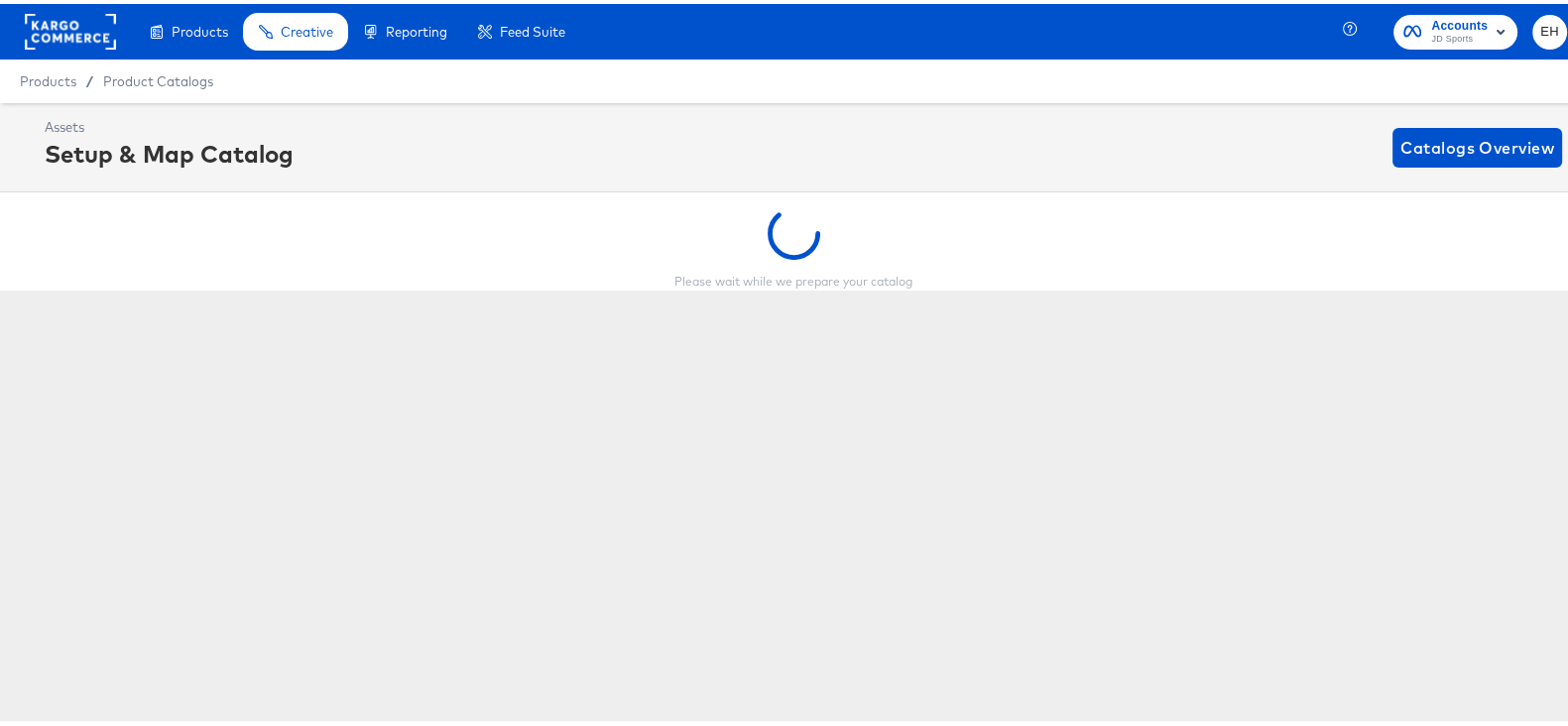 scroll, scrollTop: 0, scrollLeft: 0, axis: both 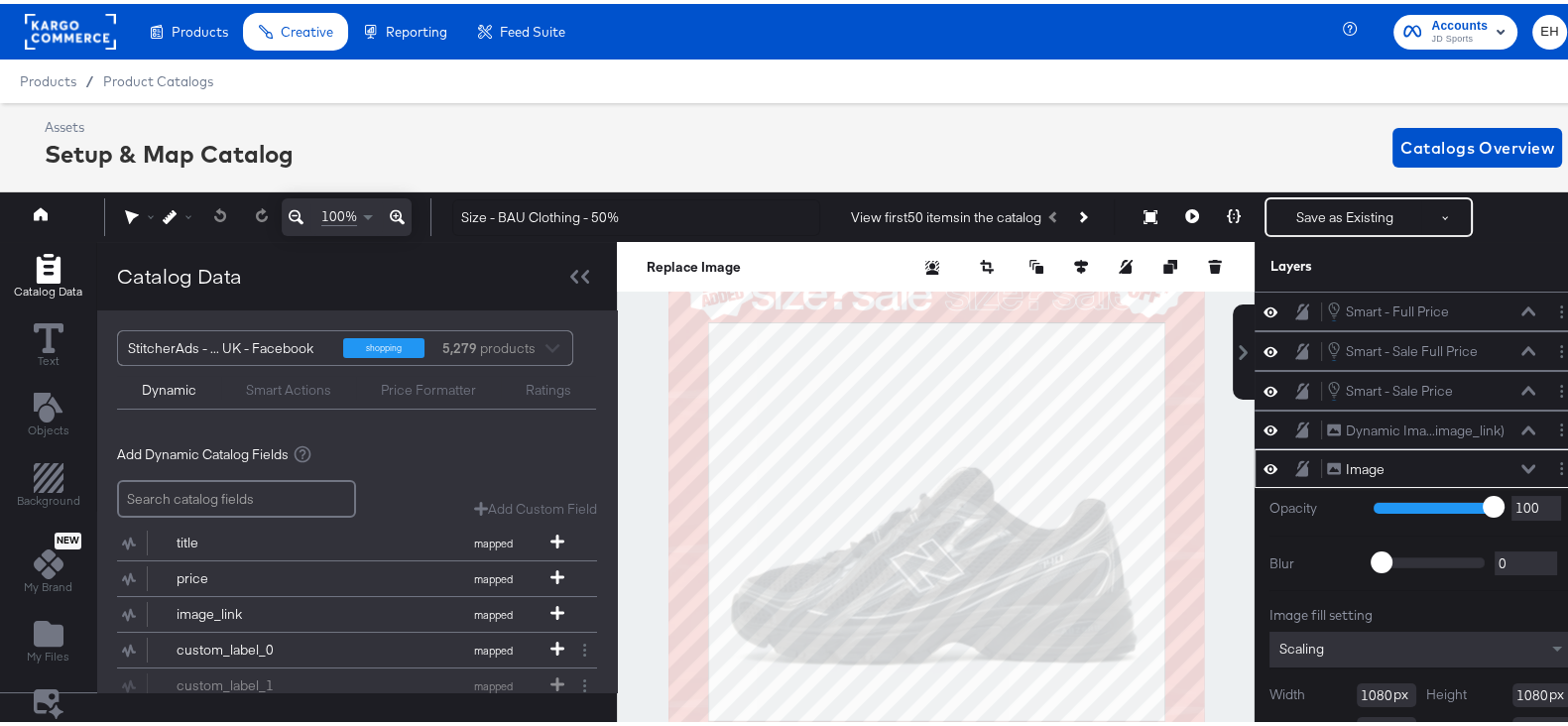click on "Image Image" at bounding box center (1431, 465) 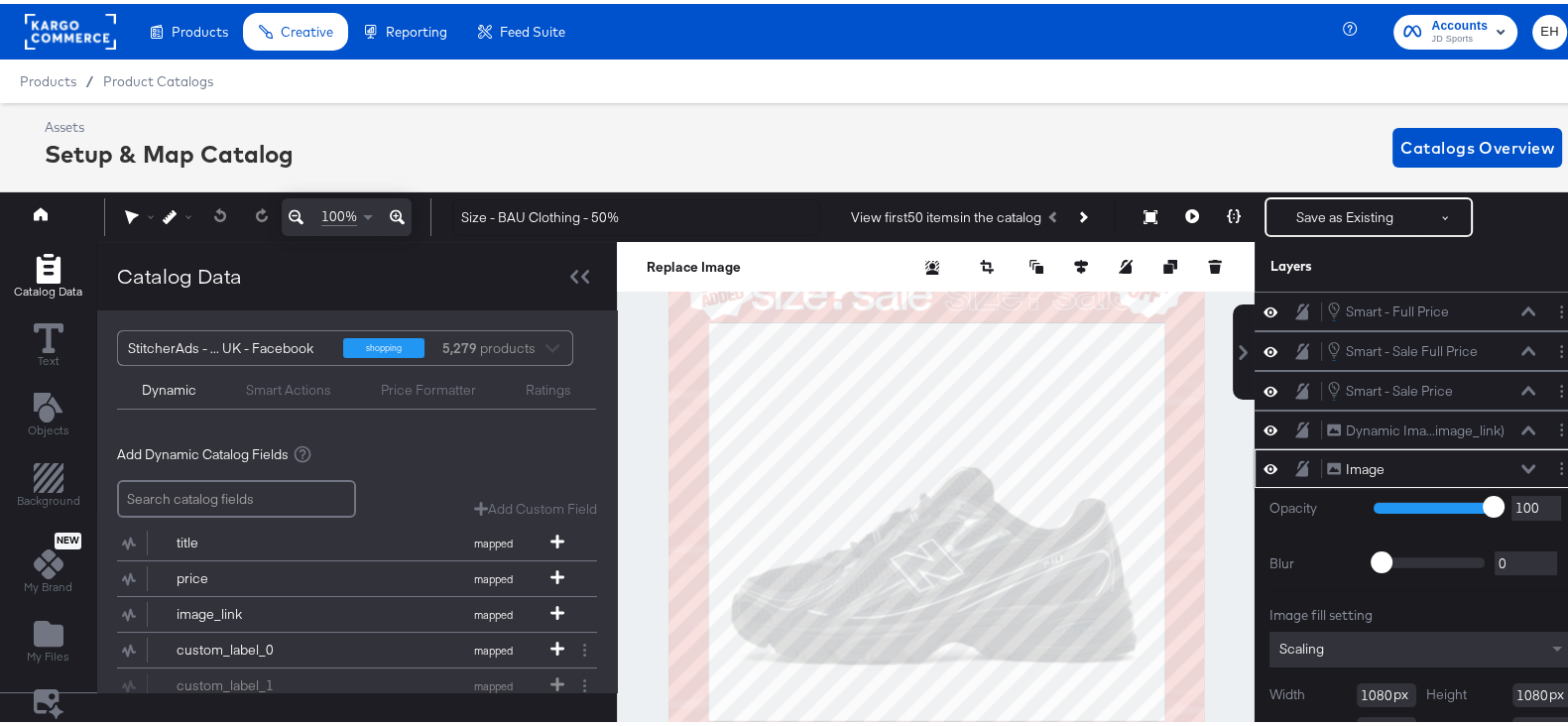 click 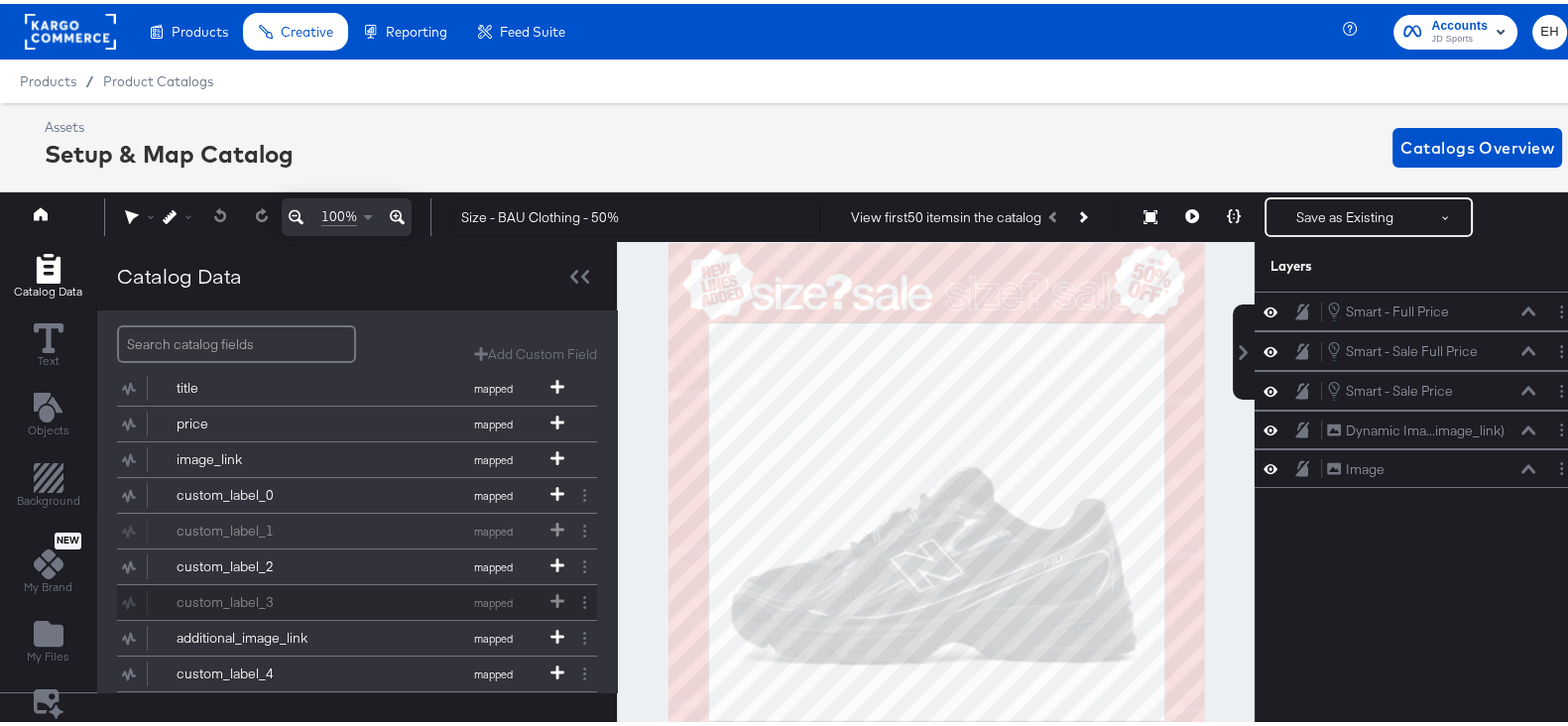 scroll, scrollTop: 0, scrollLeft: 0, axis: both 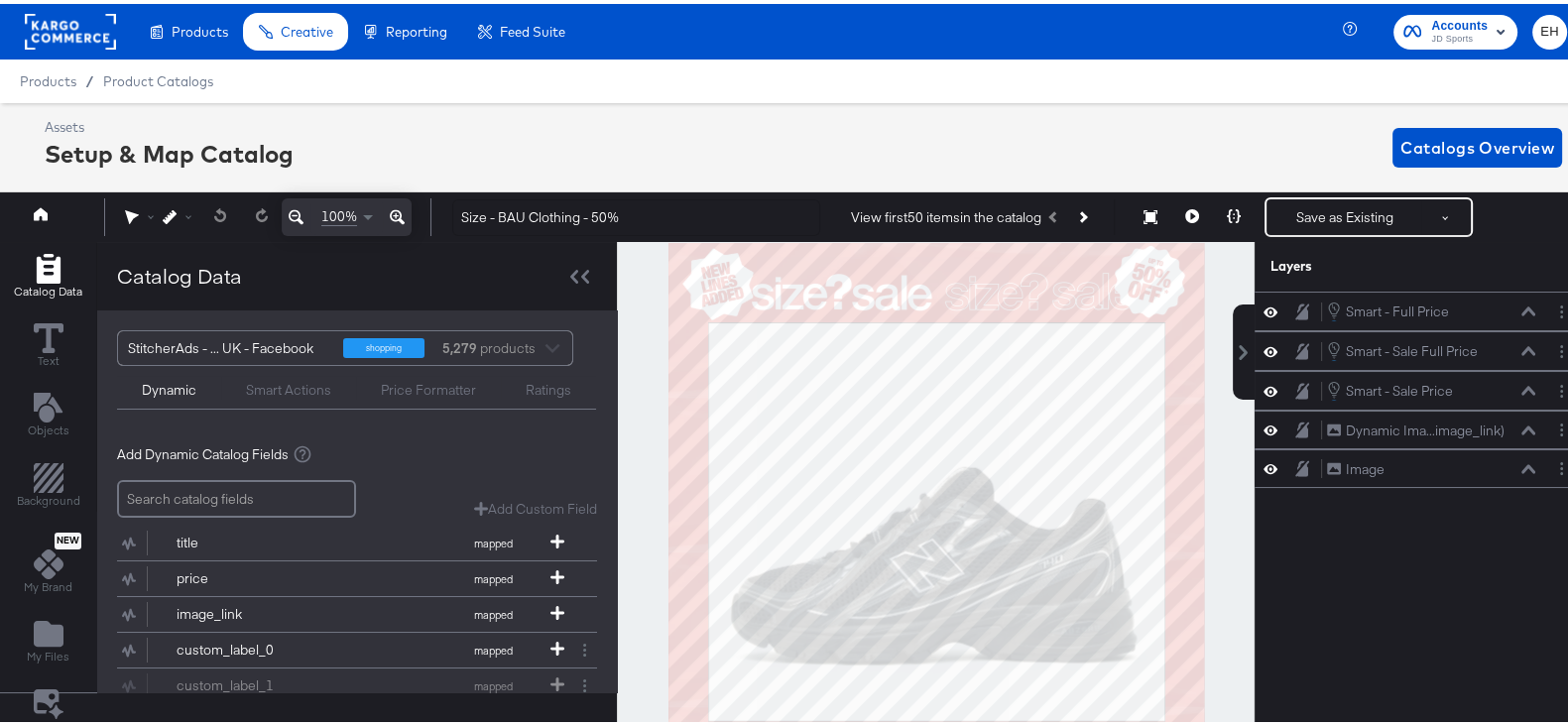 click on "Smart Actions" at bounding box center [289, 386] 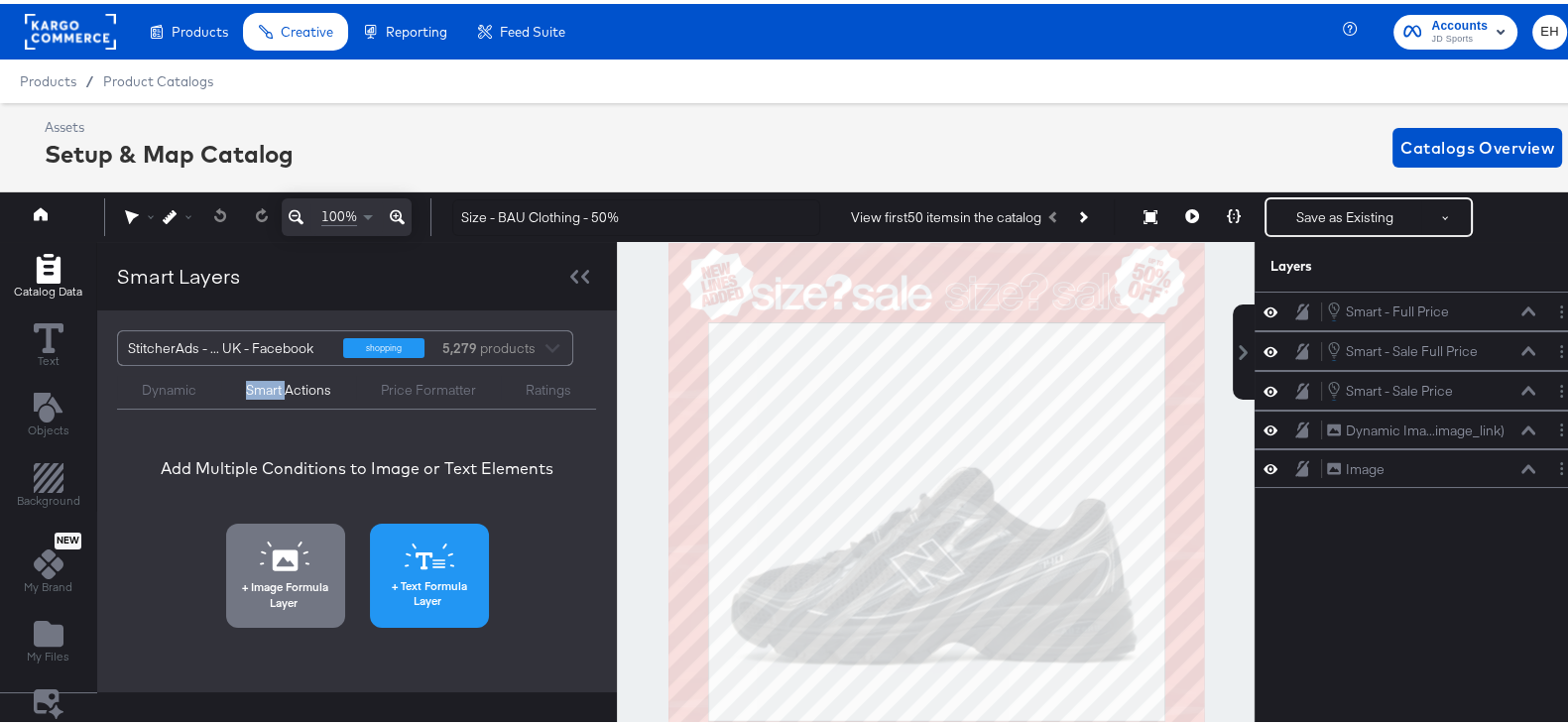 click on "Text Formula Layer" at bounding box center (429, 589) 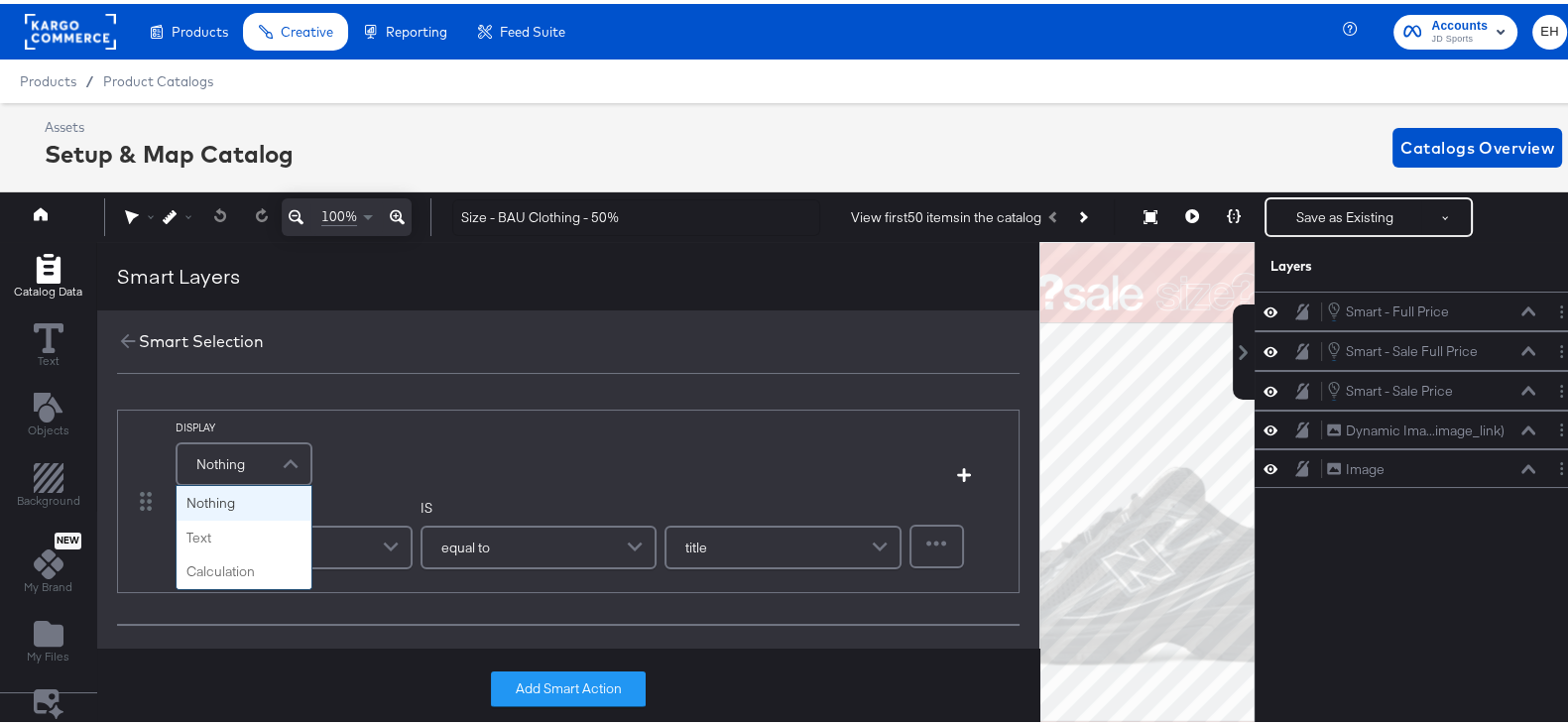 click on "Nothing" at bounding box center (244, 460) 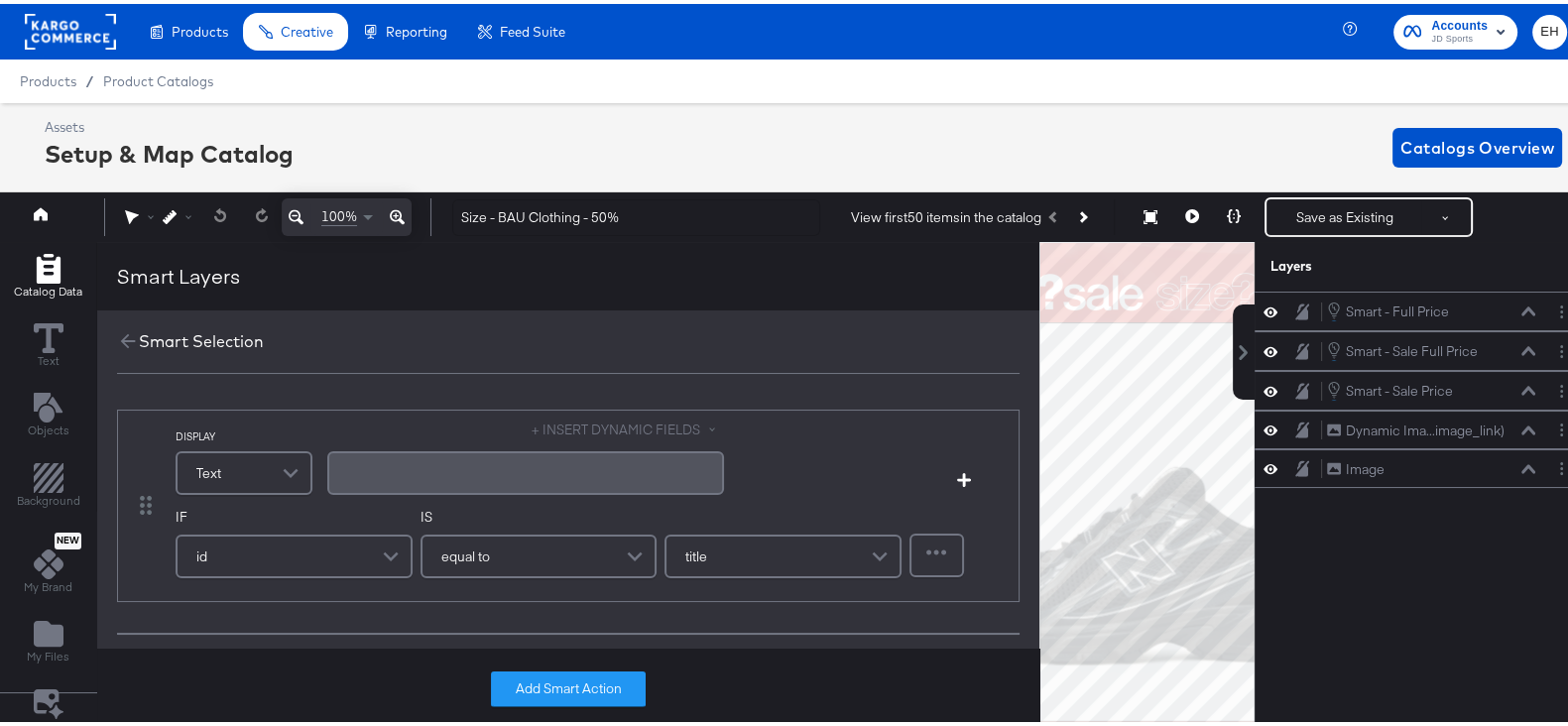 click on "﻿" at bounding box center [526, 468] 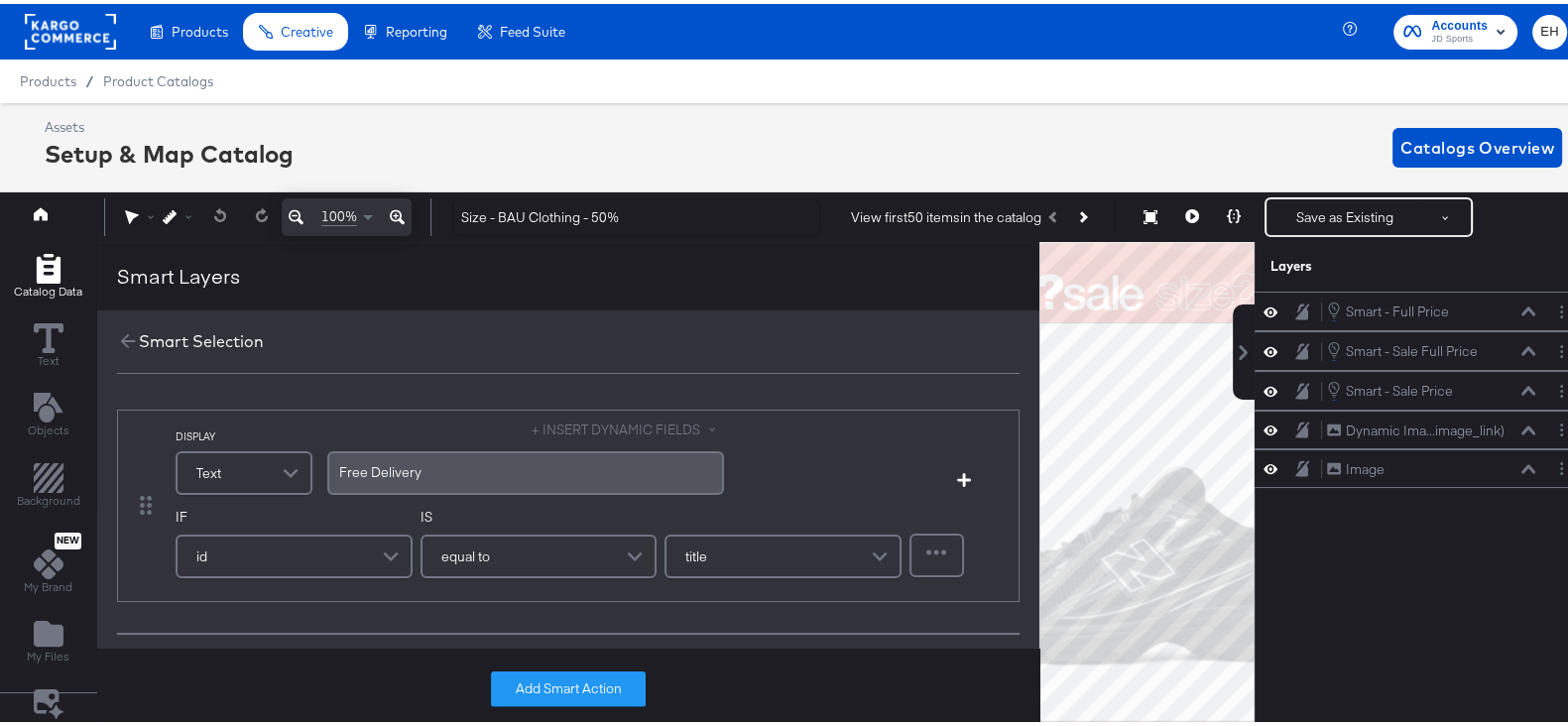 scroll, scrollTop: 32, scrollLeft: 0, axis: vertical 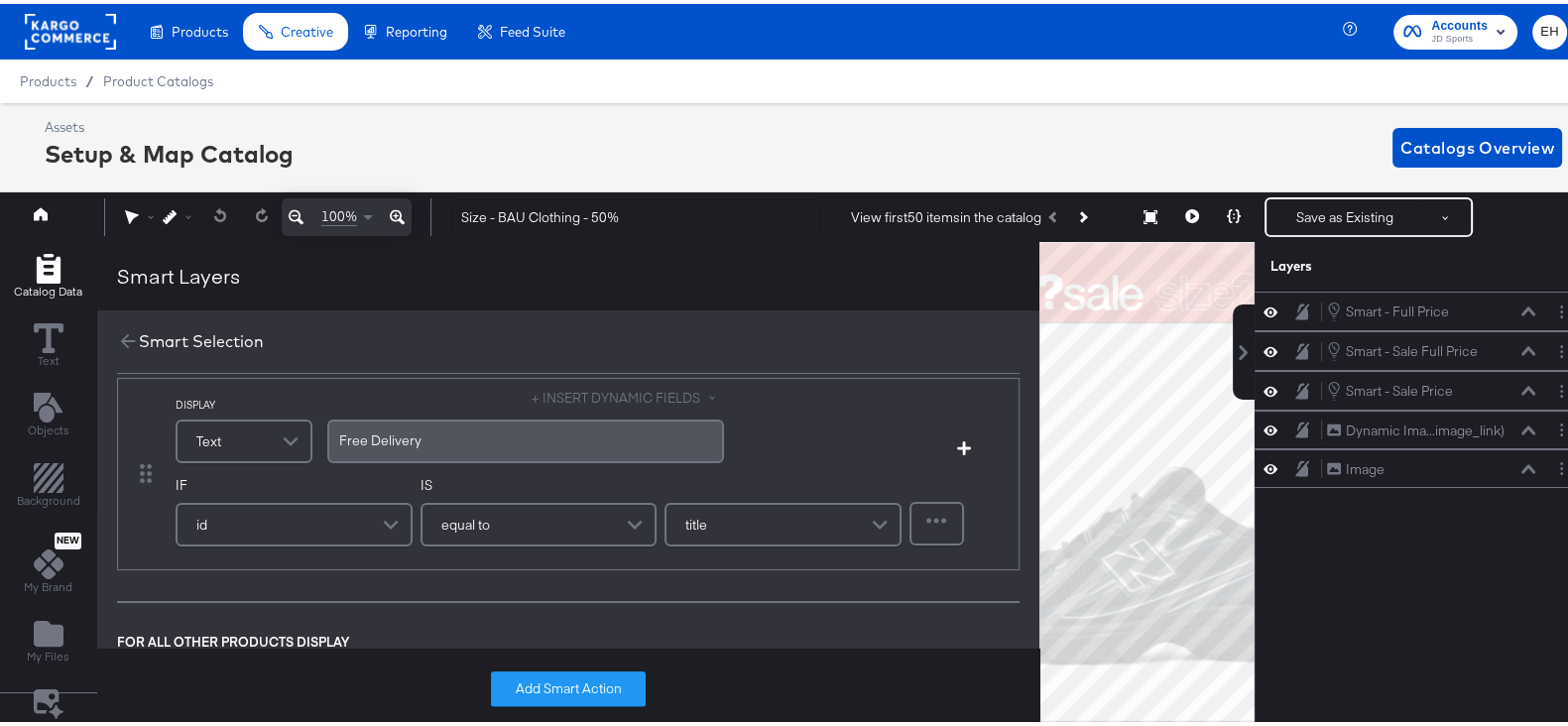 click on "id" at bounding box center (294, 521) 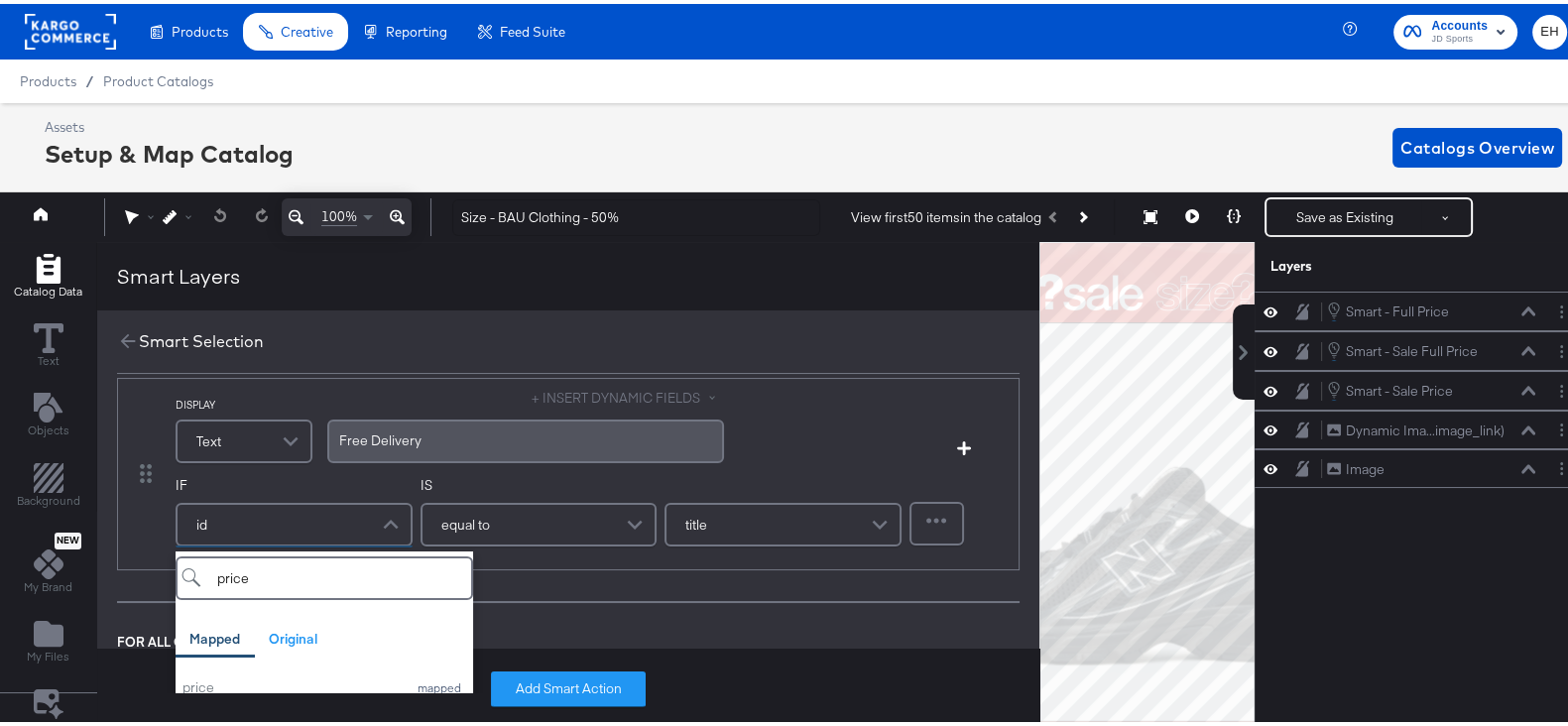 scroll, scrollTop: 219, scrollLeft: 0, axis: vertical 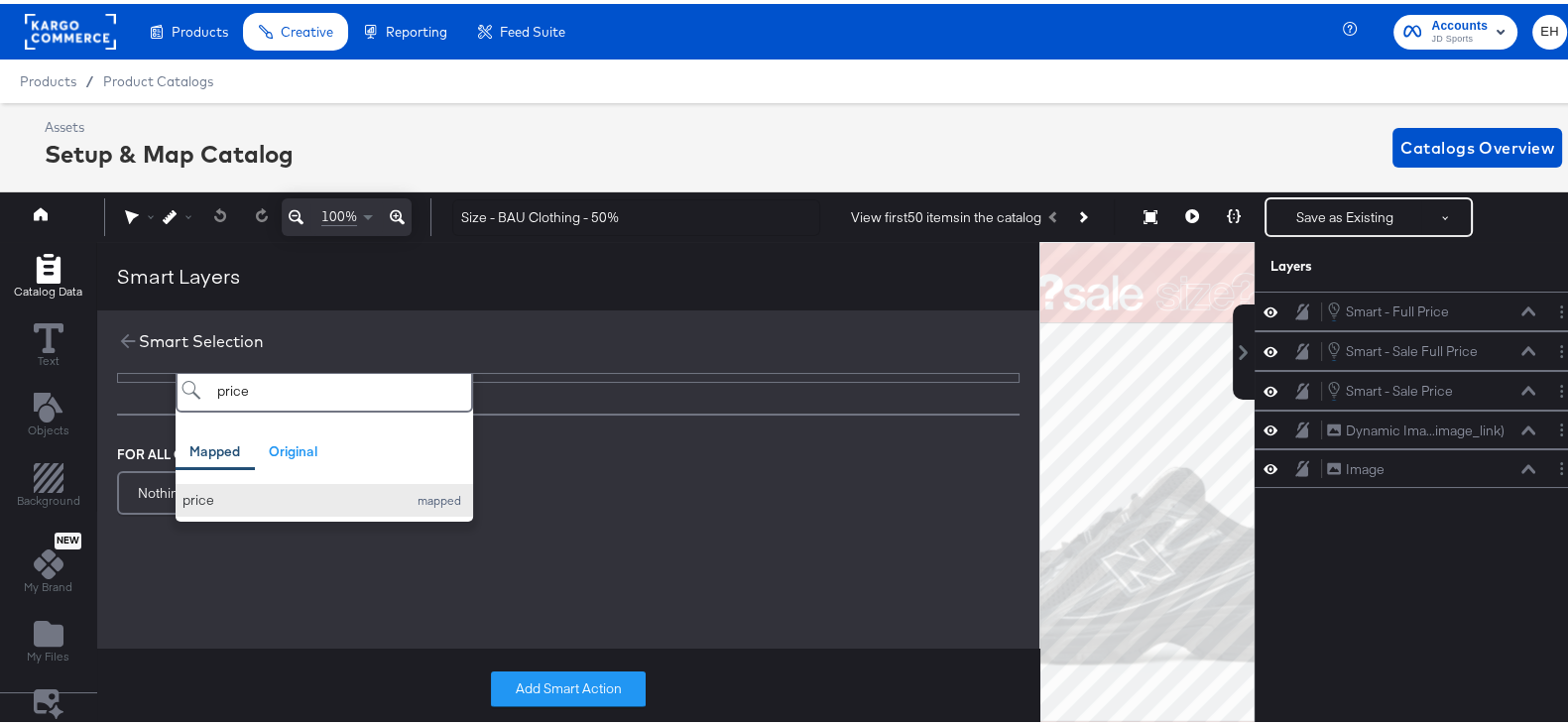 type on "price" 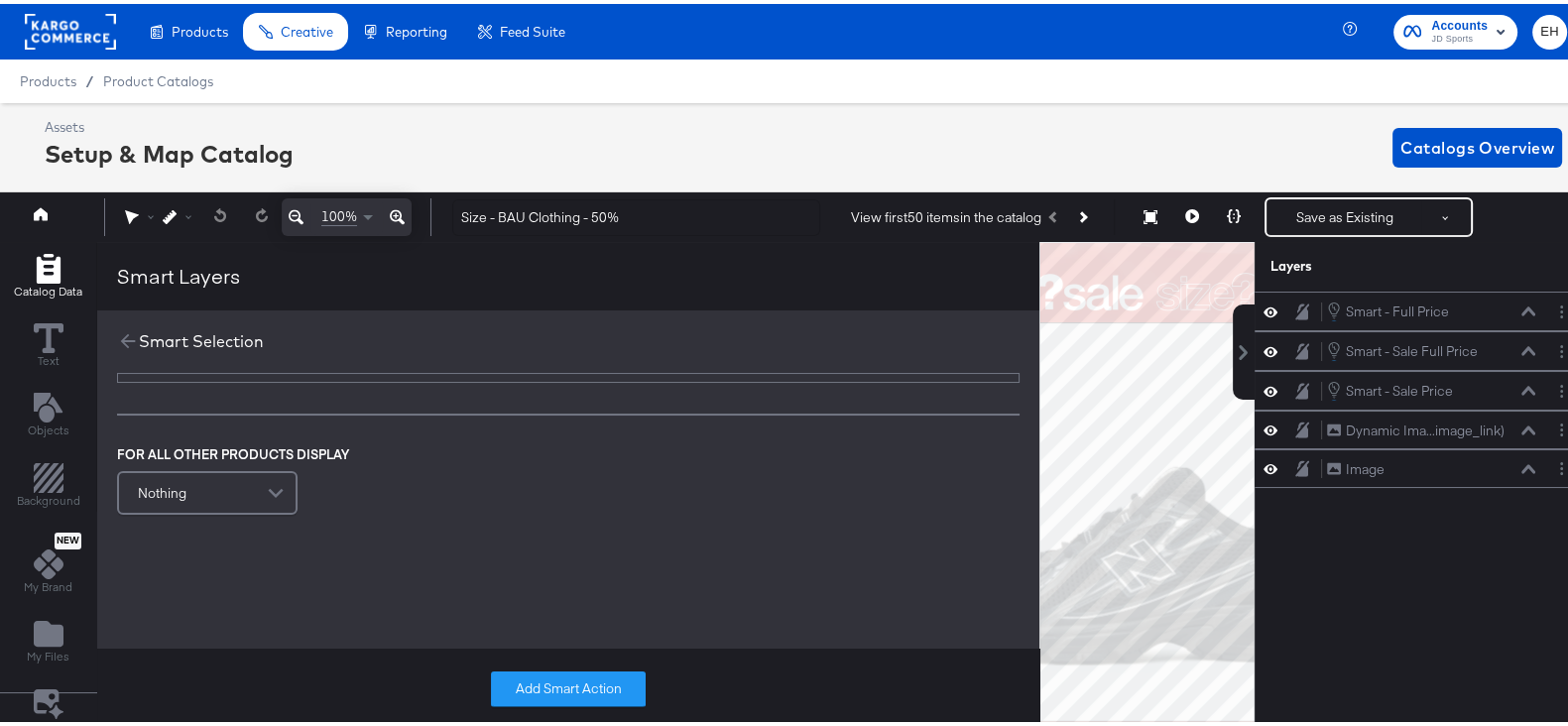 scroll, scrollTop: 0, scrollLeft: 0, axis: both 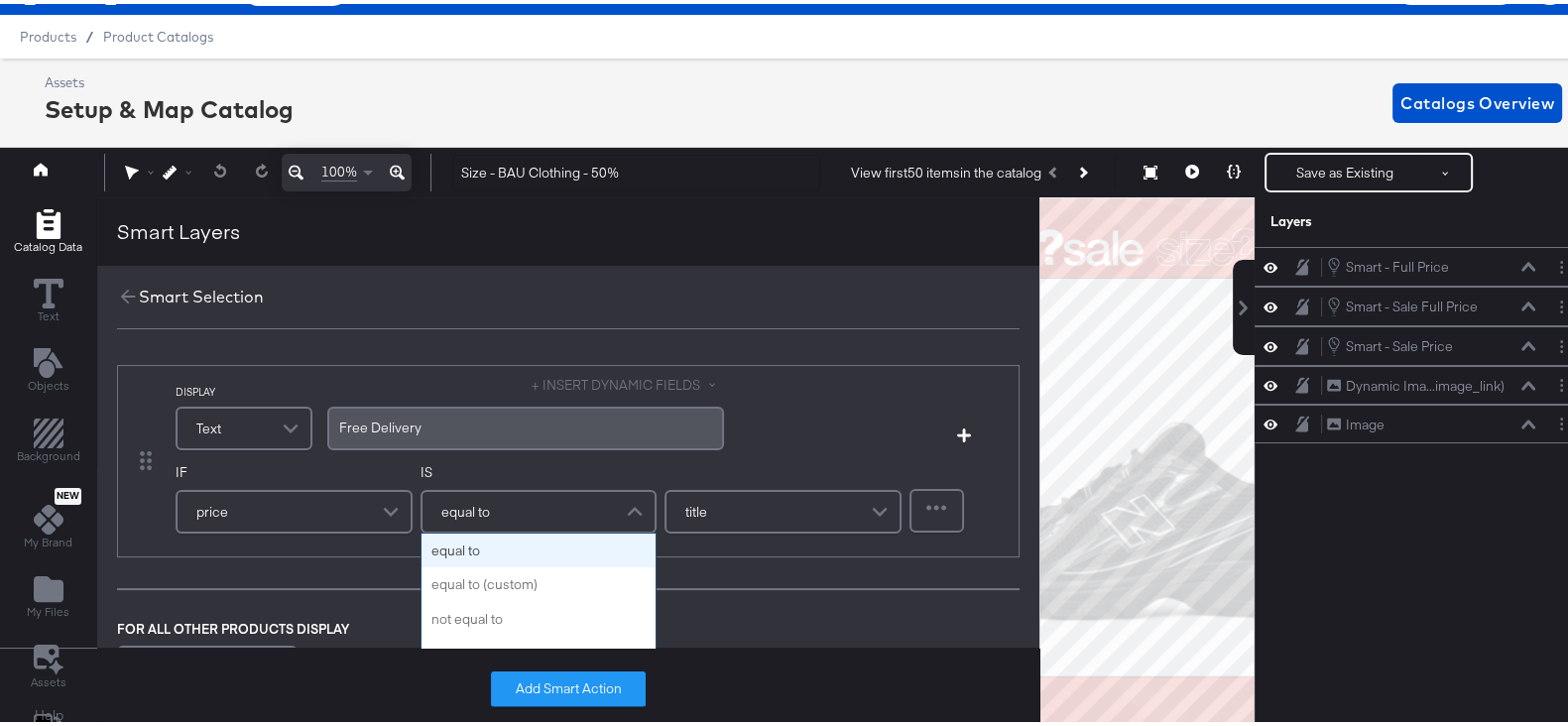 click on "equal to equal to equal to (custom) not equal to not equal to (custom) equal to (number) equal to (custom) (number) less than (number) less than (number) (custom) less than or equal to (number) greater than (number) greater than (number) (custom) greater than or equal to (number) greater than or equal to (custom) (number) less than or equal to (custom) (number) is any not any starts with ends with contains (case sensitive) doesn't contain (case sensitive) contains (ignore case) doesn't contain (ignore case) matches (regex) doesn't match (regex)" at bounding box center [539, 508] 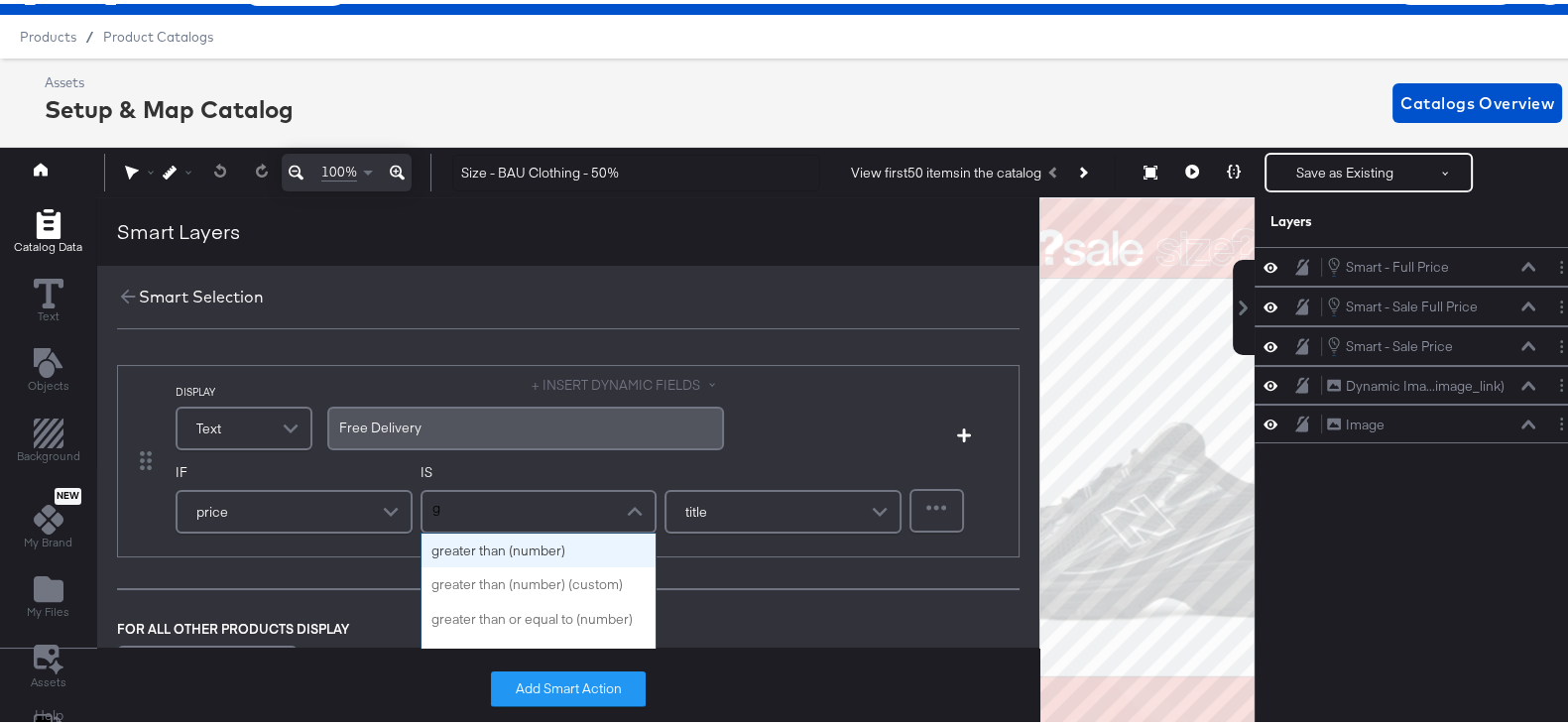 type on "gr" 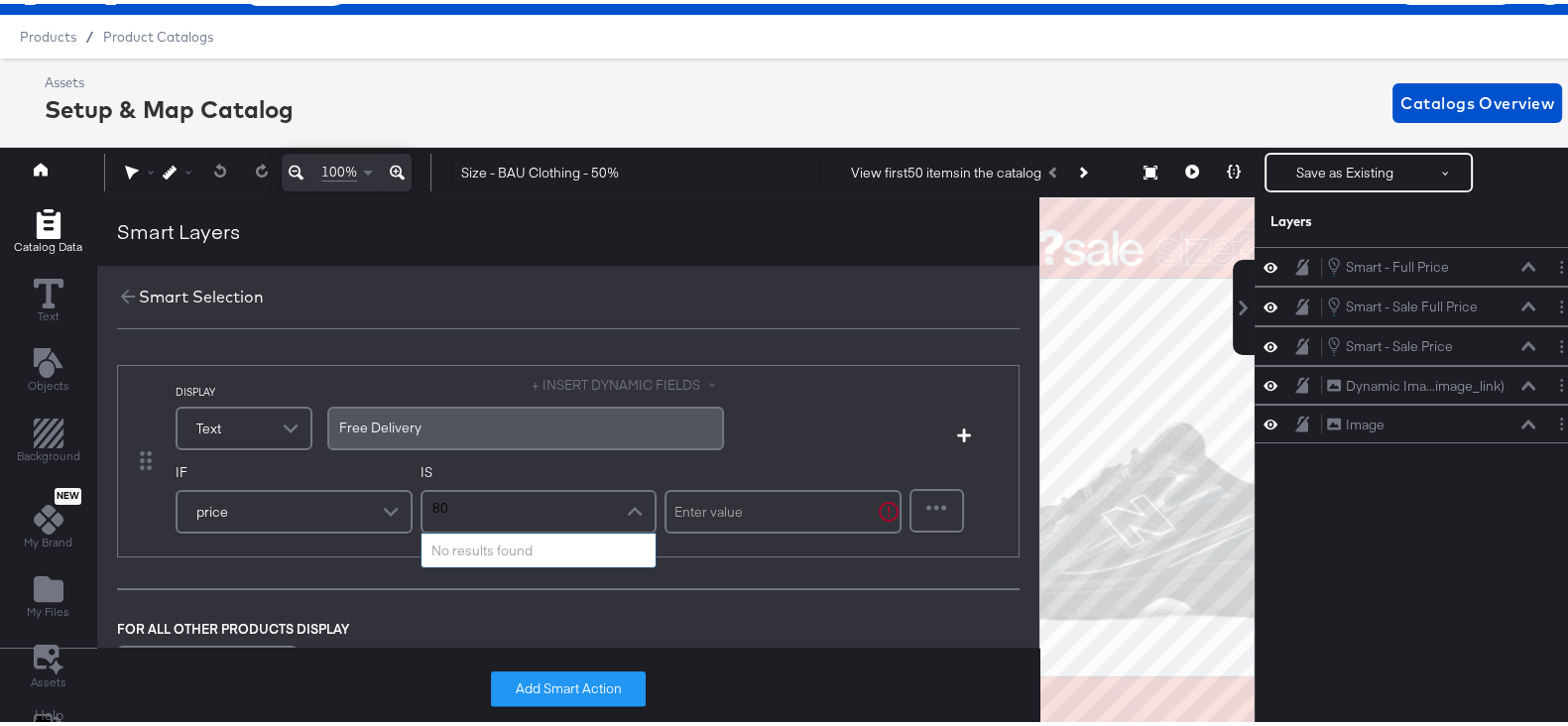 type on "80" 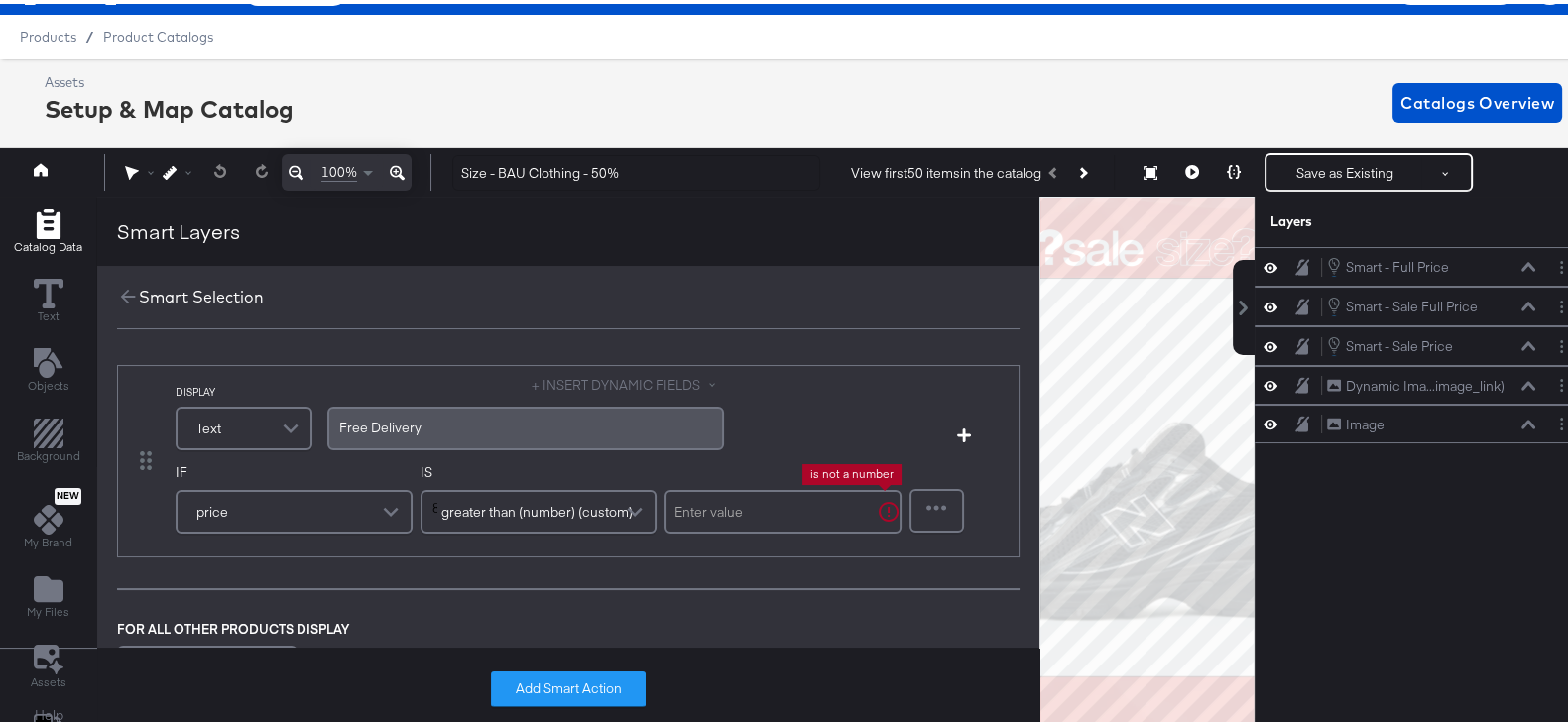 type 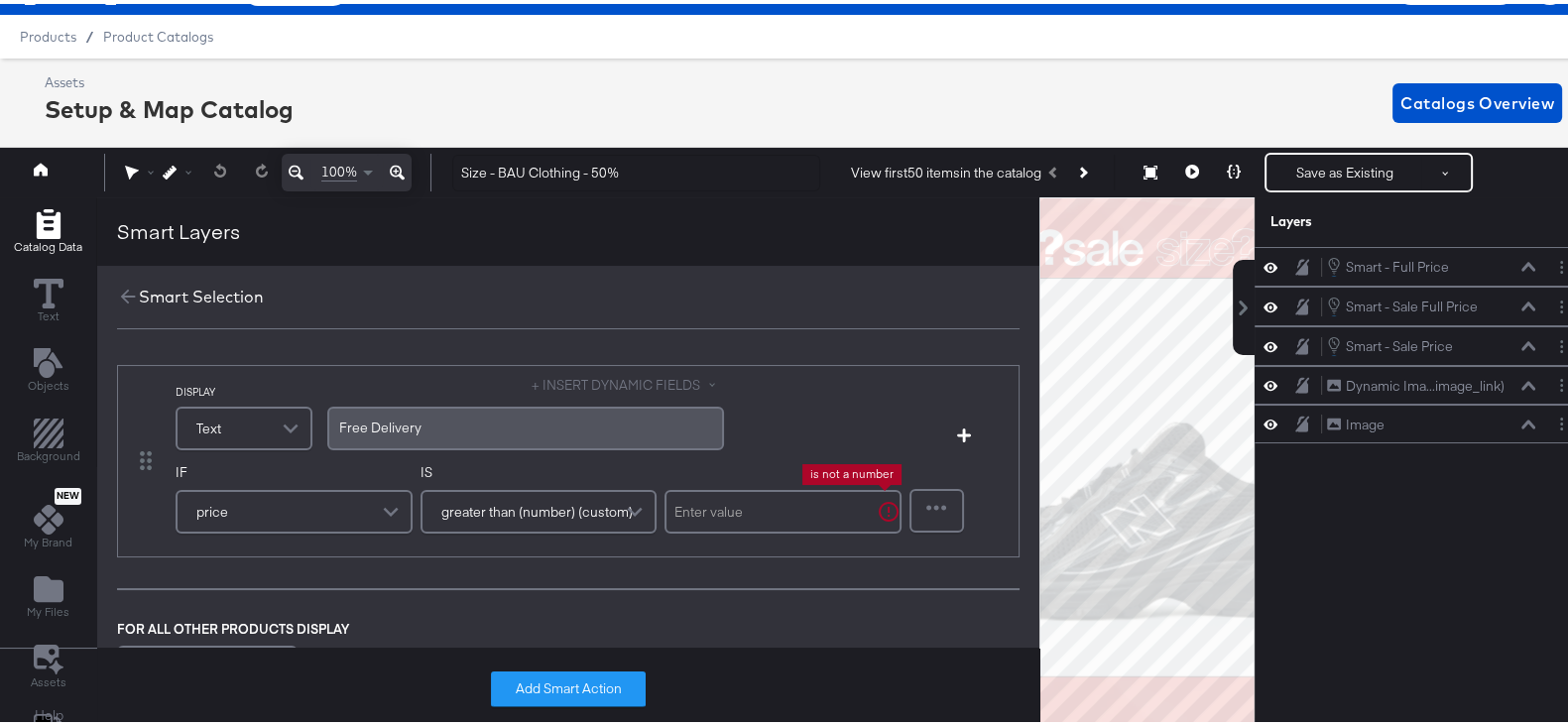 click at bounding box center (783, 508) 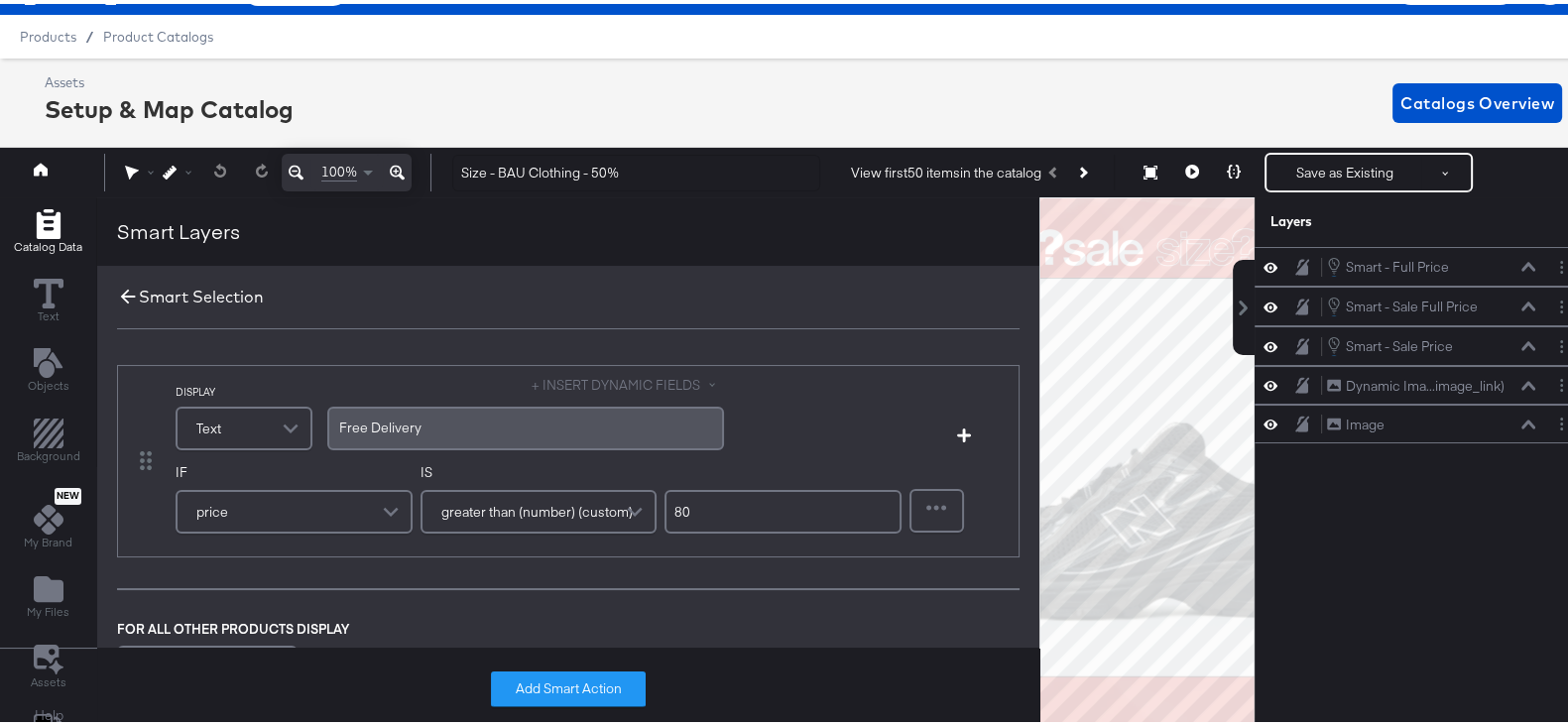 type on "80" 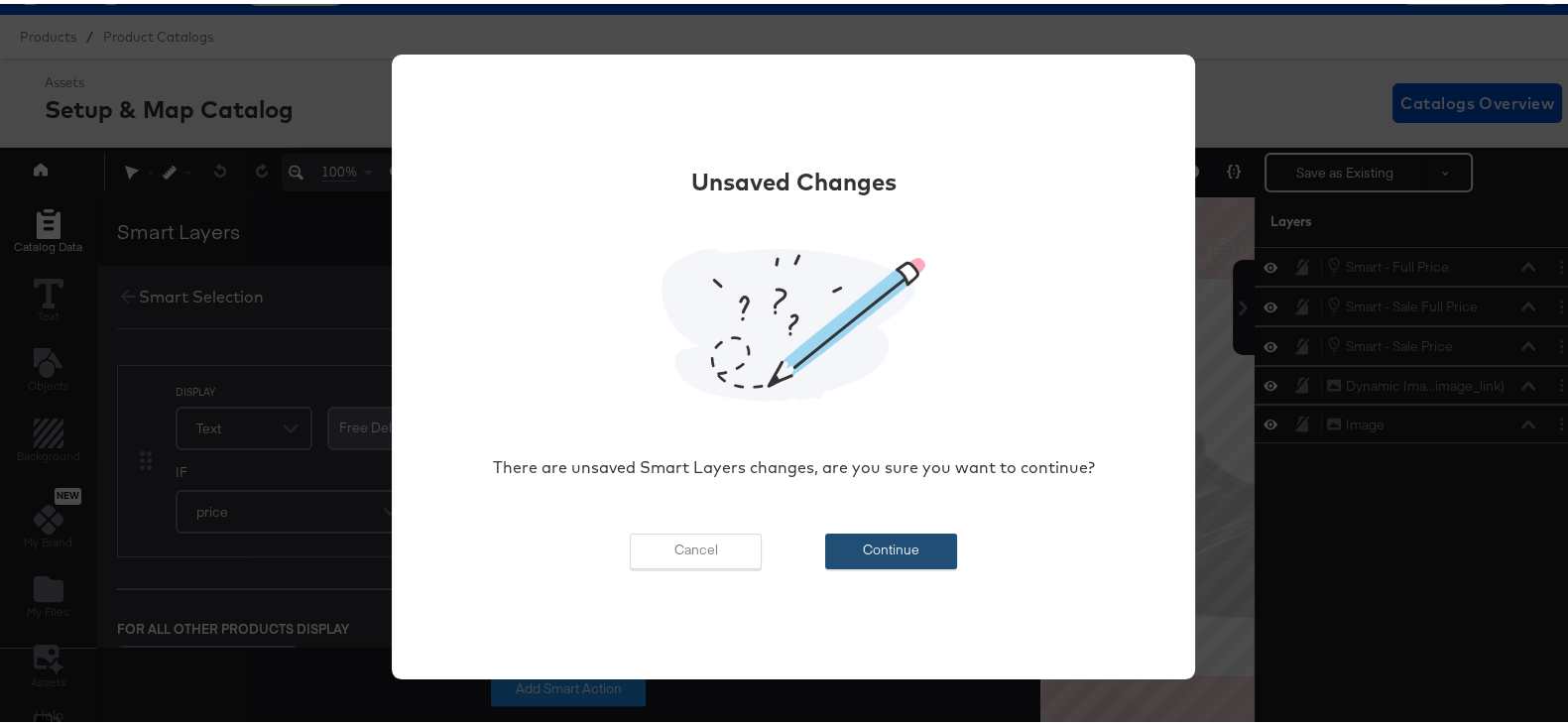 click on "Continue" at bounding box center [891, 547] 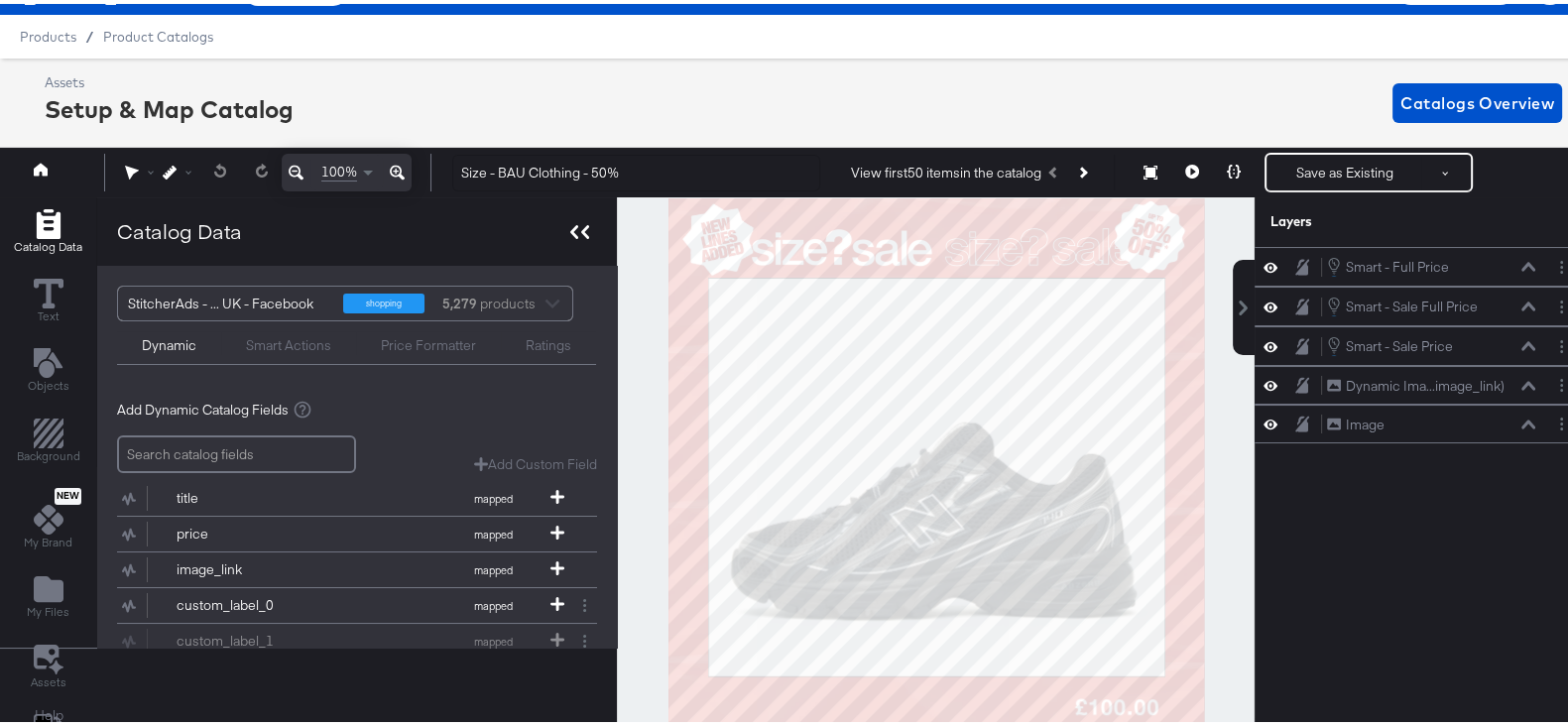 click 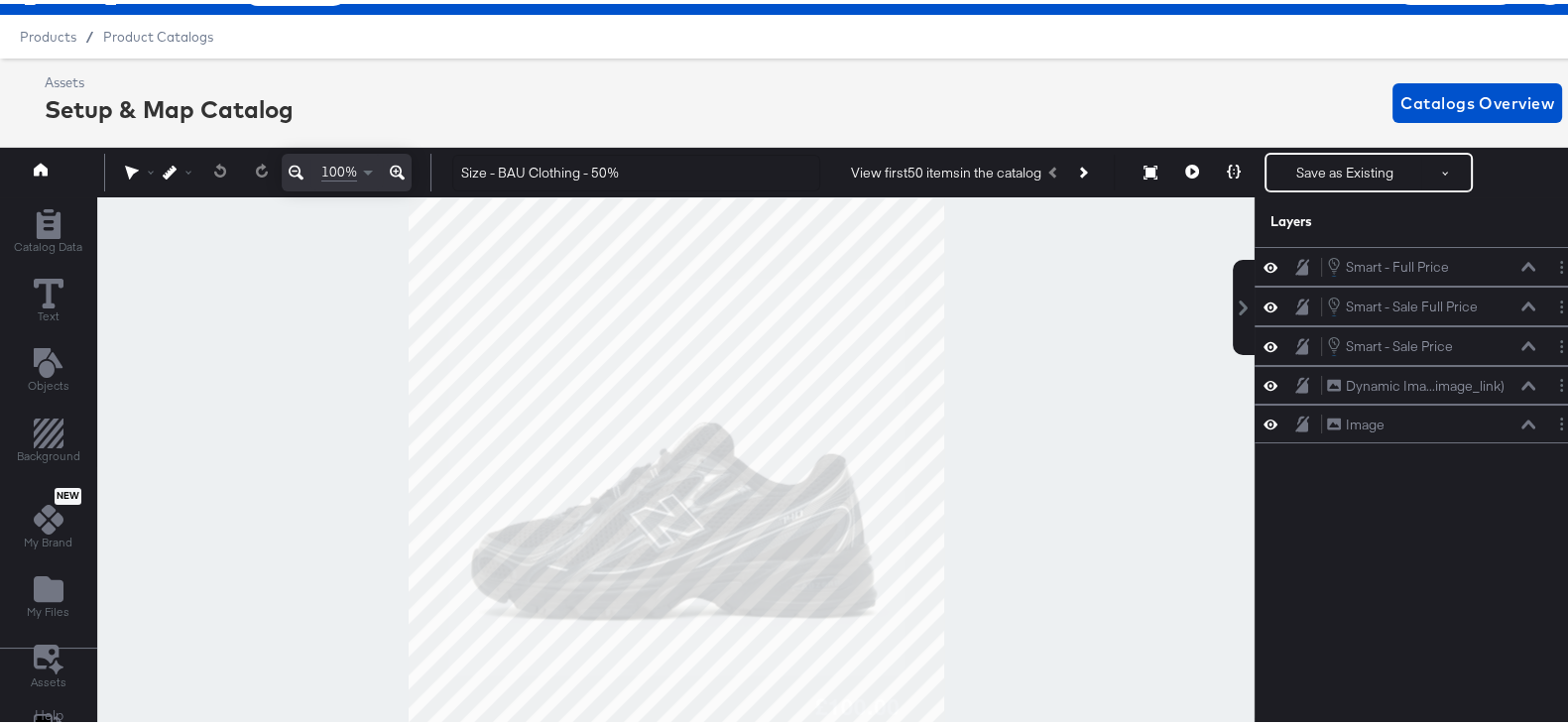 scroll, scrollTop: 0, scrollLeft: 0, axis: both 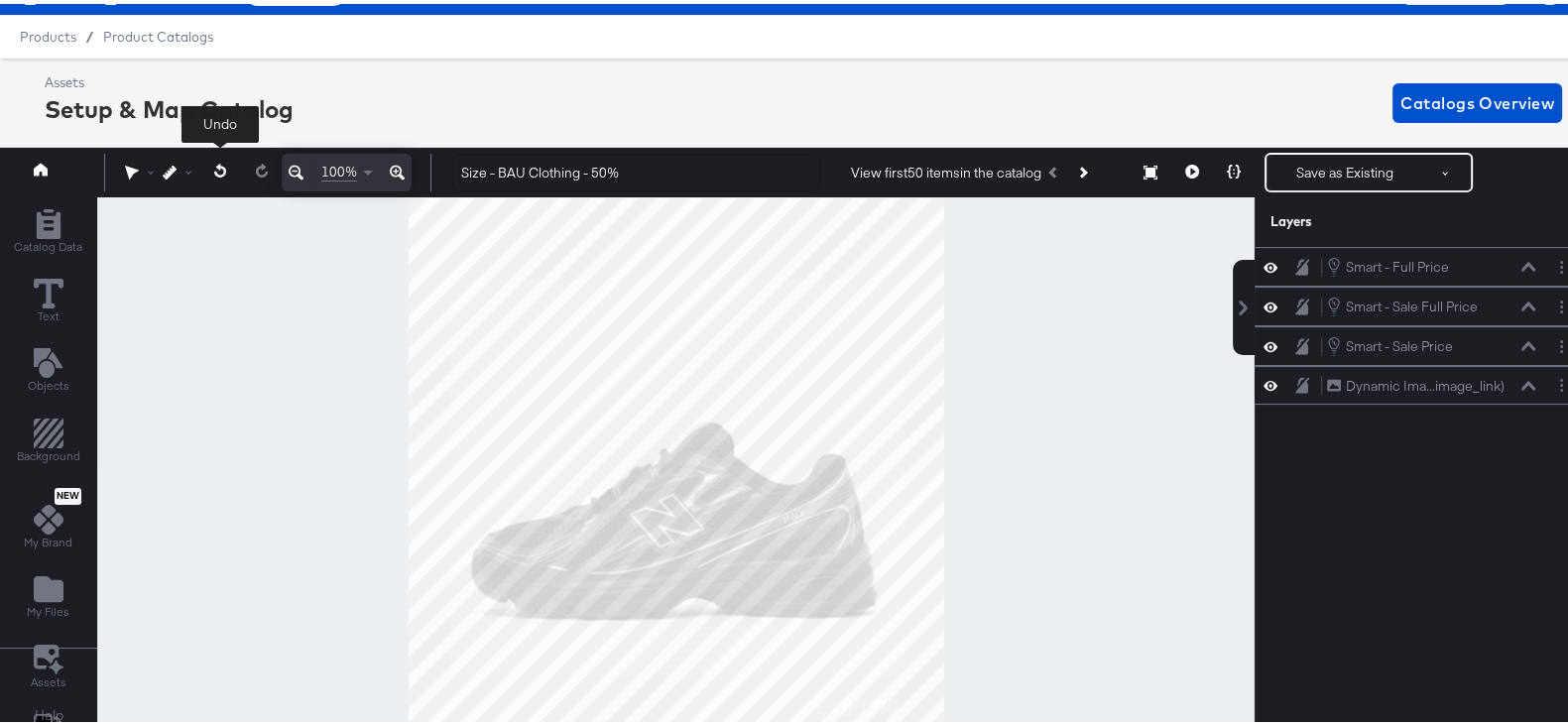 click 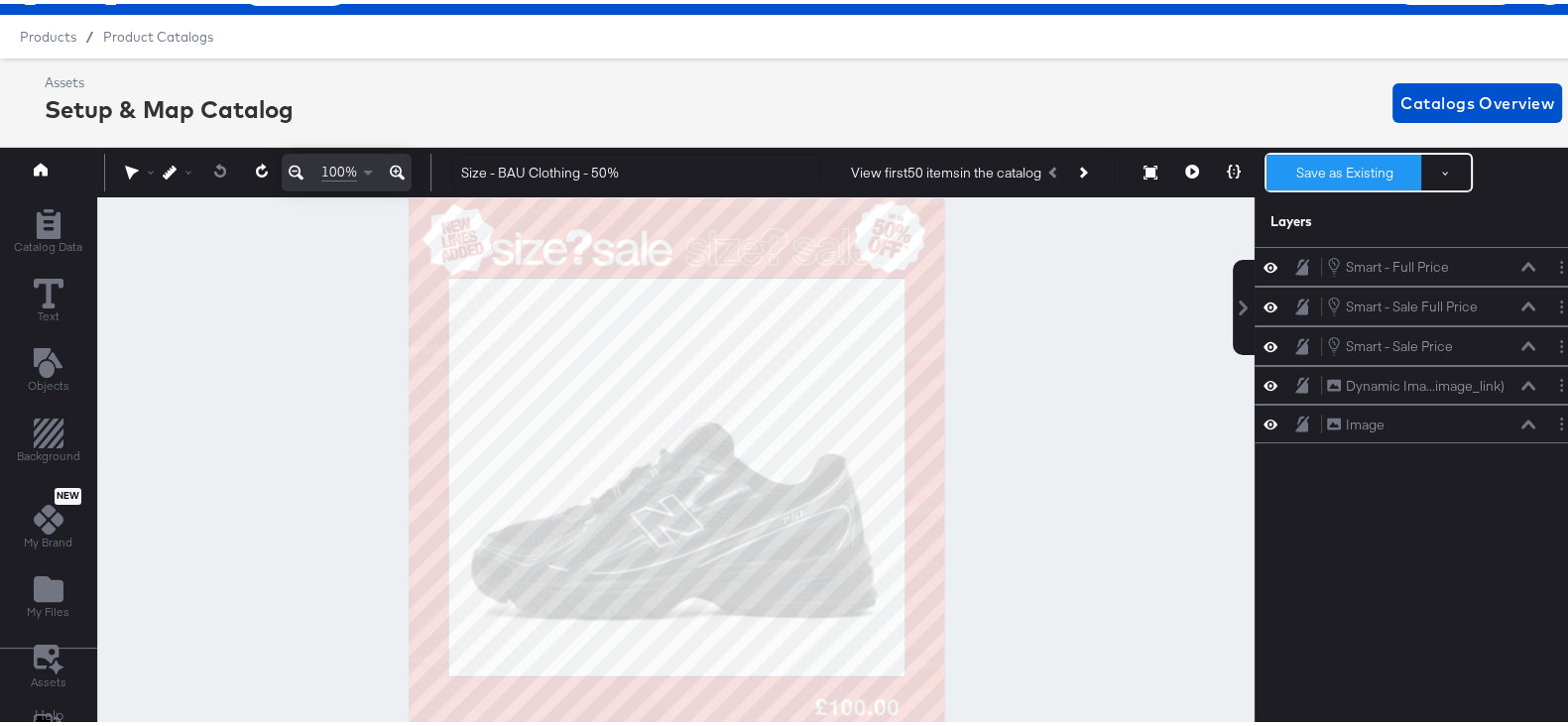 click on "Save as Existing" at bounding box center [1344, 169] 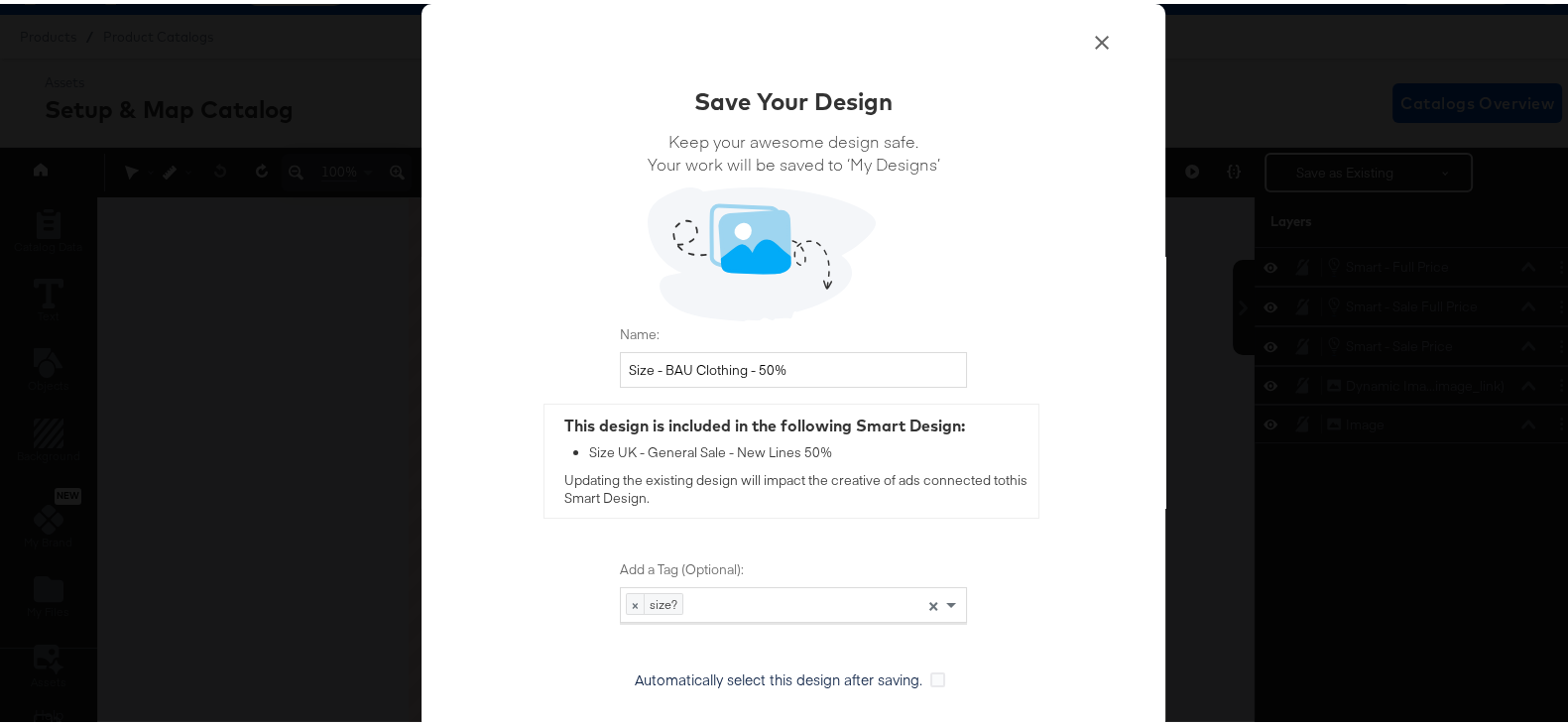 scroll, scrollTop: 81, scrollLeft: 0, axis: vertical 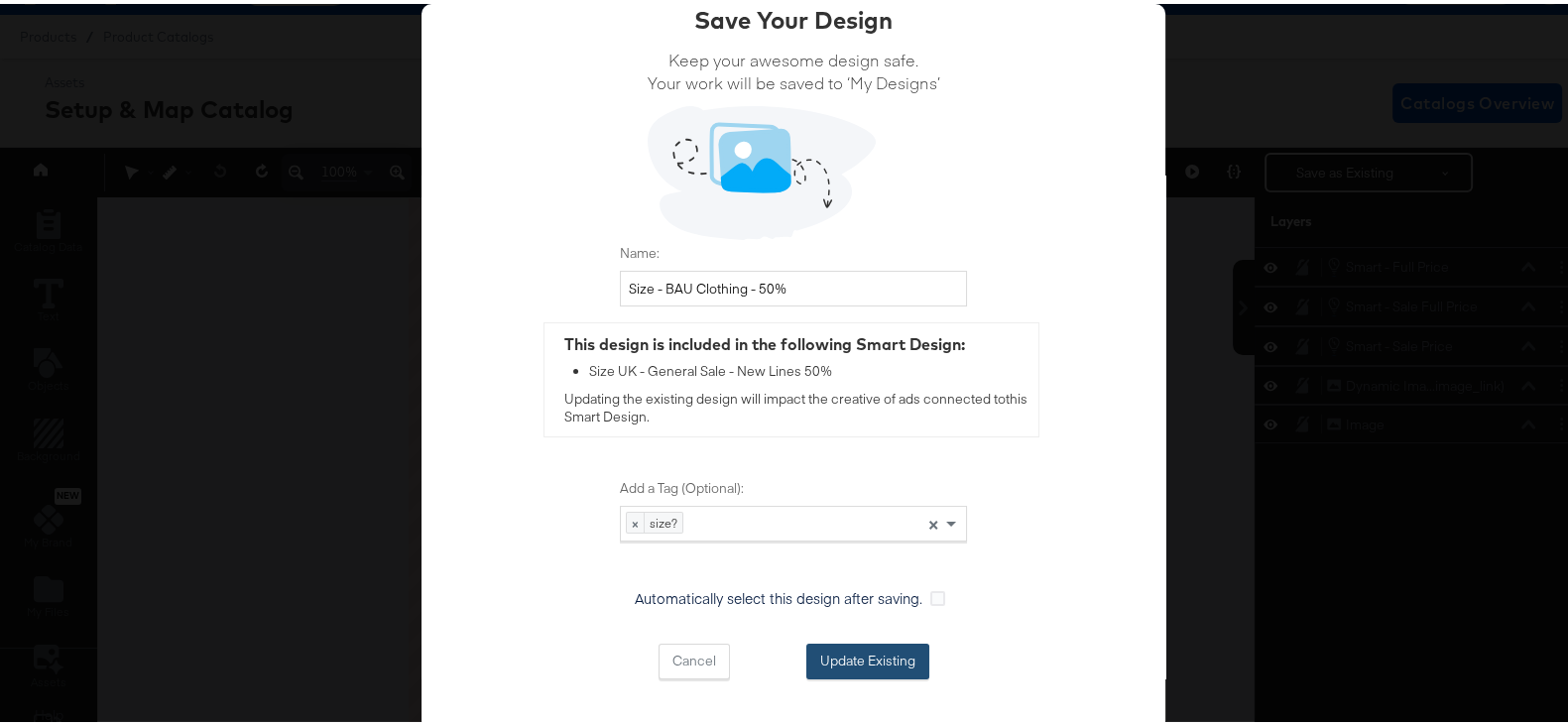 click on "Update Existing" at bounding box center (868, 658) 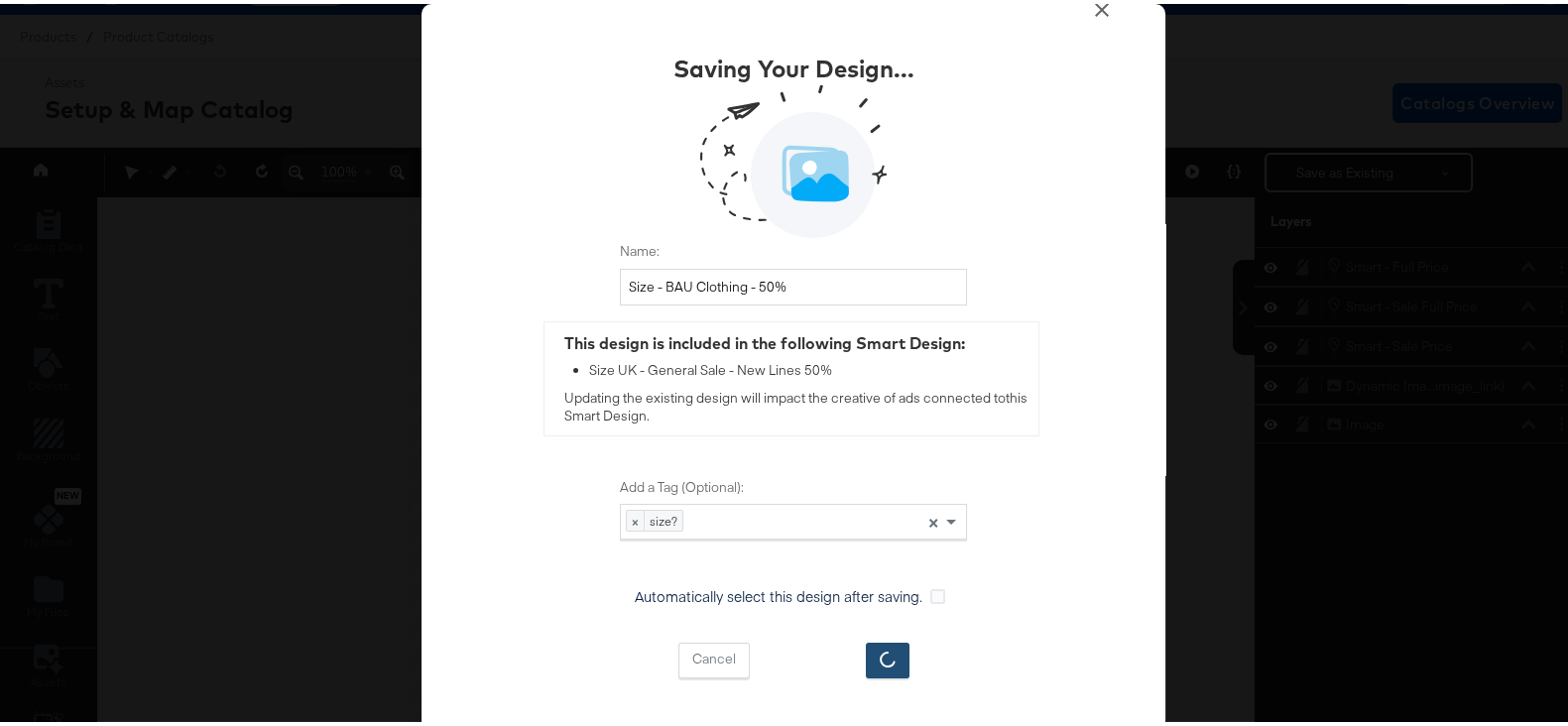 scroll, scrollTop: 31, scrollLeft: 0, axis: vertical 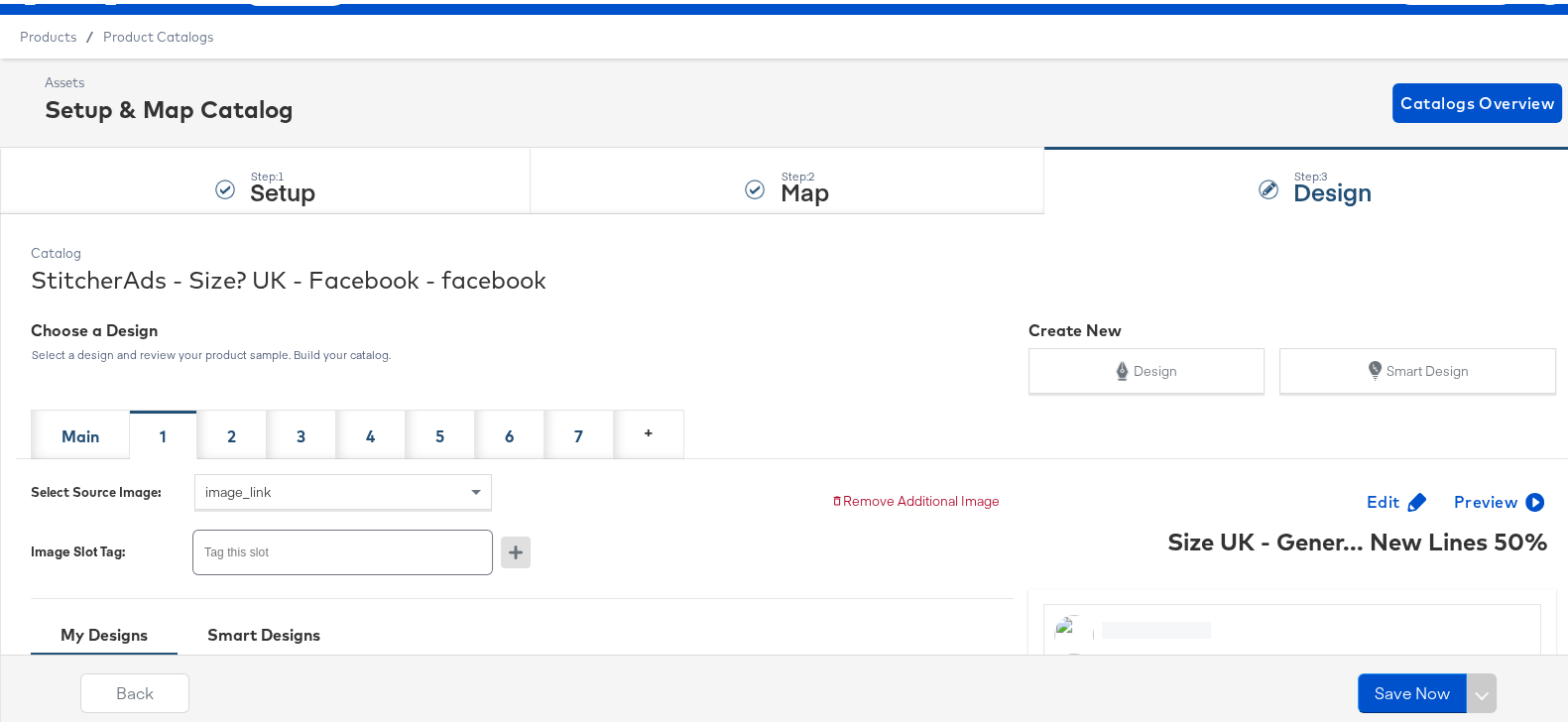 click on "Catalog" at bounding box center (793, 249) 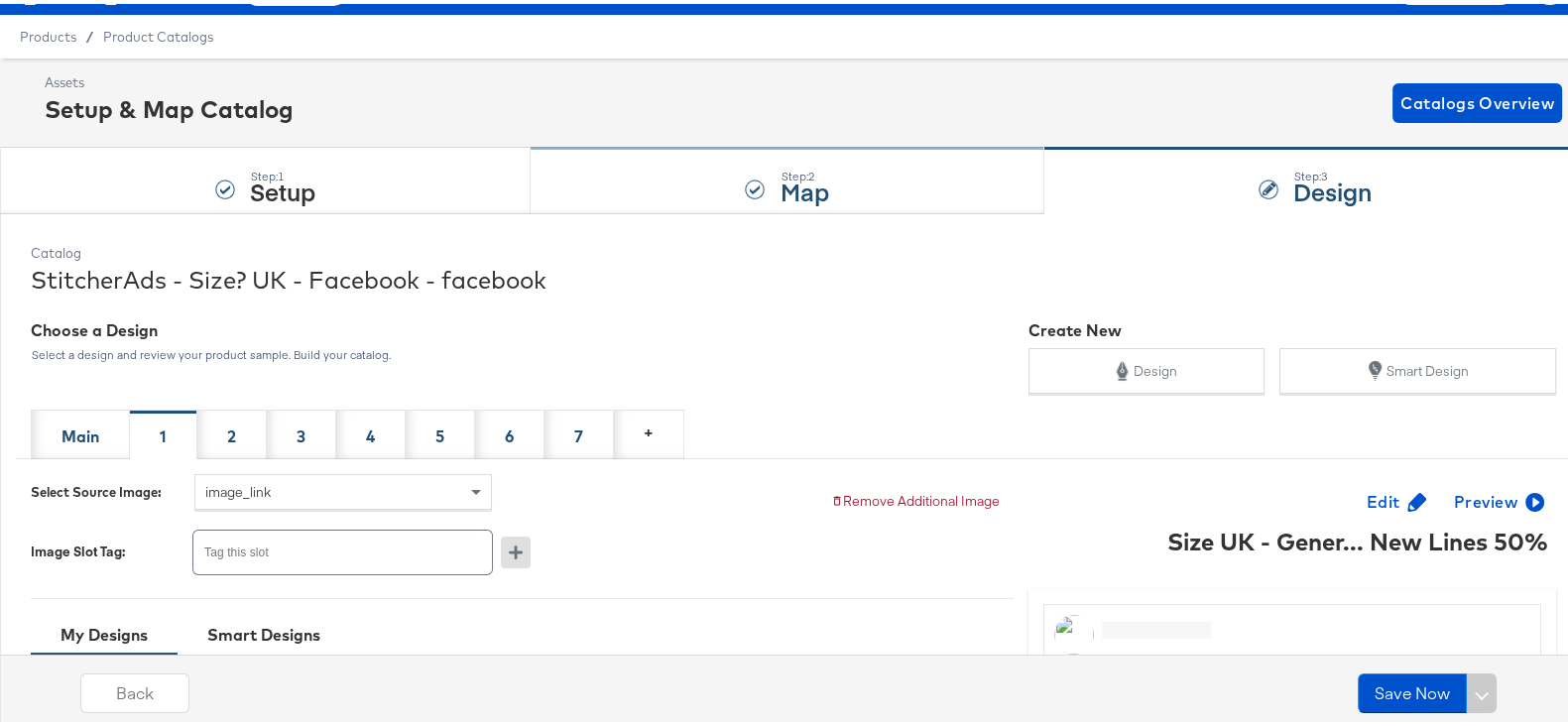 click on "Step:  2   Map" at bounding box center [786, 178] 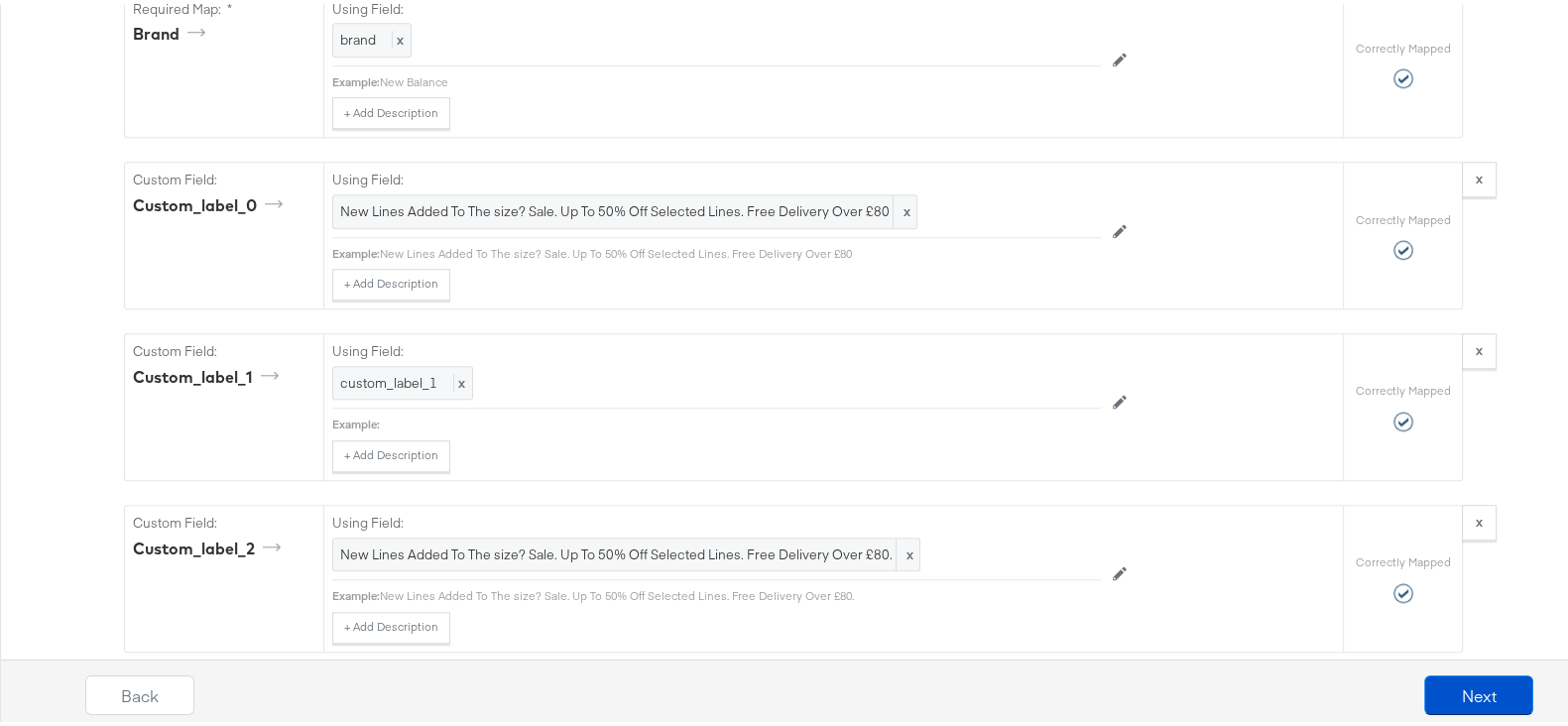 scroll, scrollTop: 2083, scrollLeft: 0, axis: vertical 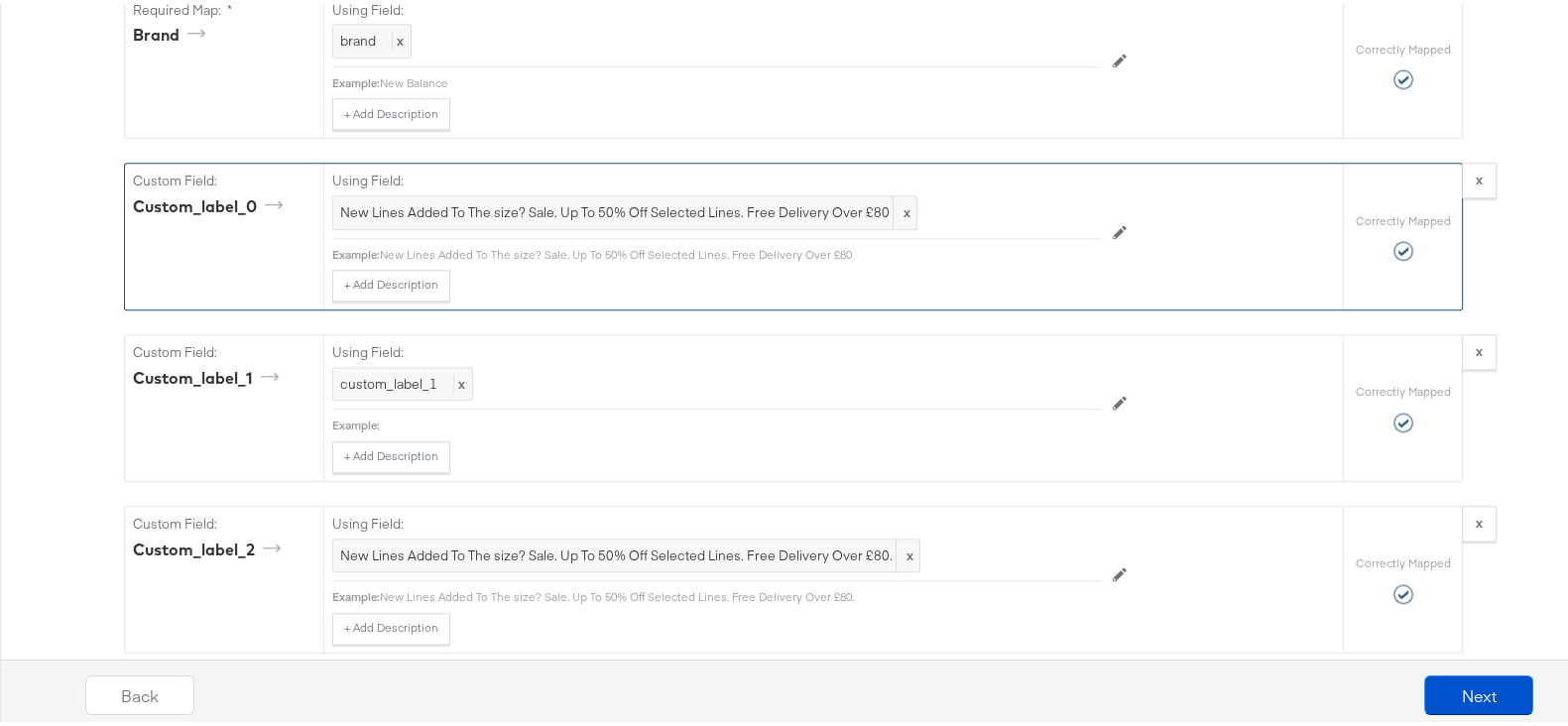 click on "Using Field: New Lines Added To The size? Sale. Up To 50% Off Selected Lines. Free Delivery Over £80 x" at bounding box center (716, 196) 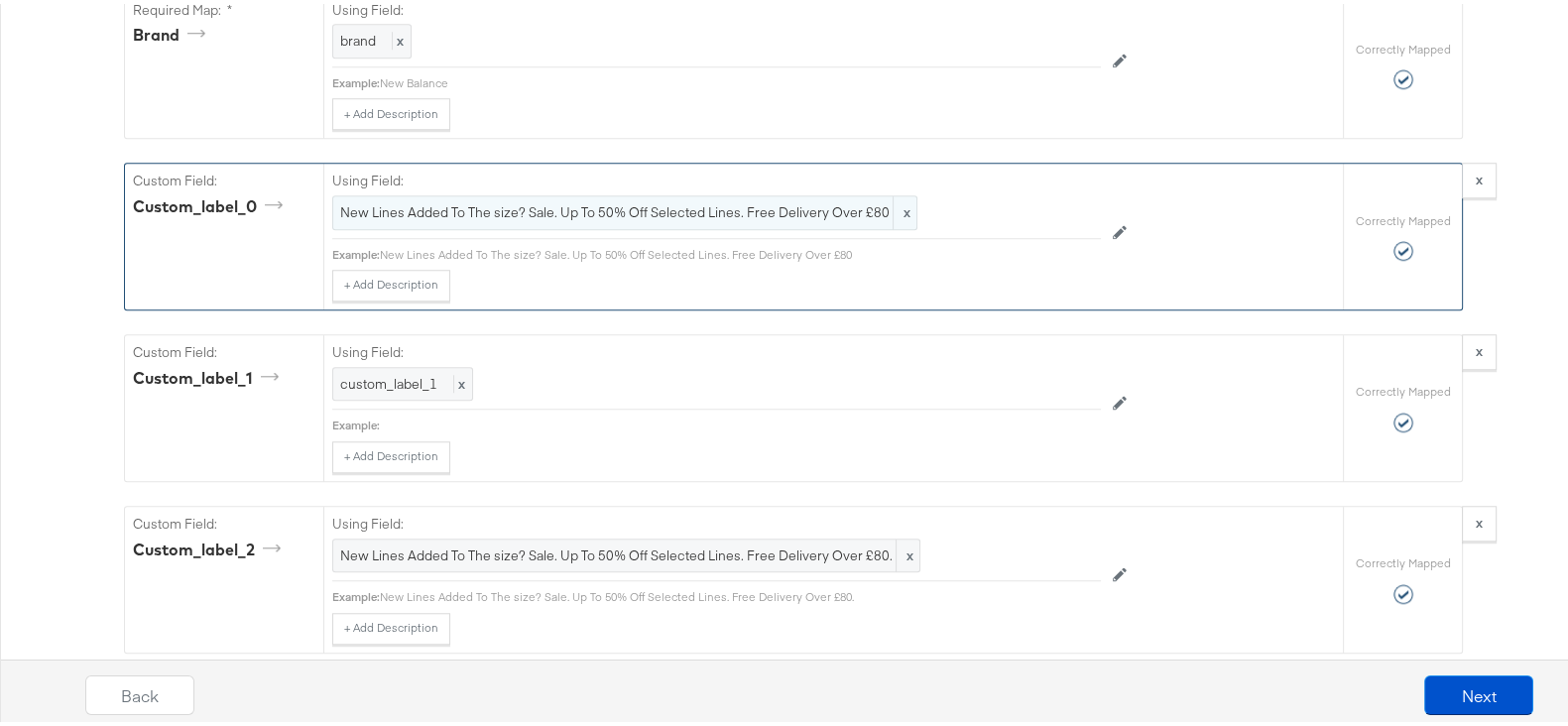 click on "New Lines Added To The size? Sale. Up To 50% Off Selected Lines. Free Delivery Over £80" at bounding box center [625, 208] 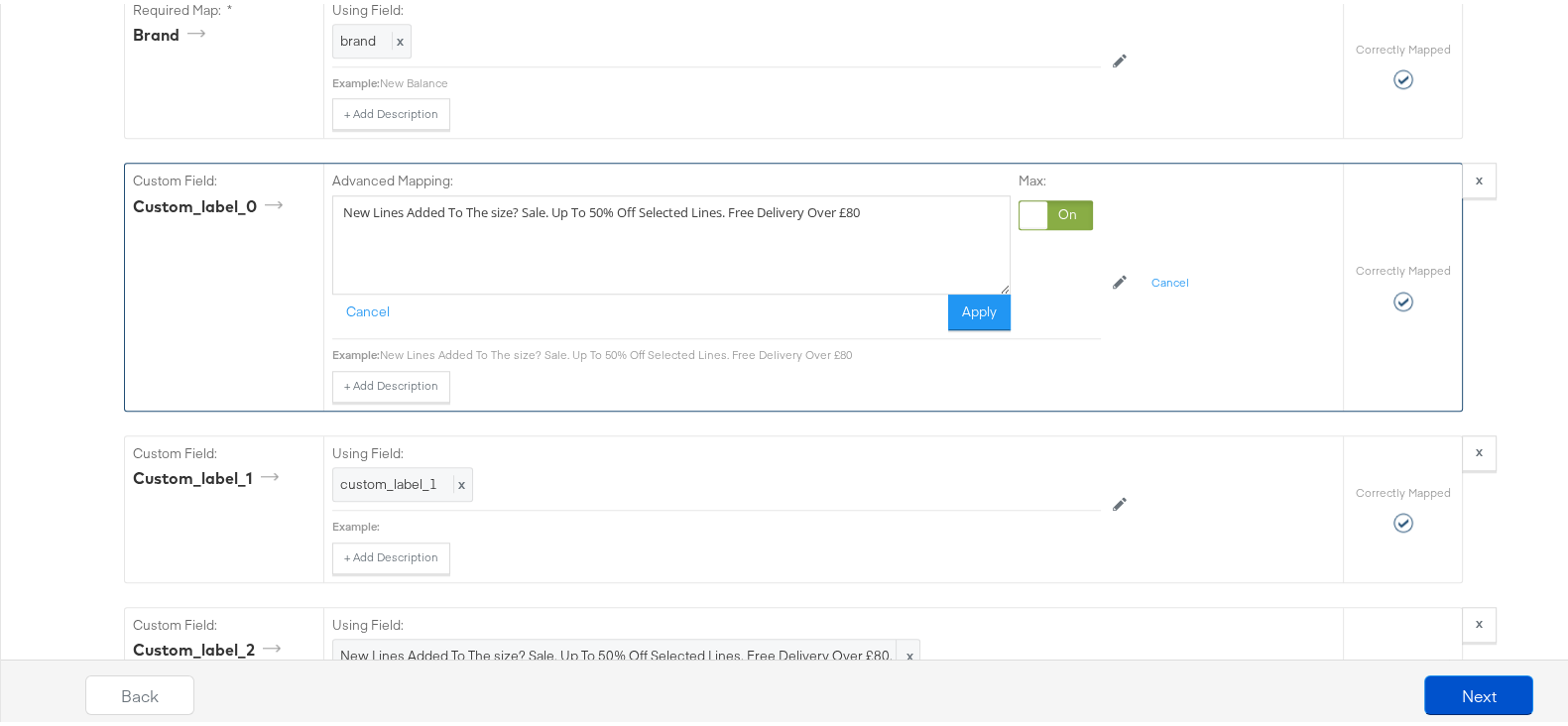 drag, startPoint x: 431, startPoint y: 215, endPoint x: 179, endPoint y: 190, distance: 253.23704 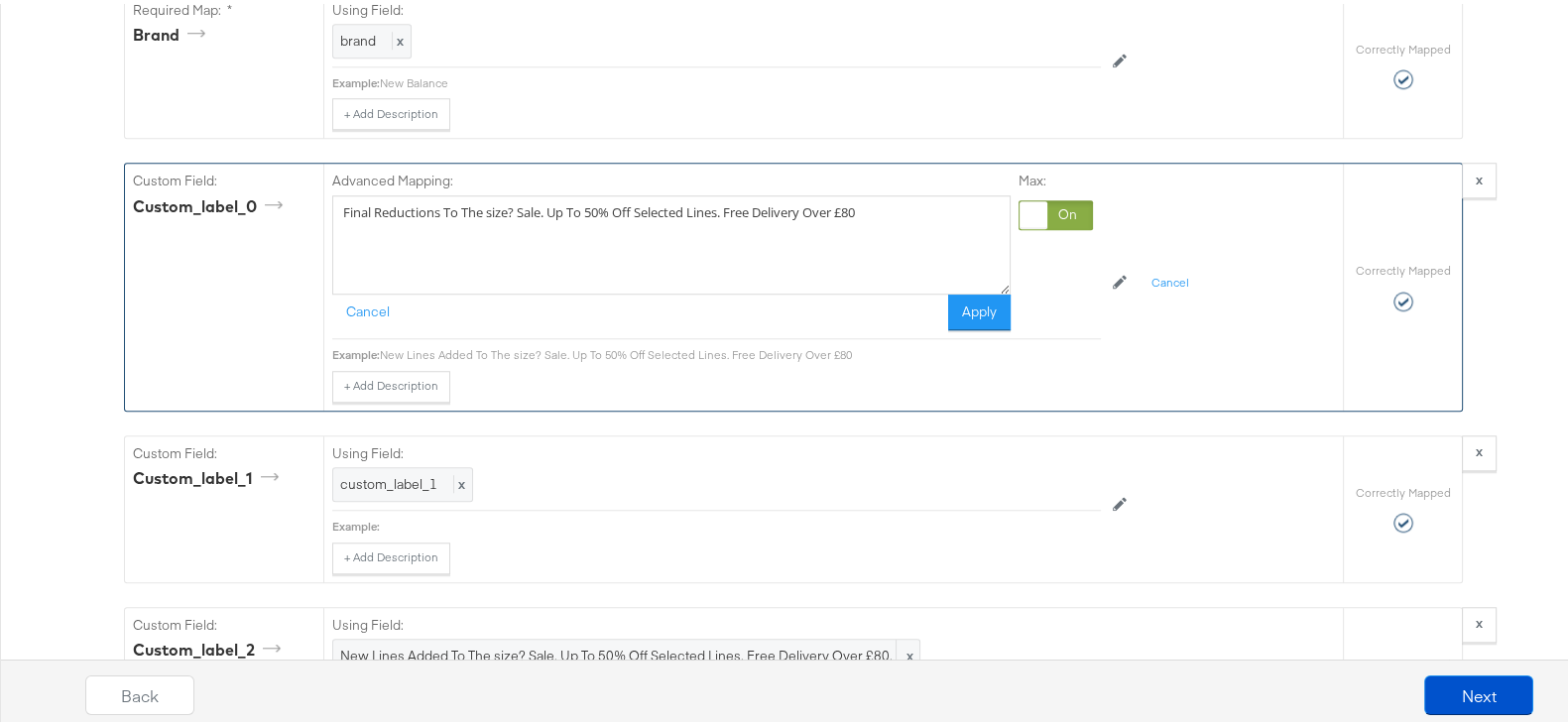 drag, startPoint x: 329, startPoint y: 216, endPoint x: 427, endPoint y: 215, distance: 98.0051 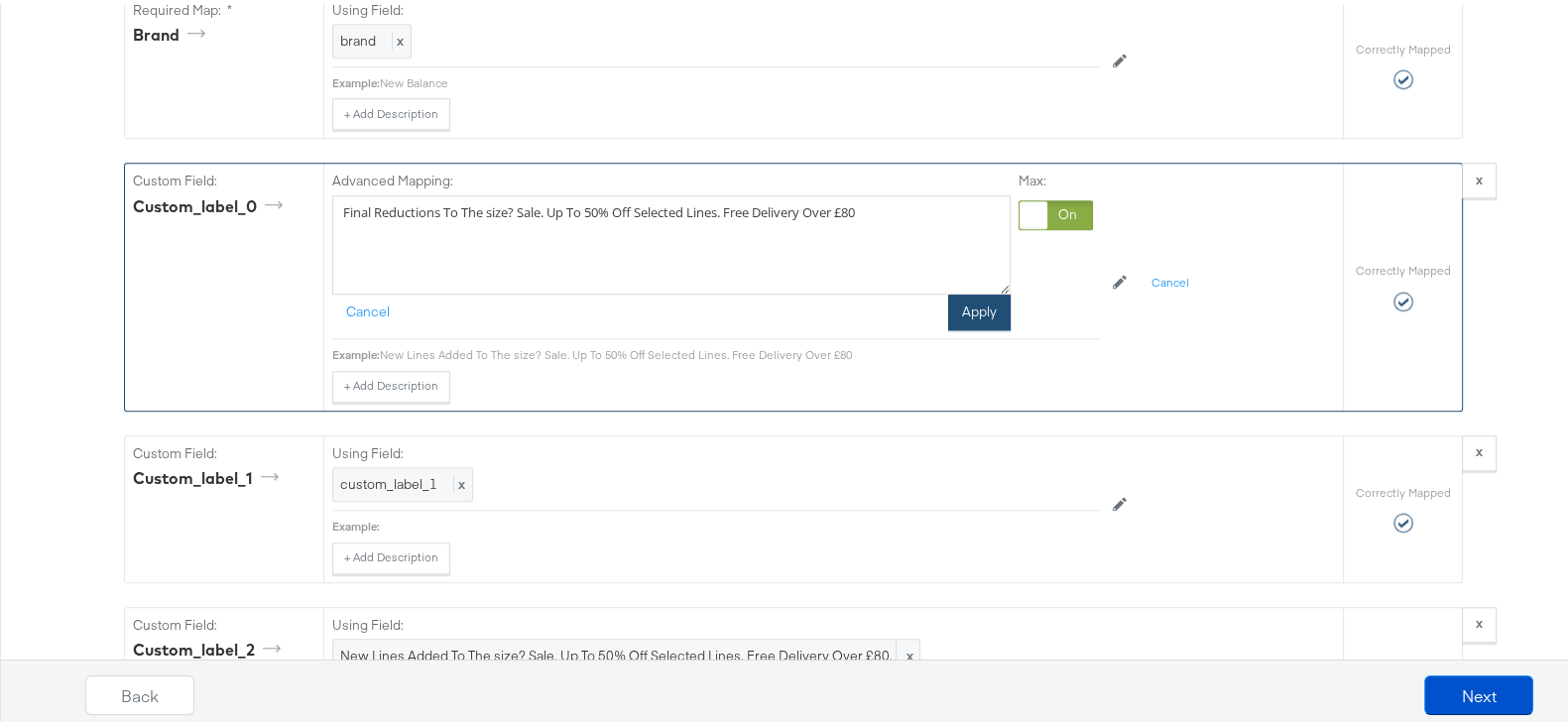 type on "Final Reductions To The size? Sale. Up To 50% Off Selected Lines. Free Delivery Over £80" 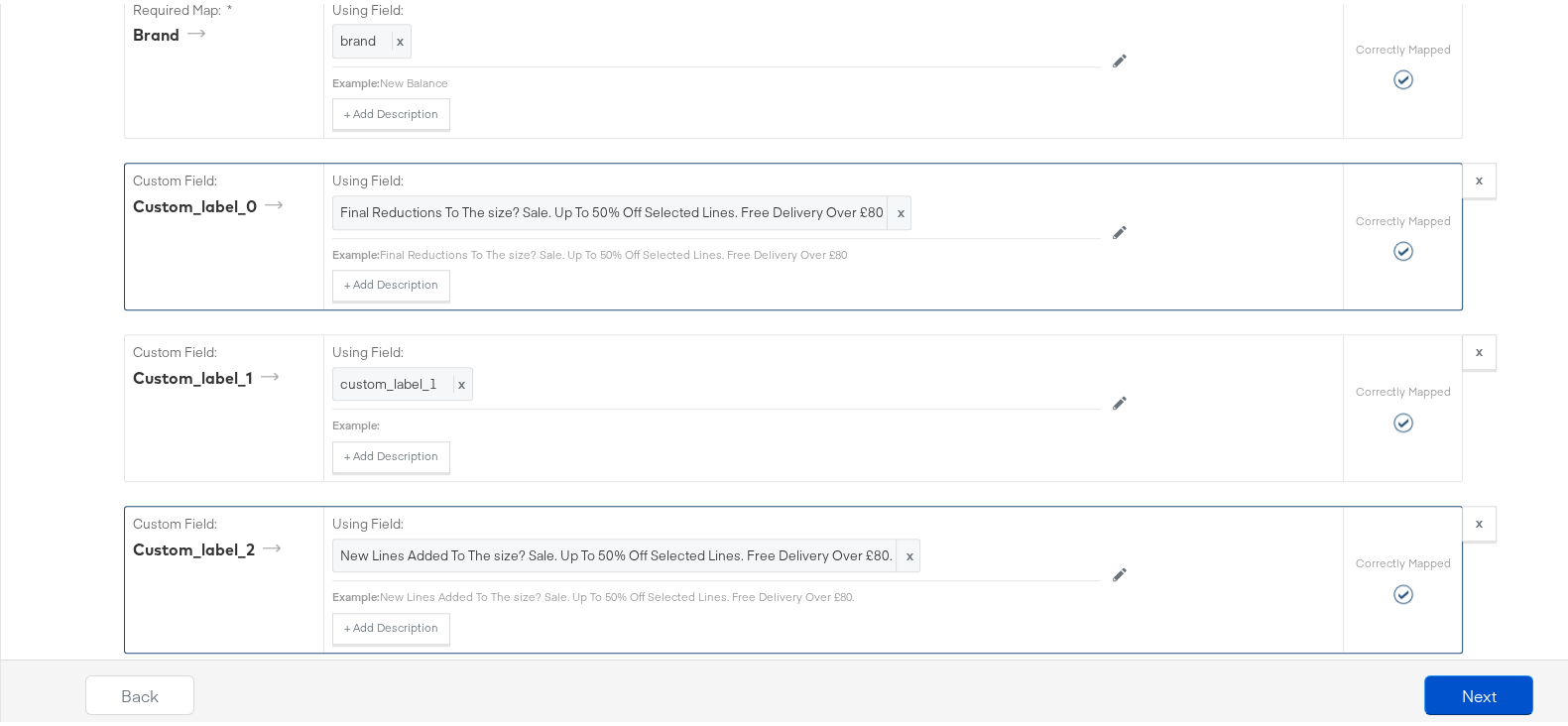 click on "Using Field:" at bounding box center [716, 520] 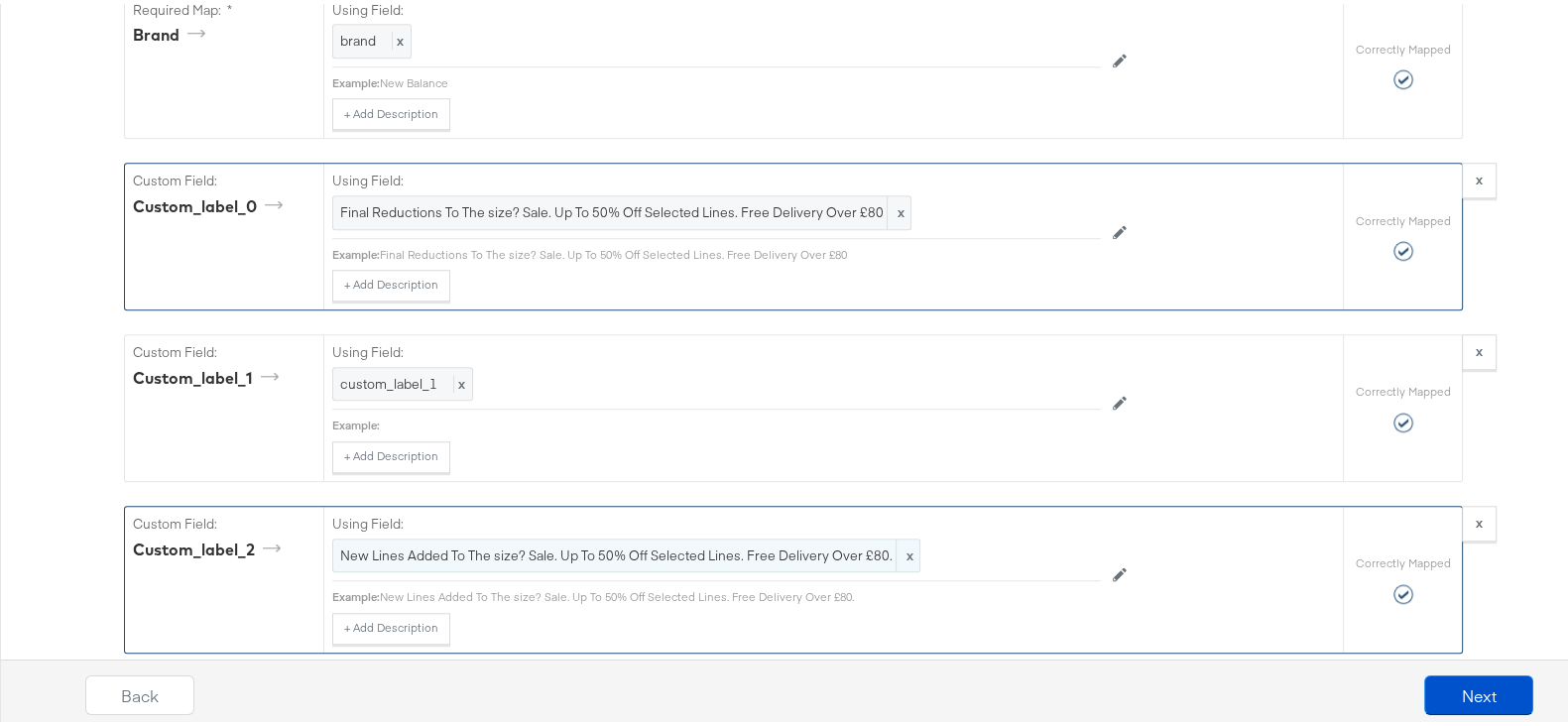 click on "New Lines Added To The size? Sale. Up To 50% Off Selected Lines. Free Delivery Over £80." at bounding box center (626, 551) 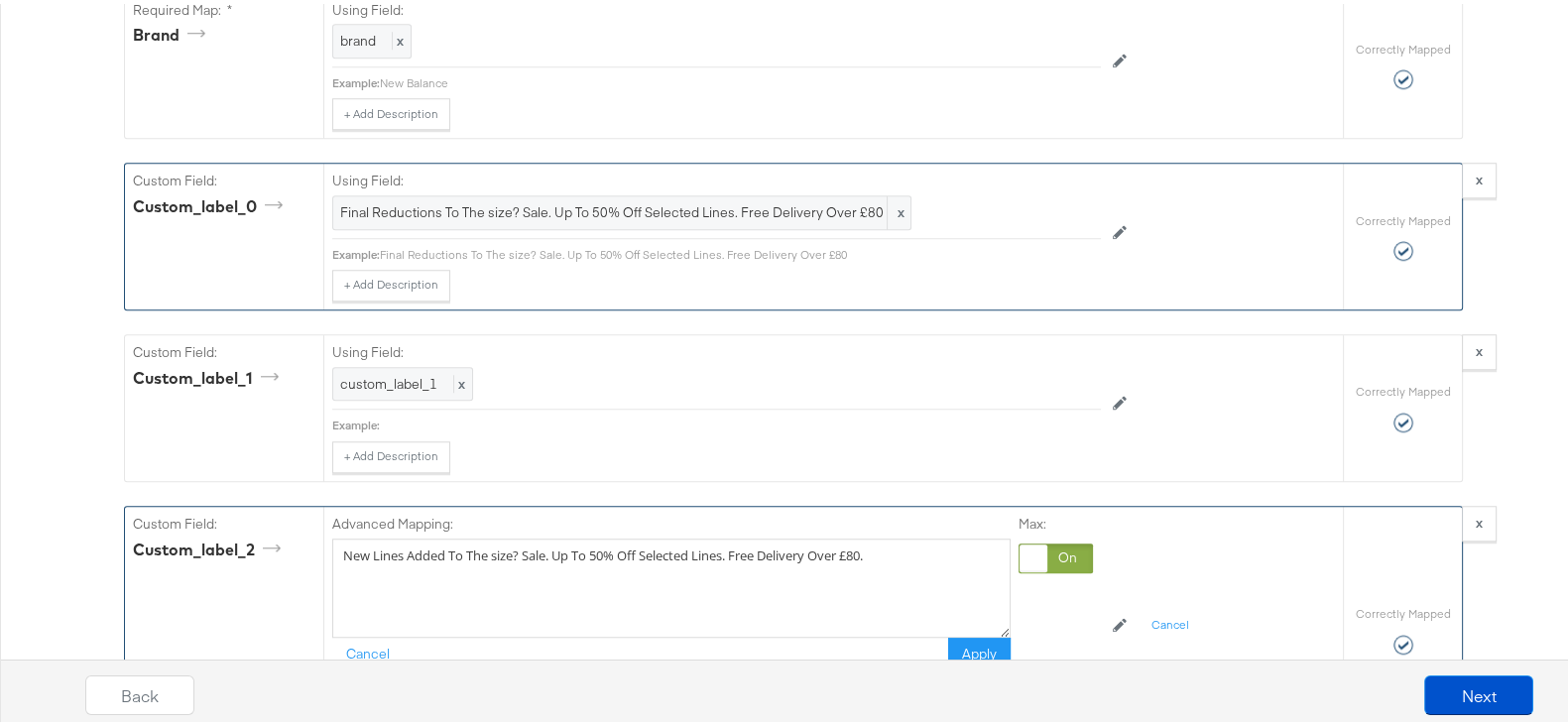 drag, startPoint x: 436, startPoint y: 559, endPoint x: 243, endPoint y: 572, distance: 193.43733 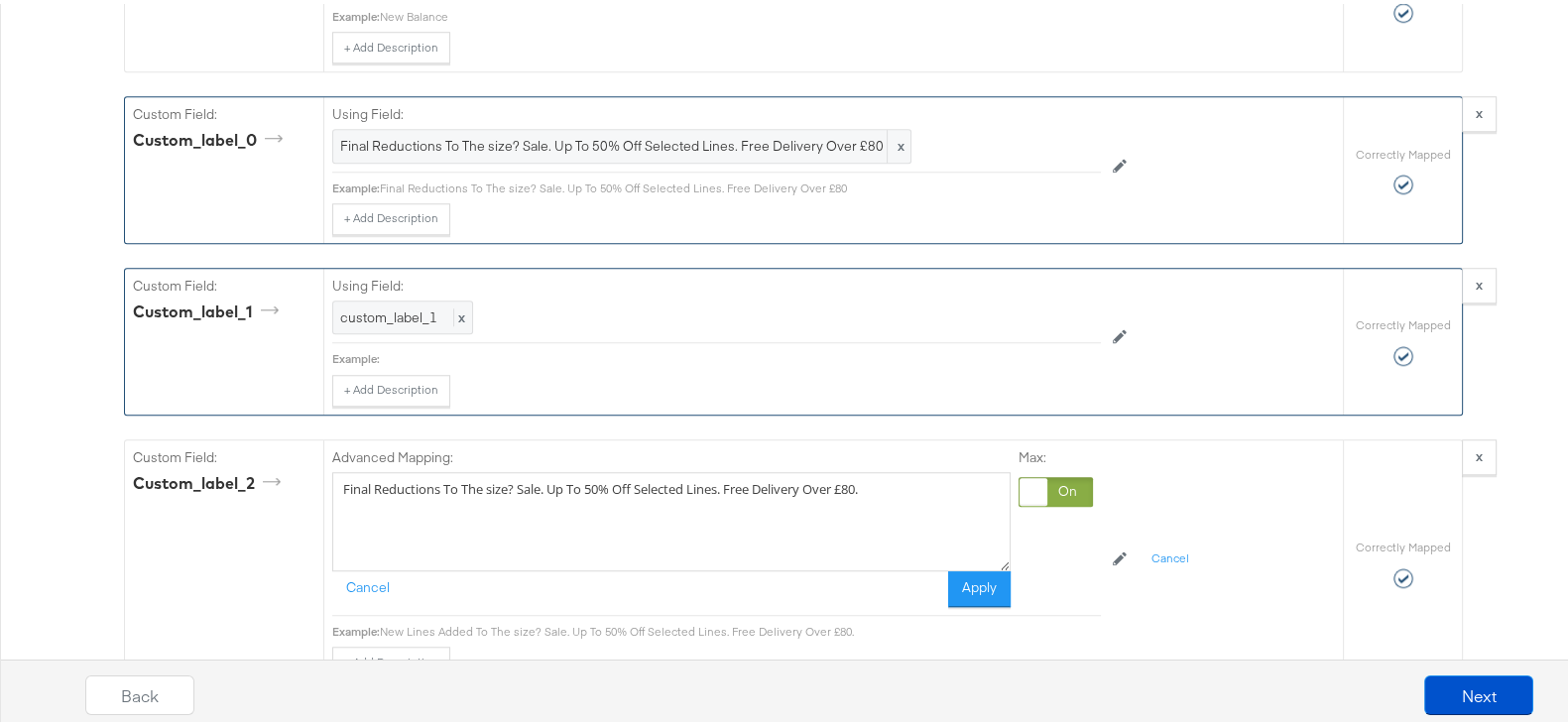 scroll, scrollTop: 2154, scrollLeft: 0, axis: vertical 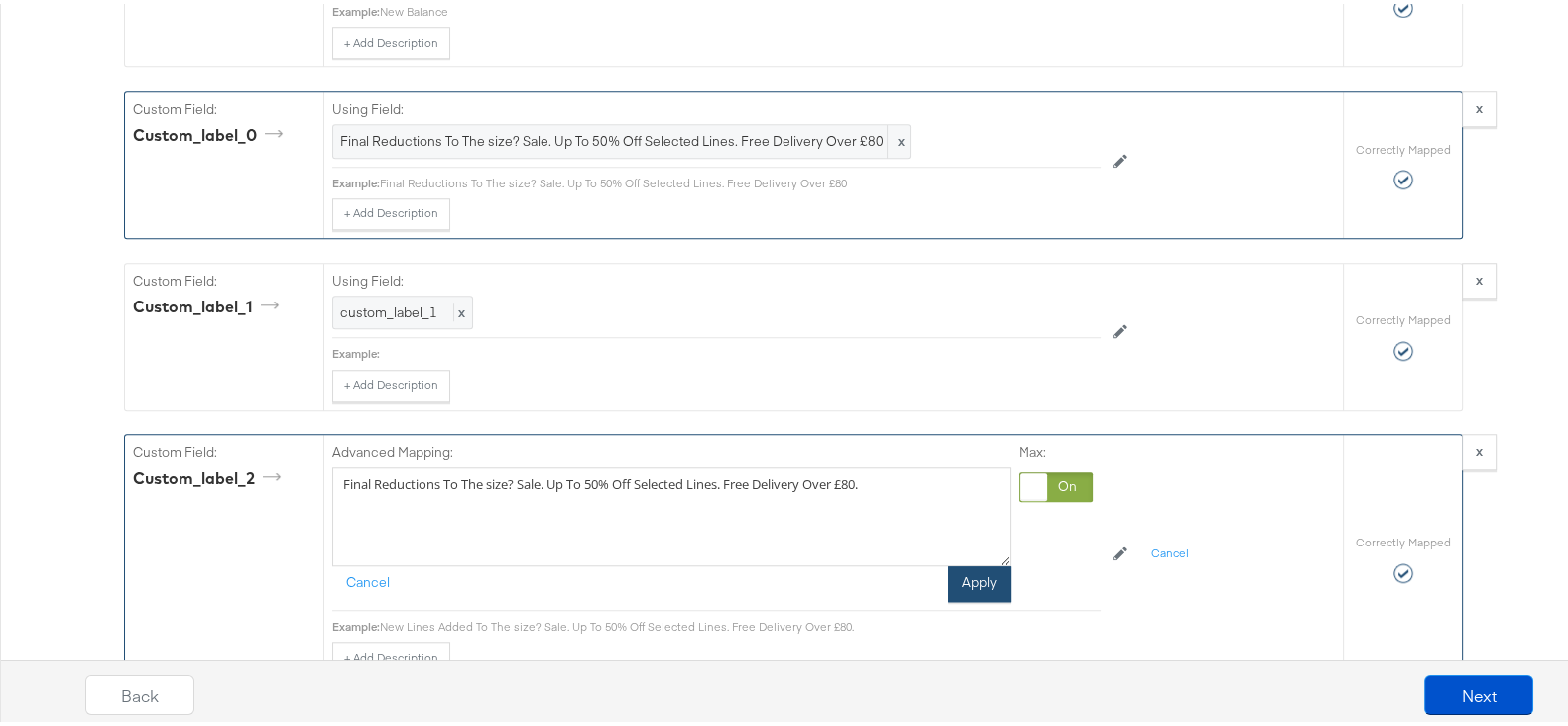 type on "Final Reductions To The size? Sale. Up To 50% Off Selected Lines. Free Delivery Over £80." 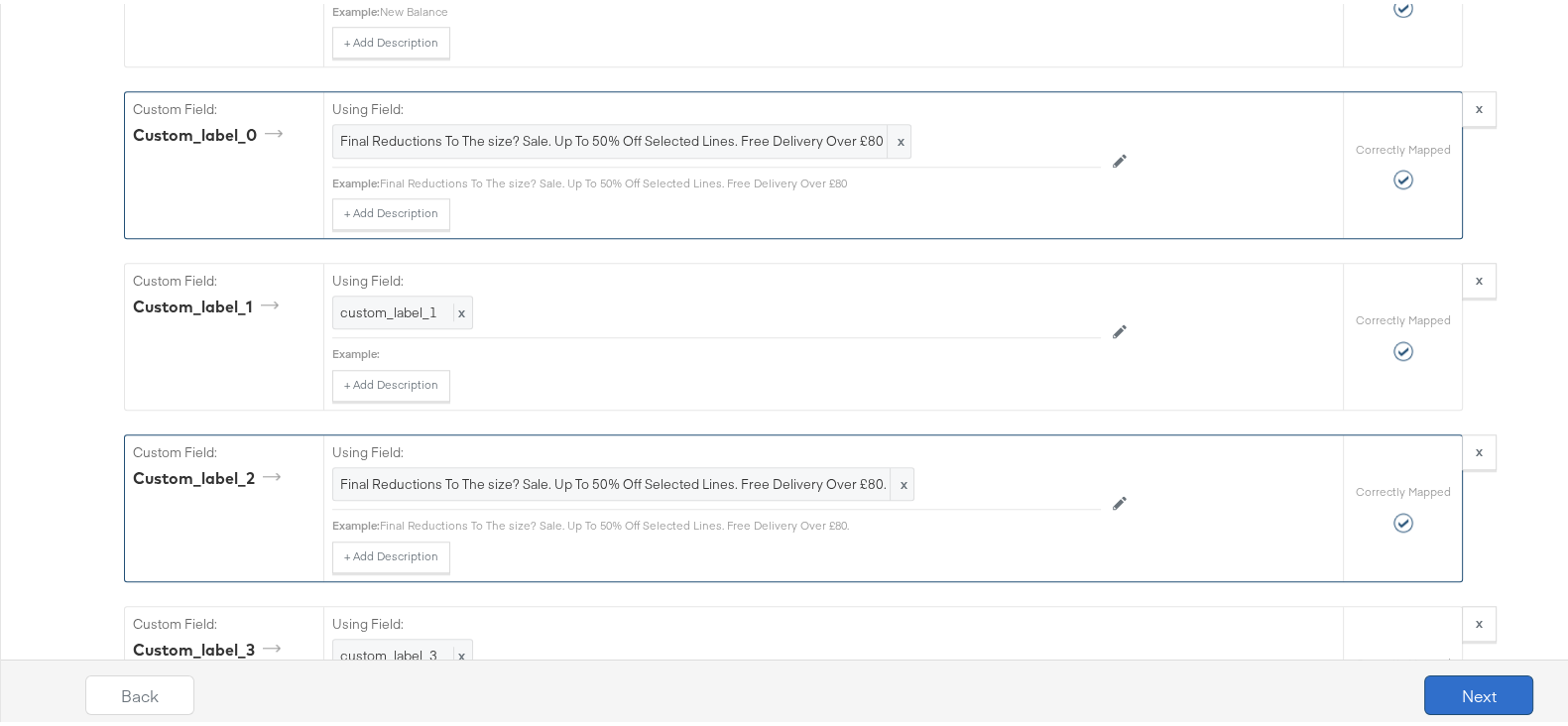 click on "Next" at bounding box center (1479, 691) 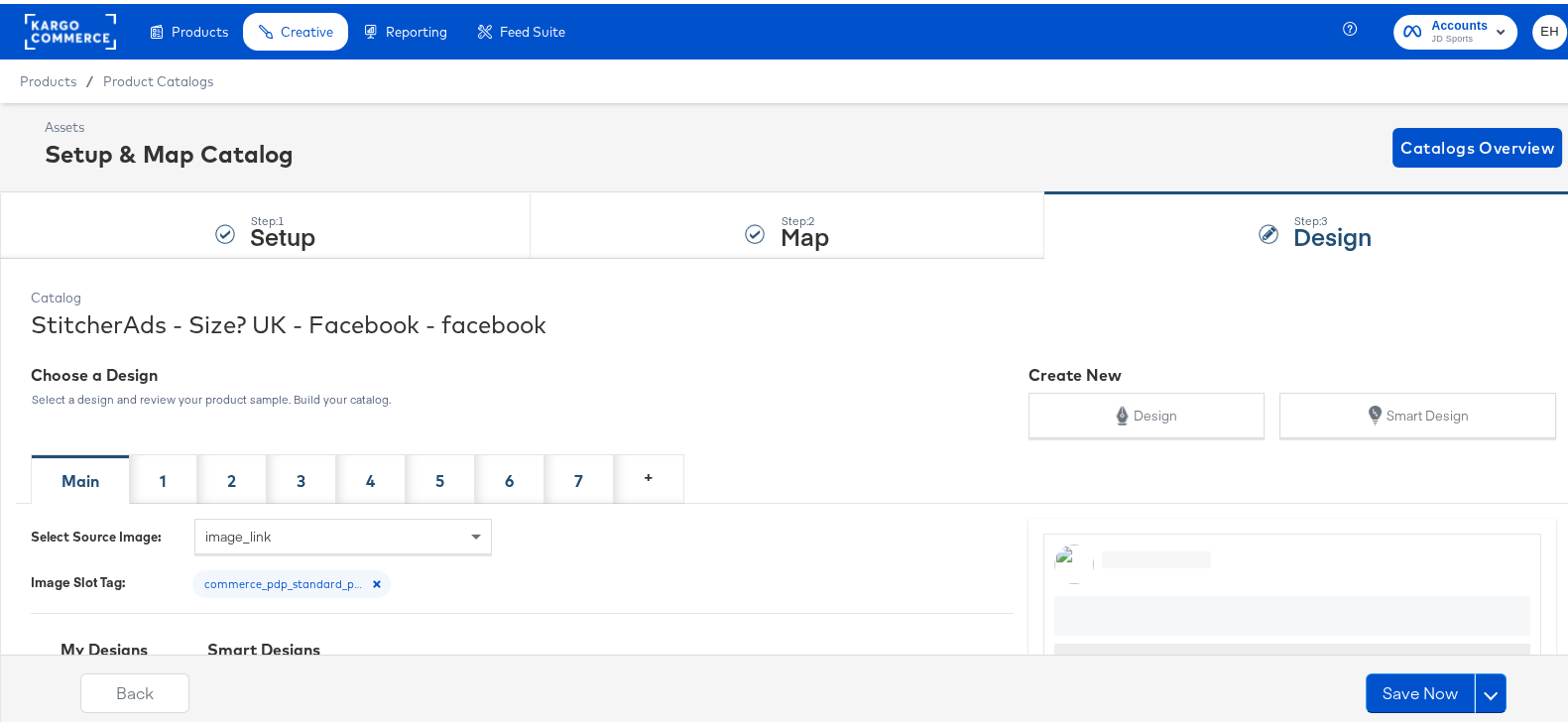 scroll, scrollTop: 151, scrollLeft: 0, axis: vertical 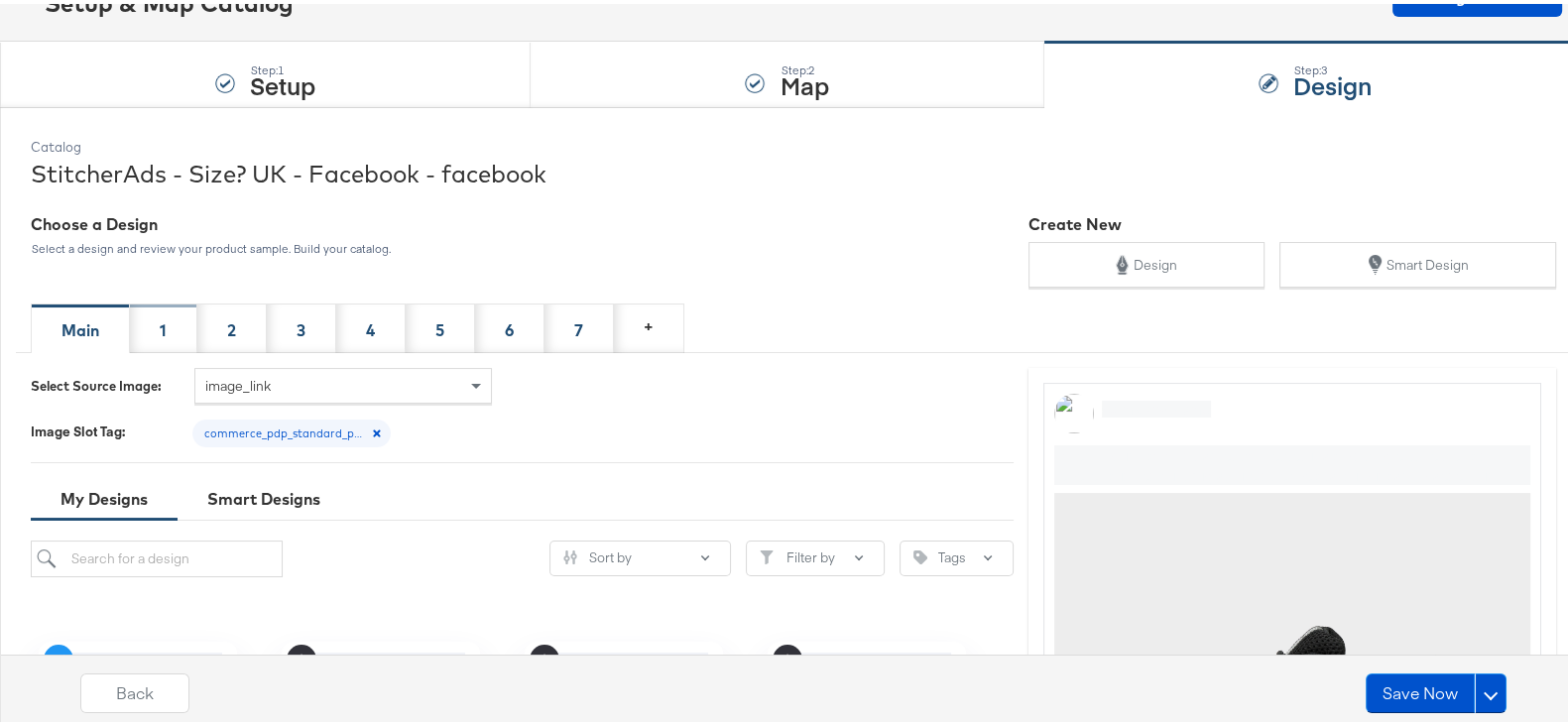 click on "1" at bounding box center (163, 326) 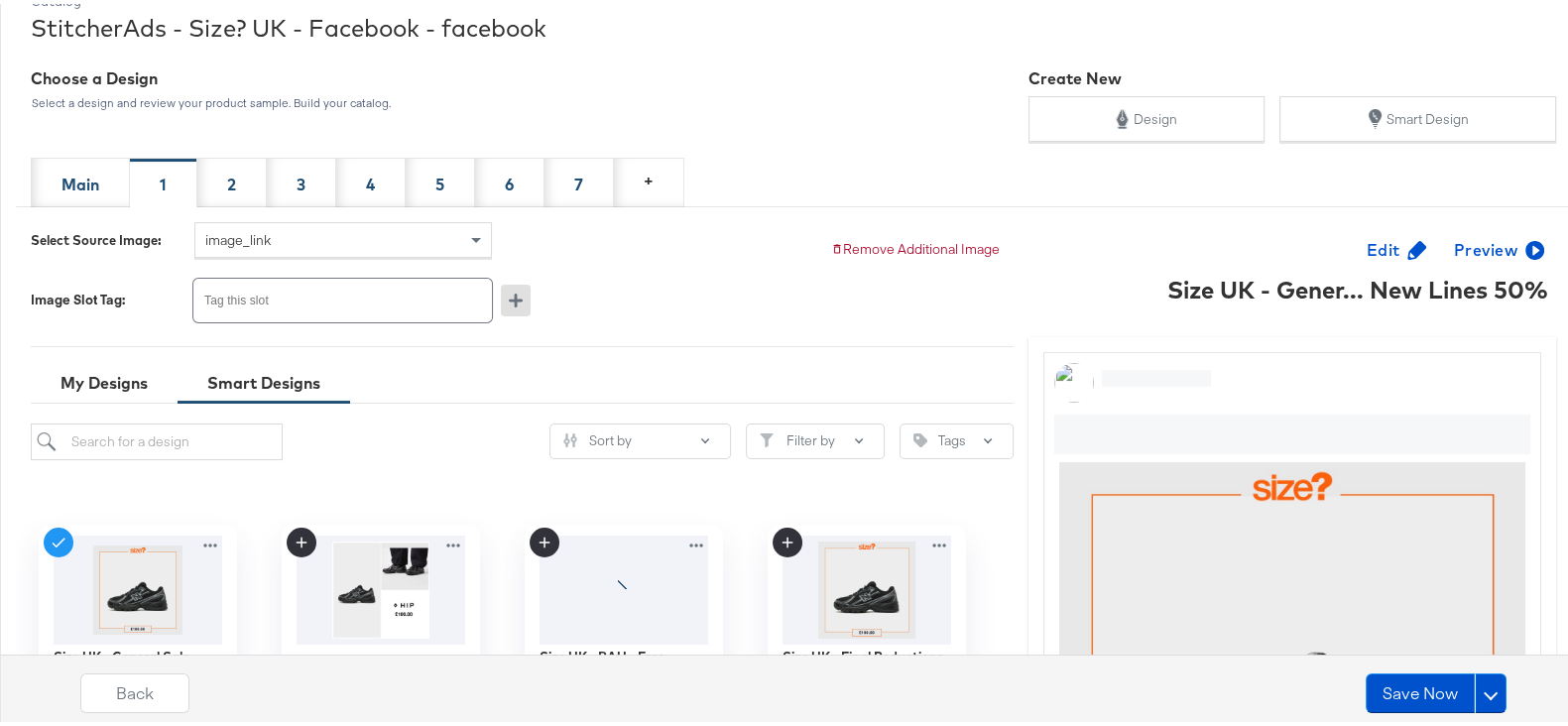 scroll, scrollTop: 319, scrollLeft: 0, axis: vertical 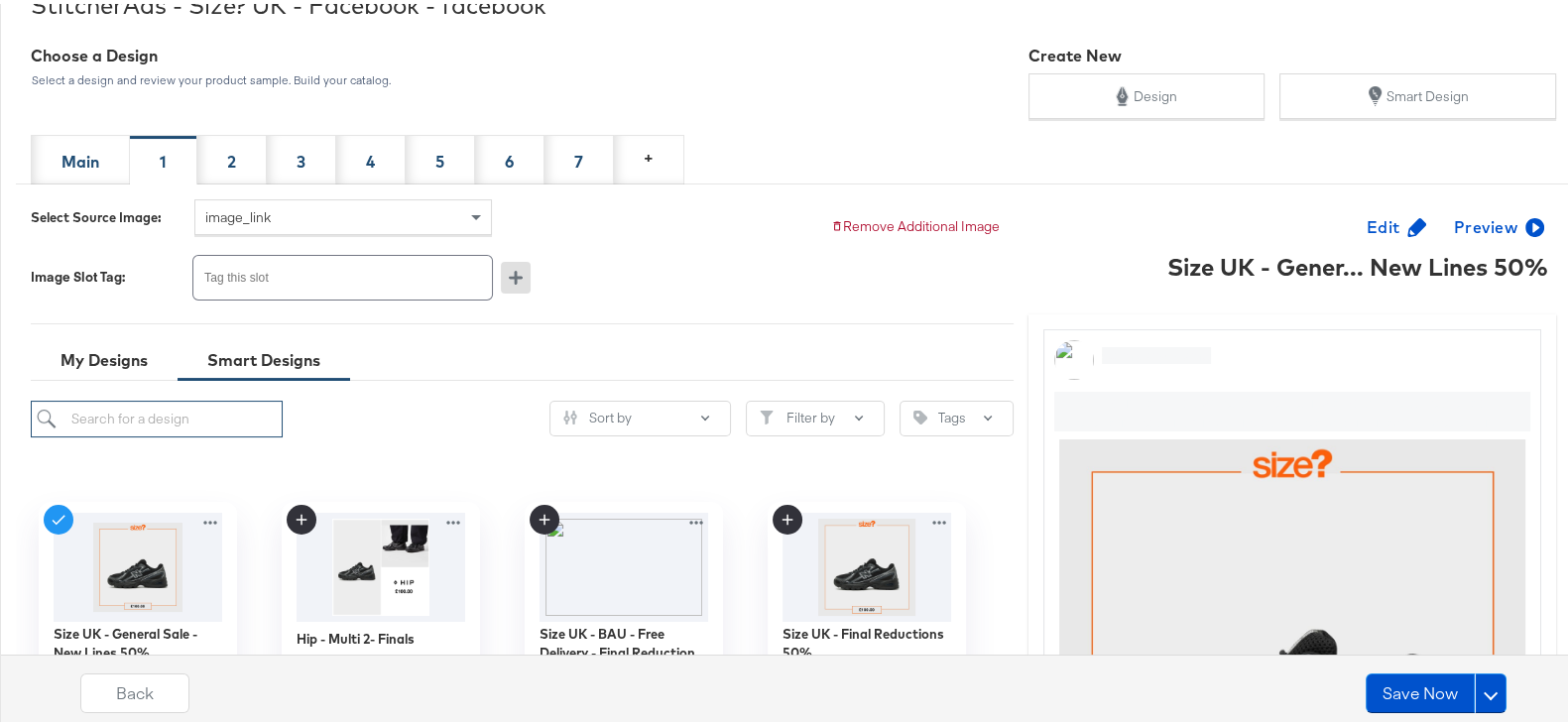 click at bounding box center [157, 415] 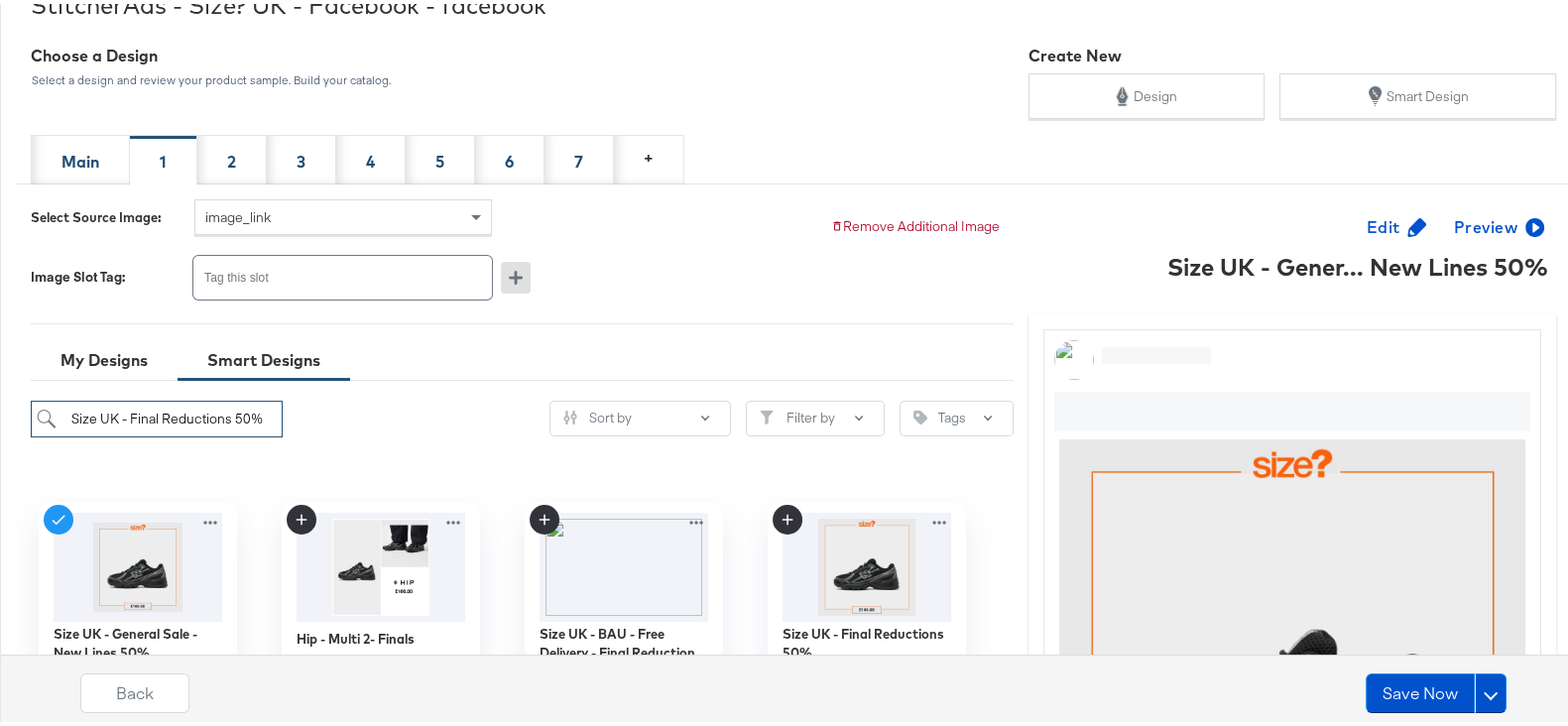 scroll, scrollTop: 0, scrollLeft: 11, axis: horizontal 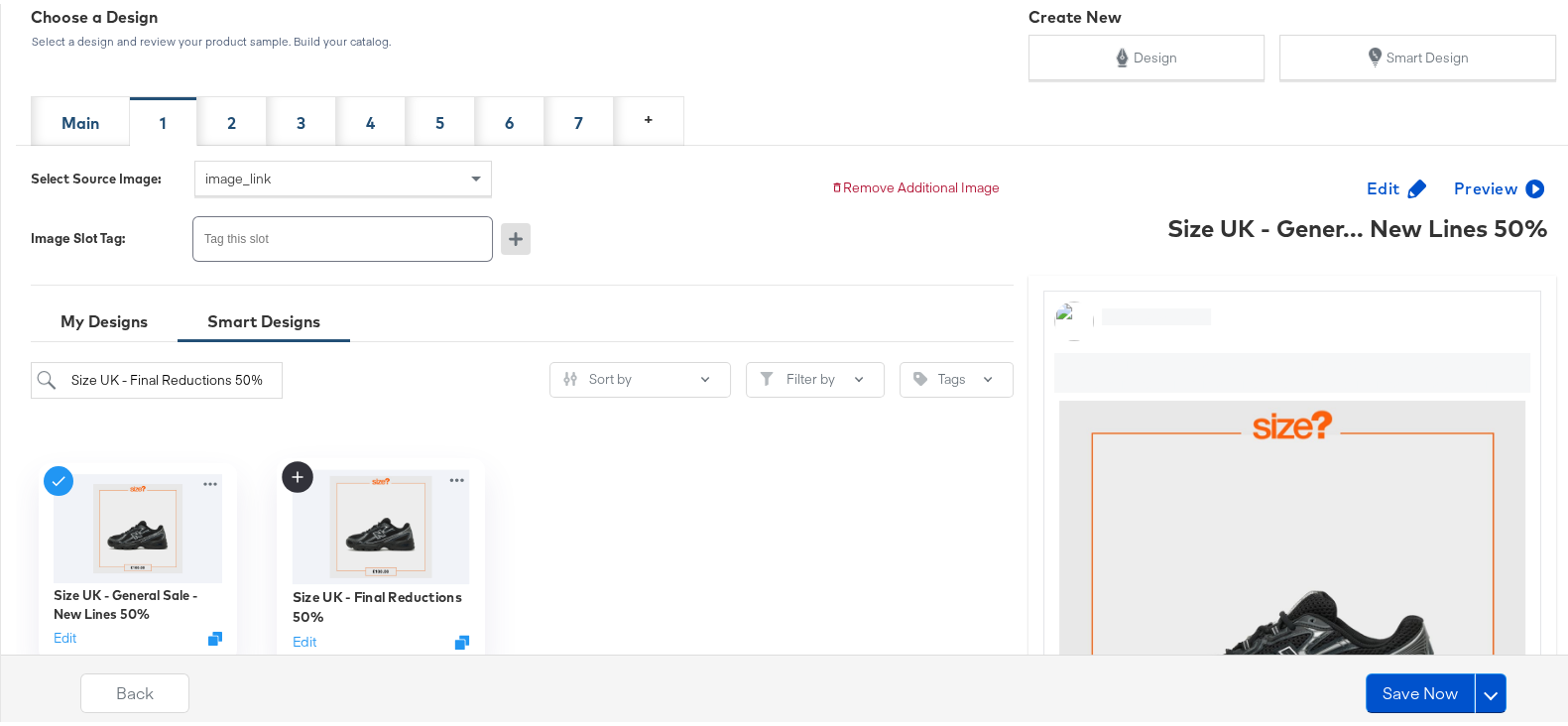 click at bounding box center (380, 523) 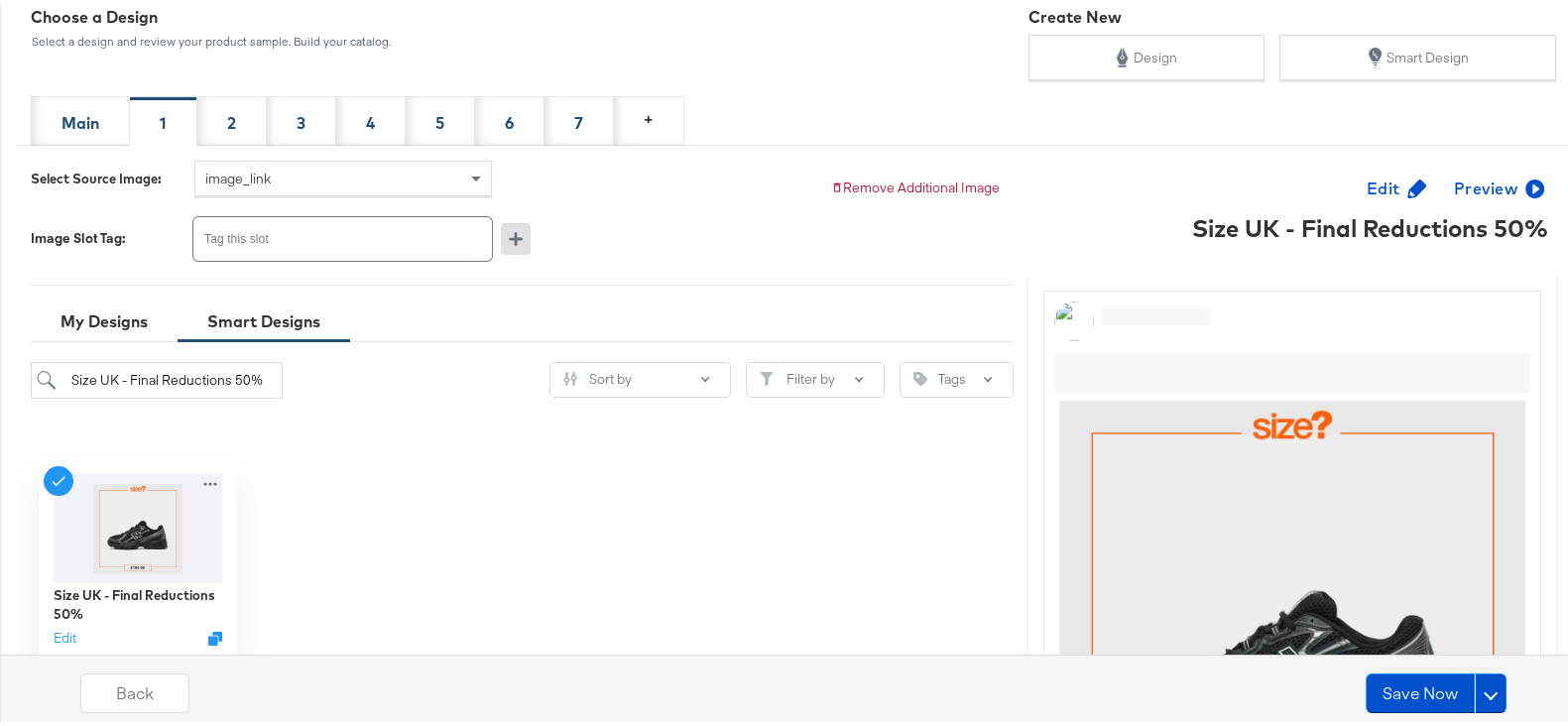 scroll, scrollTop: 0, scrollLeft: 0, axis: both 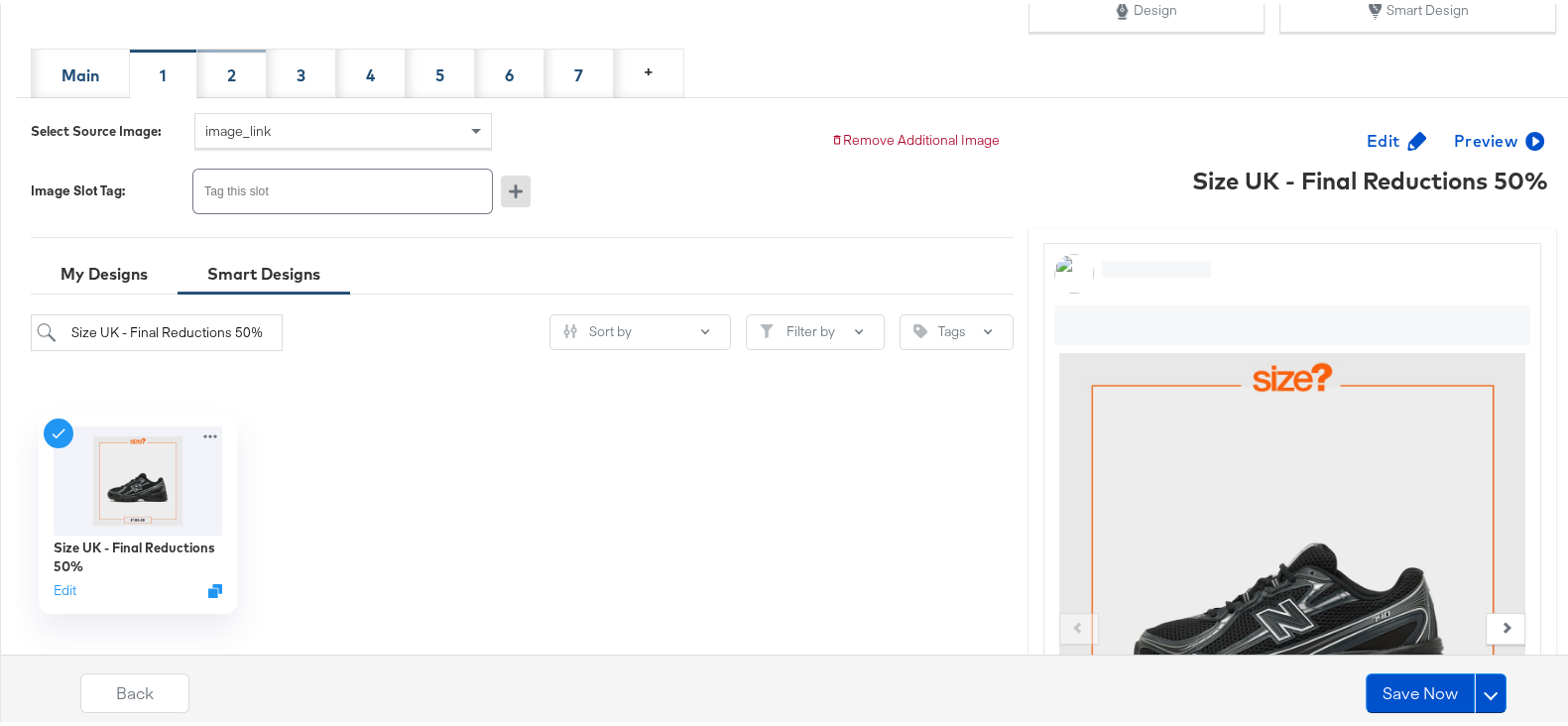 click on "2" at bounding box center [231, 71] 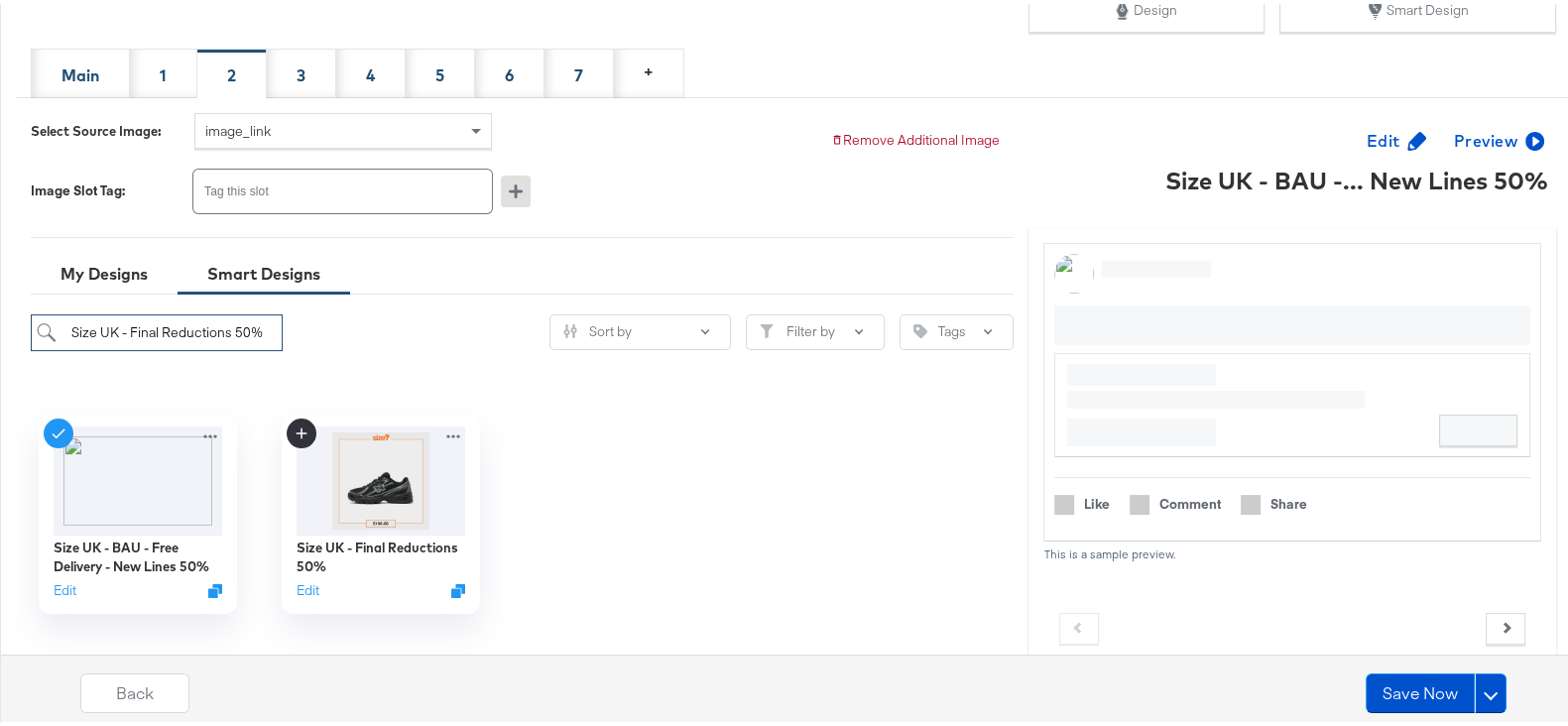 click on "Size UK - Final Reductions 50%" at bounding box center (157, 328) 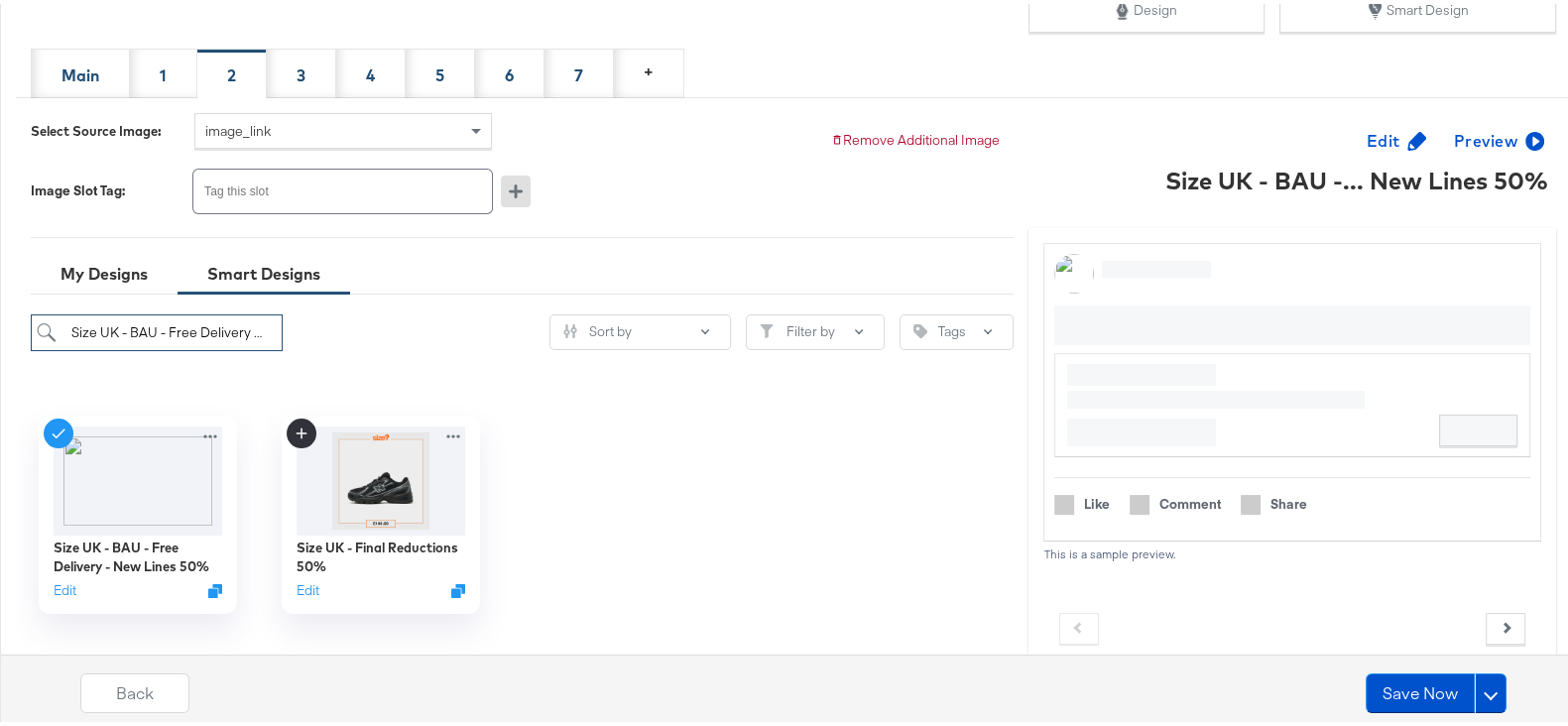 scroll, scrollTop: 0, scrollLeft: 138, axis: horizontal 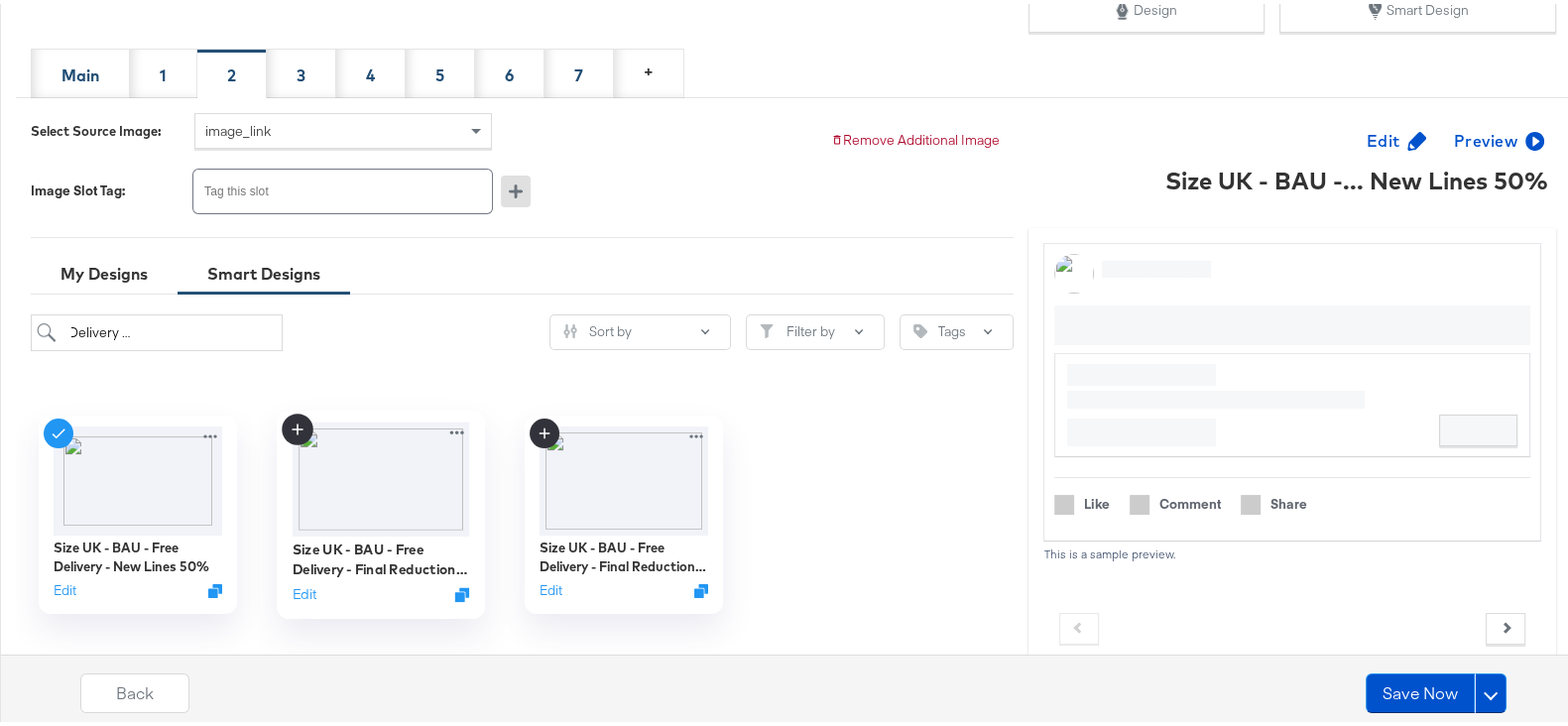click at bounding box center (380, 475) 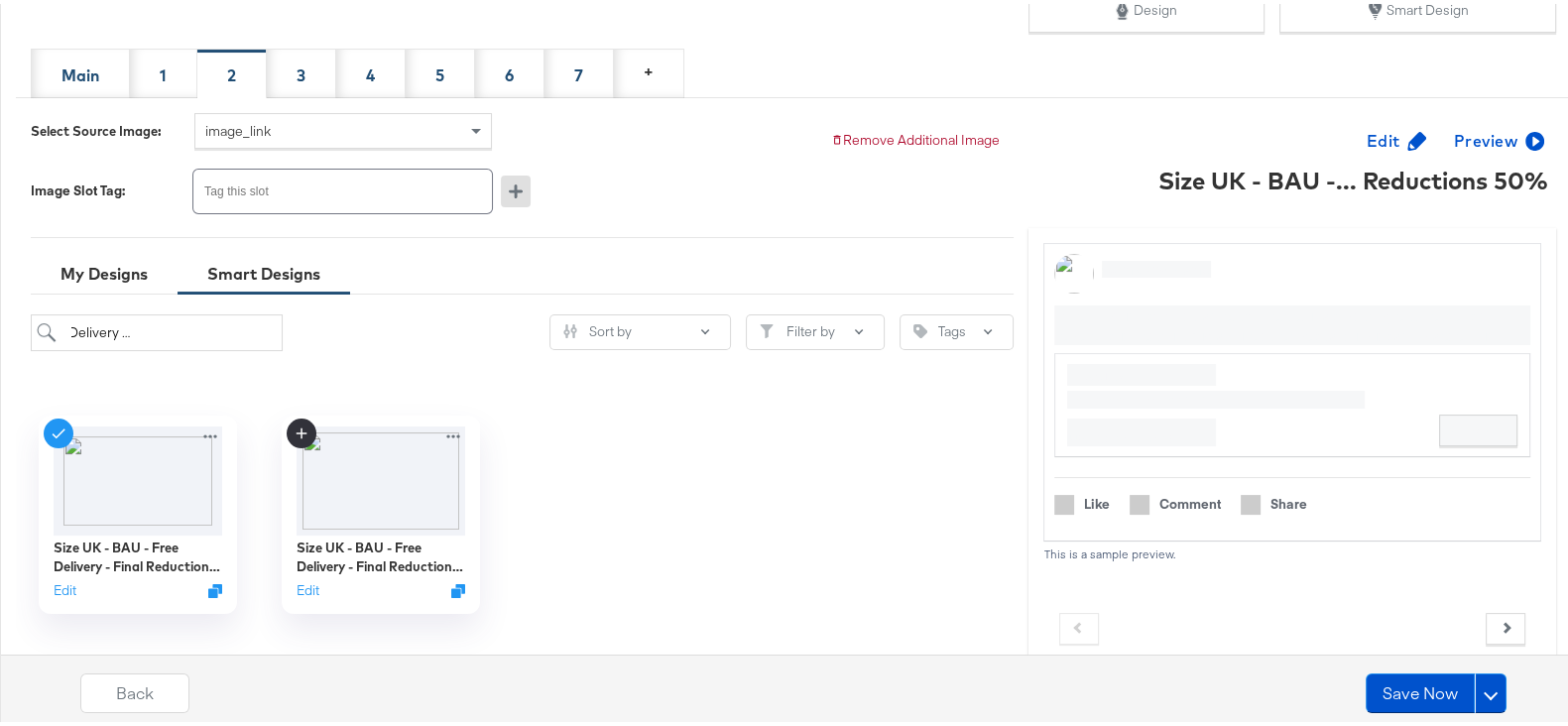 scroll, scrollTop: 0, scrollLeft: 0, axis: both 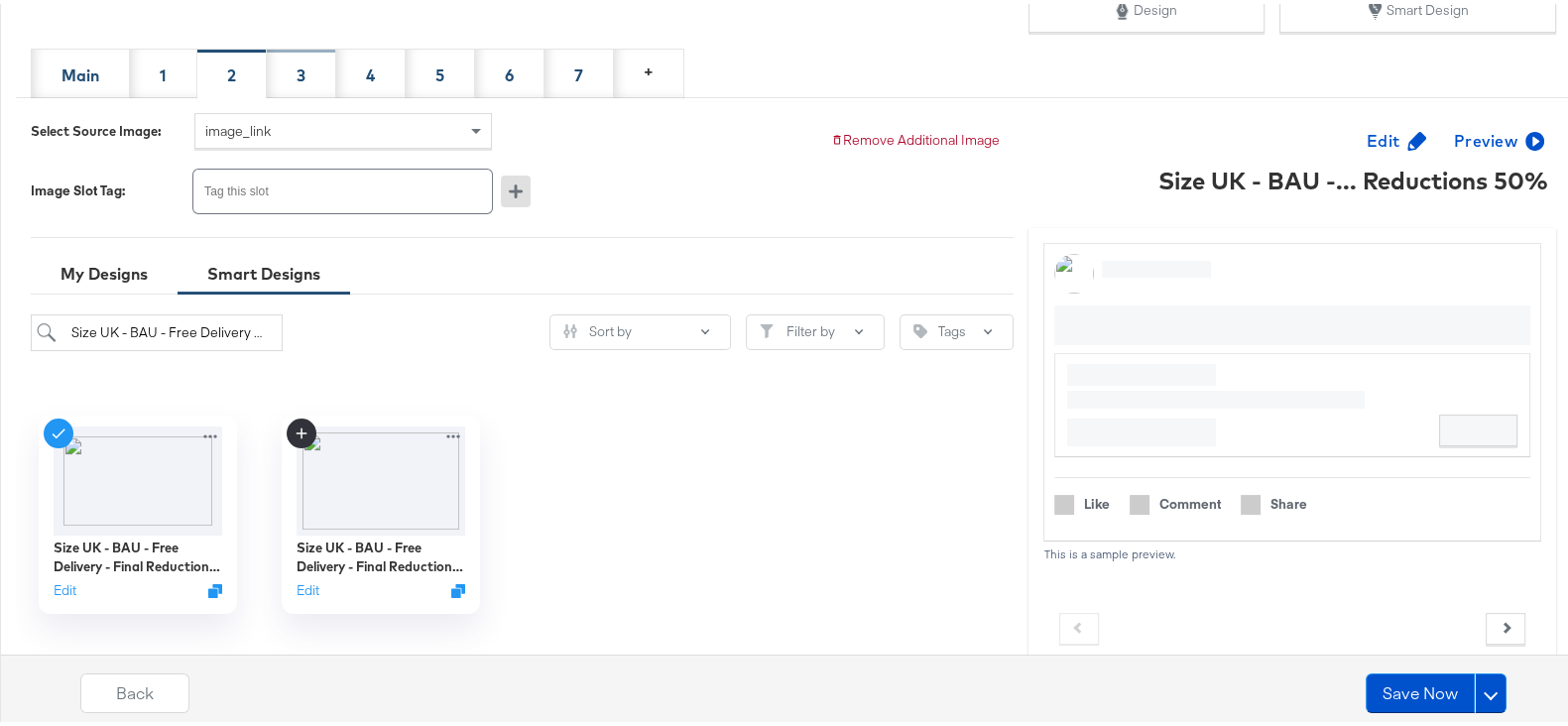 click on "3" at bounding box center [302, 69] 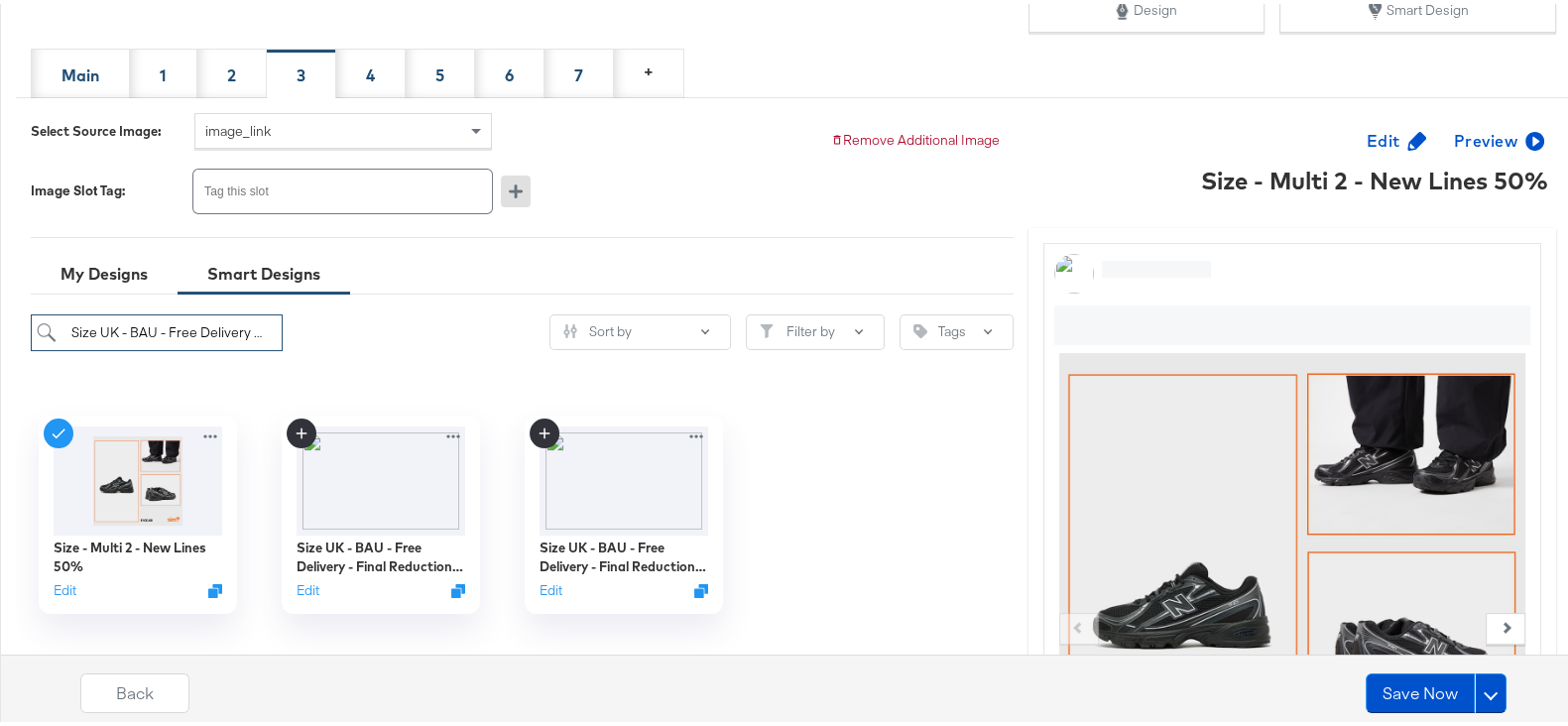 click on "Size UK - BAU - Free Delivery - Final Reductions 50%" at bounding box center (157, 328) 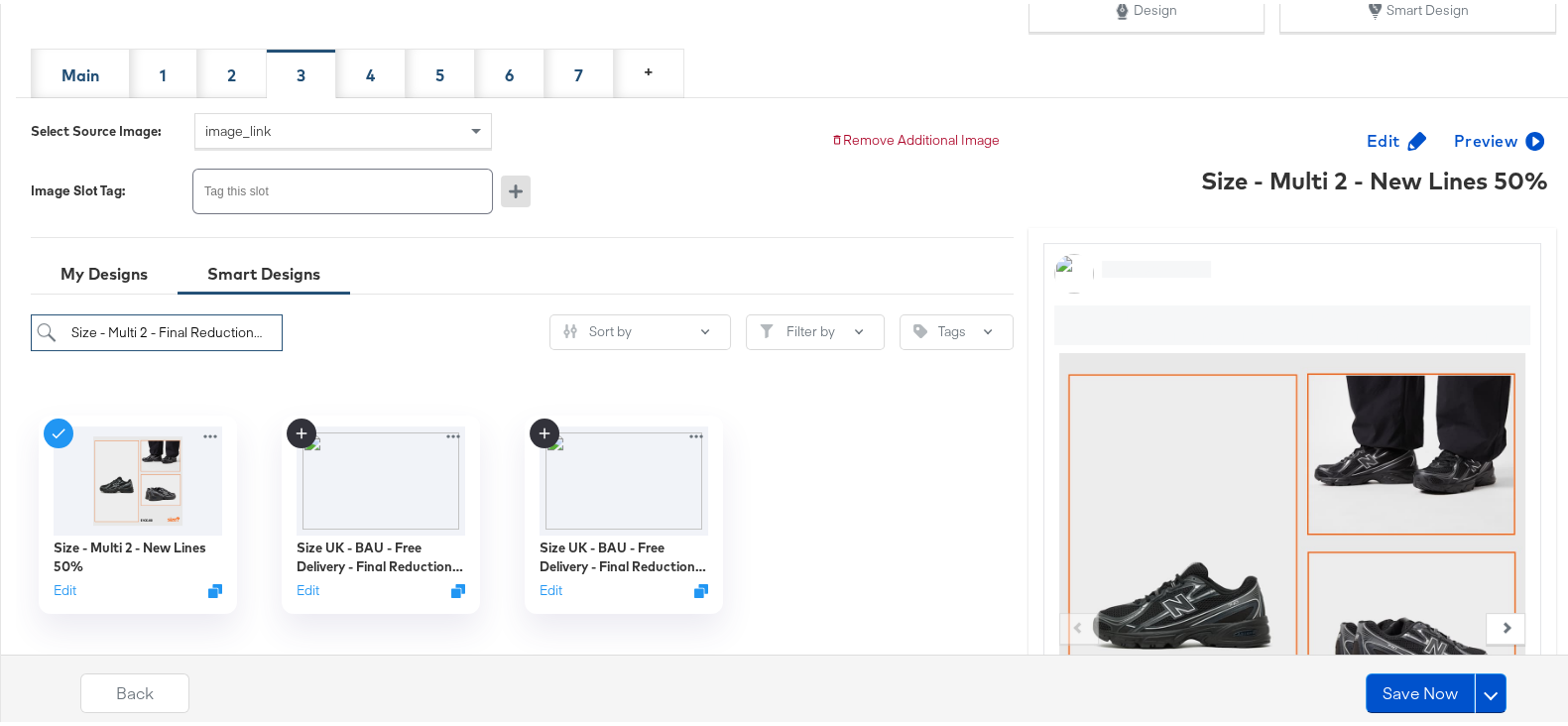 scroll, scrollTop: 0, scrollLeft: 79, axis: horizontal 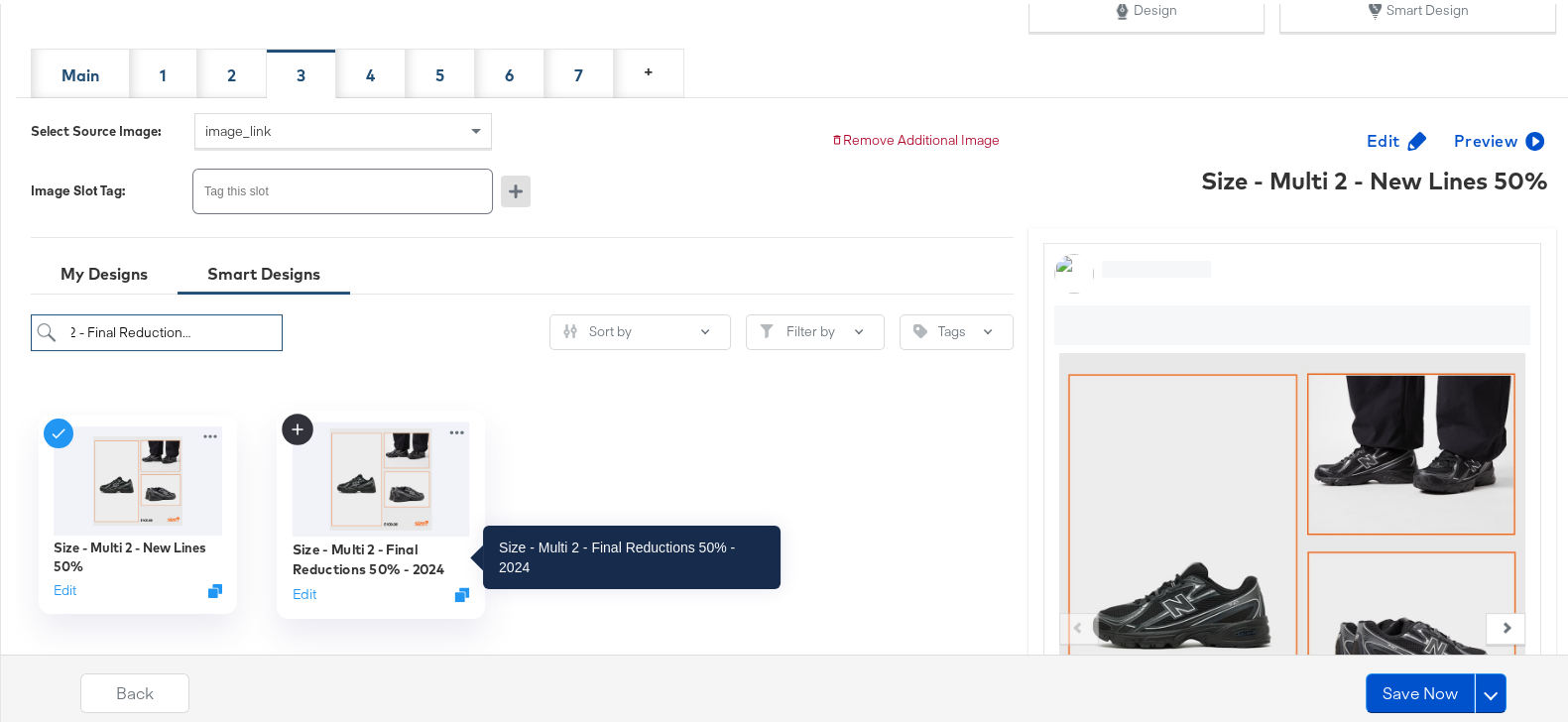 type on "Size - Multi 2 - Final Reductions 50% - 2024" 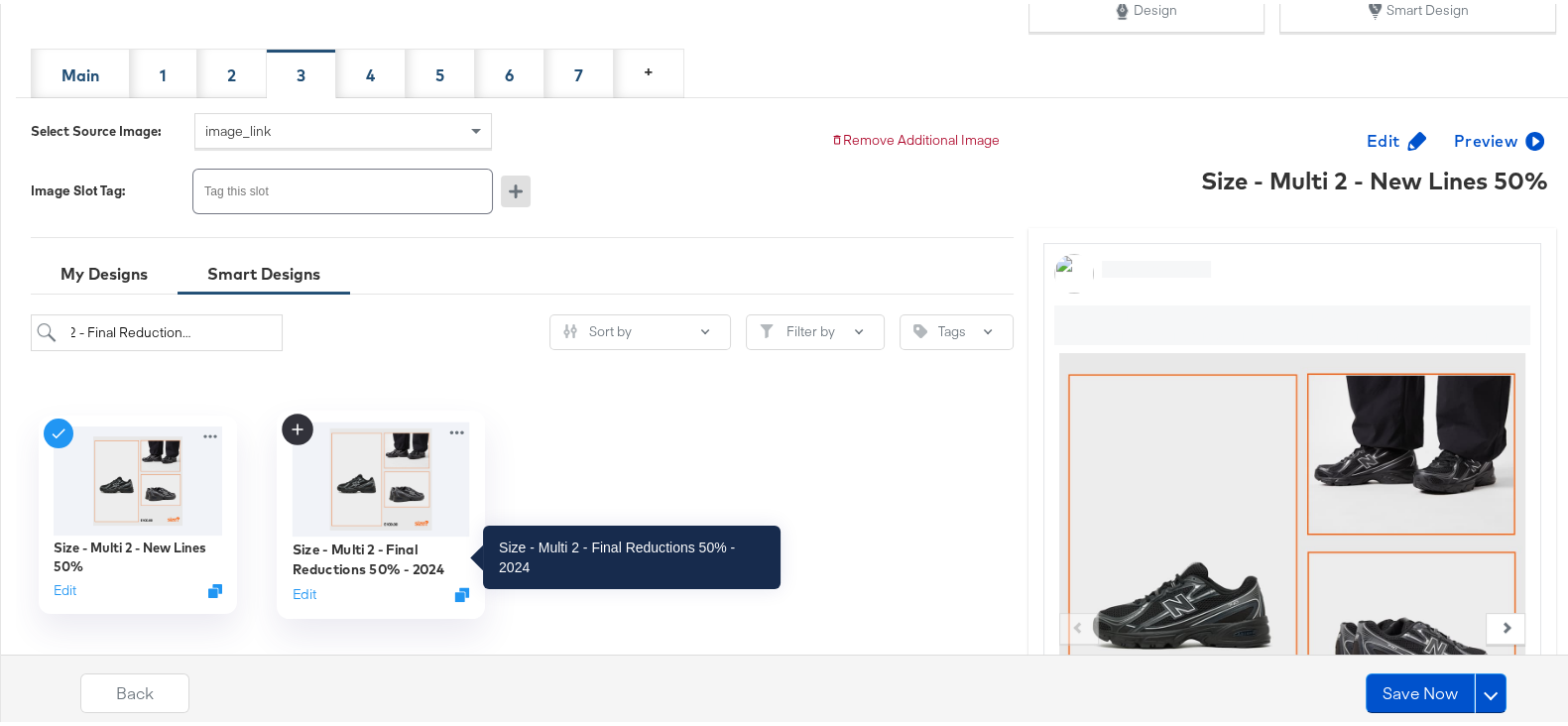 click on "Size - Multi 2 - Final Reductions 50% - 2024" at bounding box center (380, 554) 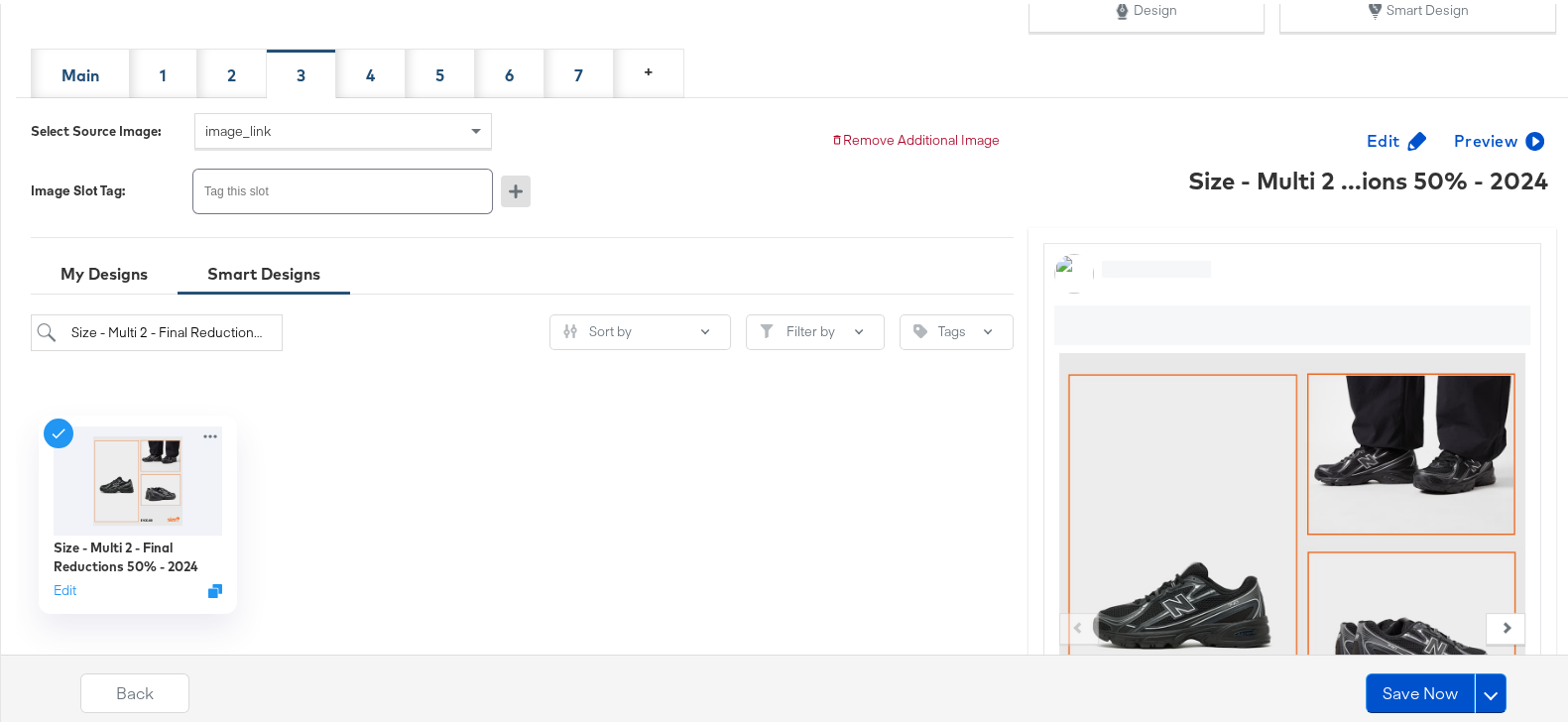 click on "Preview" at bounding box center (1497, 137) 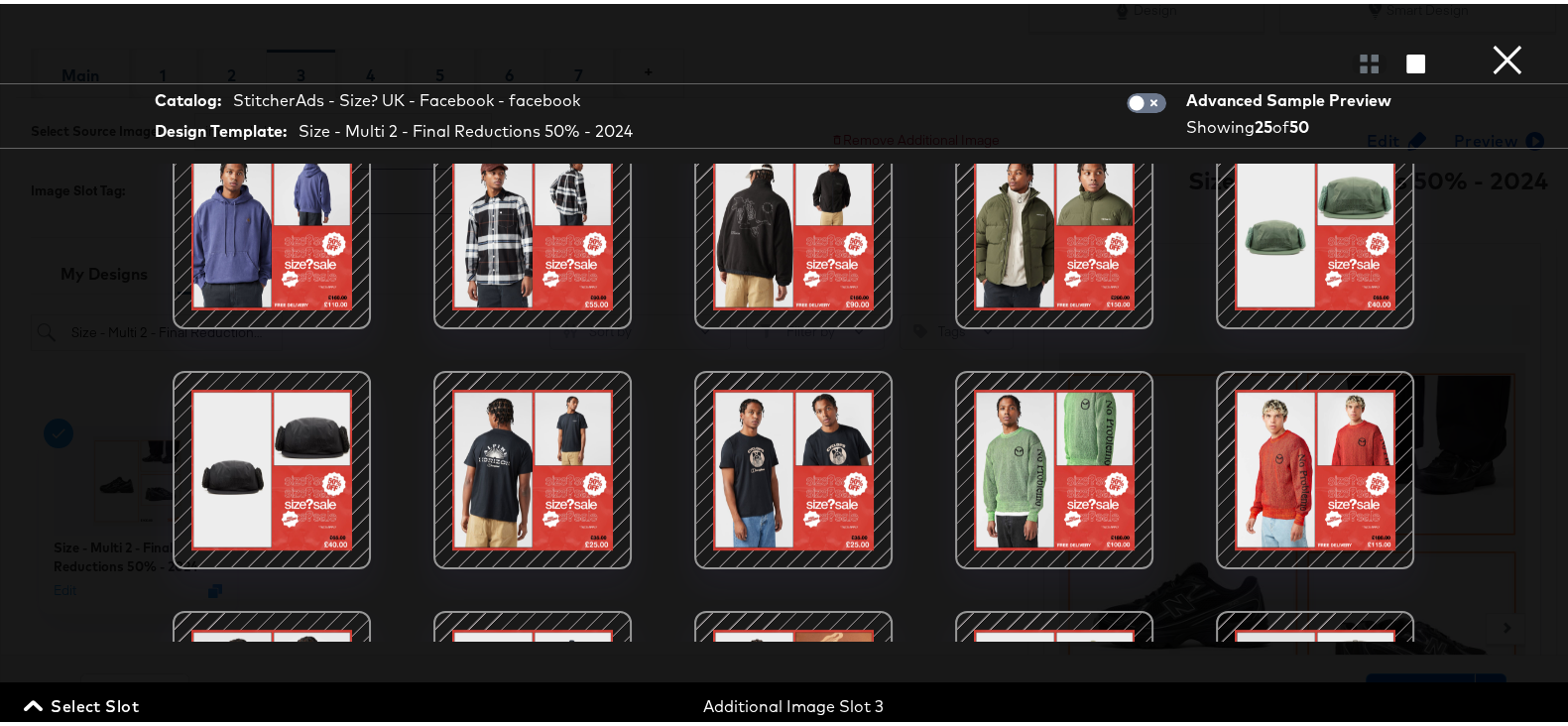 scroll, scrollTop: 0, scrollLeft: 0, axis: both 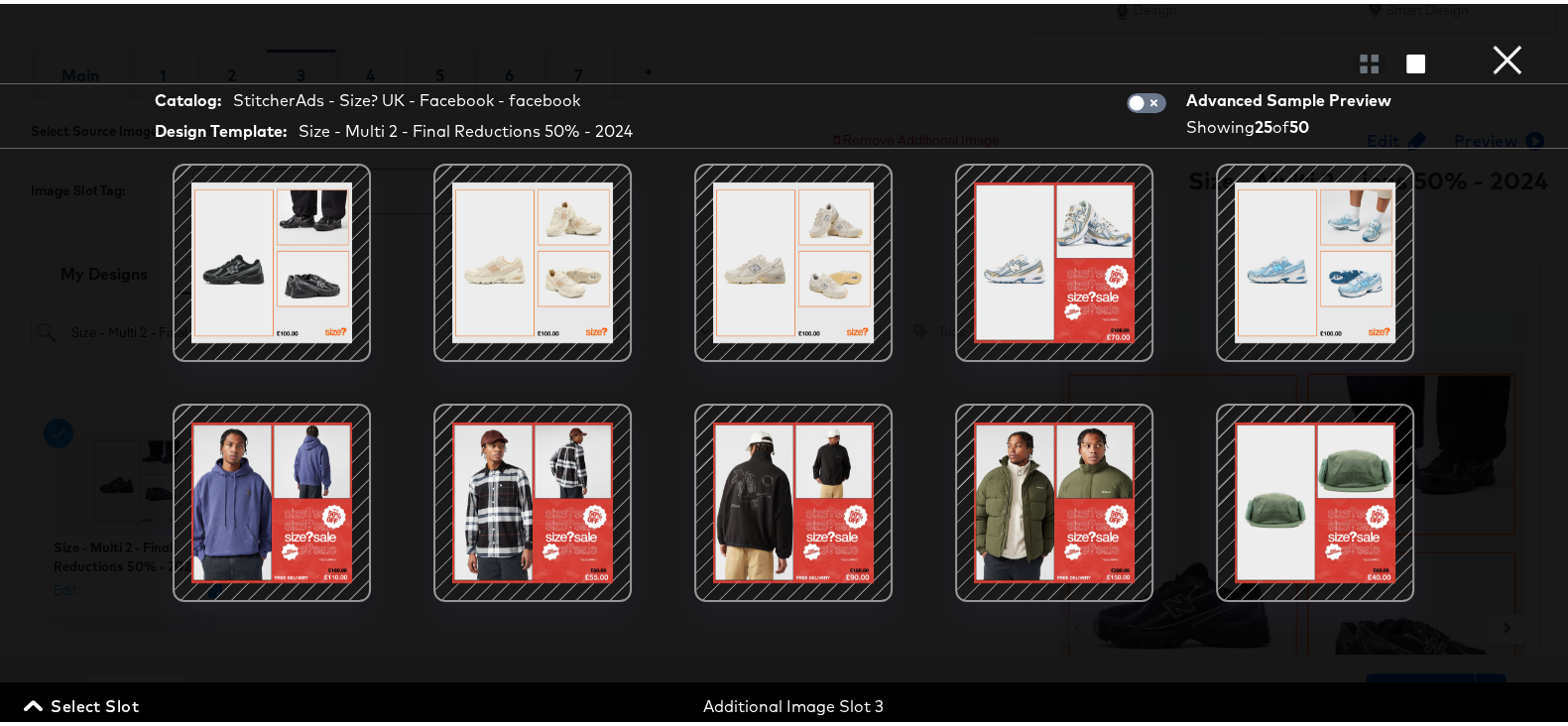 click on "×" at bounding box center (1508, 20) 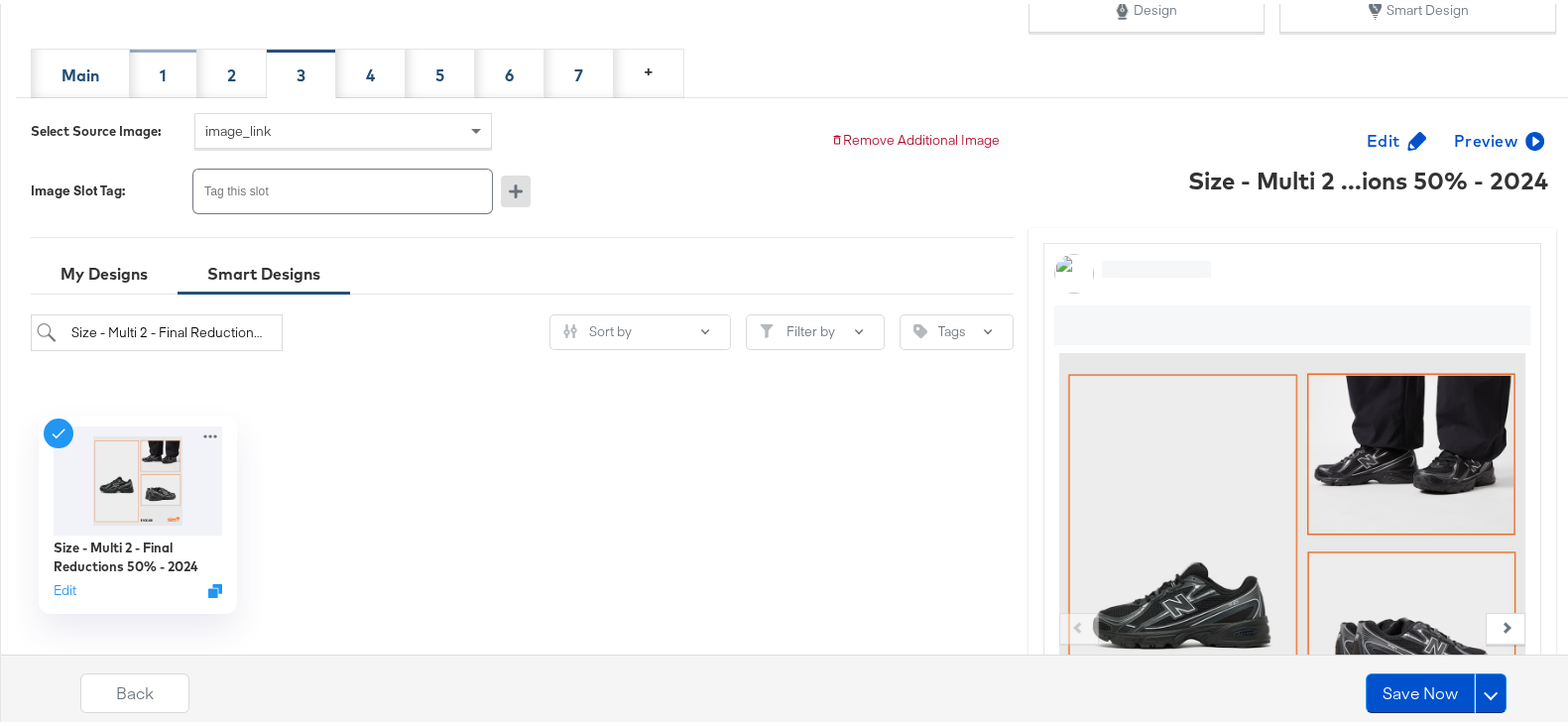 click on "1" at bounding box center (163, 71) 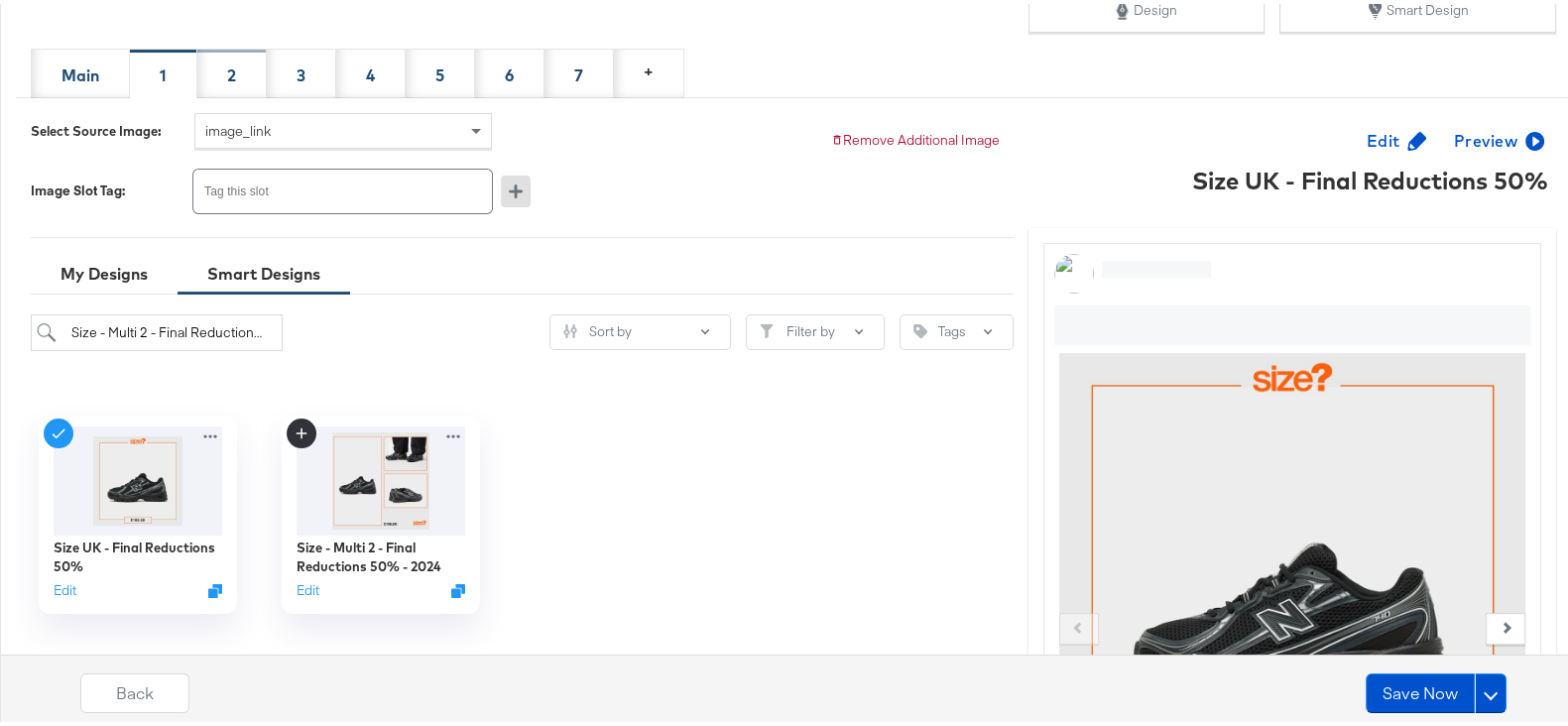 click on "2" at bounding box center [232, 69] 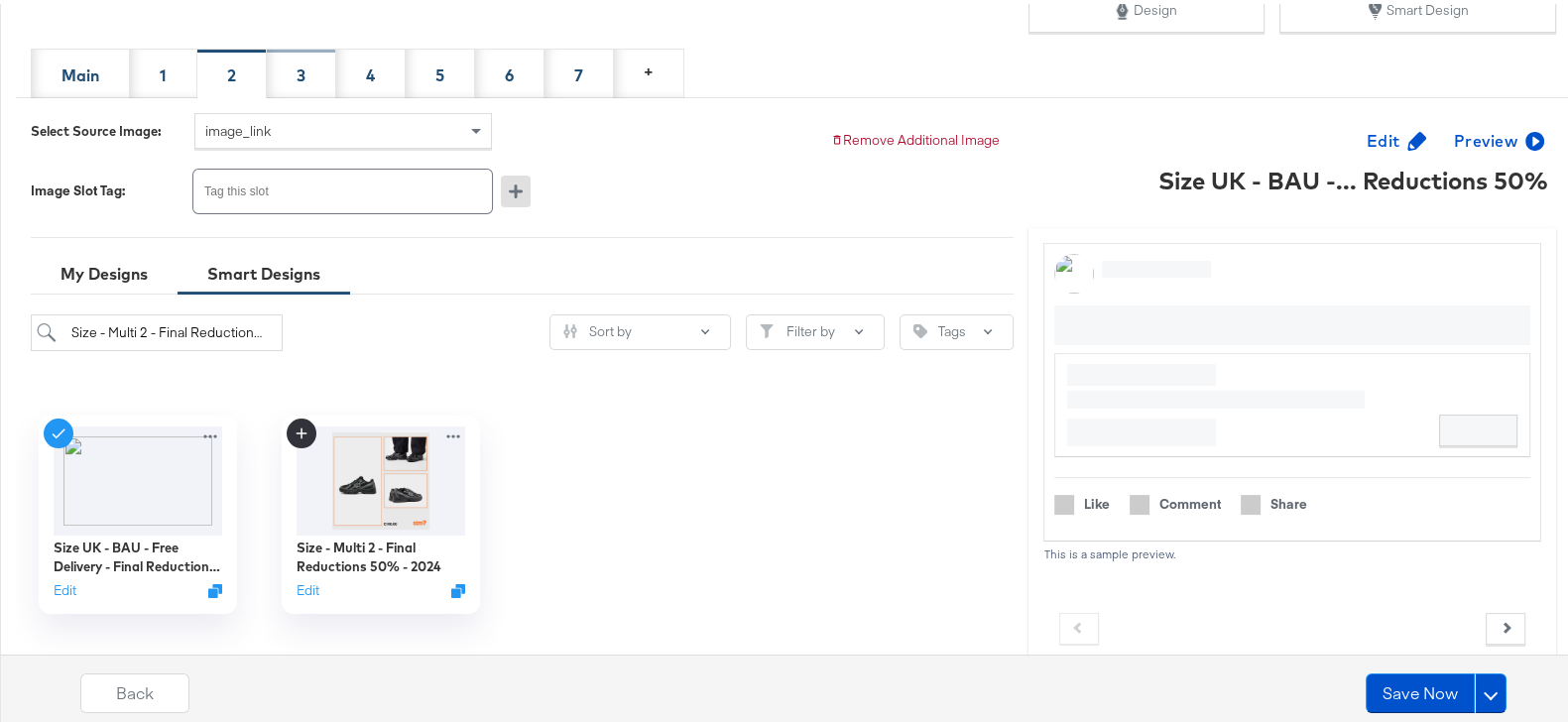 click on "3" at bounding box center (302, 69) 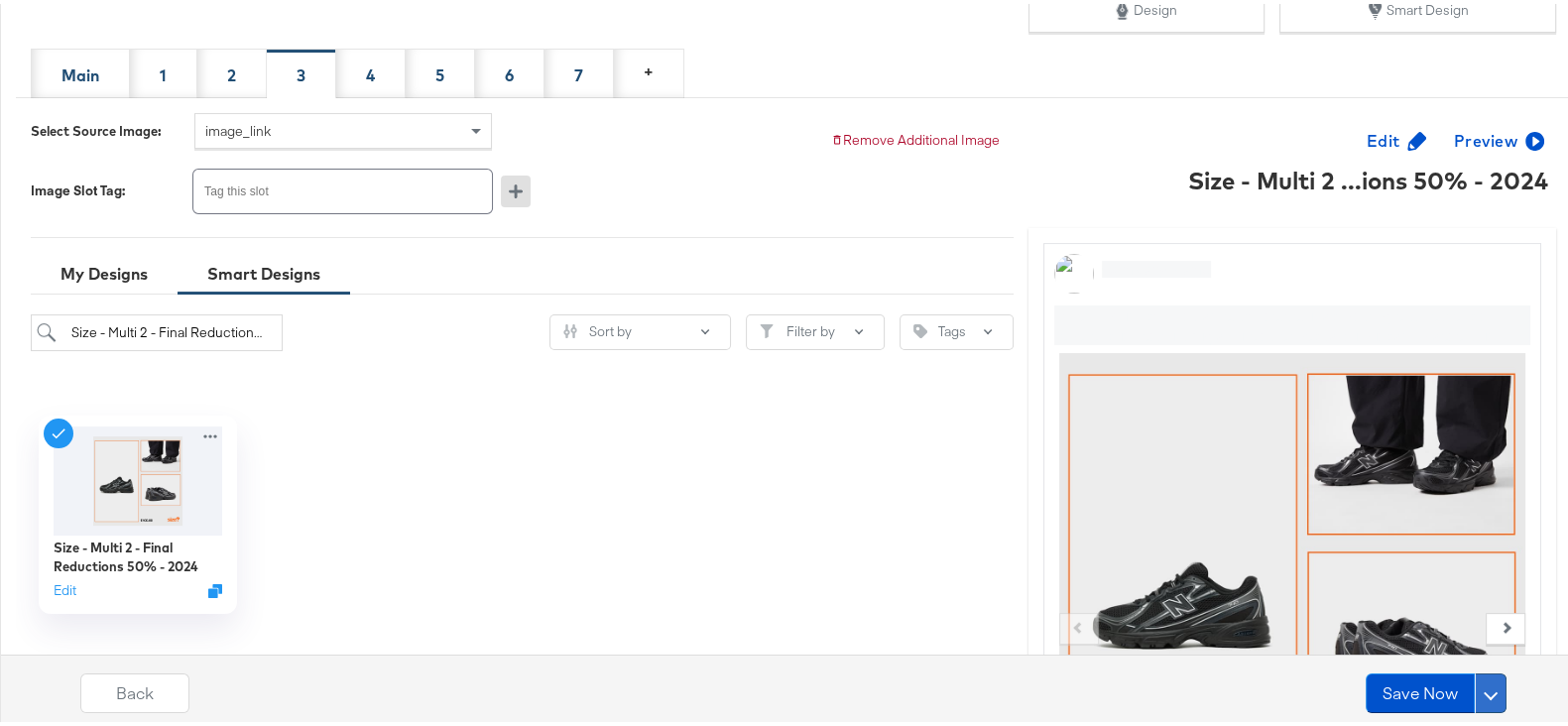 click at bounding box center [1491, 688] 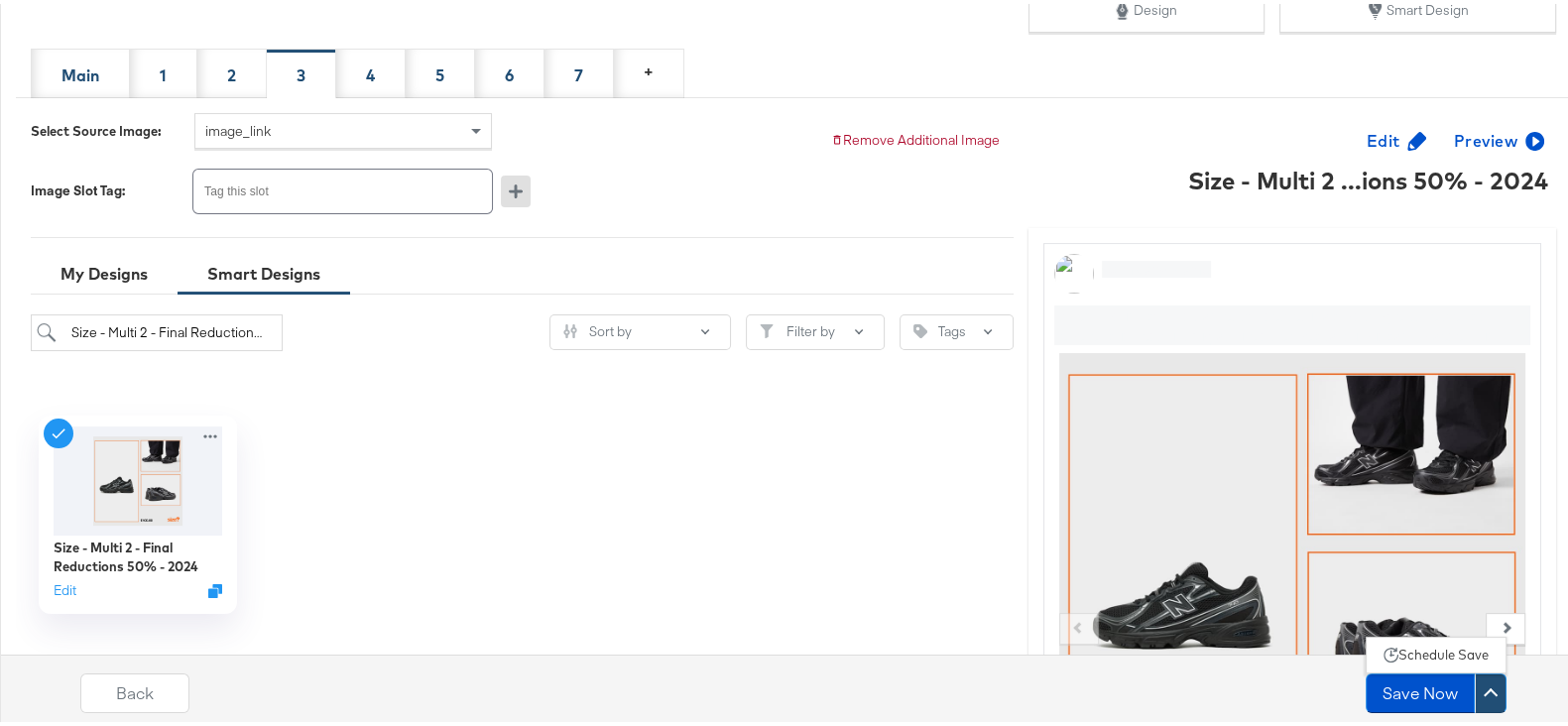 click on "Schedule Save" at bounding box center (1443, 651) 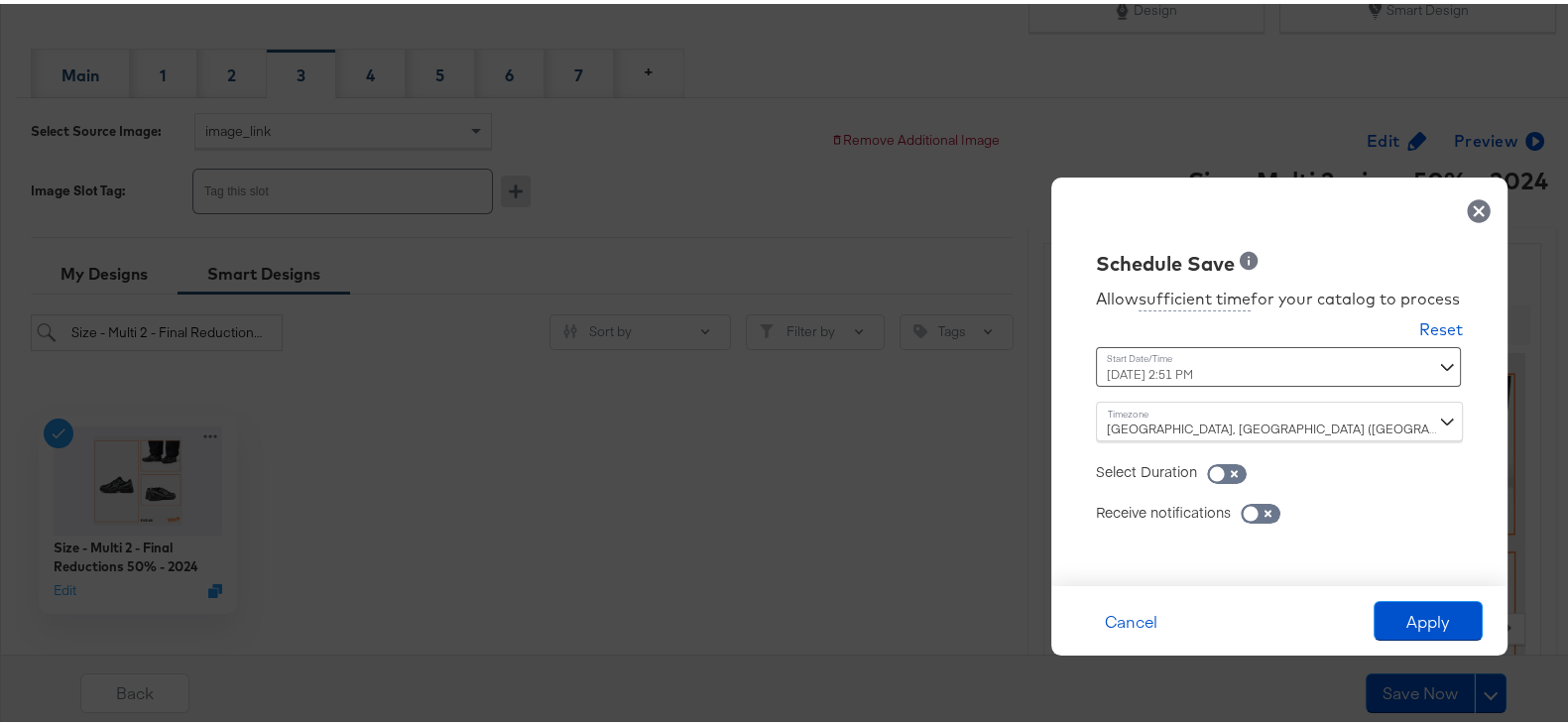 click on "[DATE] 2:51 PM ‹ [DATE] › Su Mo Tu We Th Fr Sa 29 30 1 2 3 4 5 6 7 8 9 10 11 12 13 14 15 16 17 18 19 20 21 22 23 24 25 26 27 28 29 30 31 1 2 3 4 5 6 7 8 9 2:51 PM" at bounding box center [1230, 363] 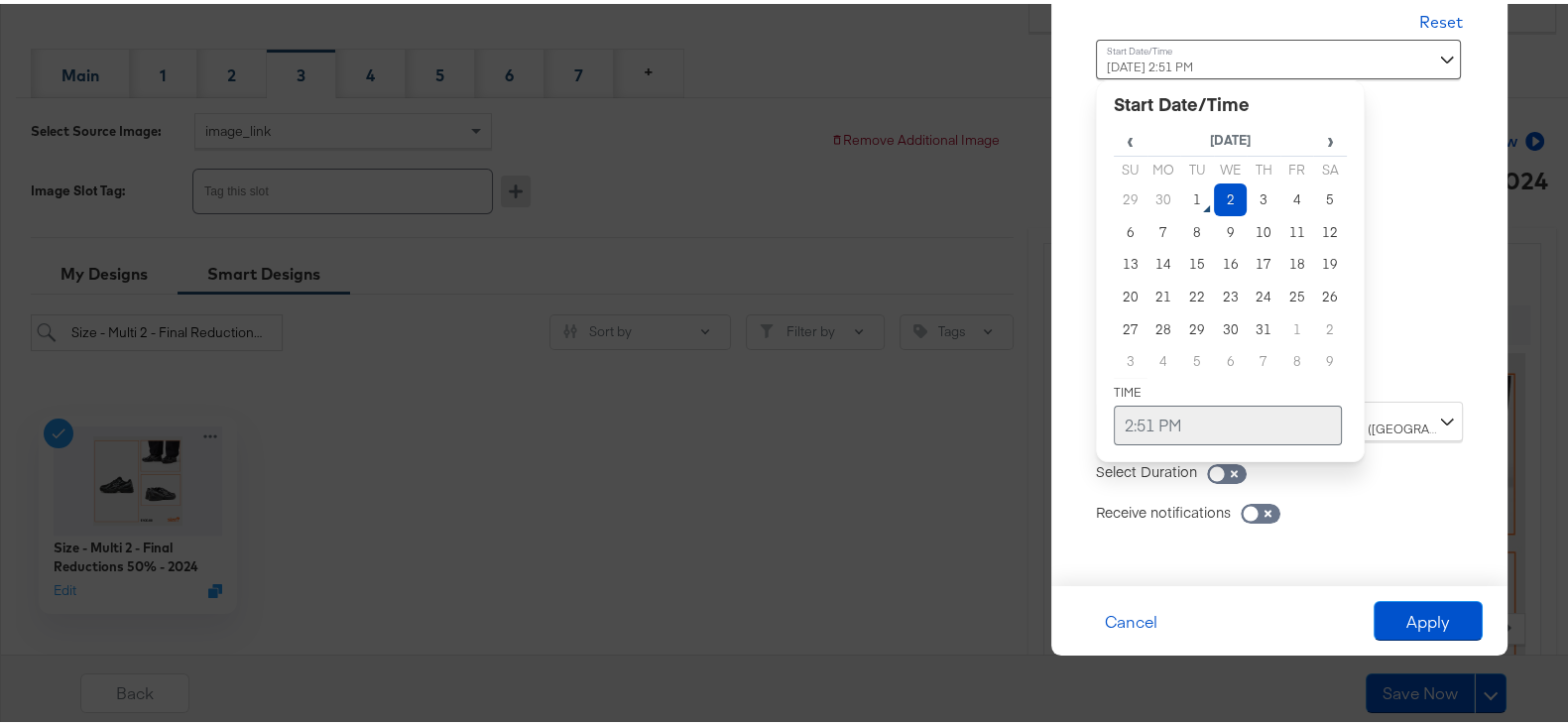 click on "2:51 PM" at bounding box center [1228, 422] 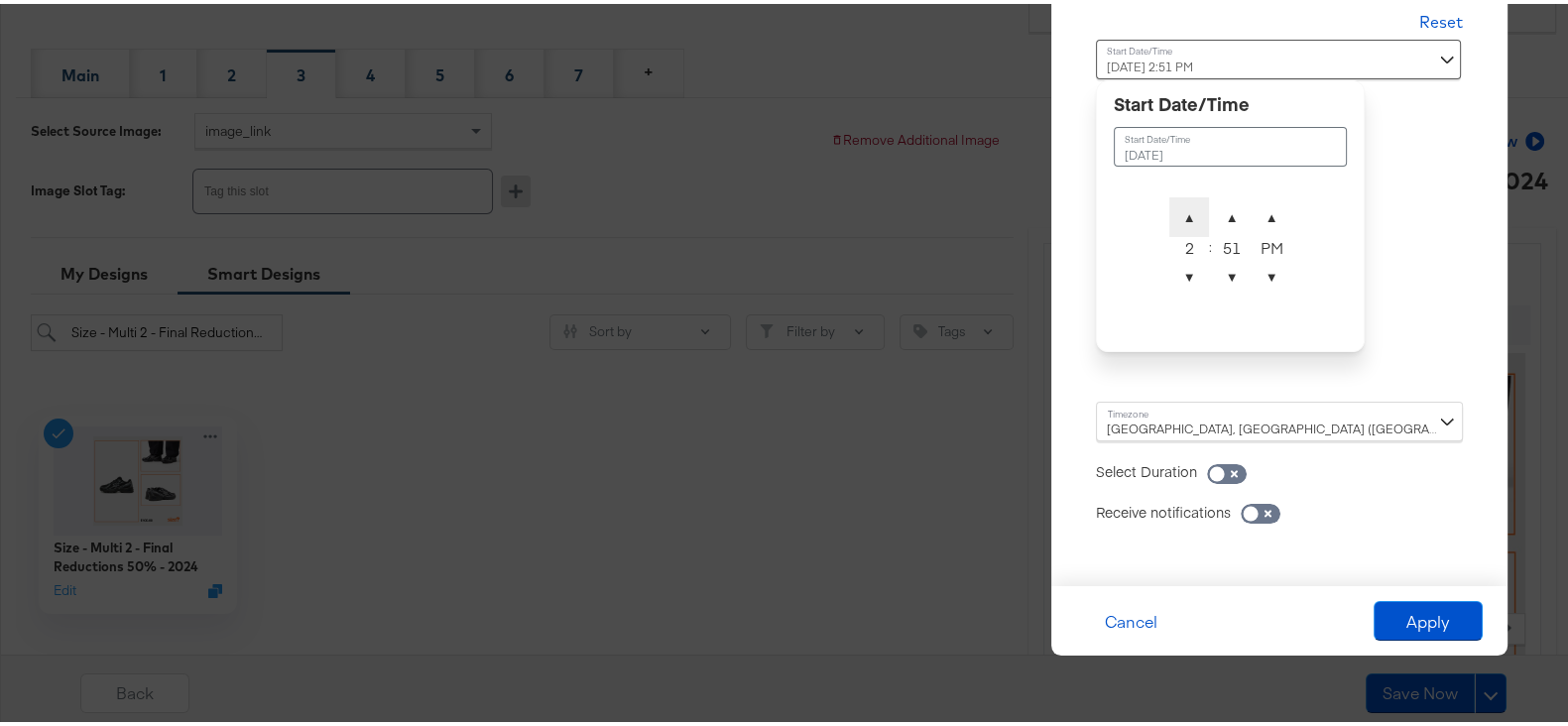 click on "▲" at bounding box center [1189, 213] 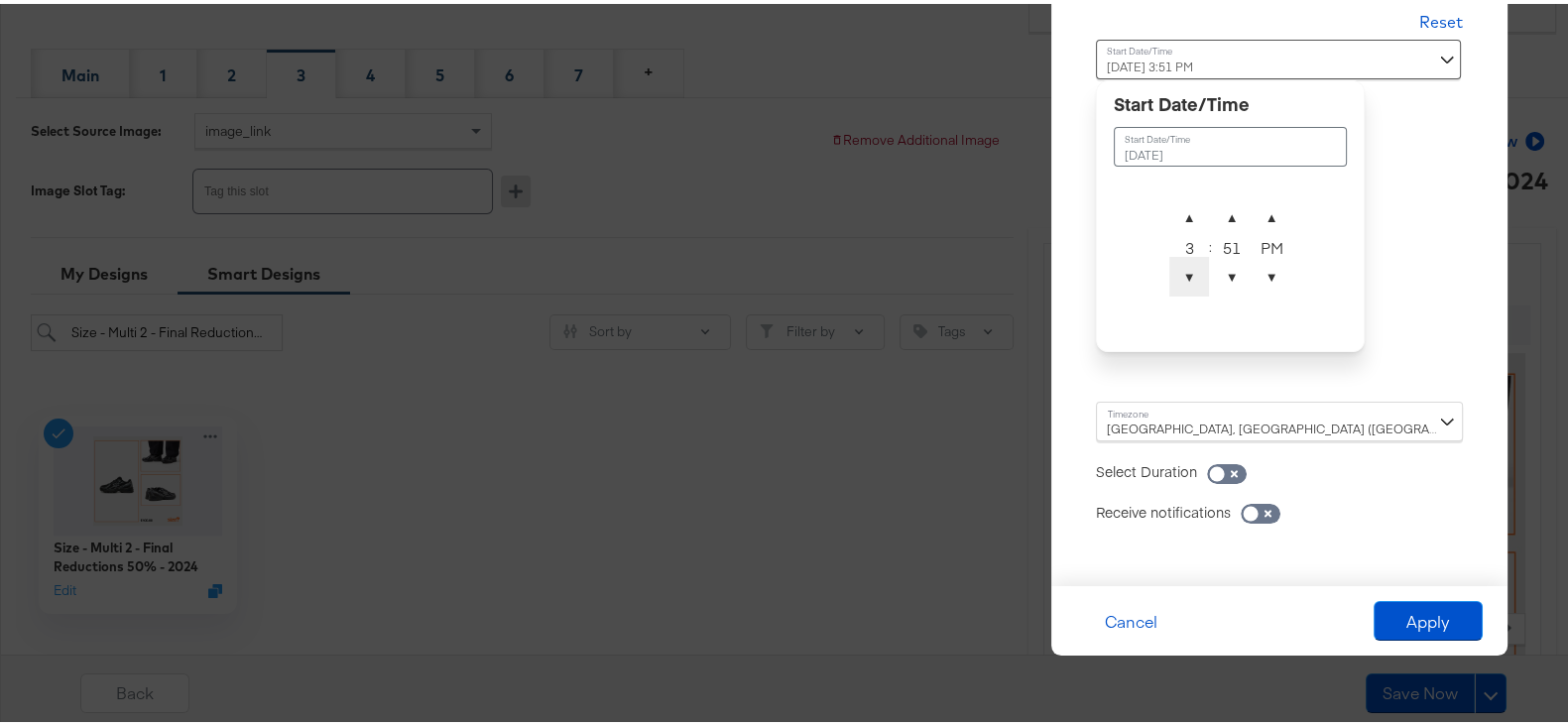 click on "▼" at bounding box center (1189, 273) 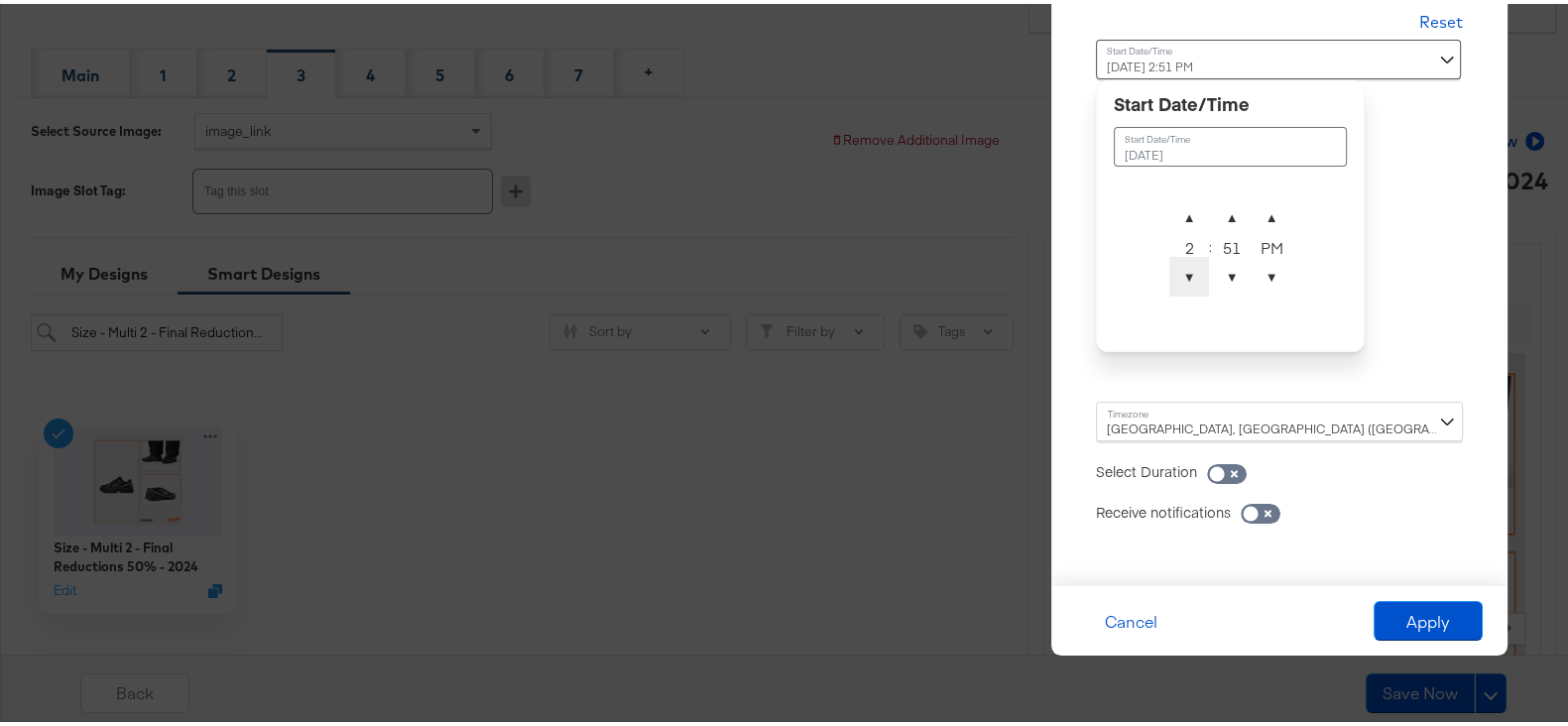 click on "▼" at bounding box center [1189, 273] 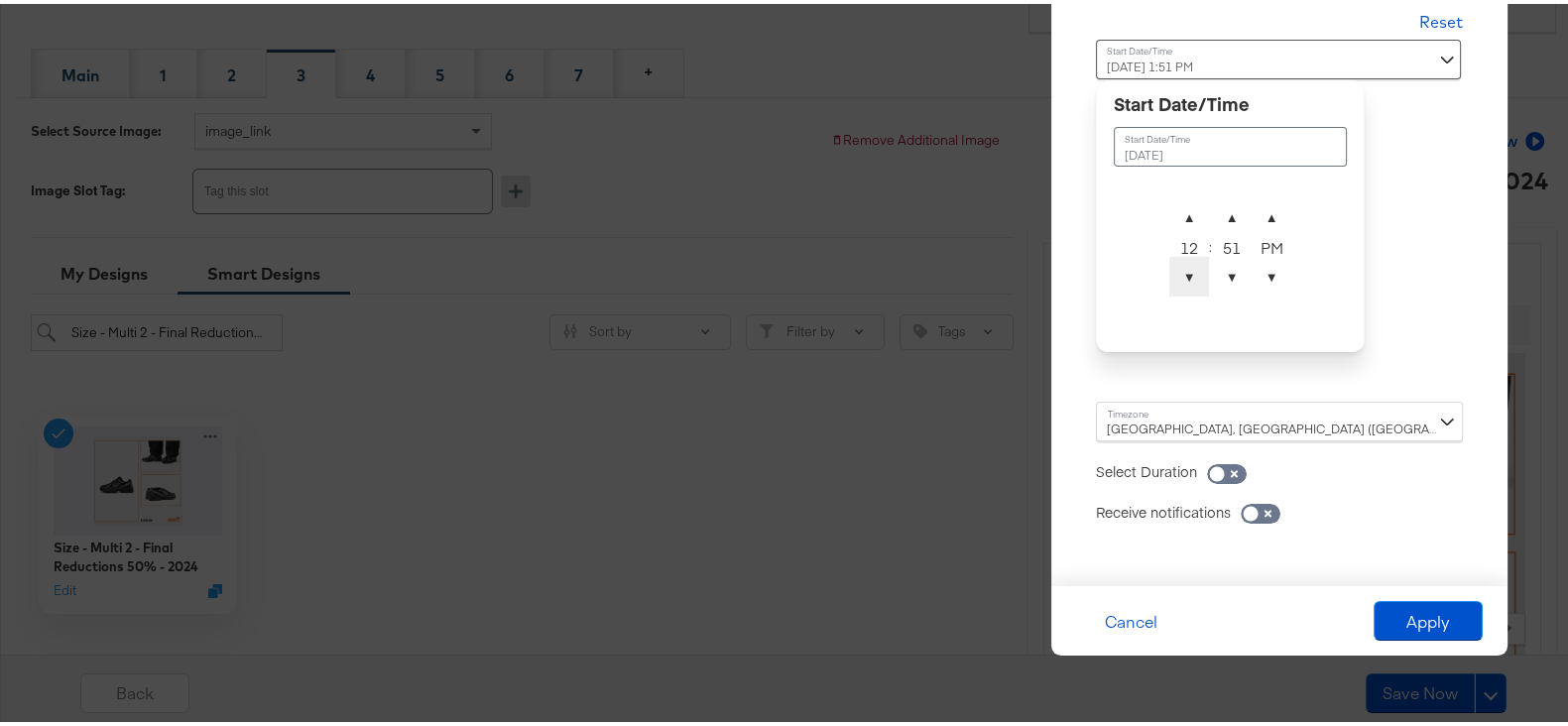 click on "▼" at bounding box center [1189, 273] 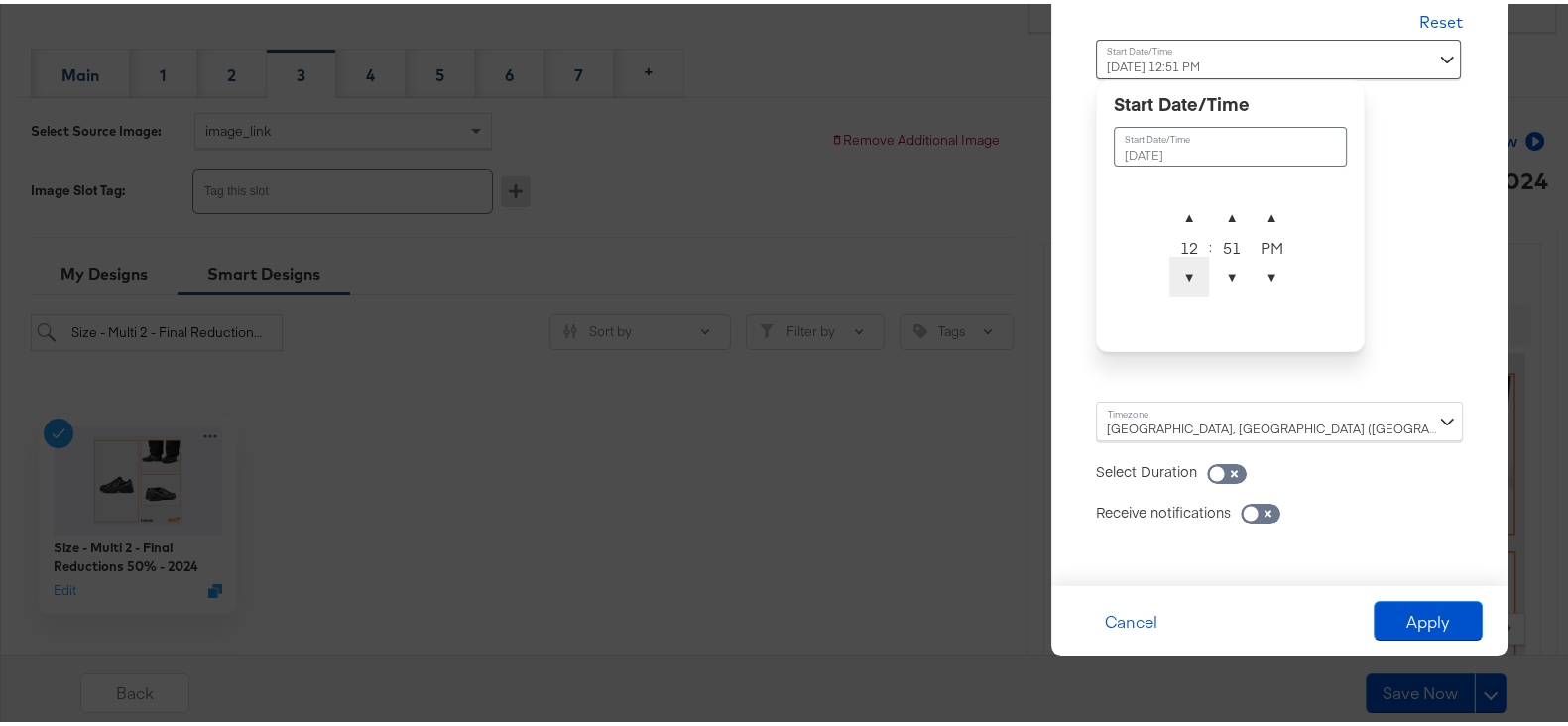 click on "▼" at bounding box center [1189, 273] 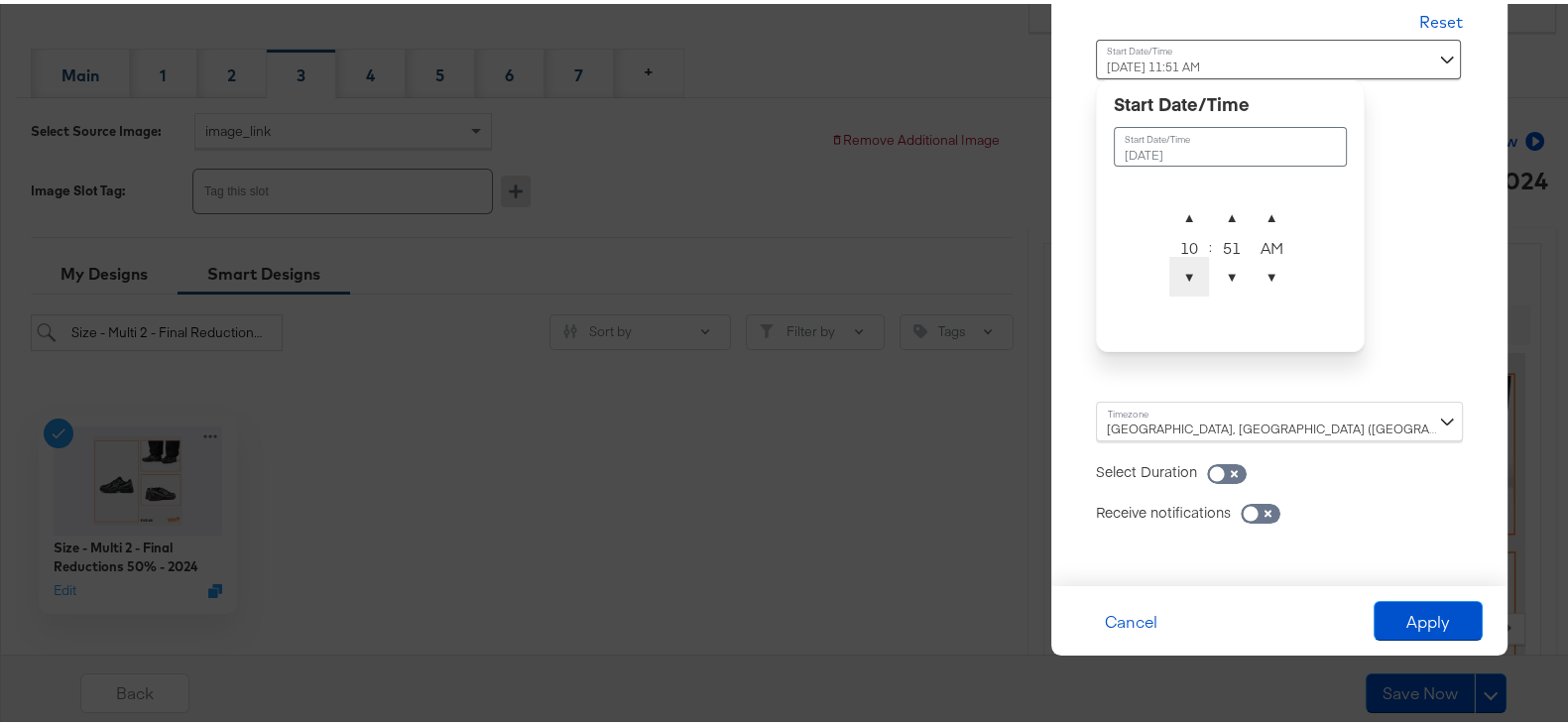 click on "▼" at bounding box center (1189, 273) 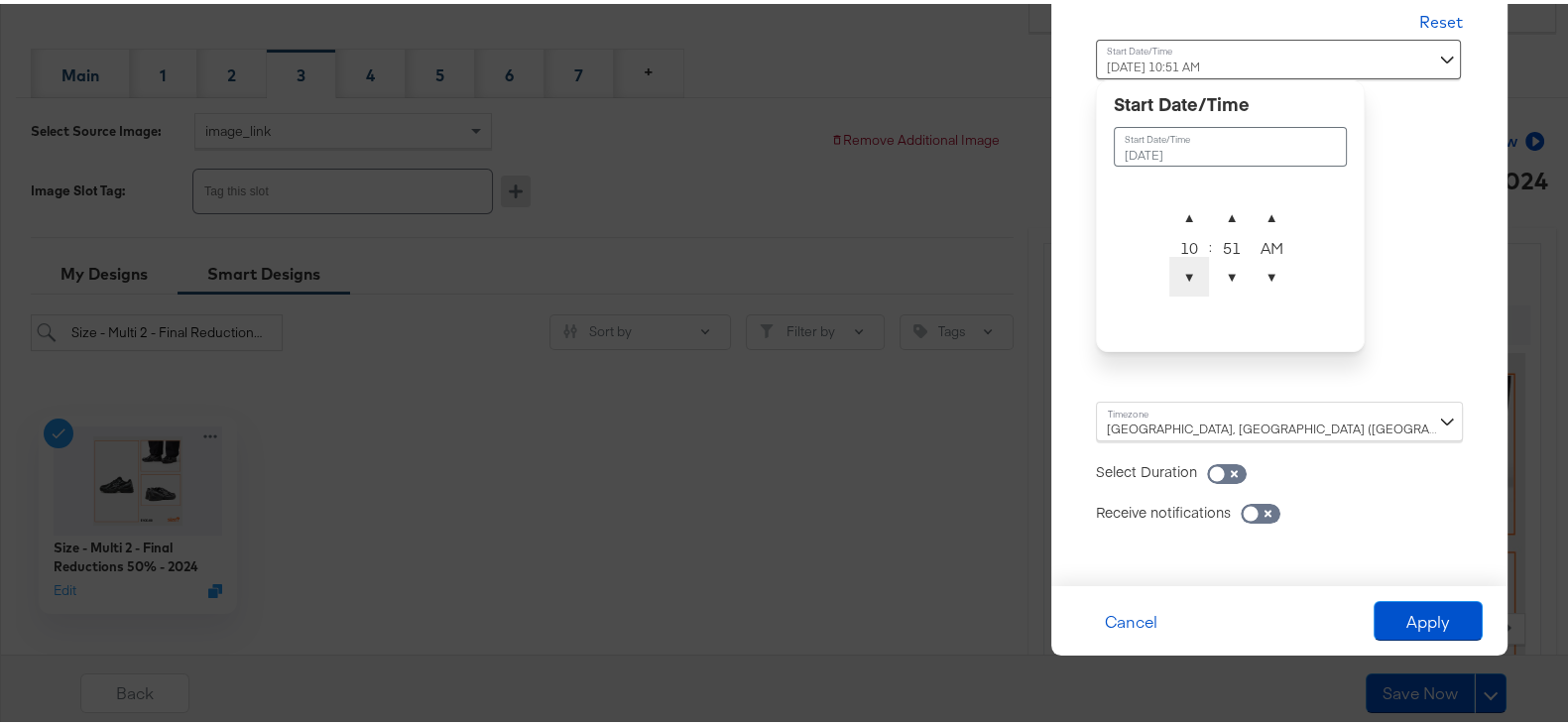 click on "▼" at bounding box center (1189, 273) 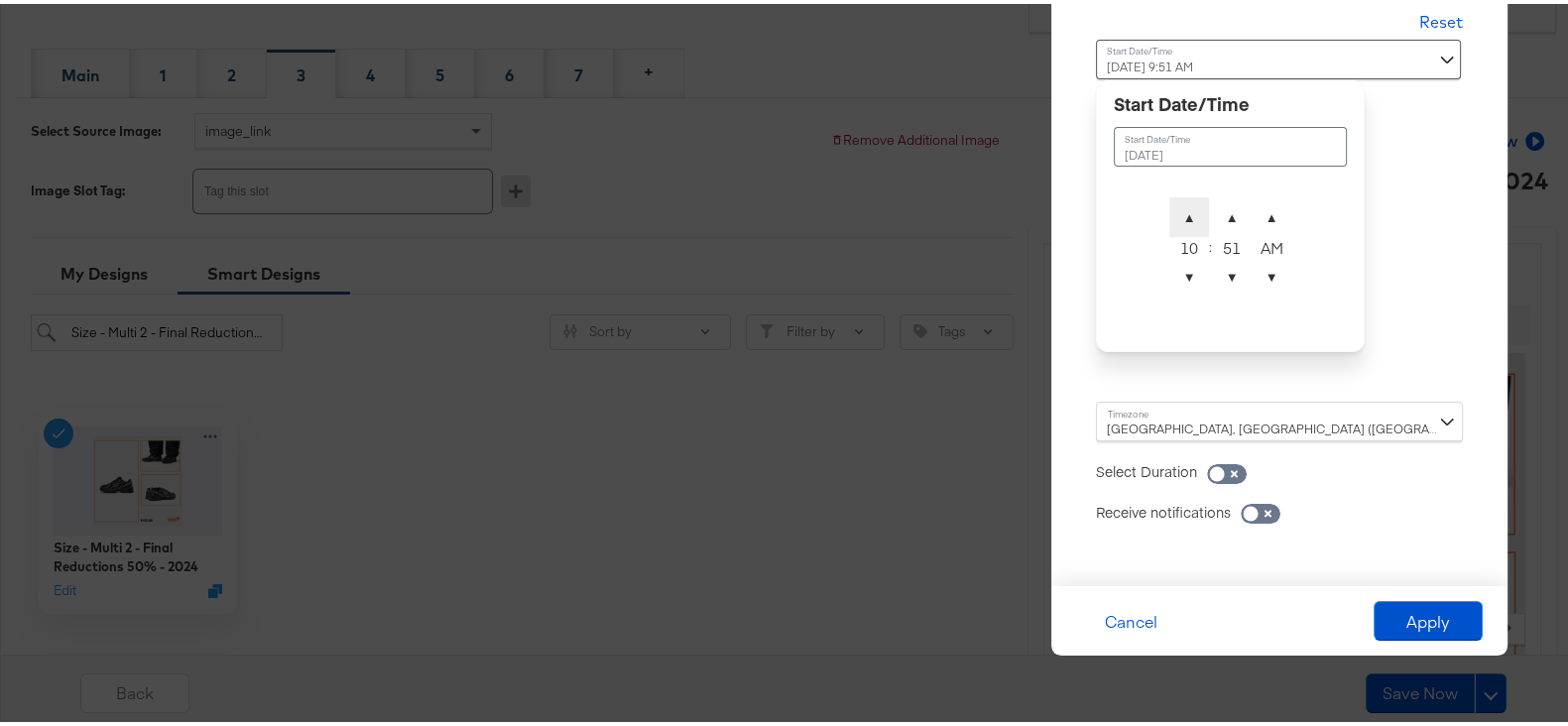 click on "▲" at bounding box center (1189, 213) 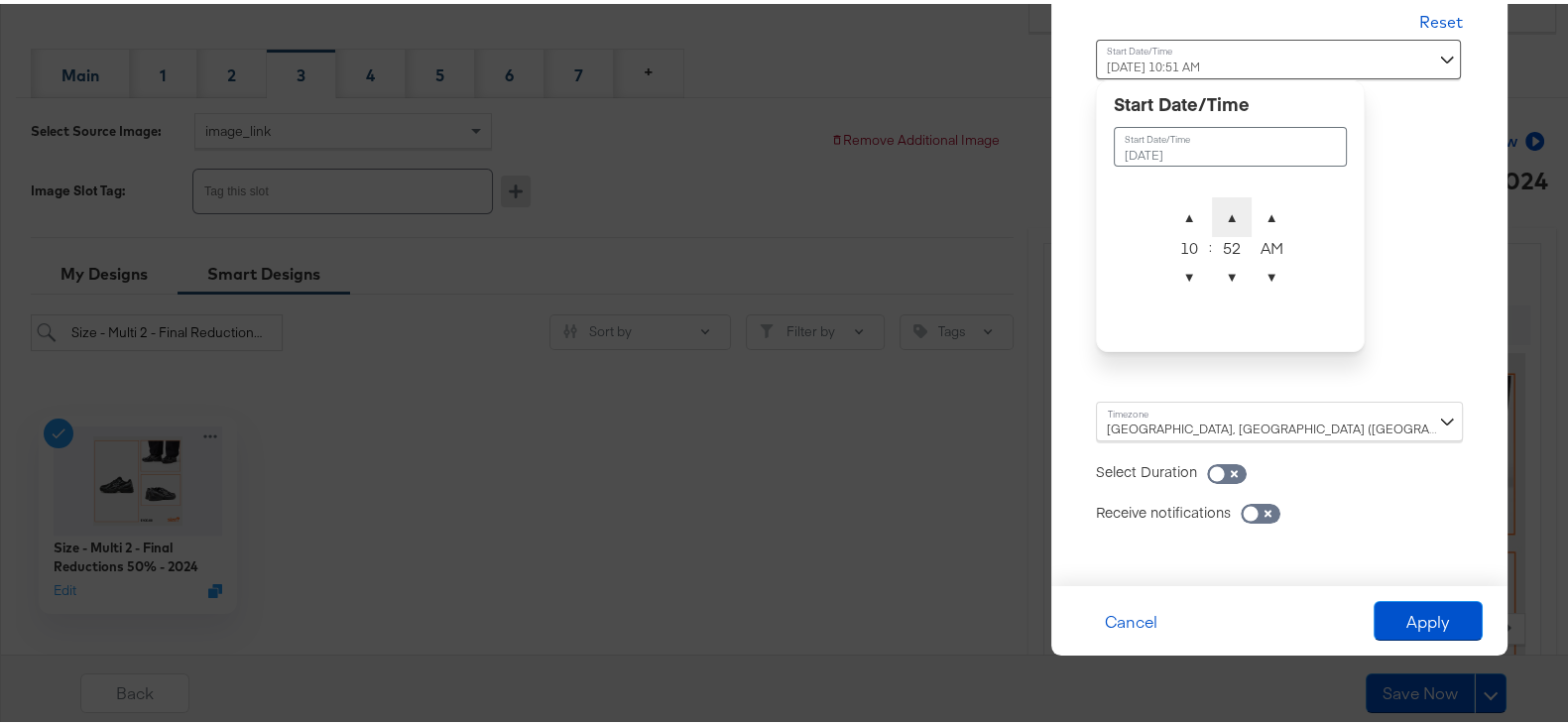 click on "▲" at bounding box center (1232, 213) 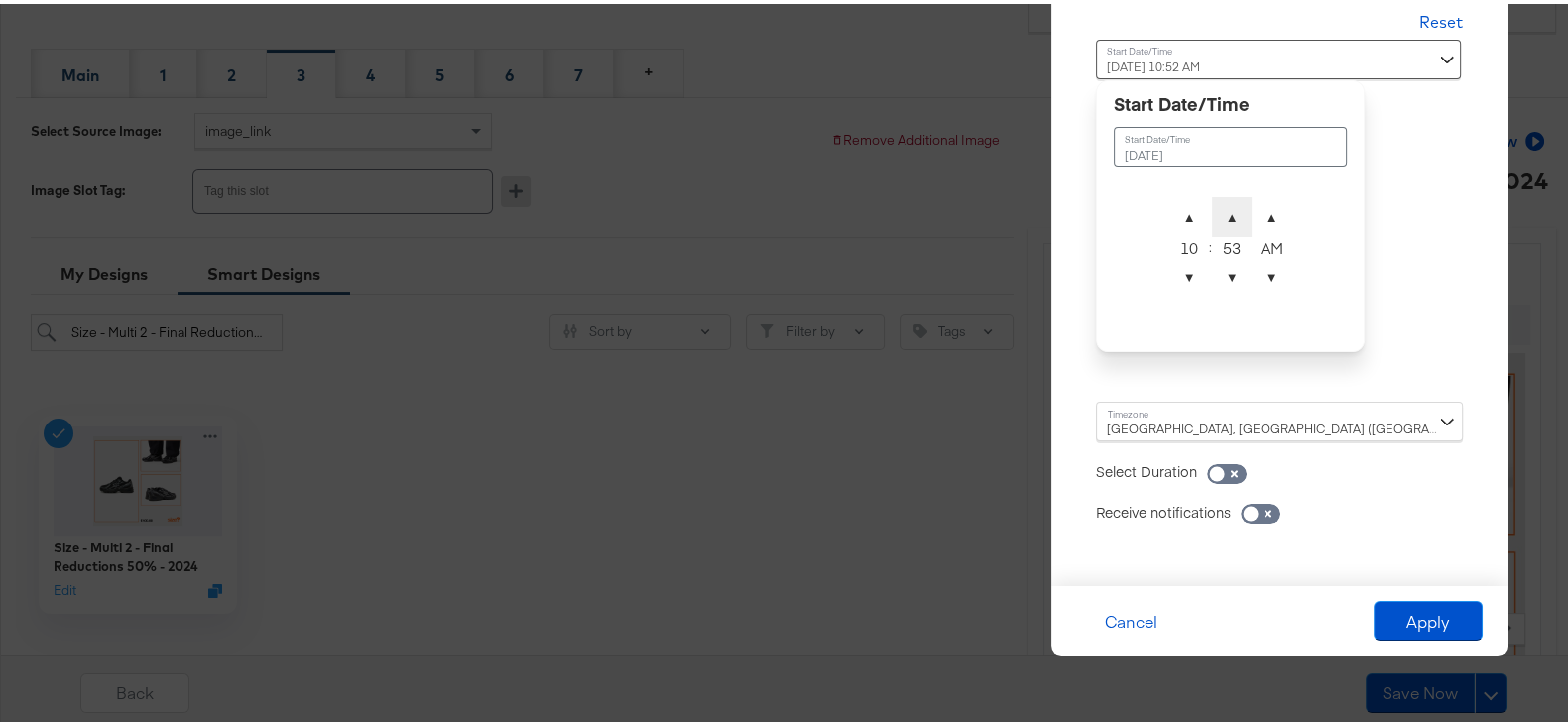 click on "▲" at bounding box center (1232, 213) 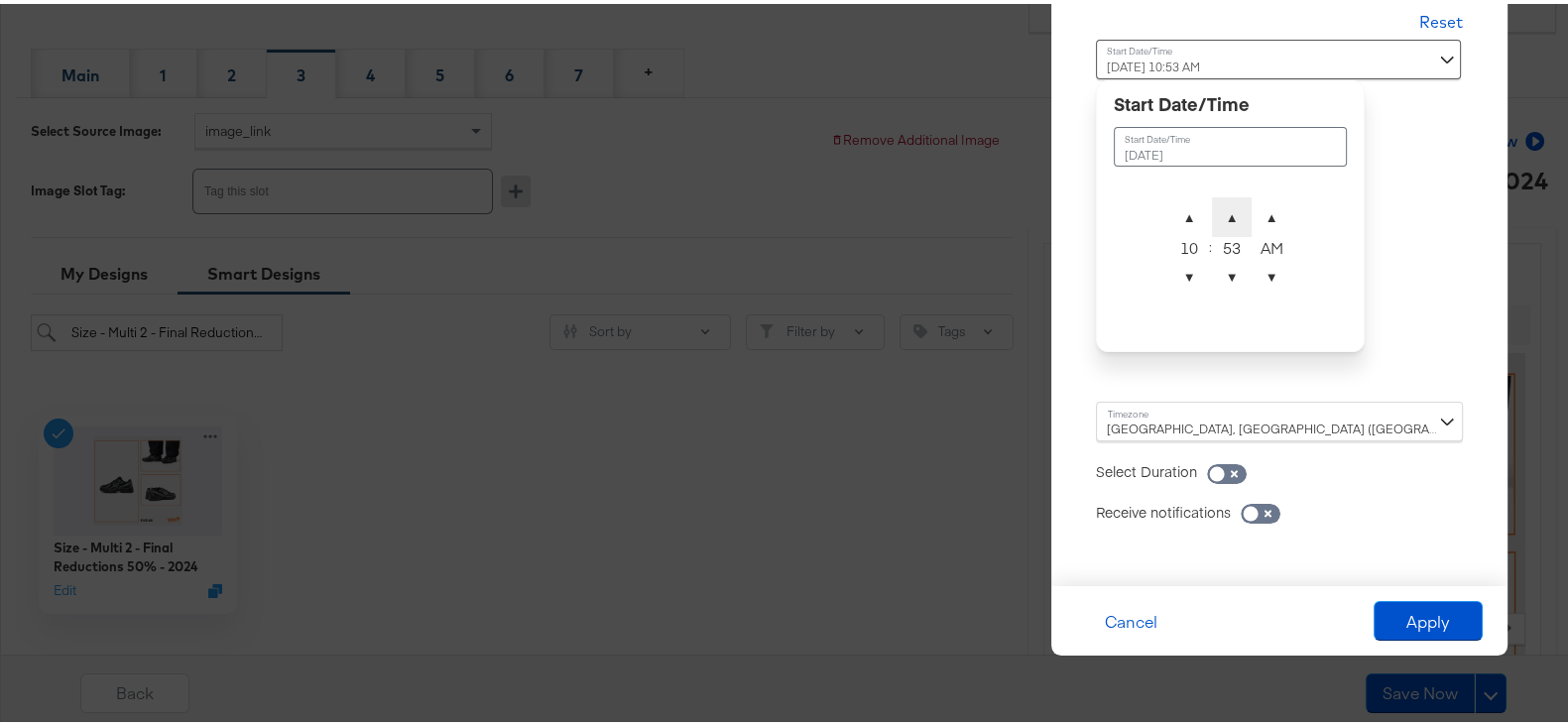 click on "▲" at bounding box center [1232, 213] 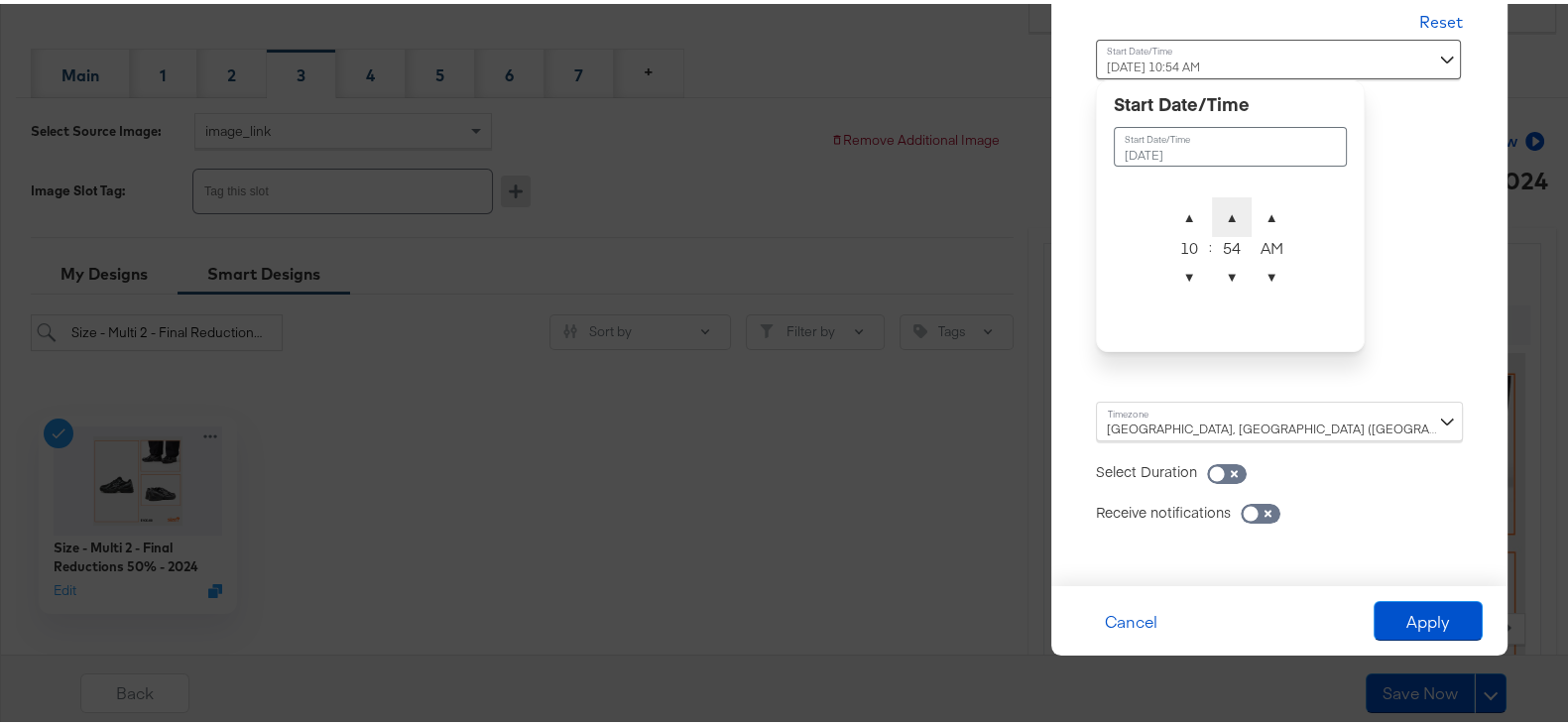 click on "▲" at bounding box center (1232, 213) 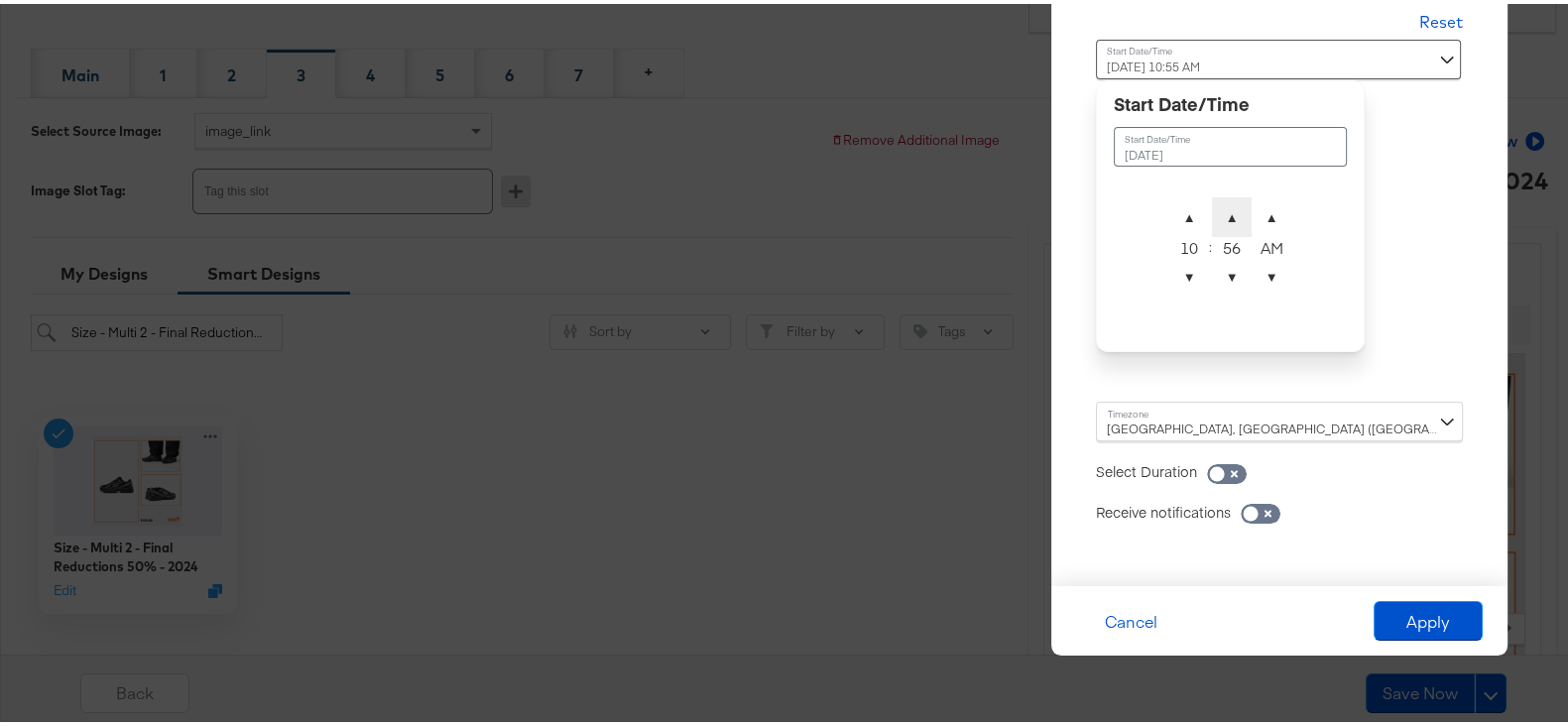 click on "▲" at bounding box center [1232, 213] 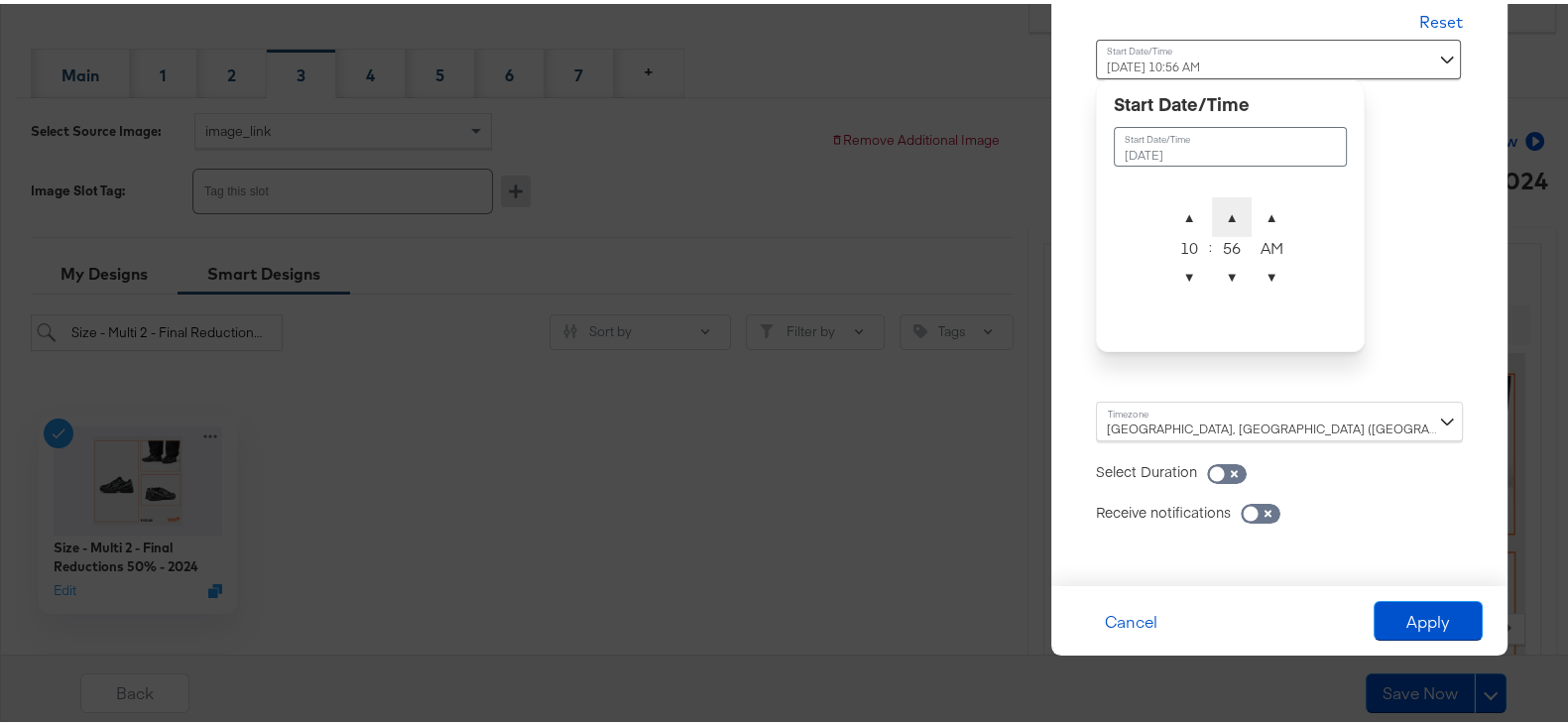 click on "▲" at bounding box center [1232, 213] 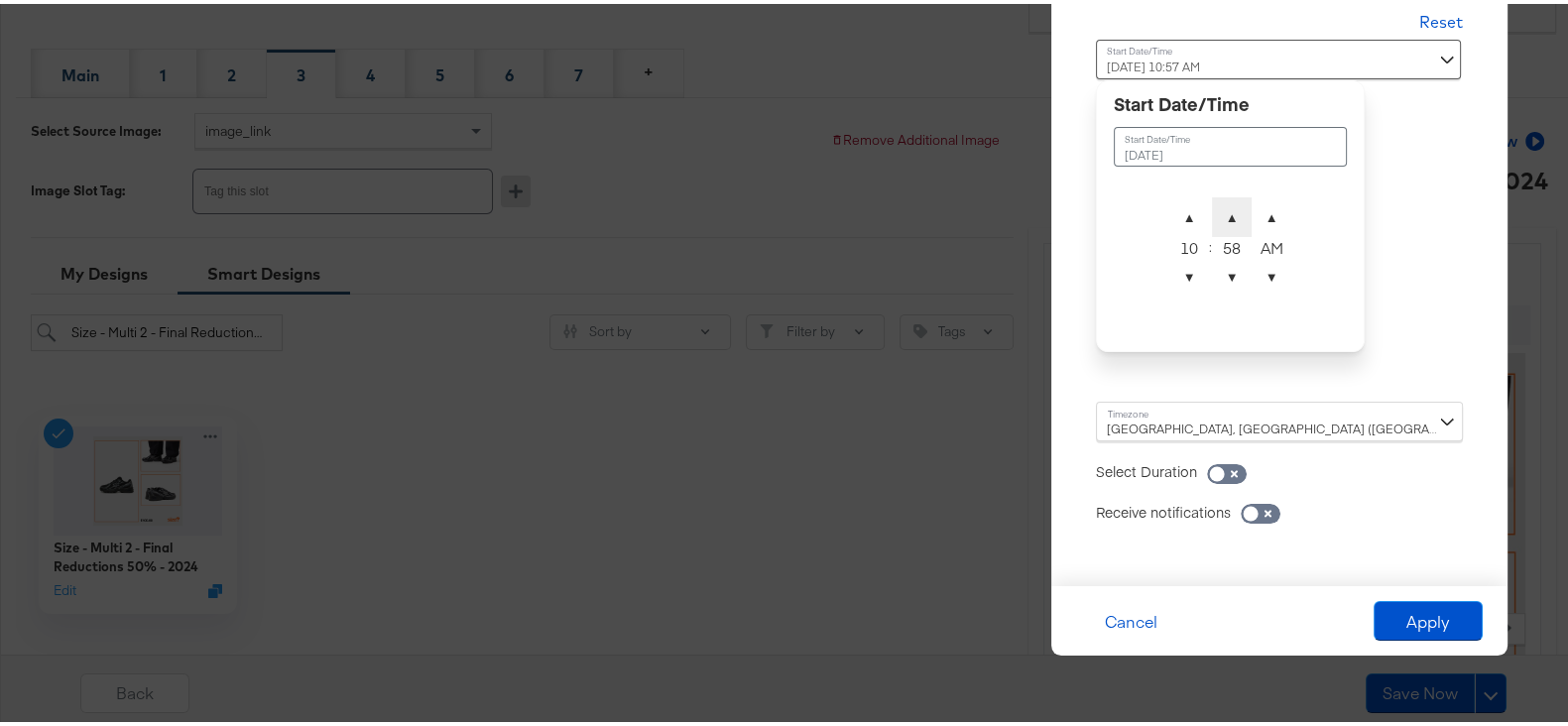 click on "▲" at bounding box center [1232, 213] 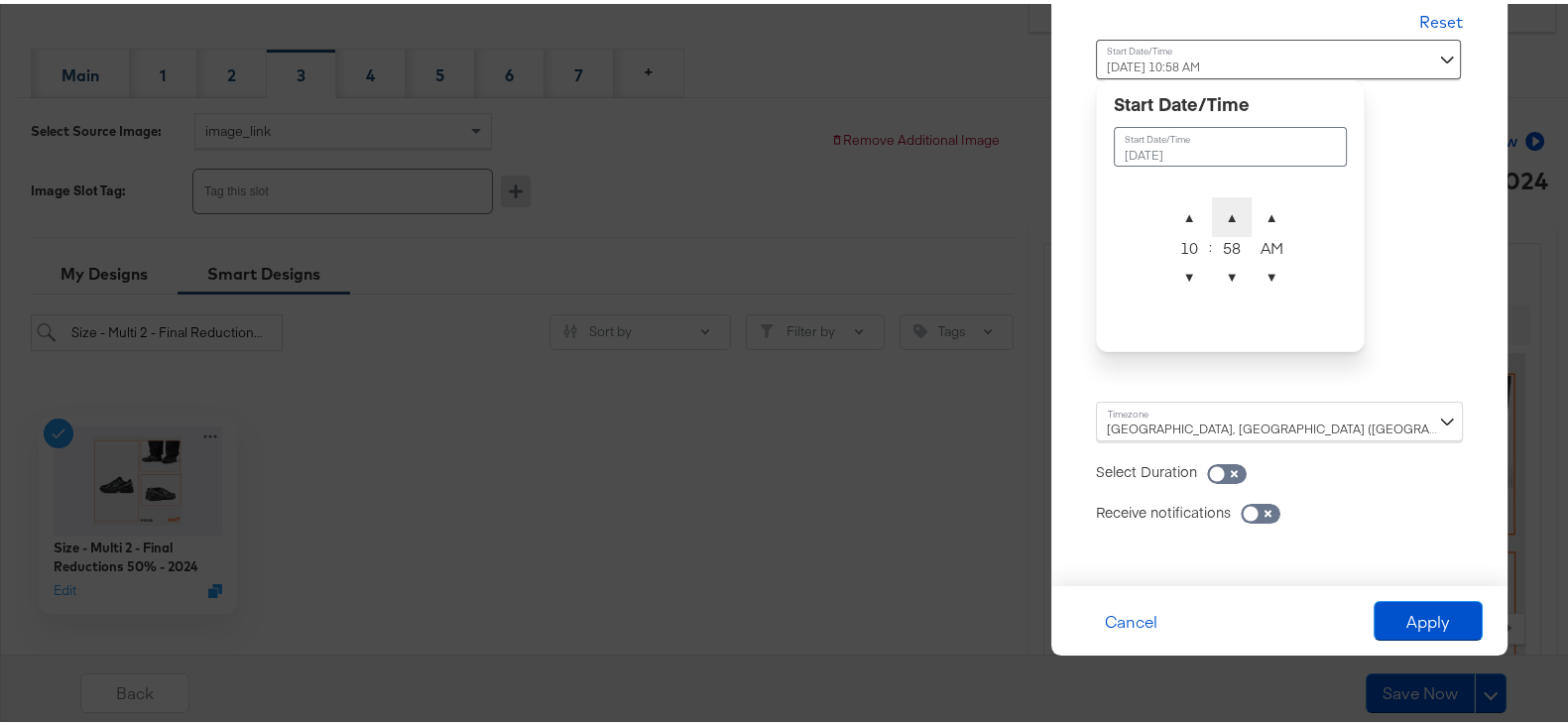 click on "▲" at bounding box center (1232, 213) 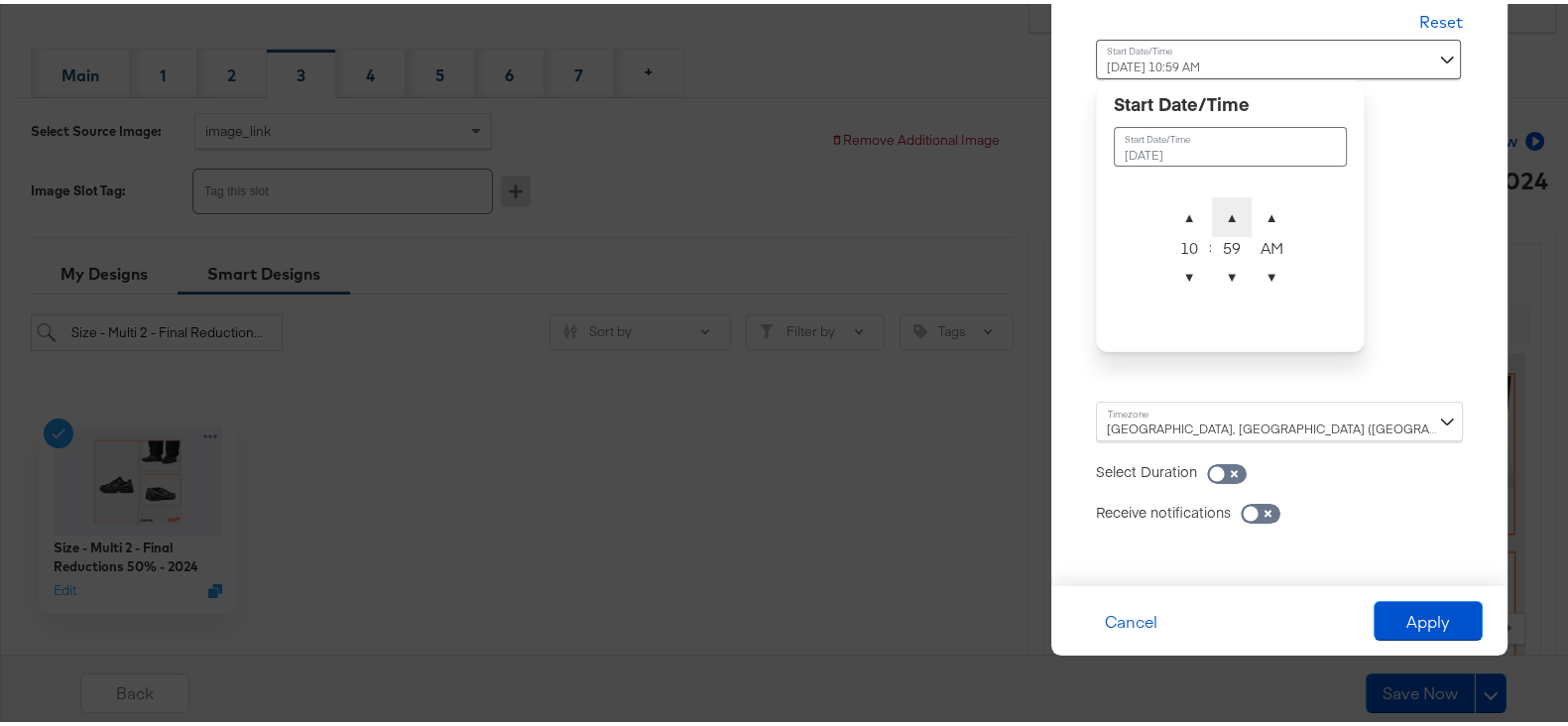click on "▲" at bounding box center (1232, 213) 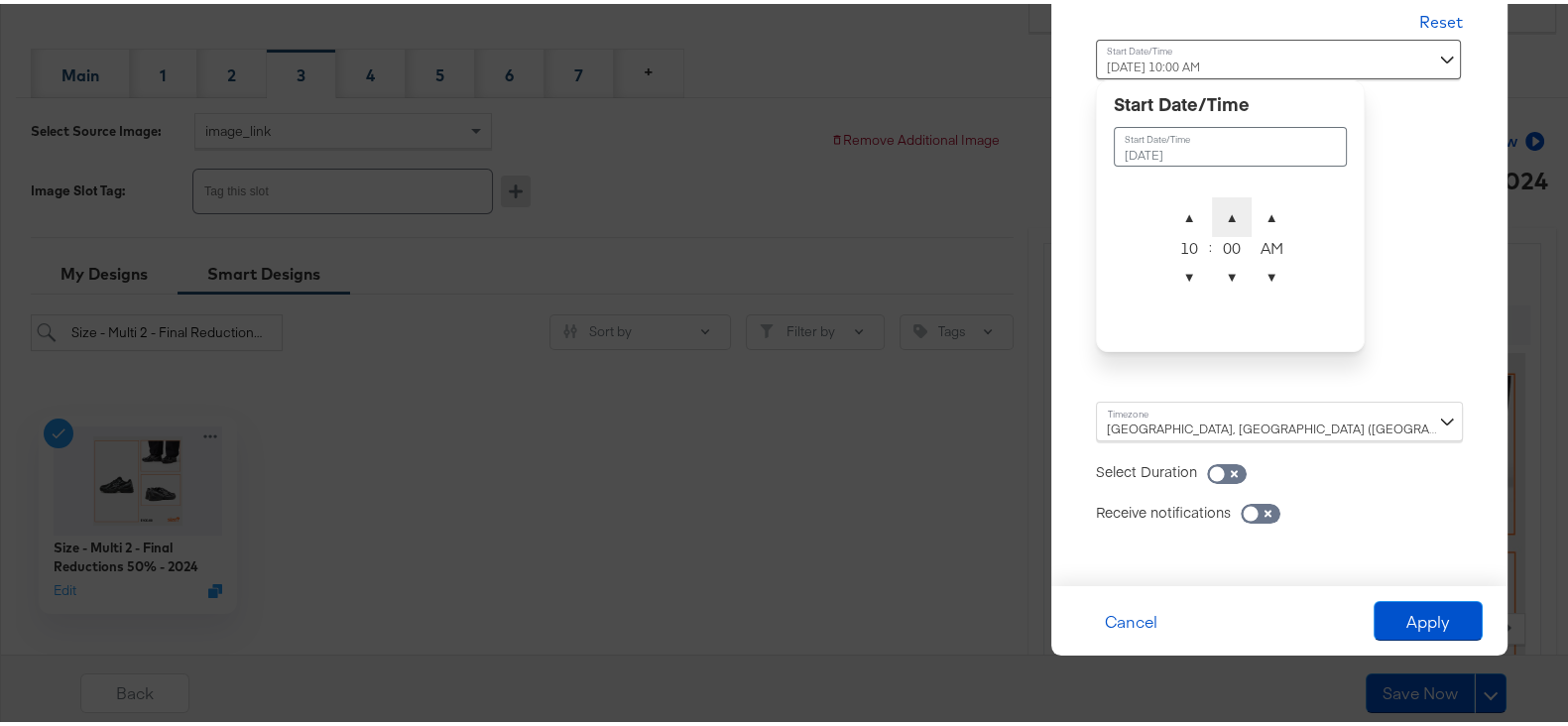 click on "▲" at bounding box center [1232, 213] 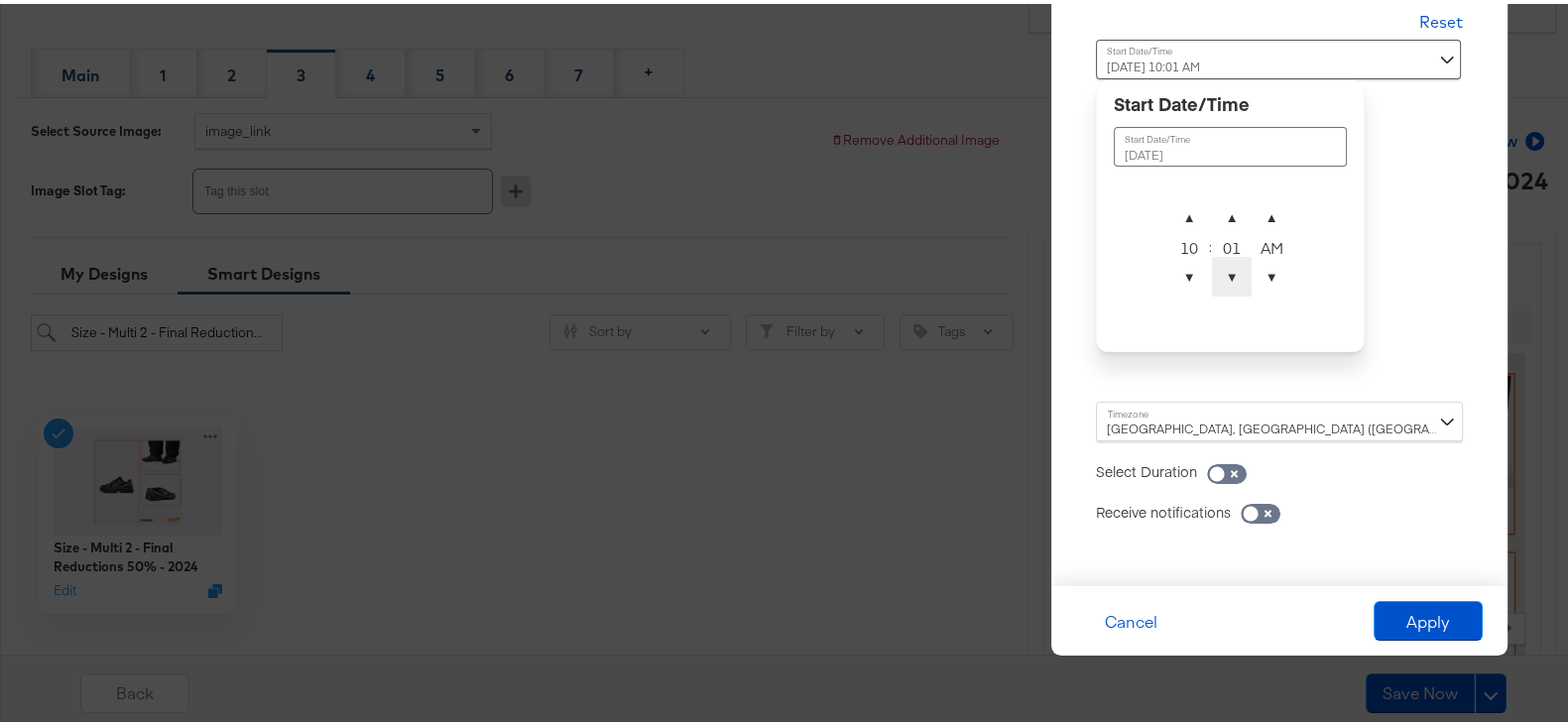 click on "▼" at bounding box center [1232, 273] 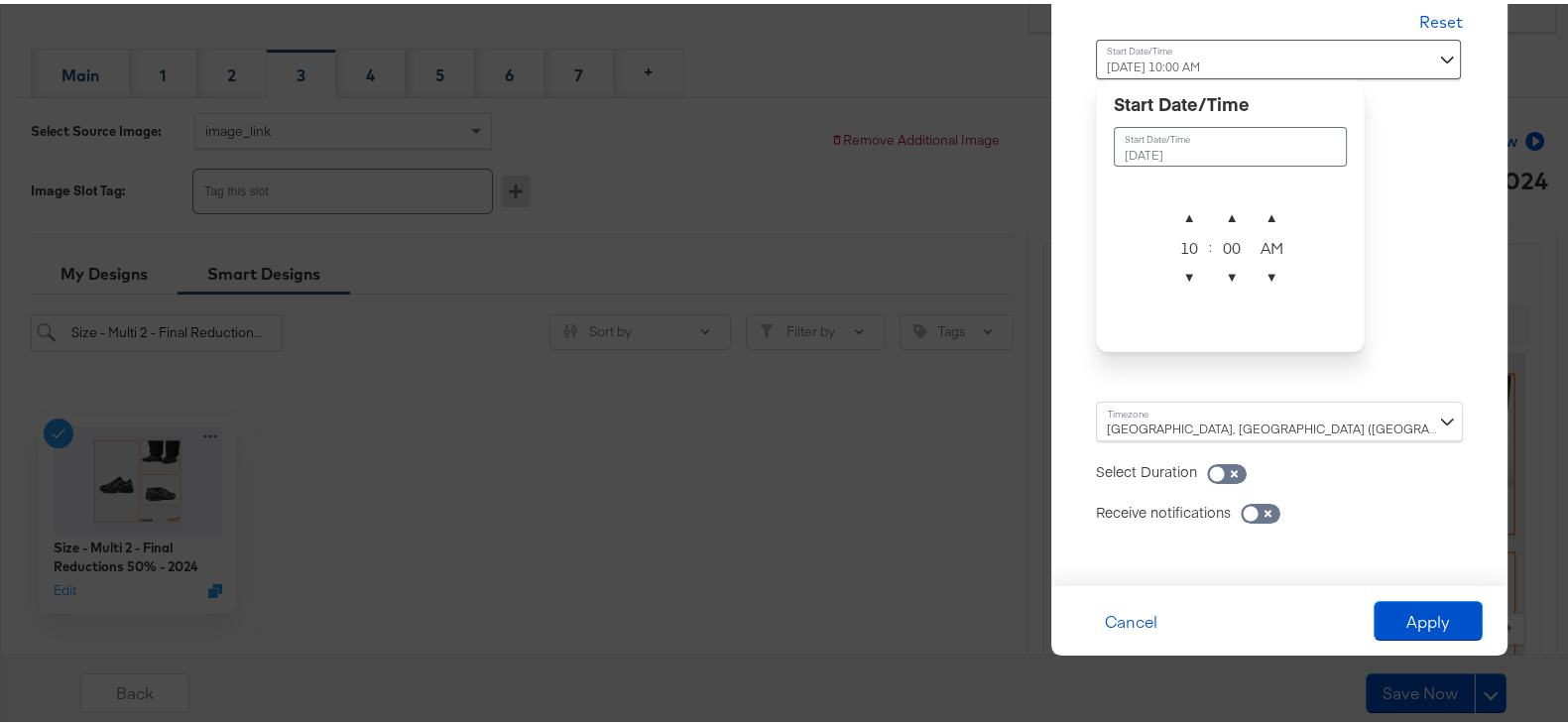 click on "Allow  sufficient time   for your catalog to process Reset Time : [DATE] 10:00 AM July 2nd 2025 ▲ 10 ▼ : ▲ 00 ▼ ▲ AM ▼ [GEOGRAPHIC_DATA], [GEOGRAPHIC_DATA] ([GEOGRAPHIC_DATA]/[GEOGRAPHIC_DATA]) Select Duration   Receive notifications   in-app email" at bounding box center (1279, 264) 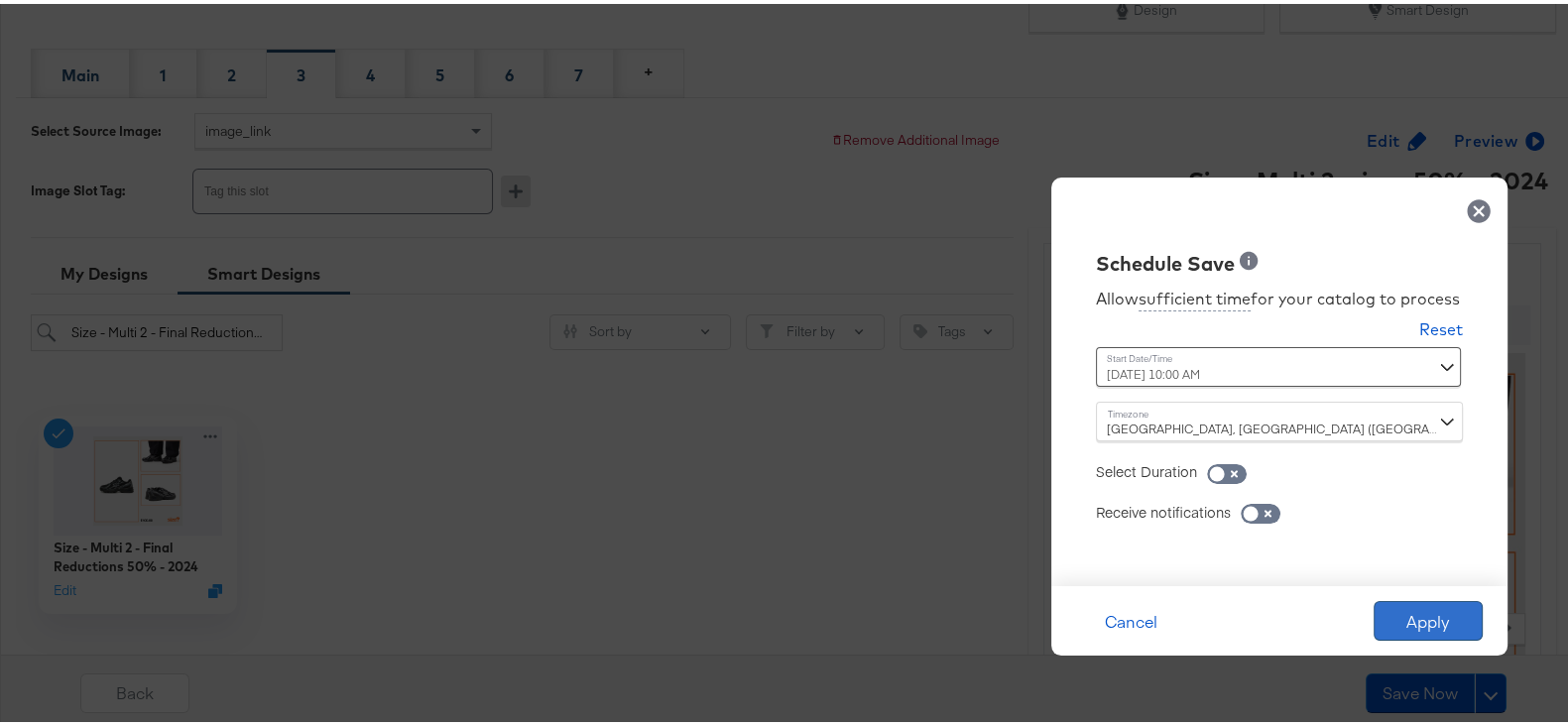 click on "Apply" at bounding box center [1428, 617] 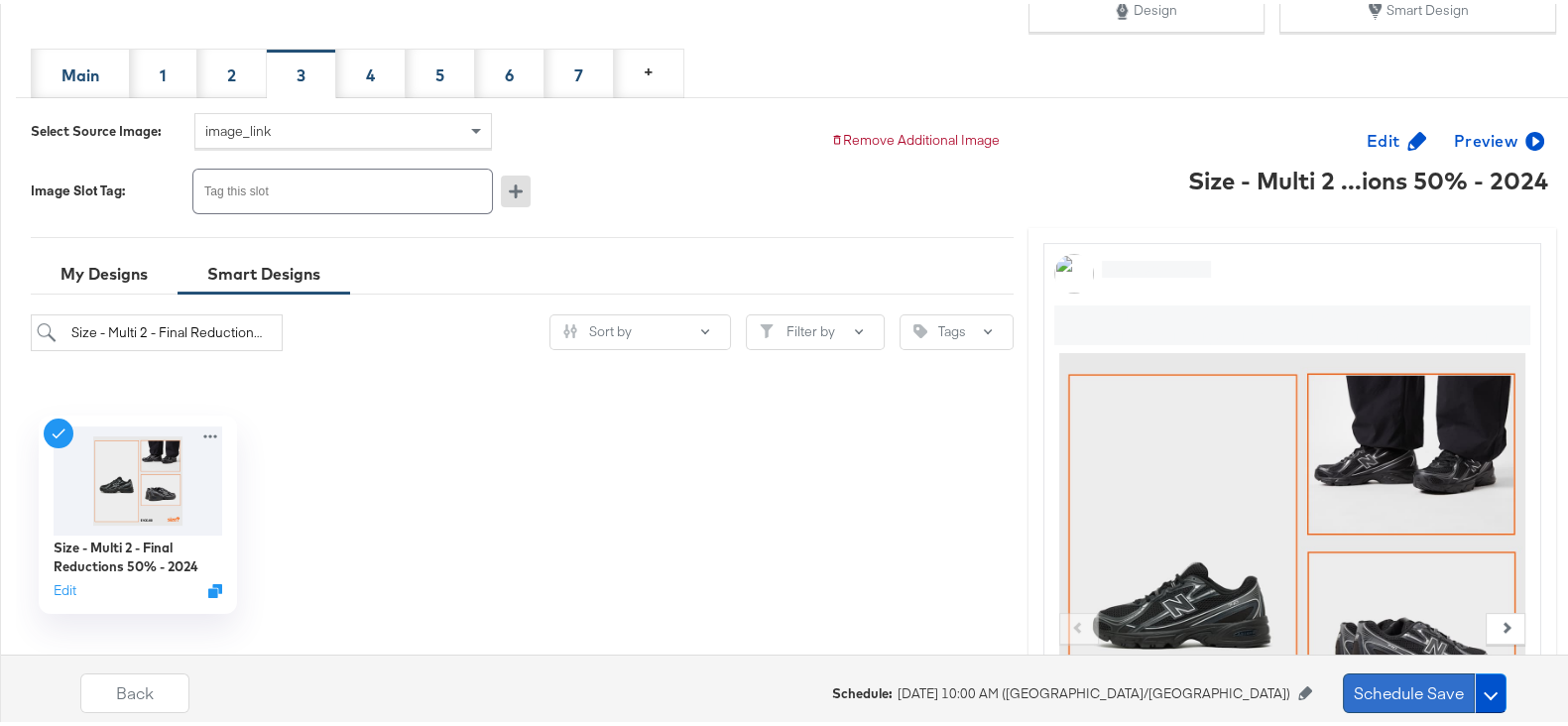 click on "Schedule Save" at bounding box center (1408, 689) 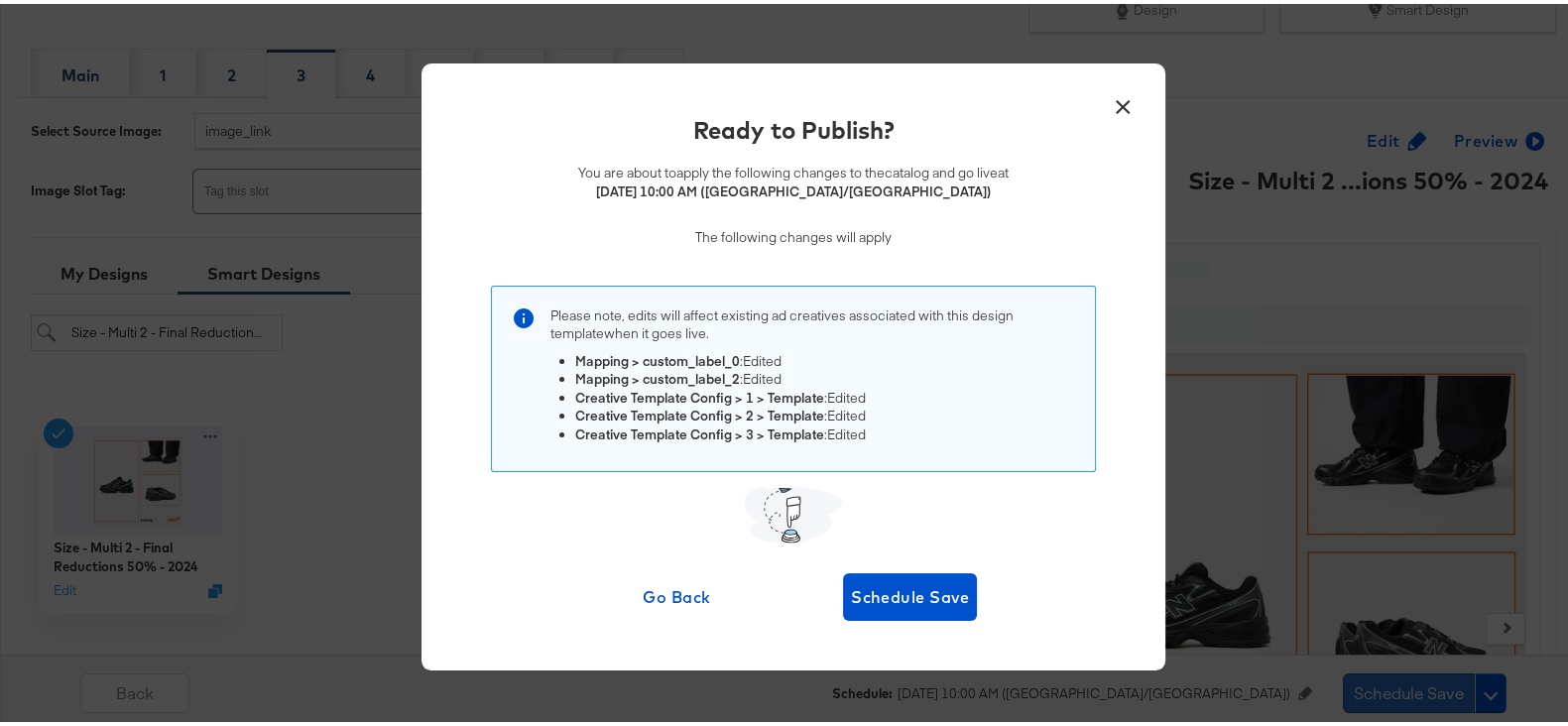 scroll, scrollTop: 0, scrollLeft: 0, axis: both 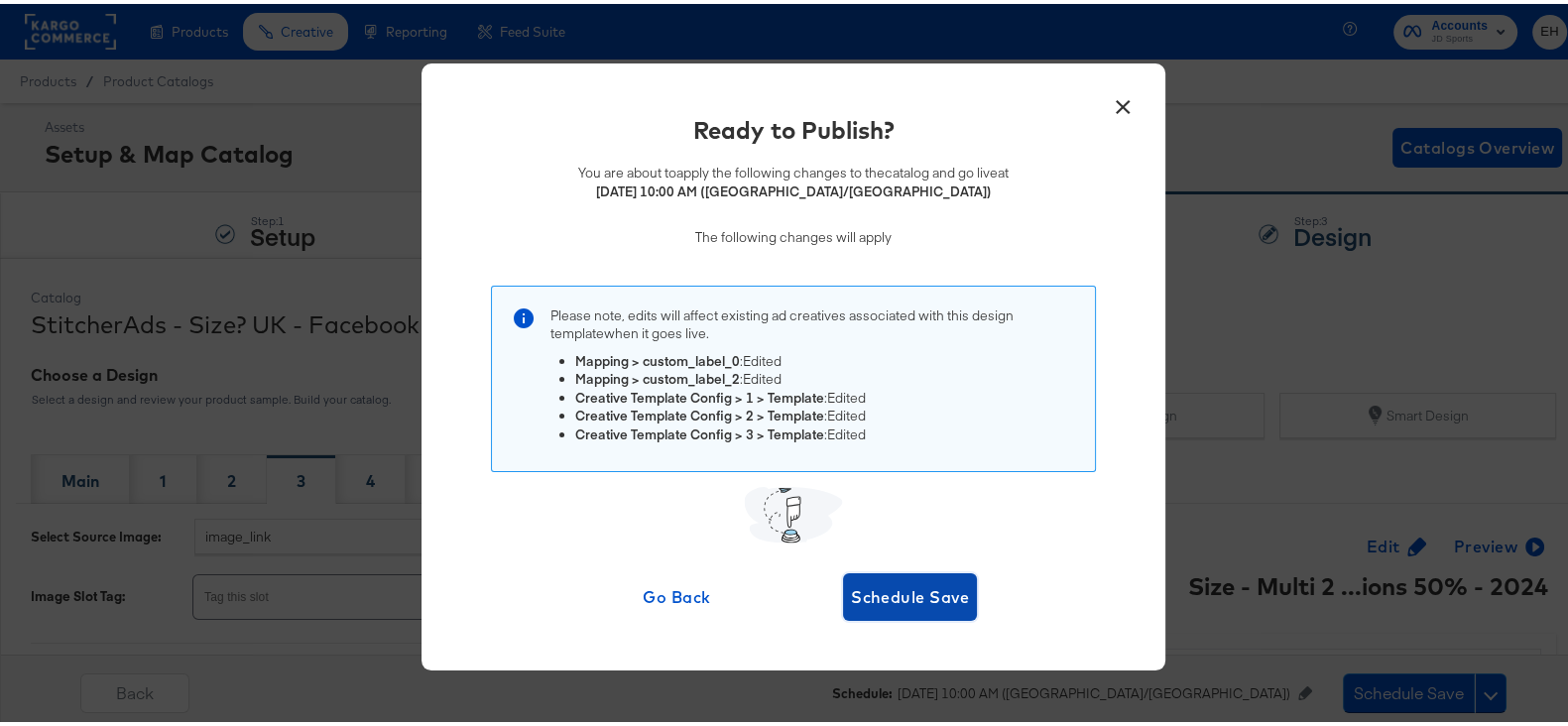 click on "Schedule Save" at bounding box center [909, 593] 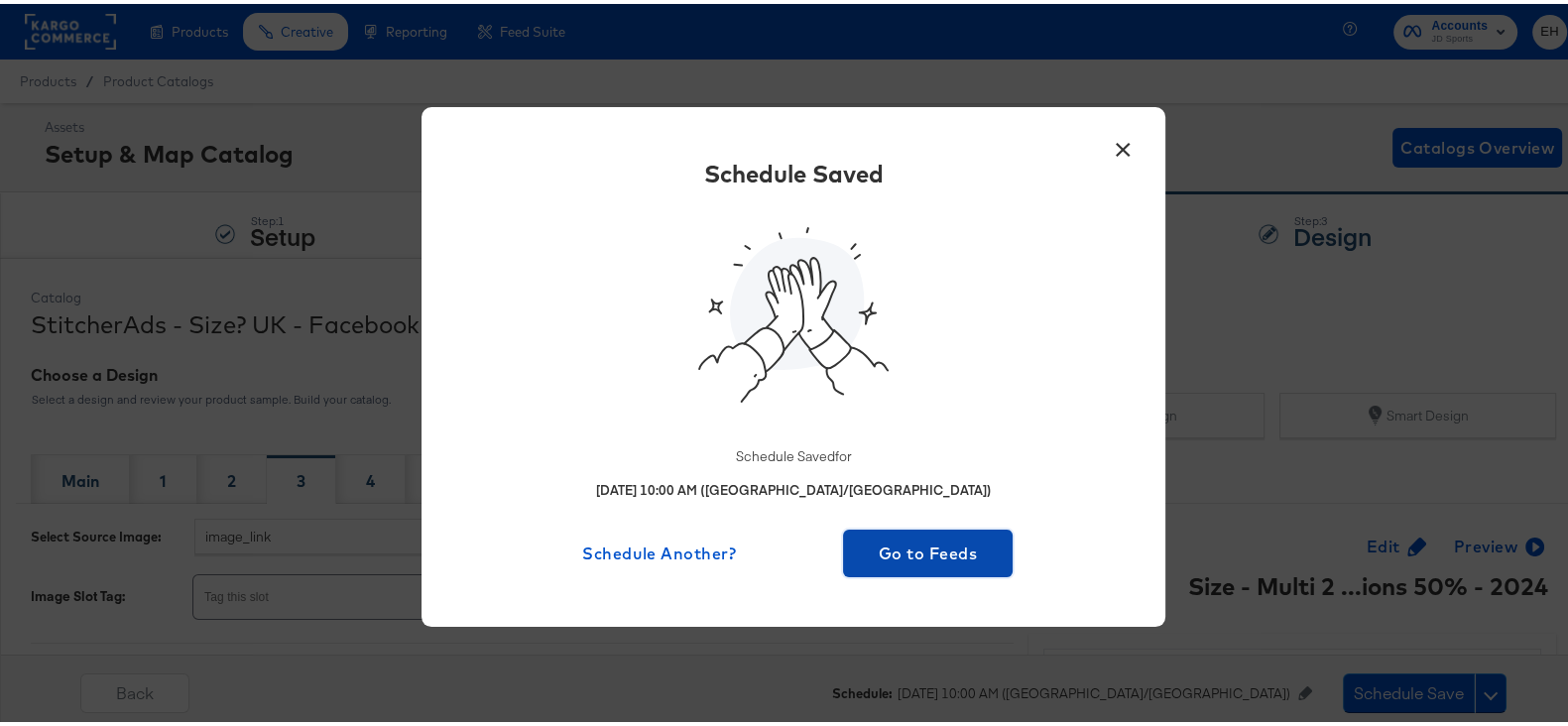 click on "Go to Feeds" at bounding box center (927, 549) 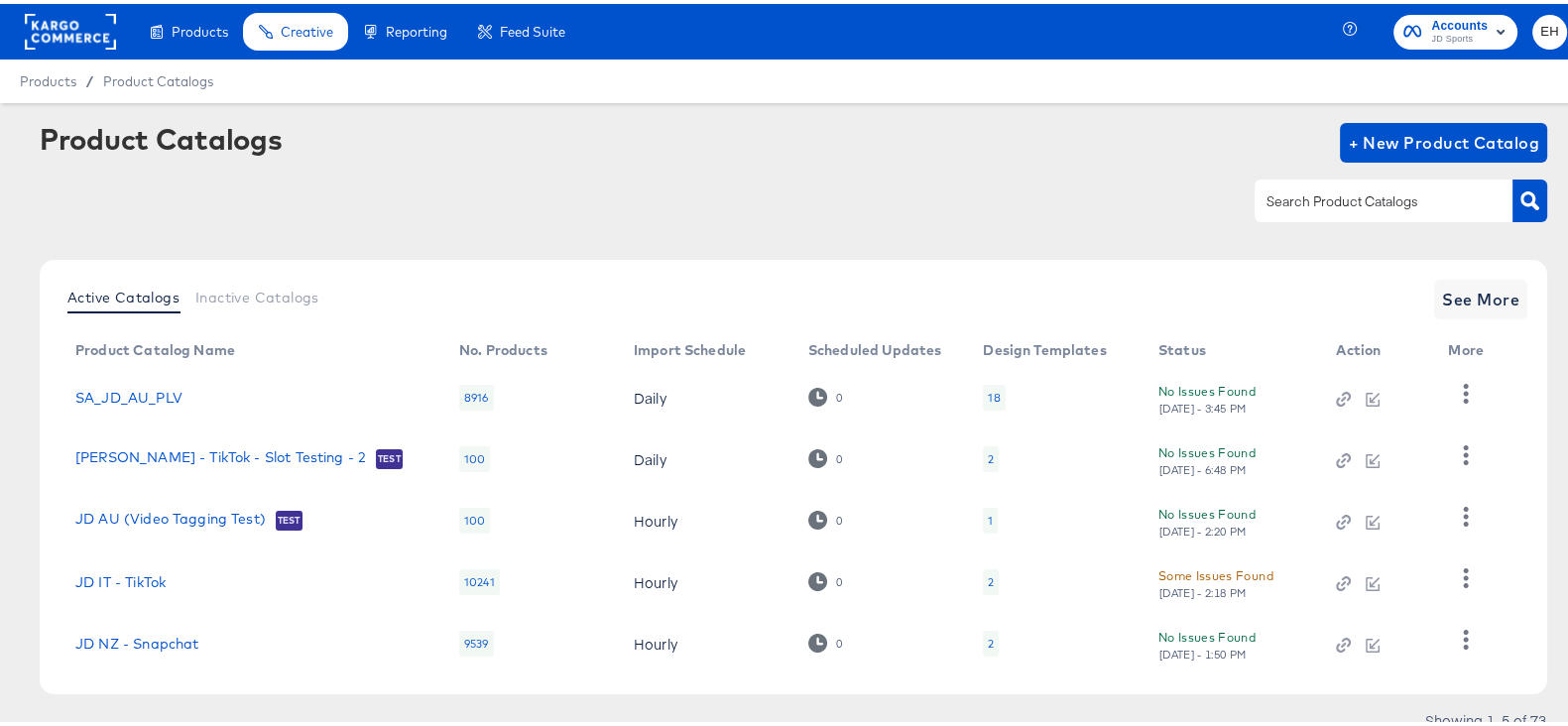 scroll, scrollTop: 0, scrollLeft: 0, axis: both 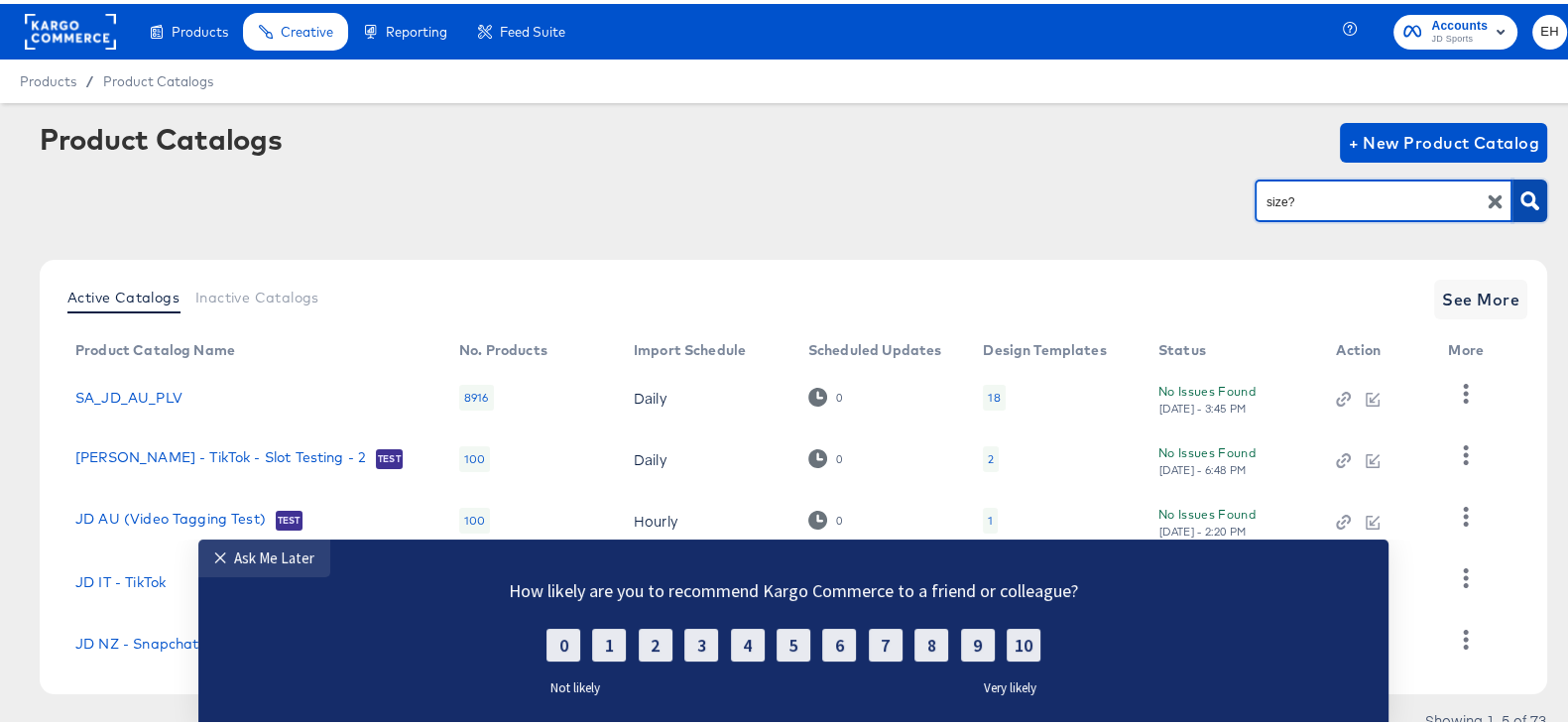 click 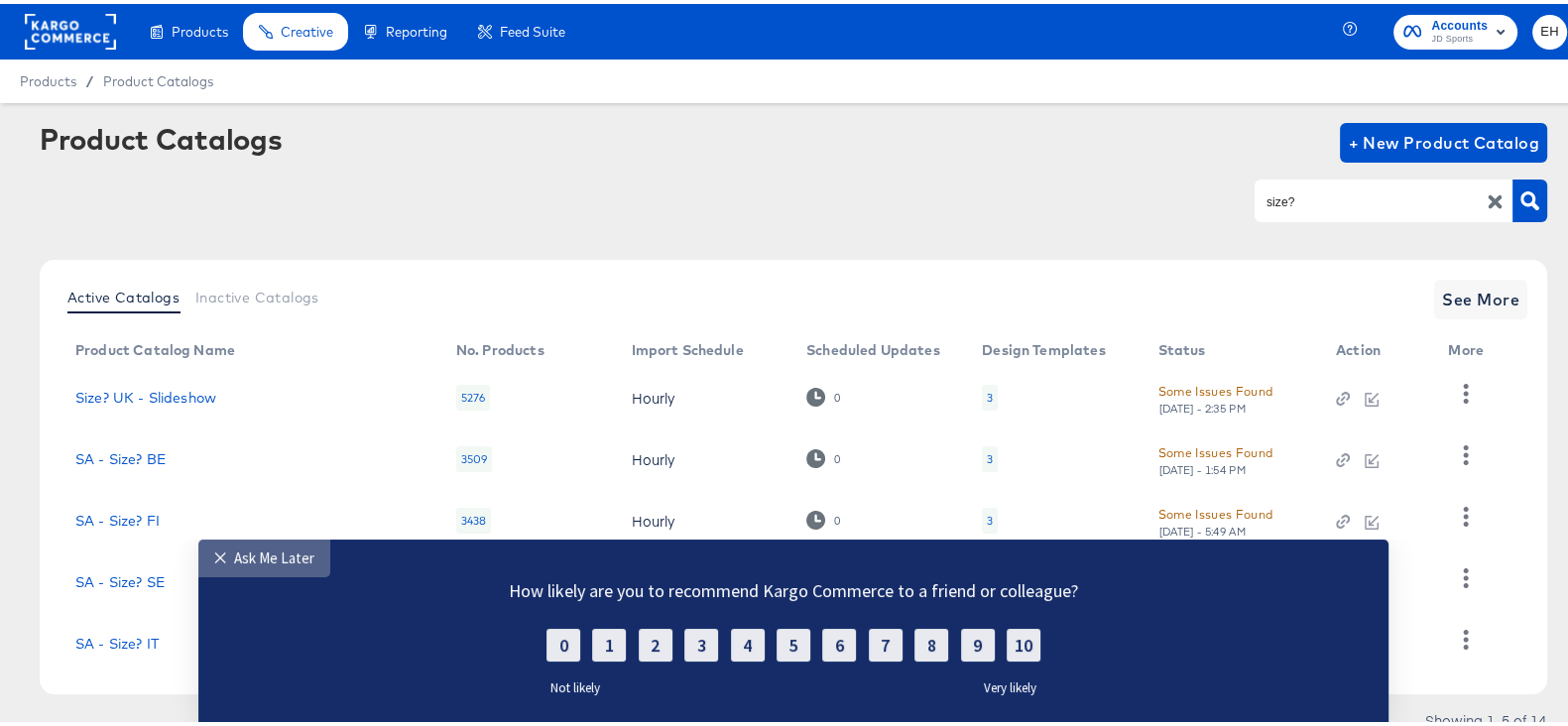 click on "Ask Me Later" at bounding box center [274, 557] 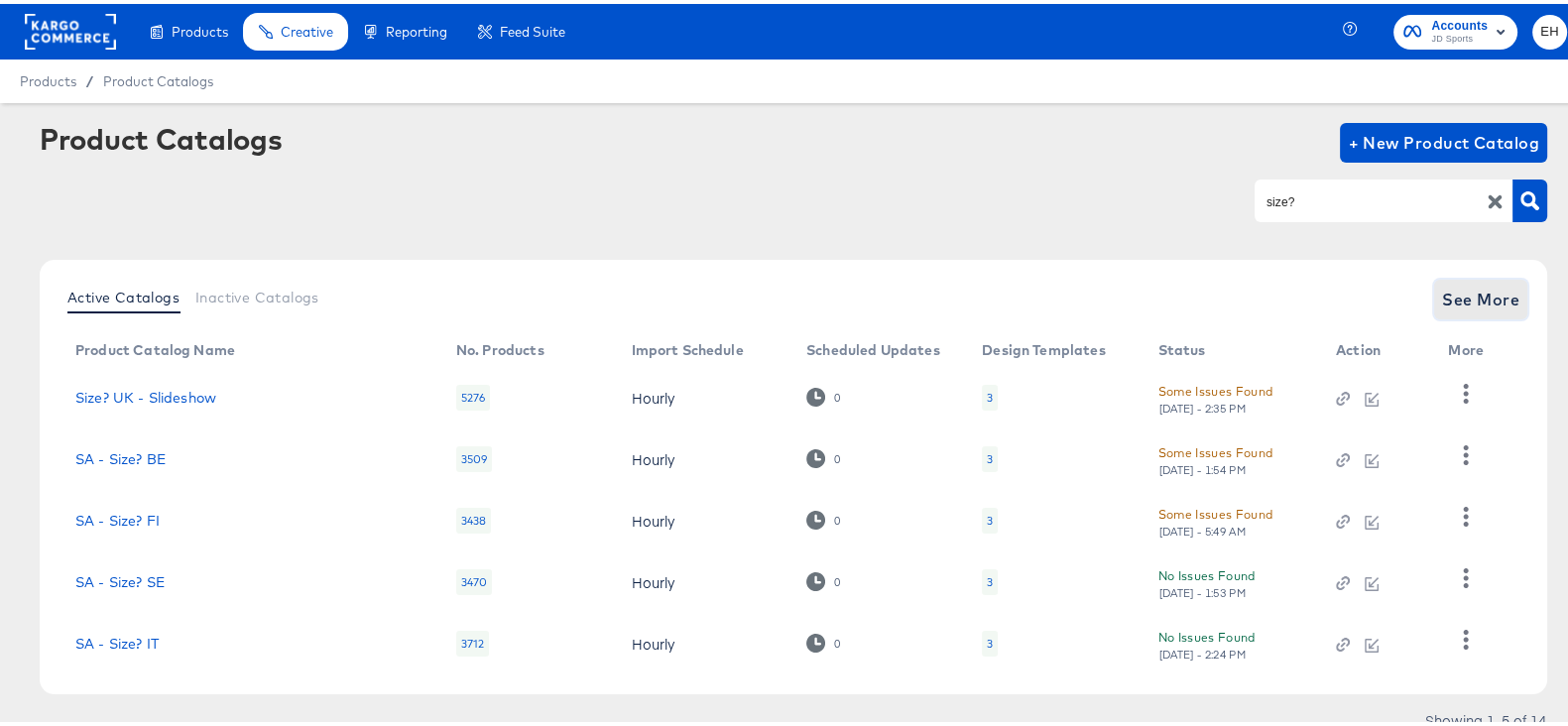 click on "See More" at bounding box center (1481, 296) 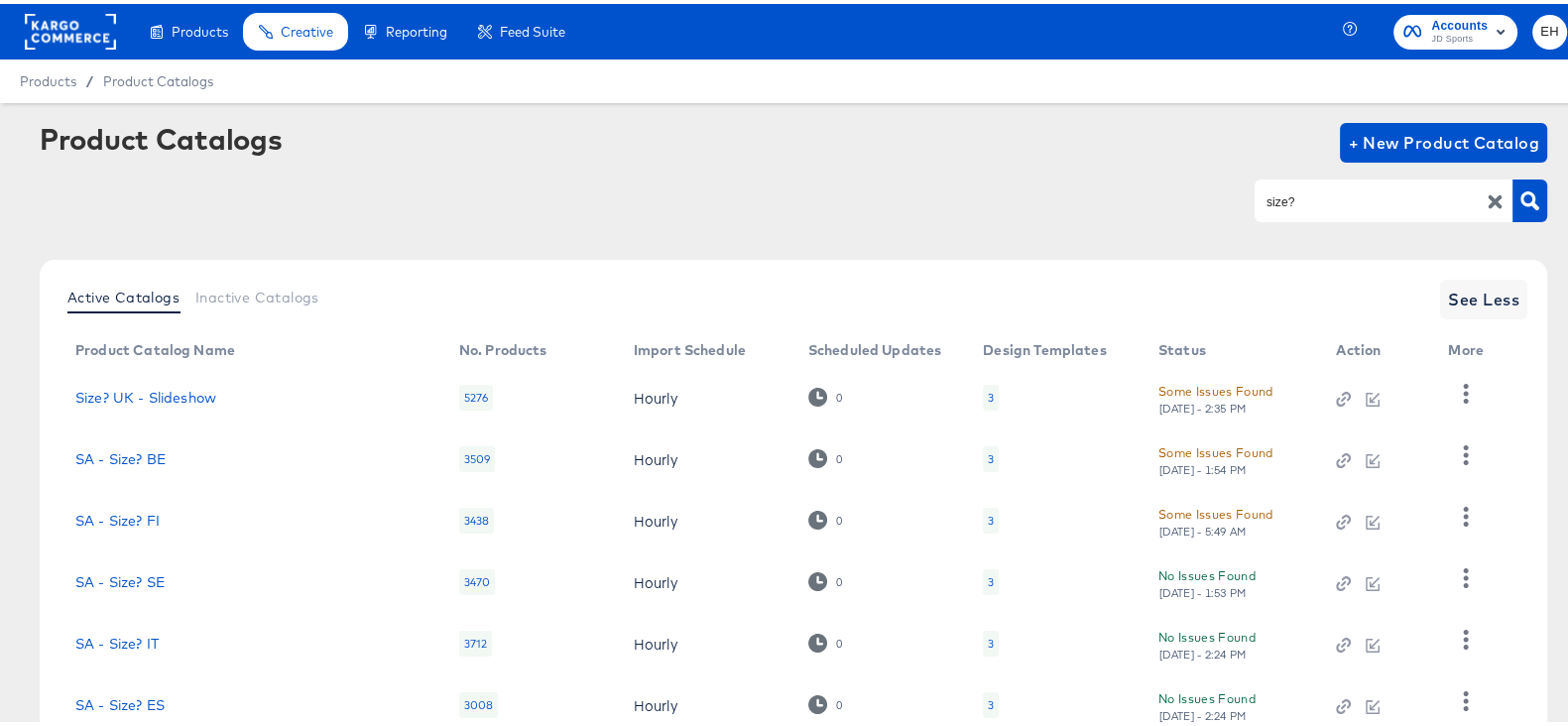 scroll, scrollTop: 352, scrollLeft: 0, axis: vertical 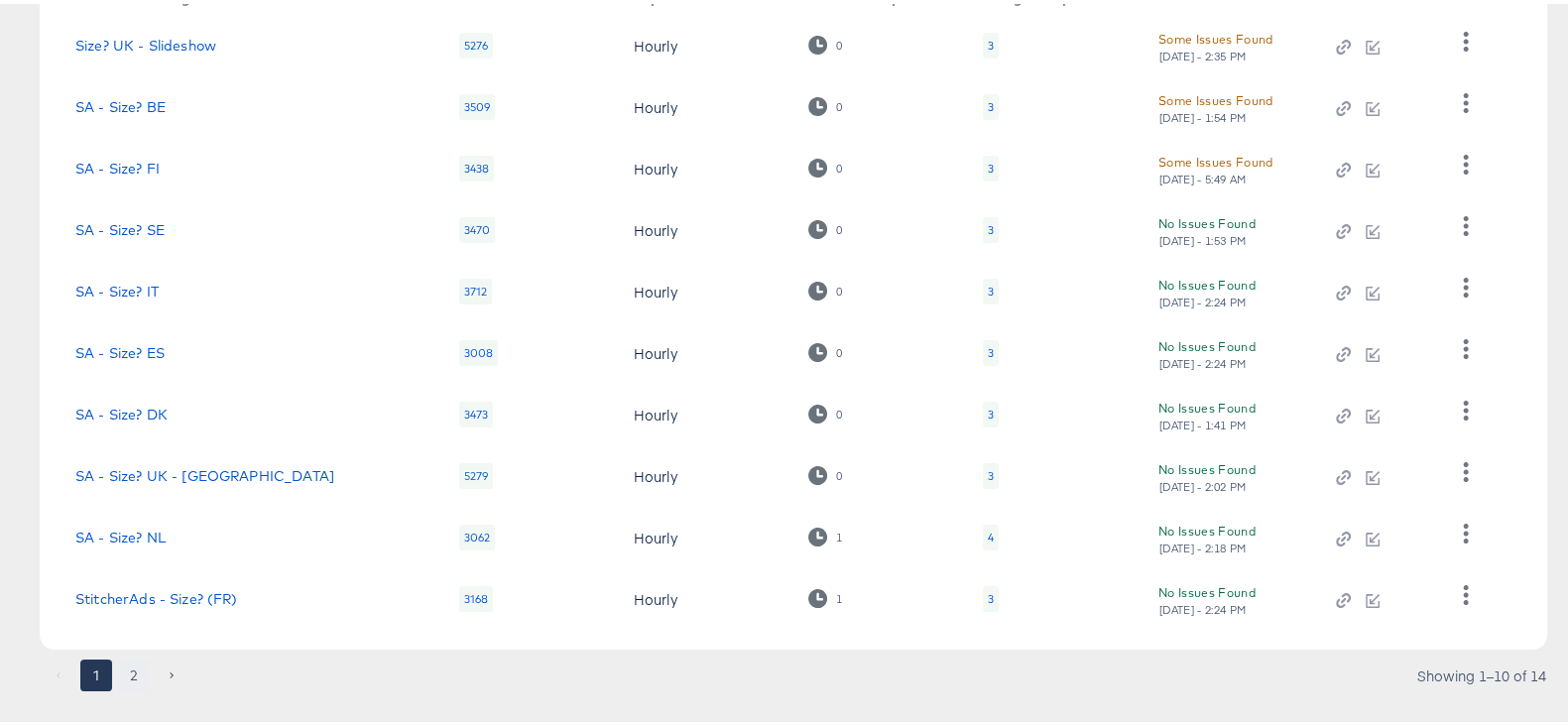 click on "2" at bounding box center [134, 671] 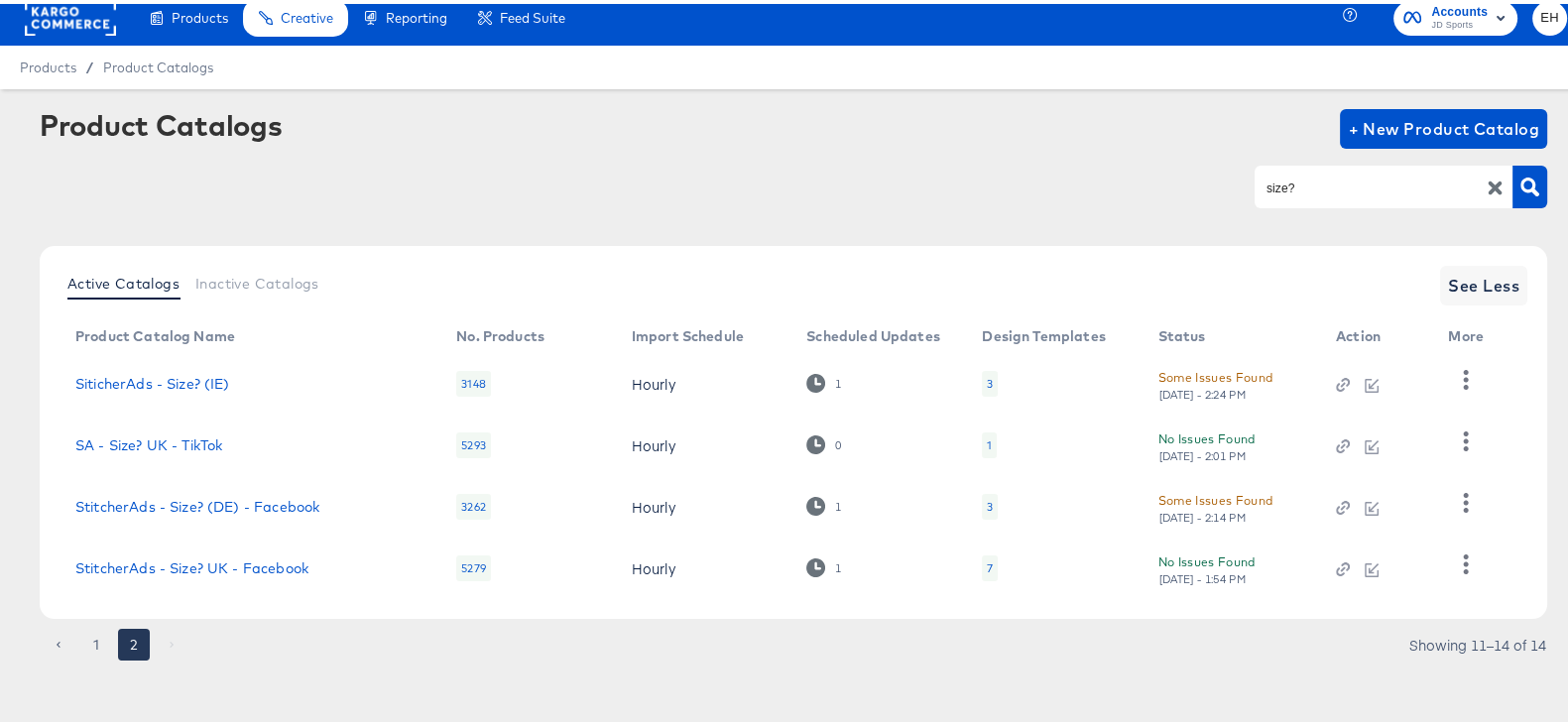 scroll, scrollTop: 14, scrollLeft: 0, axis: vertical 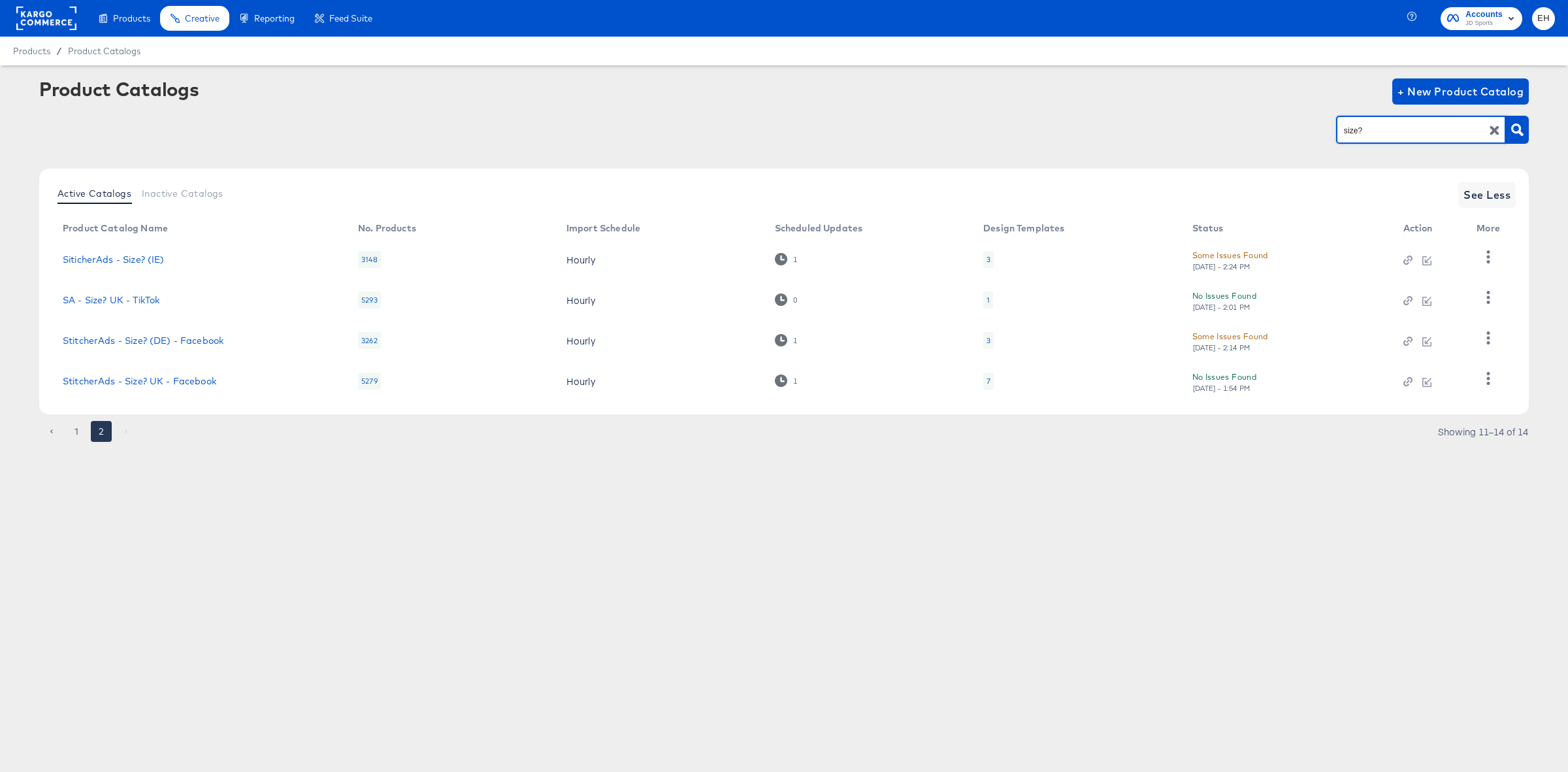 drag, startPoint x: 1426, startPoint y: 129, endPoint x: 1026, endPoint y: 70, distance: 404.3278 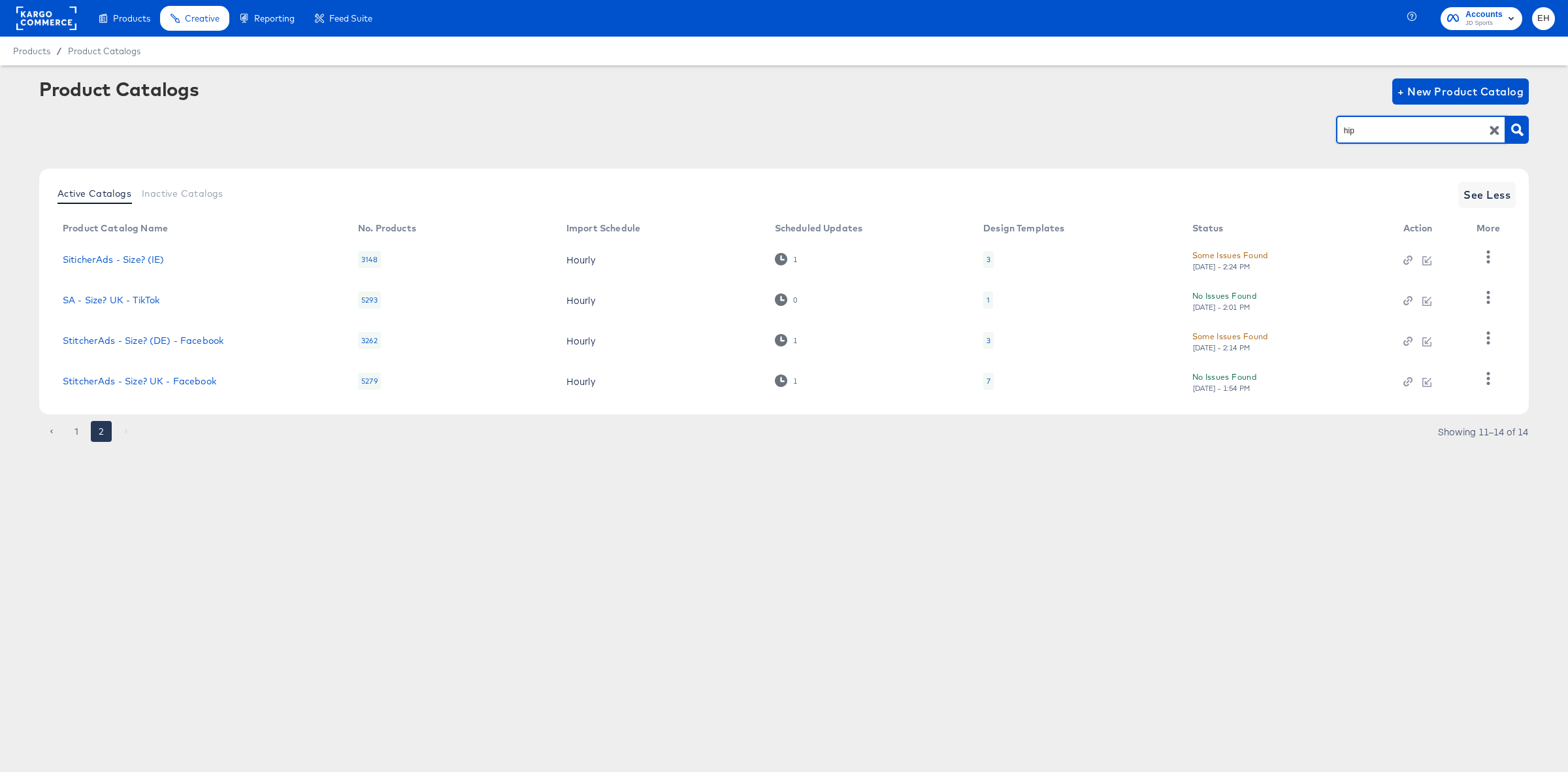 type on "hip" 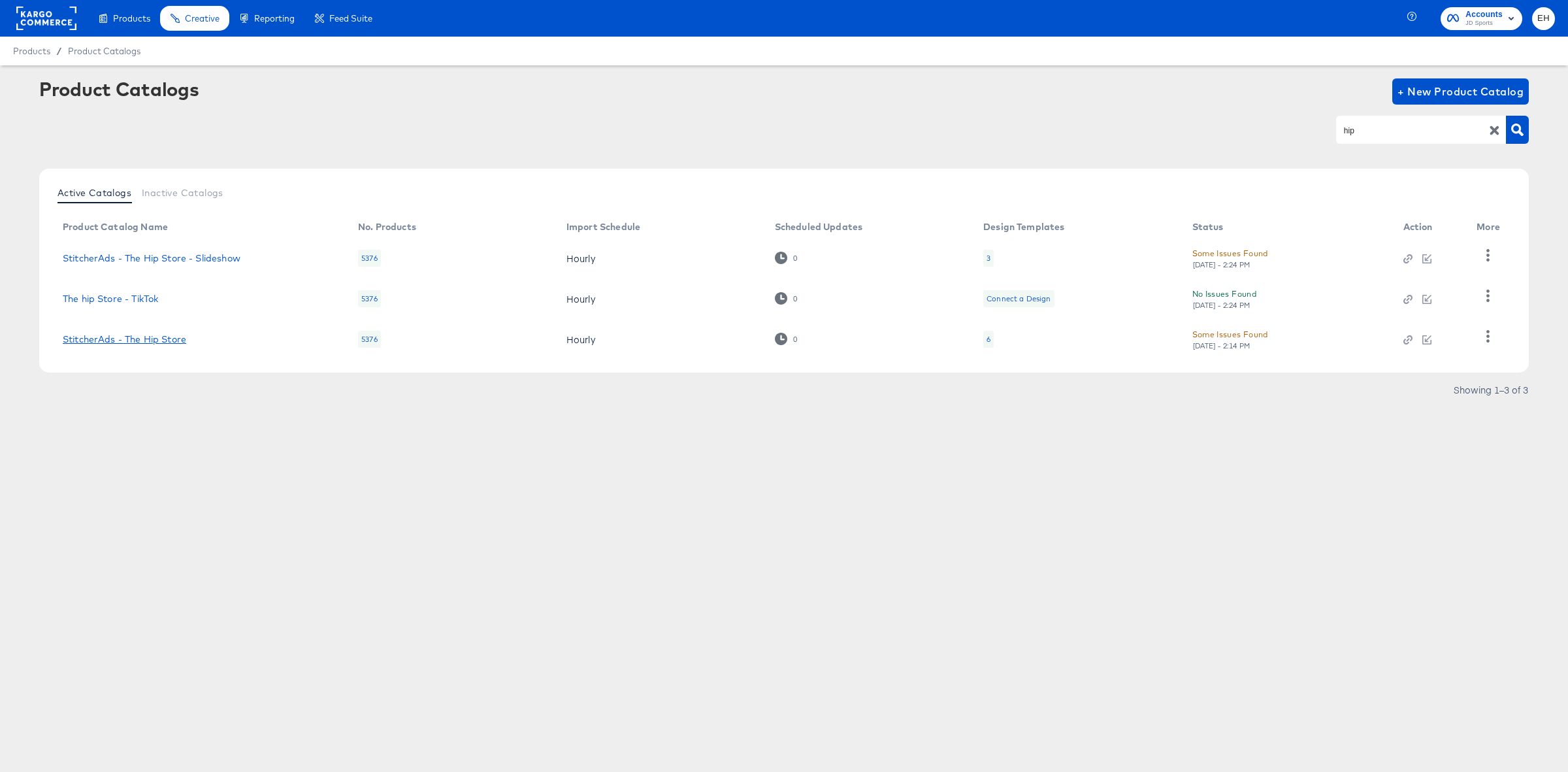 click on "StitcherAds - The Hip Store" at bounding box center (124, 339) 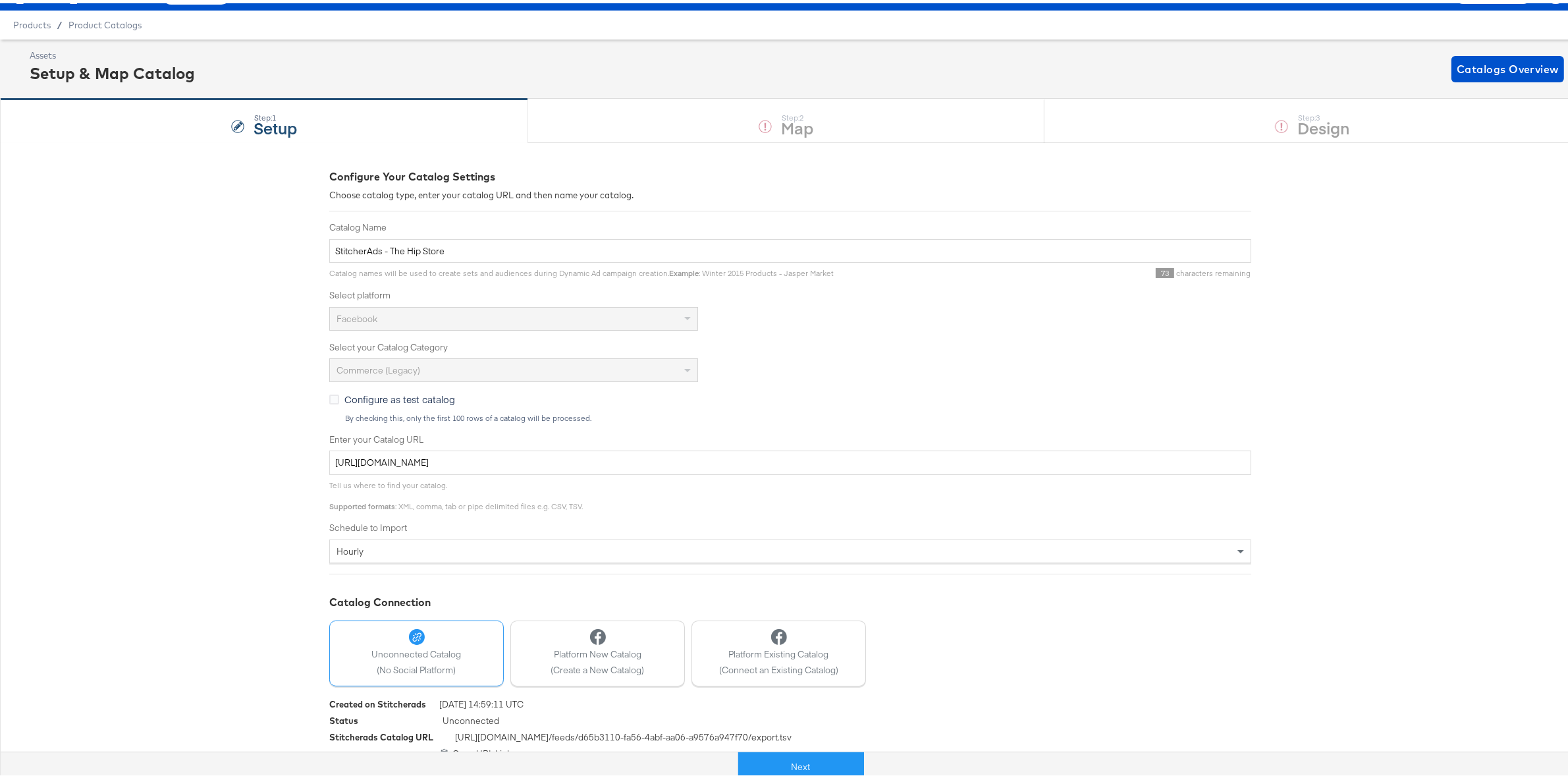 scroll, scrollTop: 46, scrollLeft: 0, axis: vertical 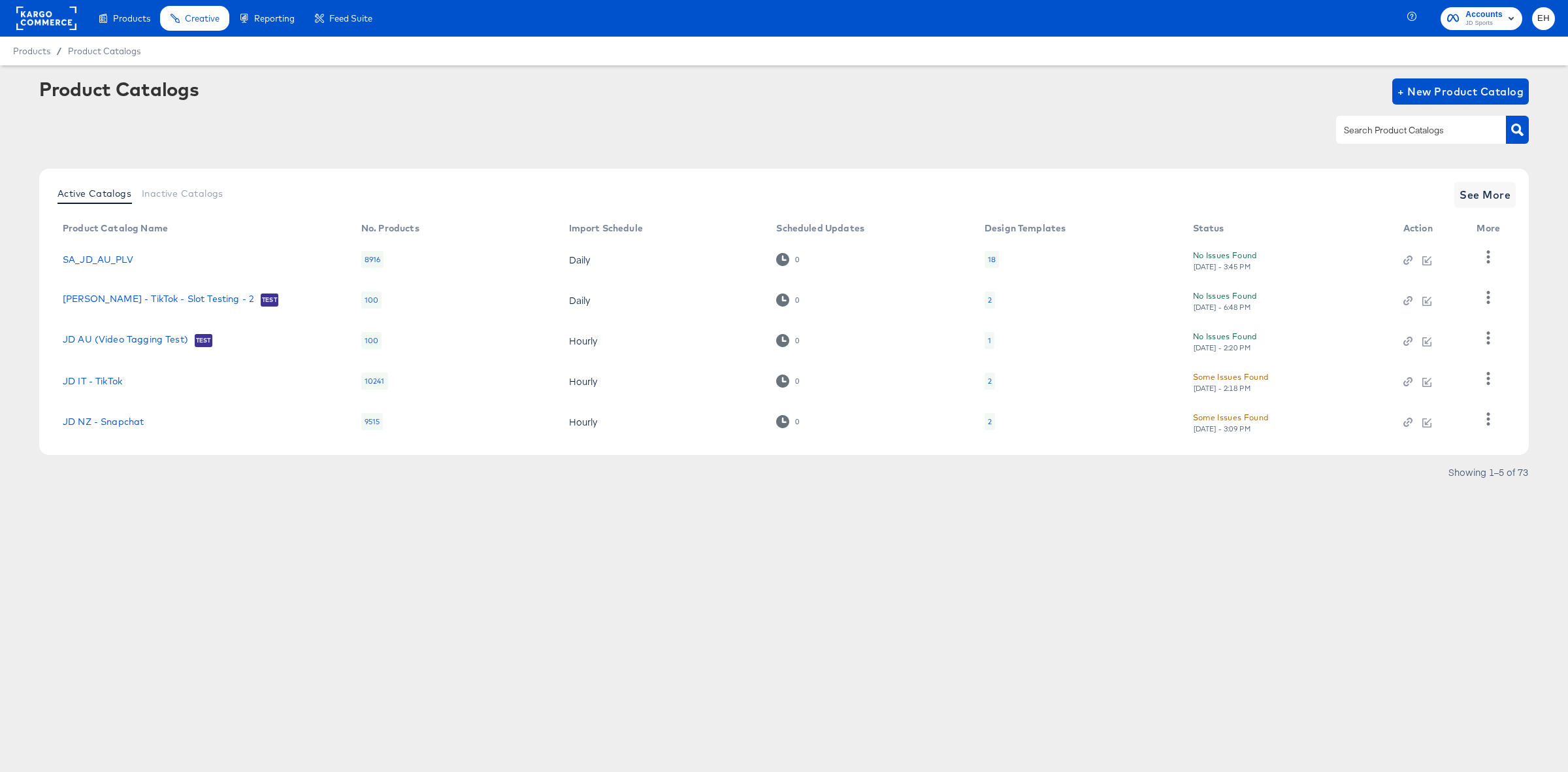 click at bounding box center [1411, 130] 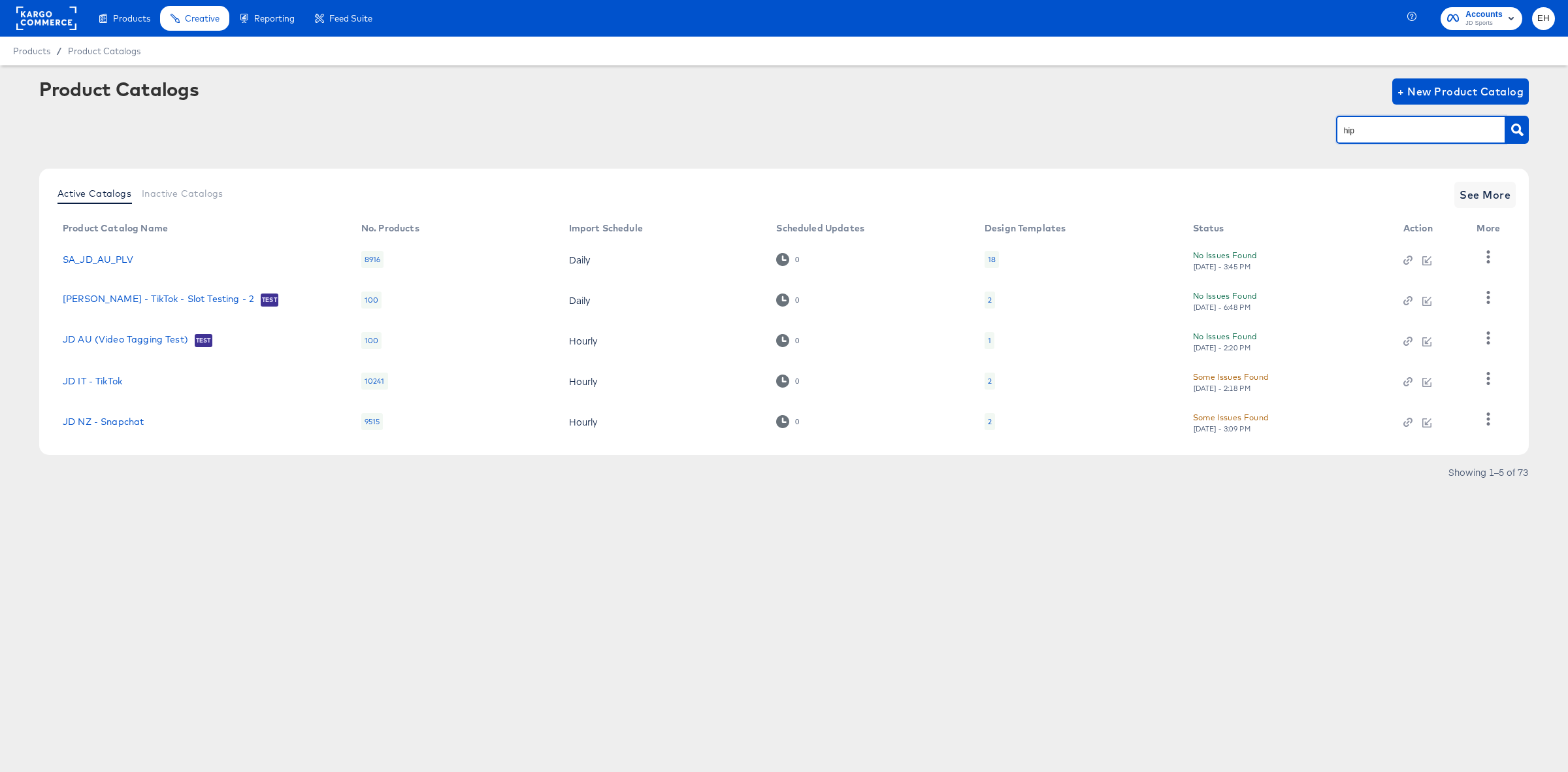 type on "hip" 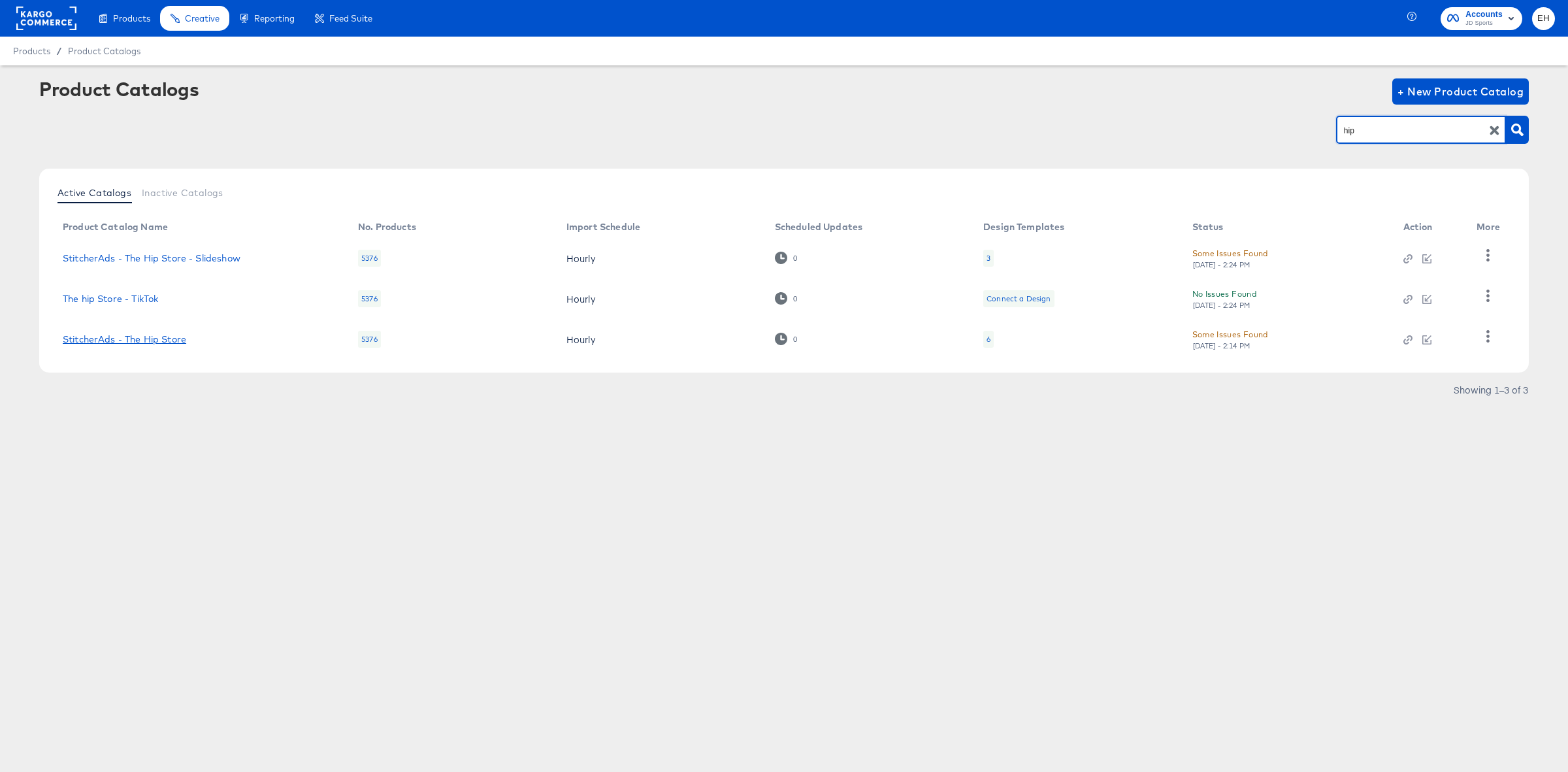 click on "StitcherAds - The Hip Store" at bounding box center (124, 339) 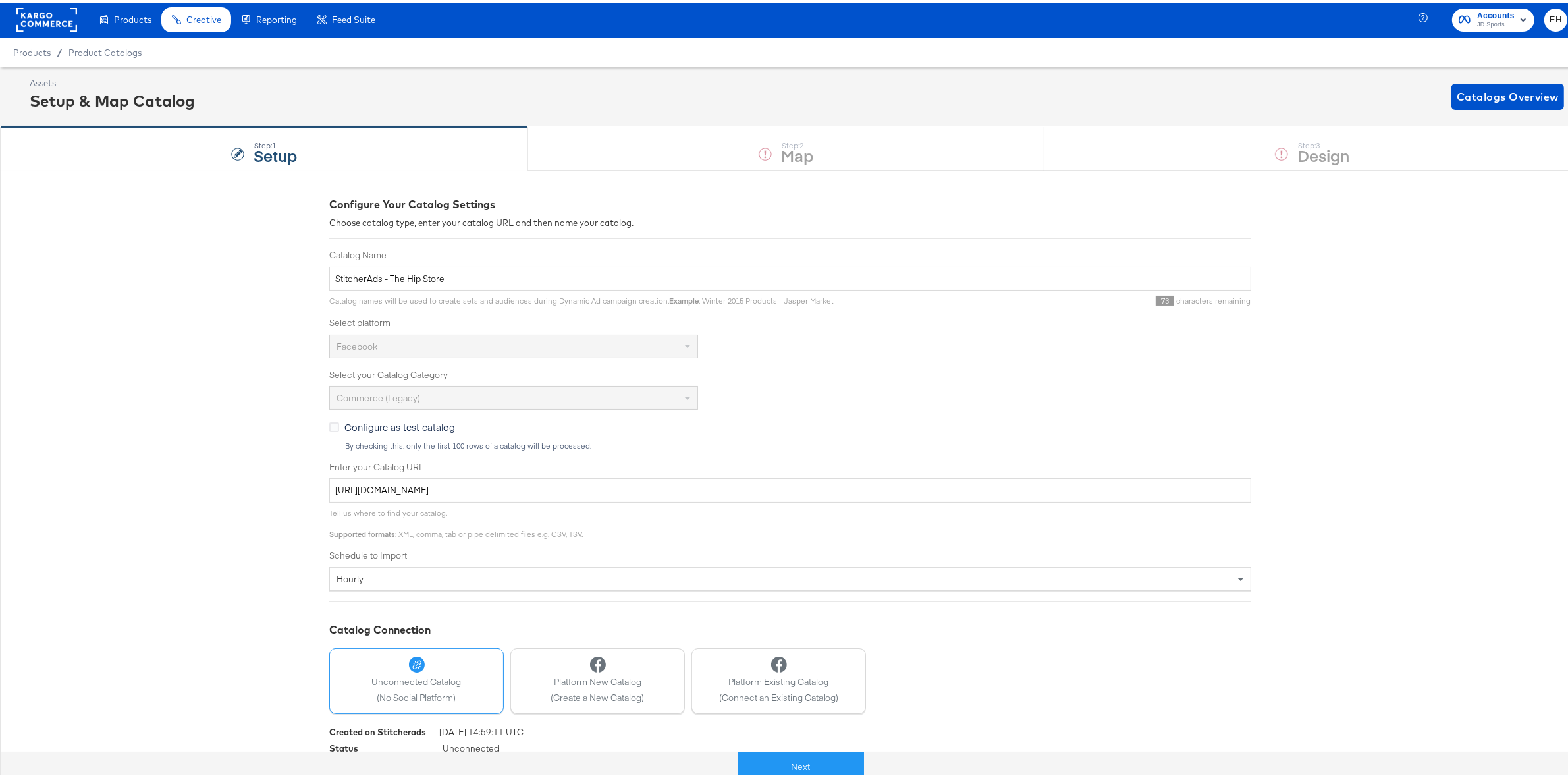 scroll, scrollTop: 46, scrollLeft: 0, axis: vertical 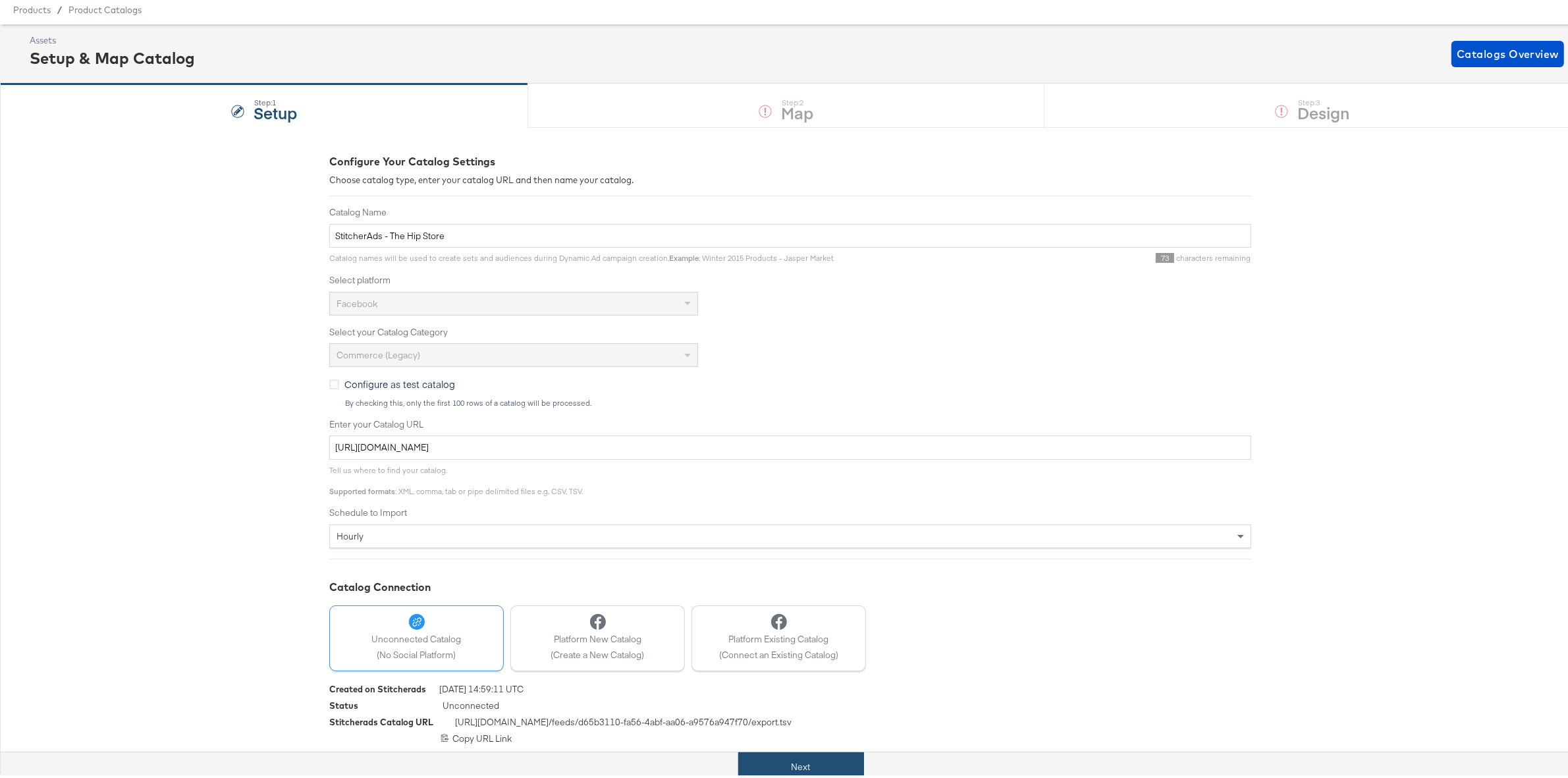 click on "Next" at bounding box center (801, 764) 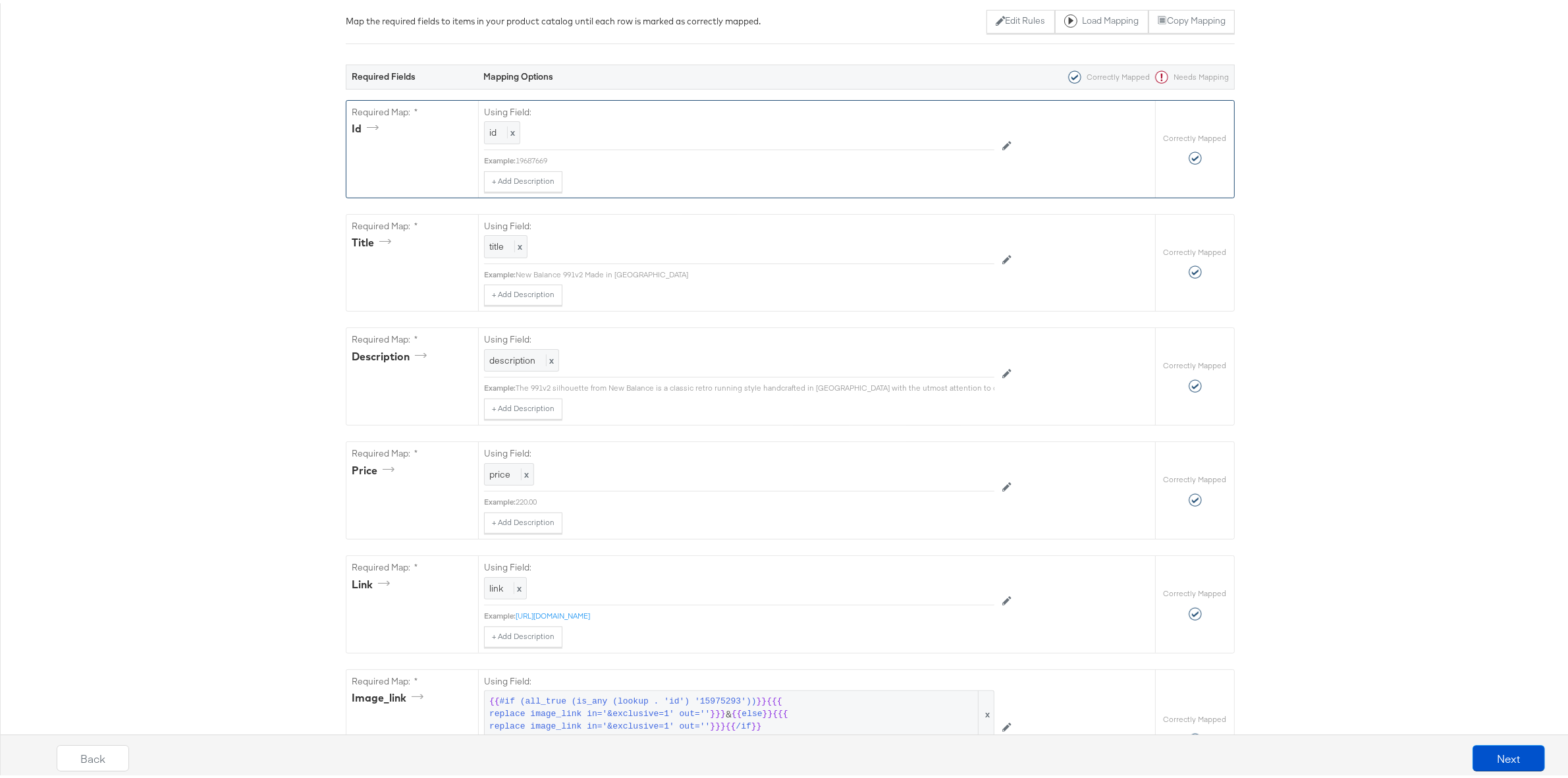 scroll, scrollTop: 247, scrollLeft: 0, axis: vertical 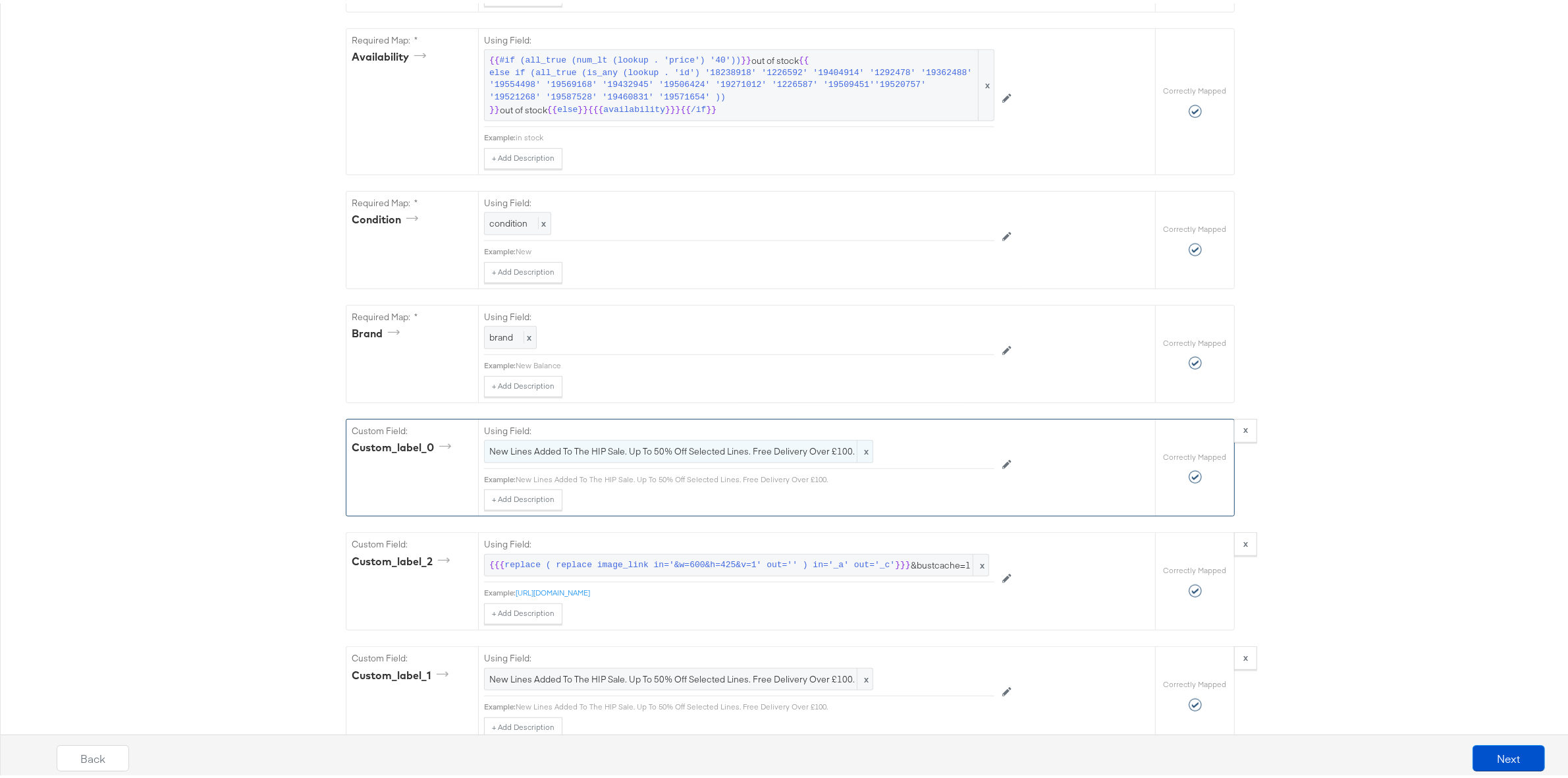 click on "New Lines Added To The HIP Sale. Up To 50% Off Selected Lines. Free Delivery Over £100." at bounding box center (678, 448) 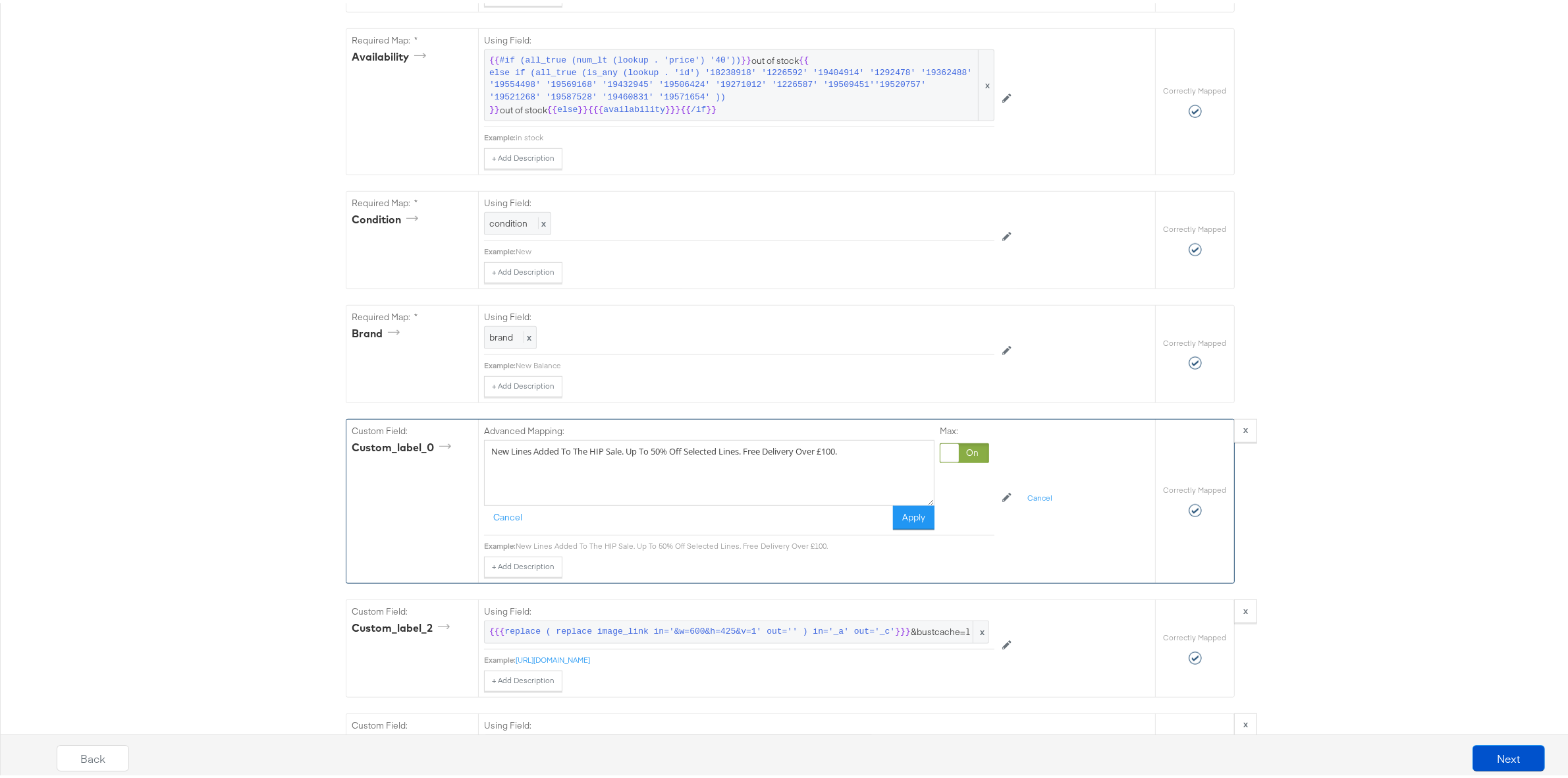 drag, startPoint x: 555, startPoint y: 466, endPoint x: 377, endPoint y: 453, distance: 178.47409 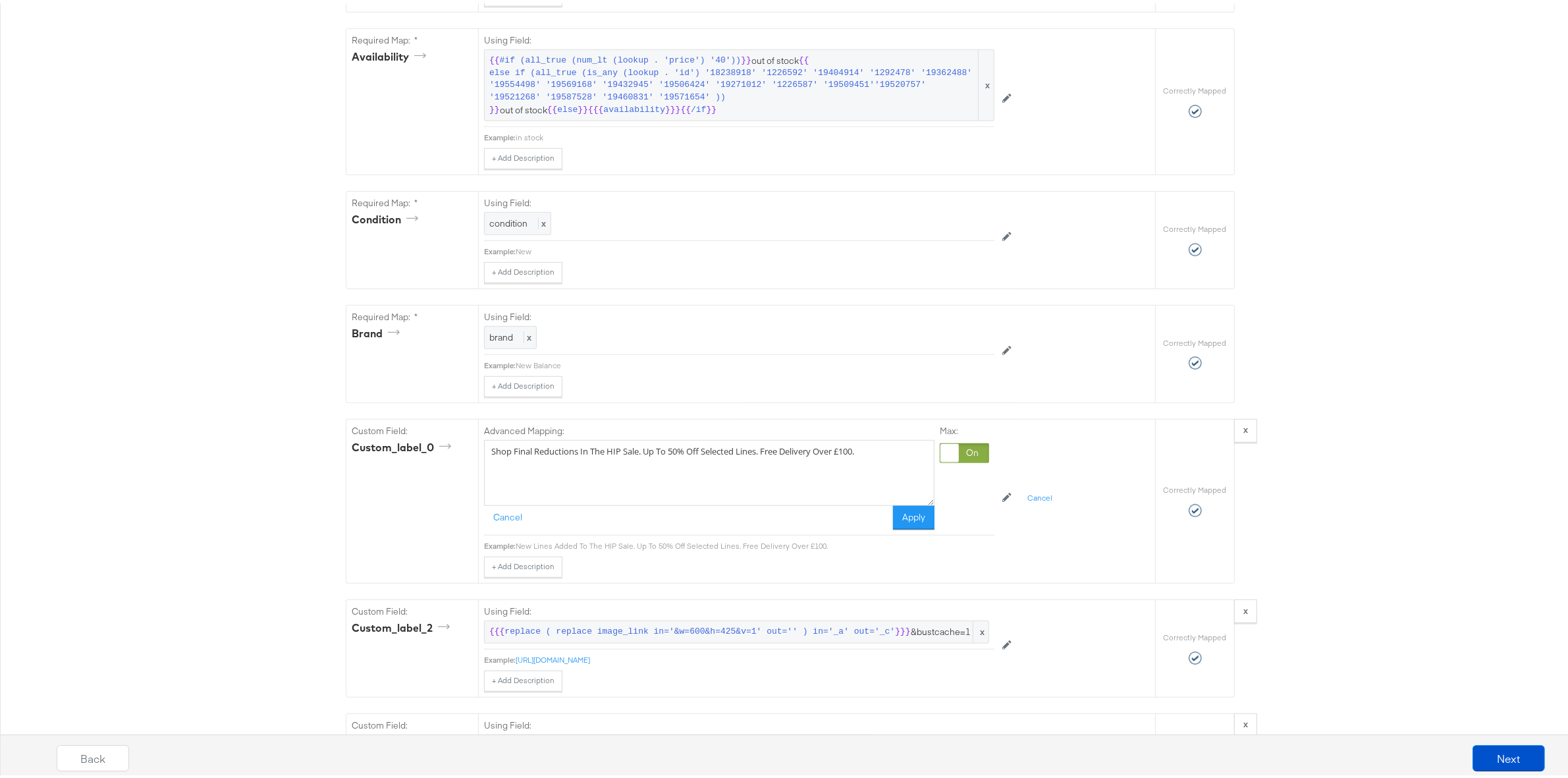drag, startPoint x: 868, startPoint y: 458, endPoint x: 81, endPoint y: 390, distance: 789.932 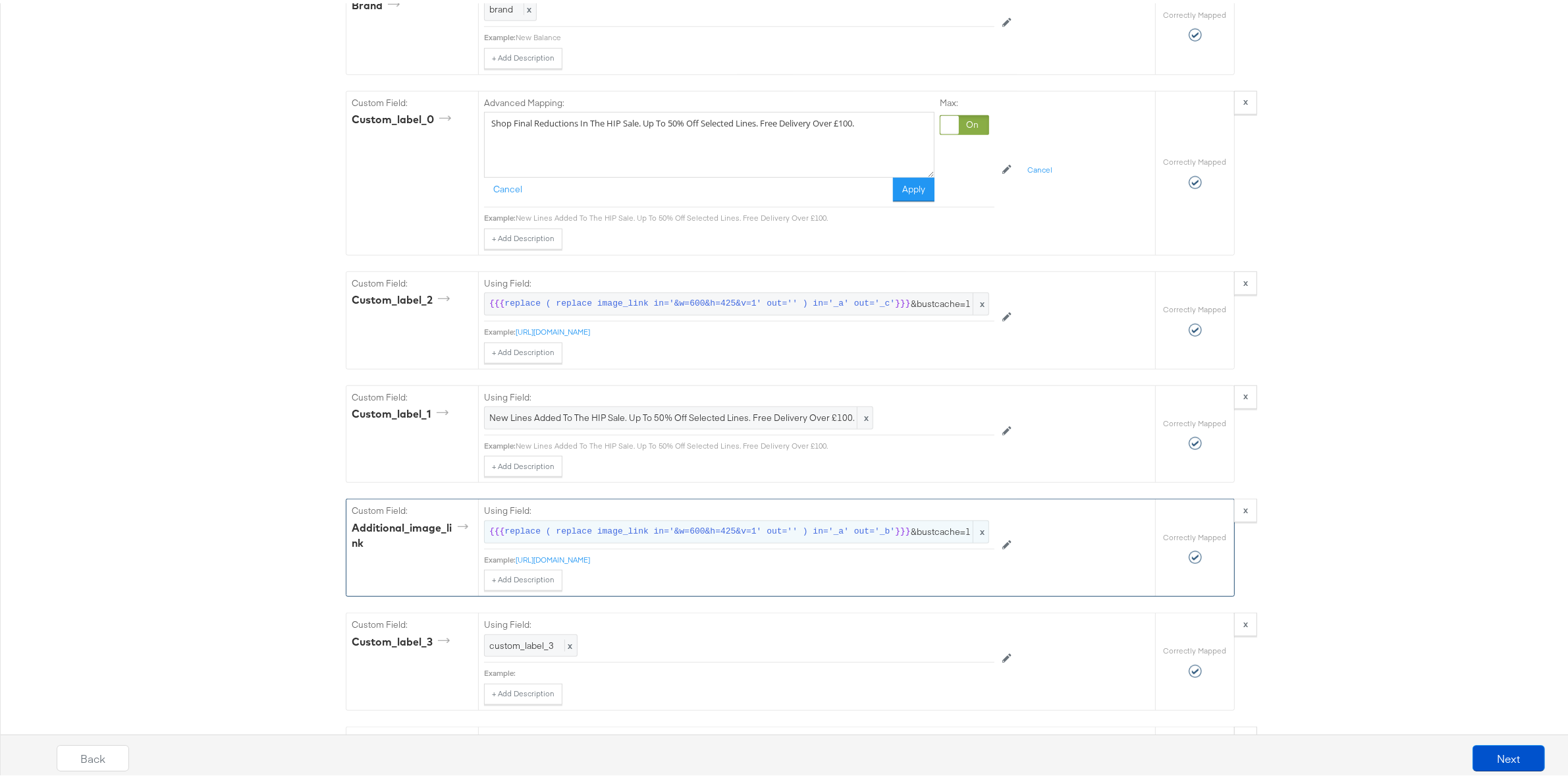 scroll, scrollTop: 1318, scrollLeft: 0, axis: vertical 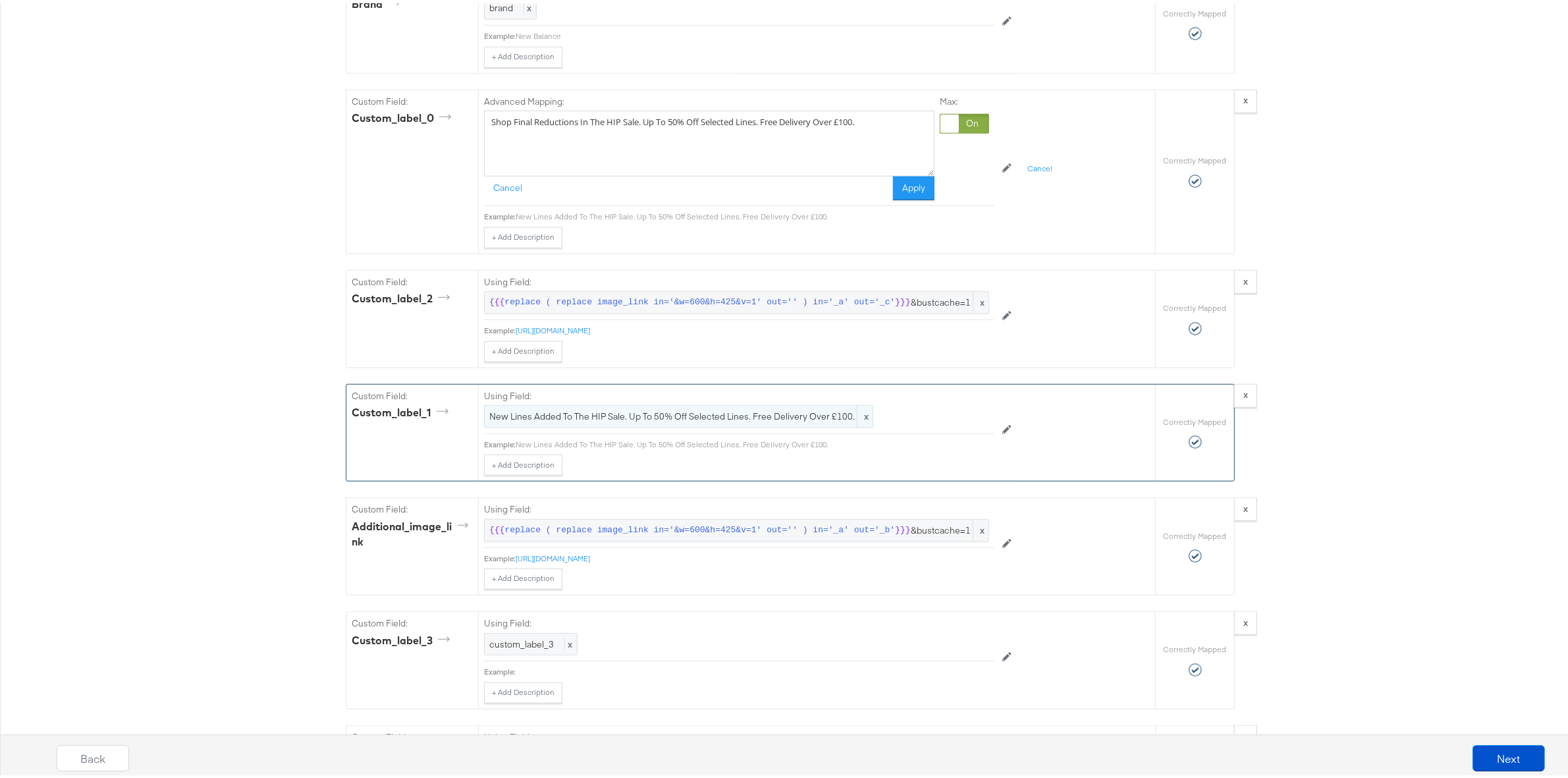 type on "Shop Final Reductions In The HIP Sale. Up To 50% Off Selected Lines. Free Delivery Over £100." 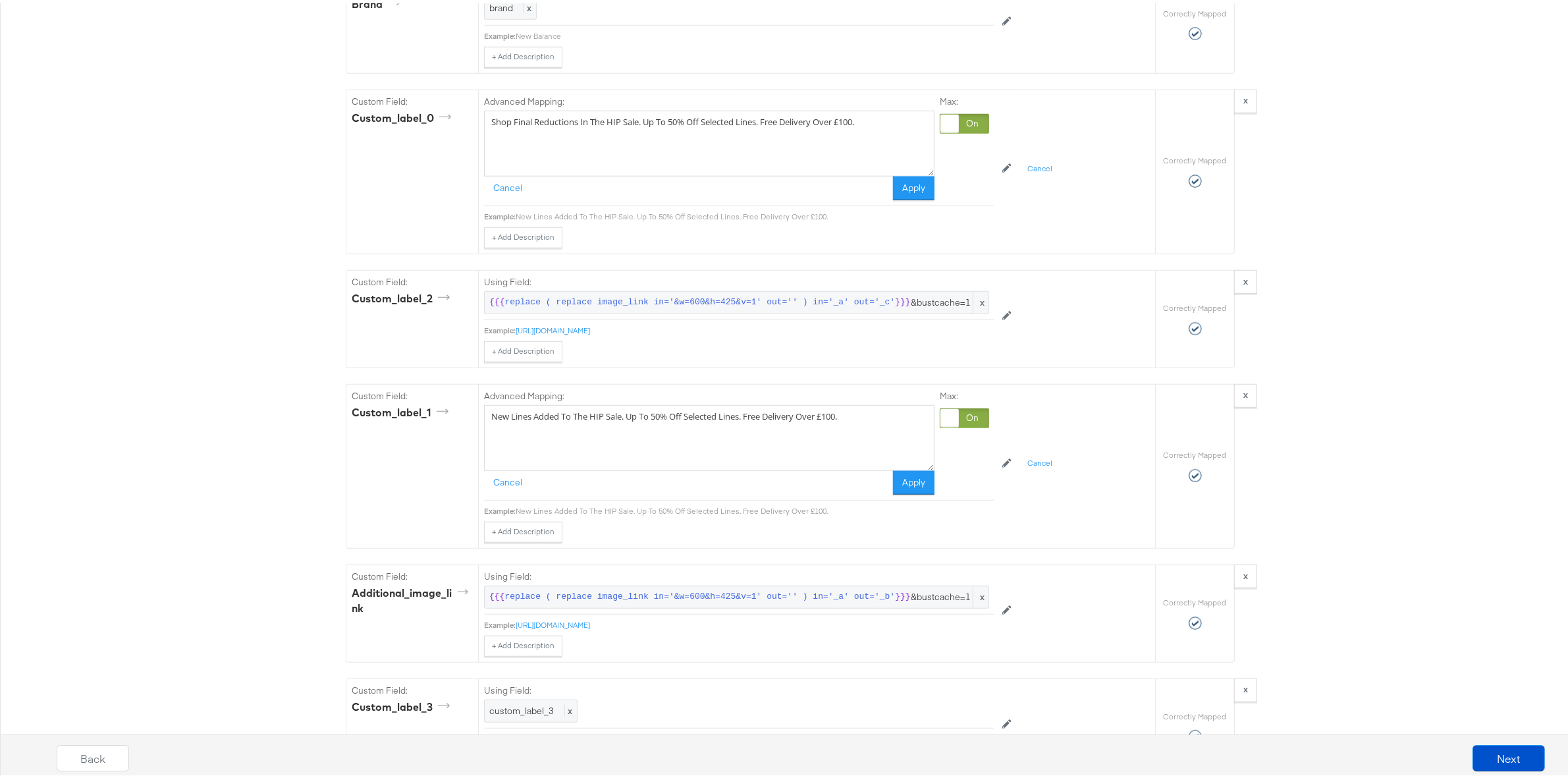 drag, startPoint x: 624, startPoint y: 418, endPoint x: 223, endPoint y: 403, distance: 401.2805 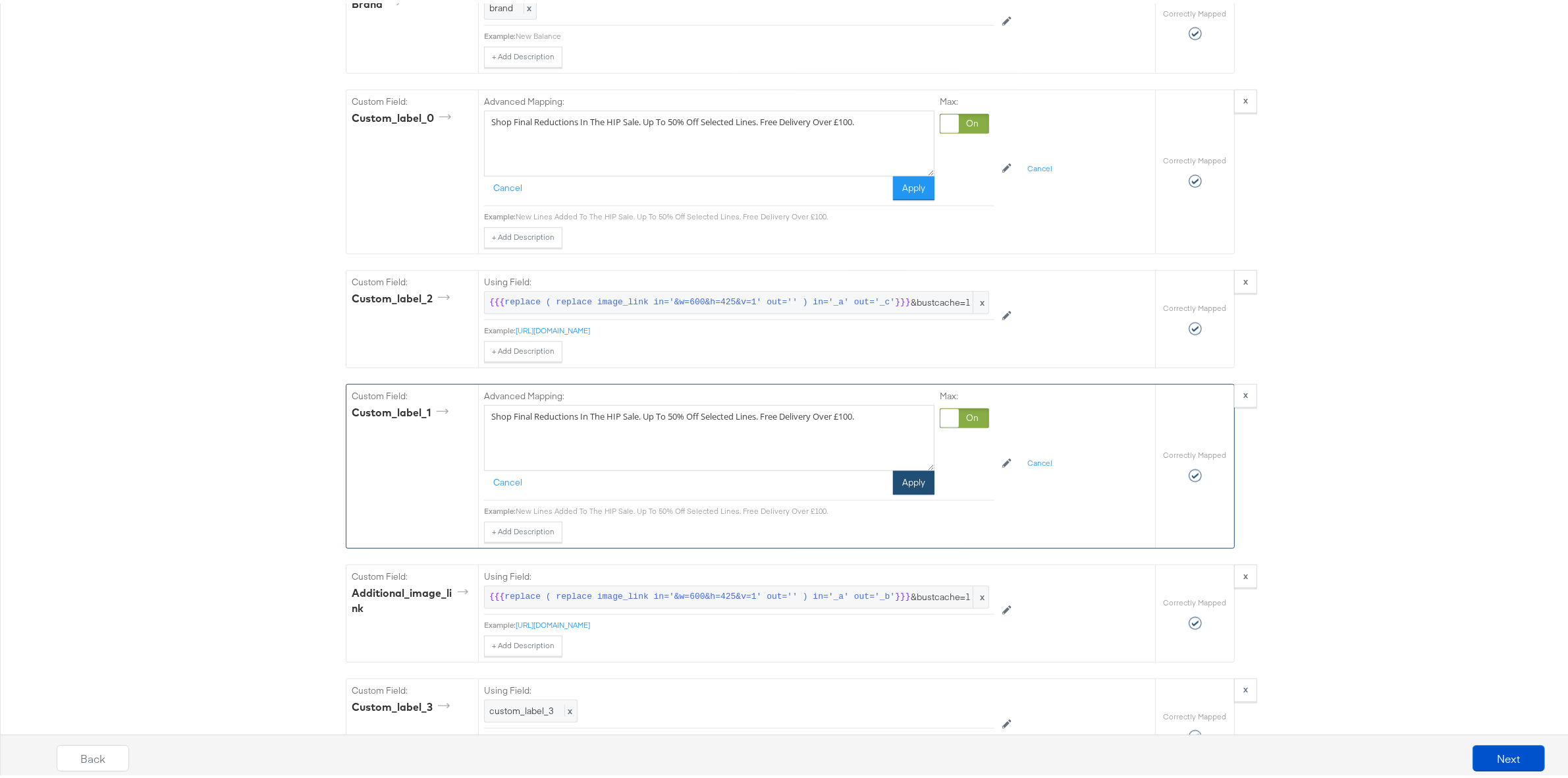 type on "Shop Final Reductions In The HIP Sale. Up To 50% Off Selected Lines. Free Delivery Over £100." 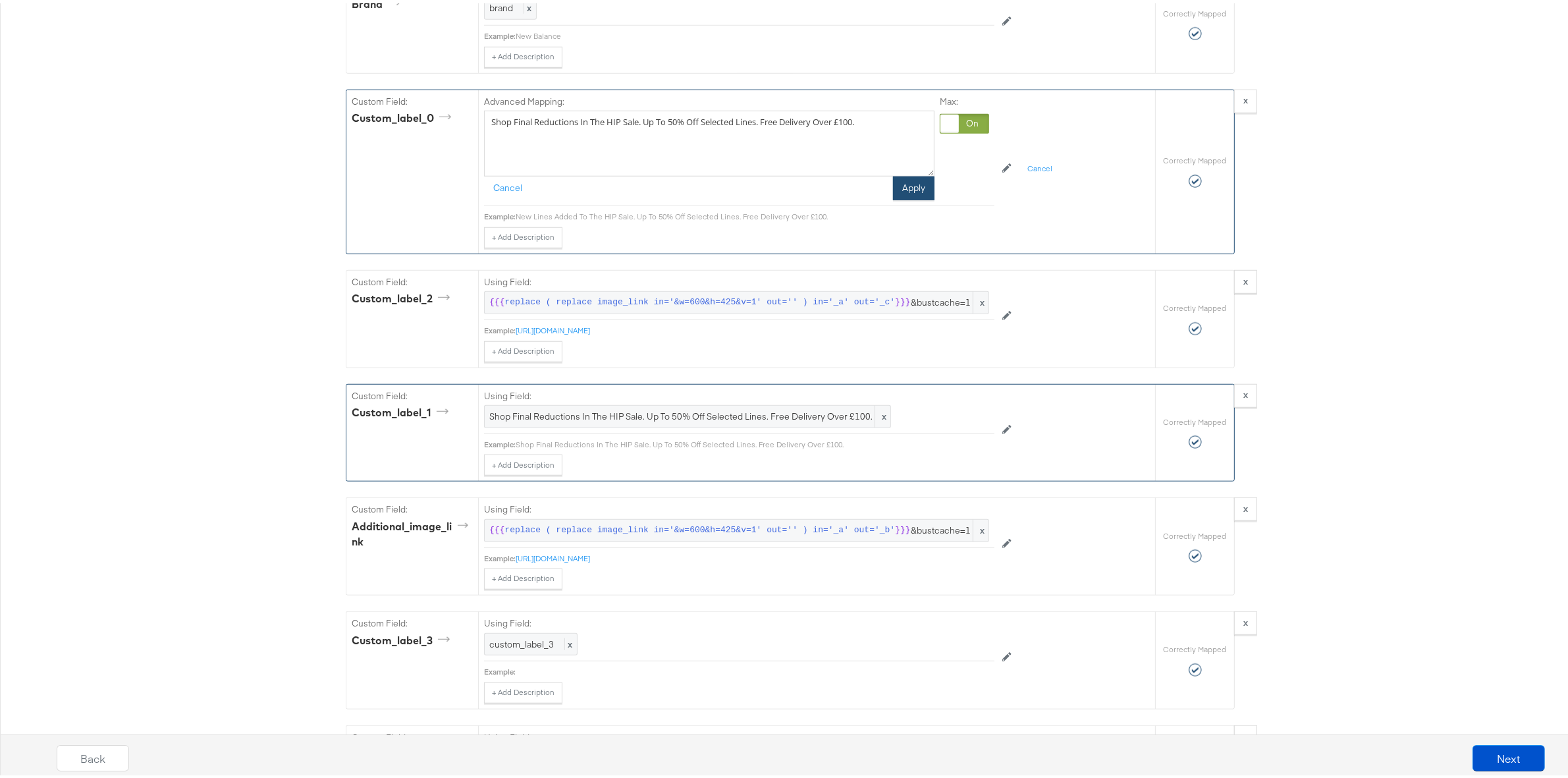 click on "Apply" at bounding box center (913, 185) 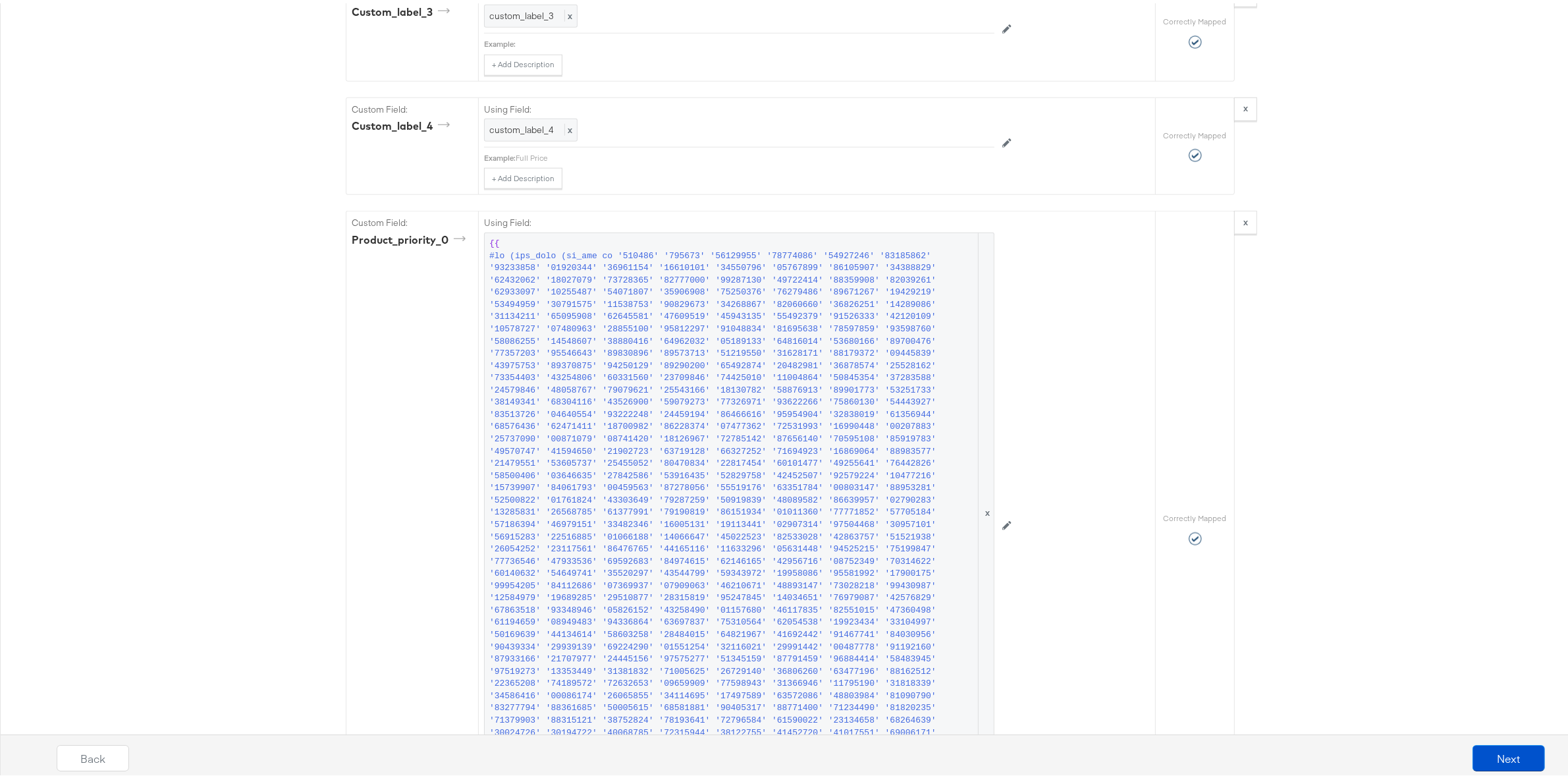 scroll, scrollTop: 2118, scrollLeft: 0, axis: vertical 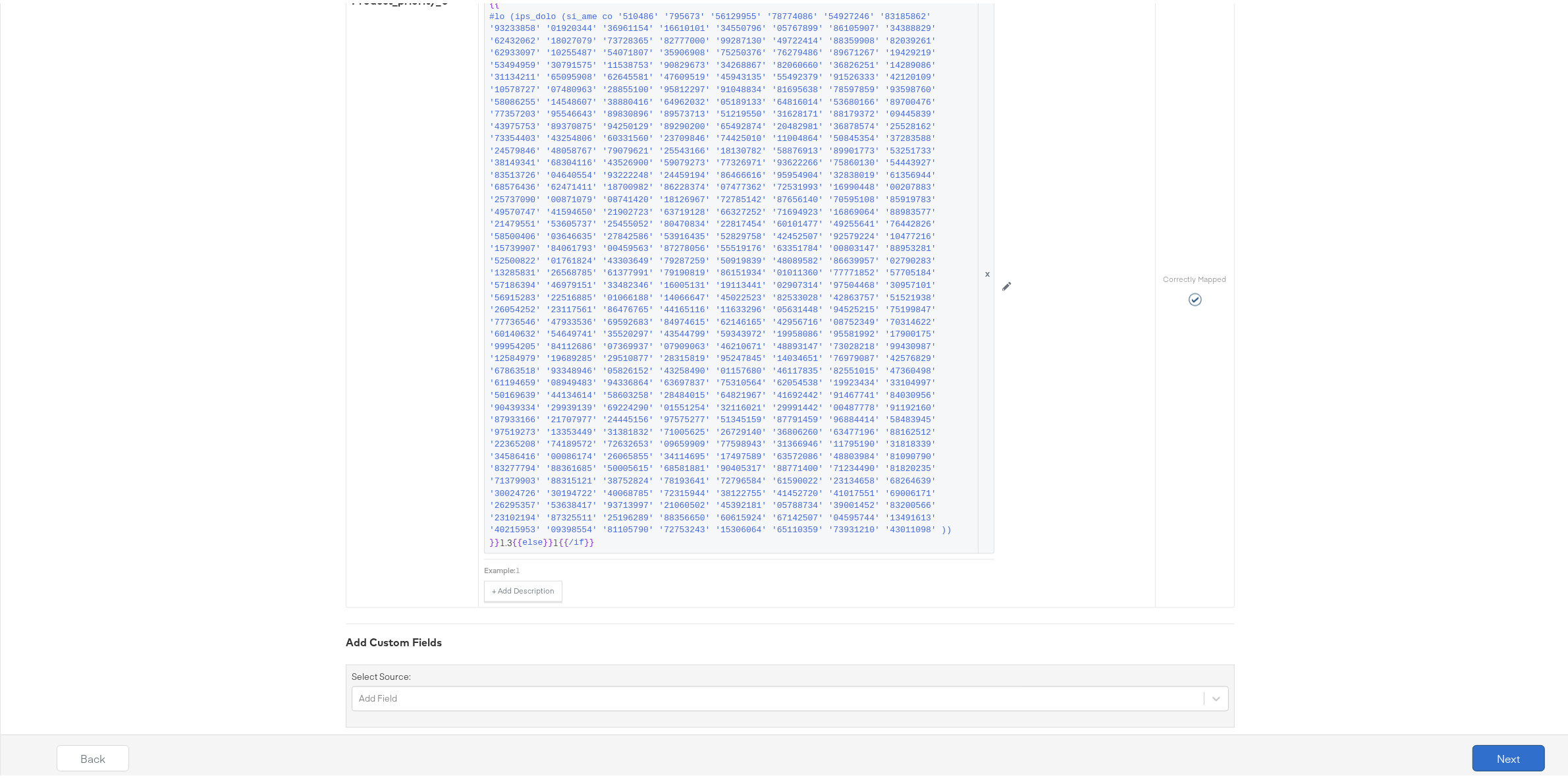 click on "Next" at bounding box center (1509, 755) 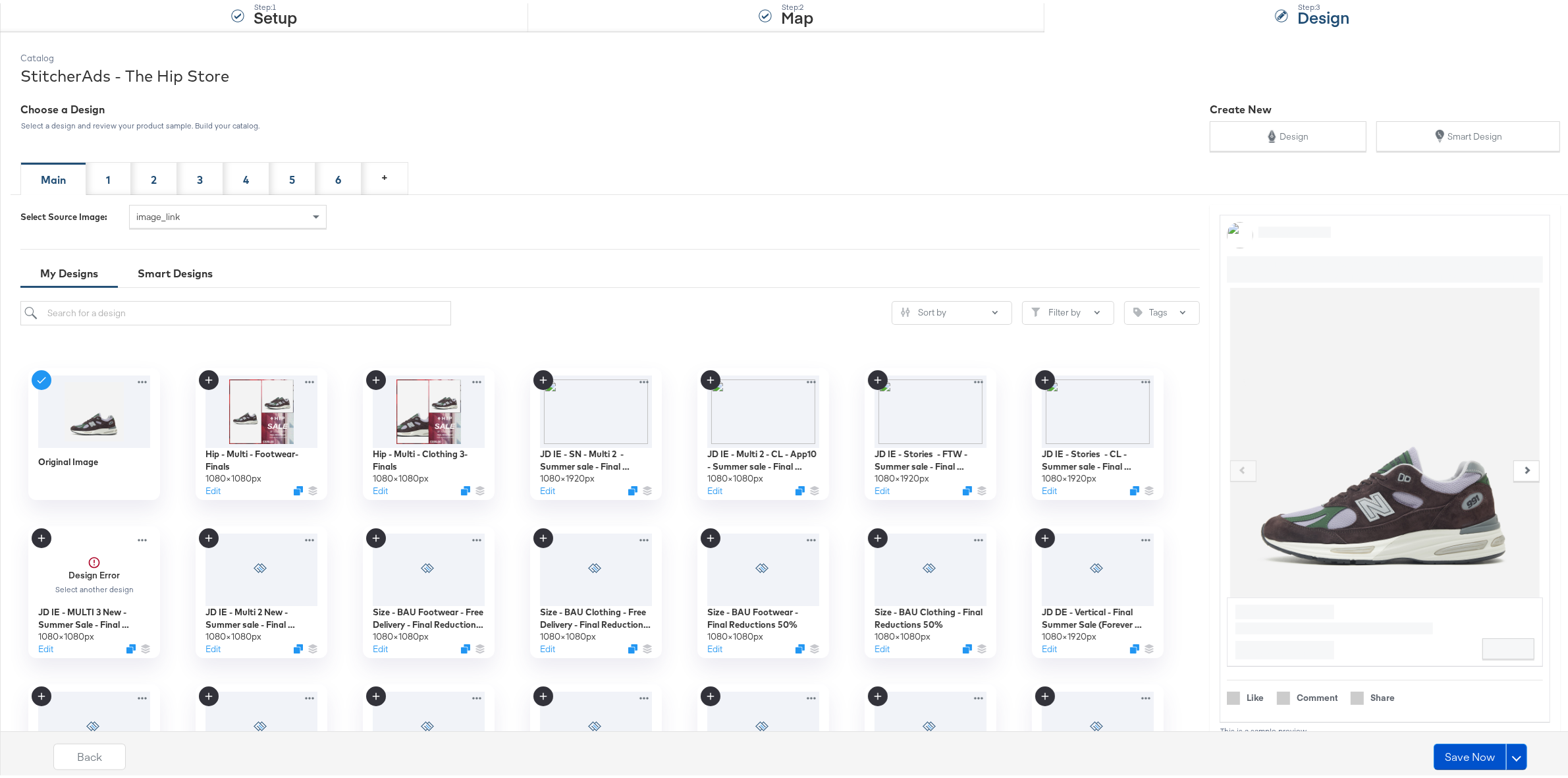 scroll, scrollTop: 165, scrollLeft: 0, axis: vertical 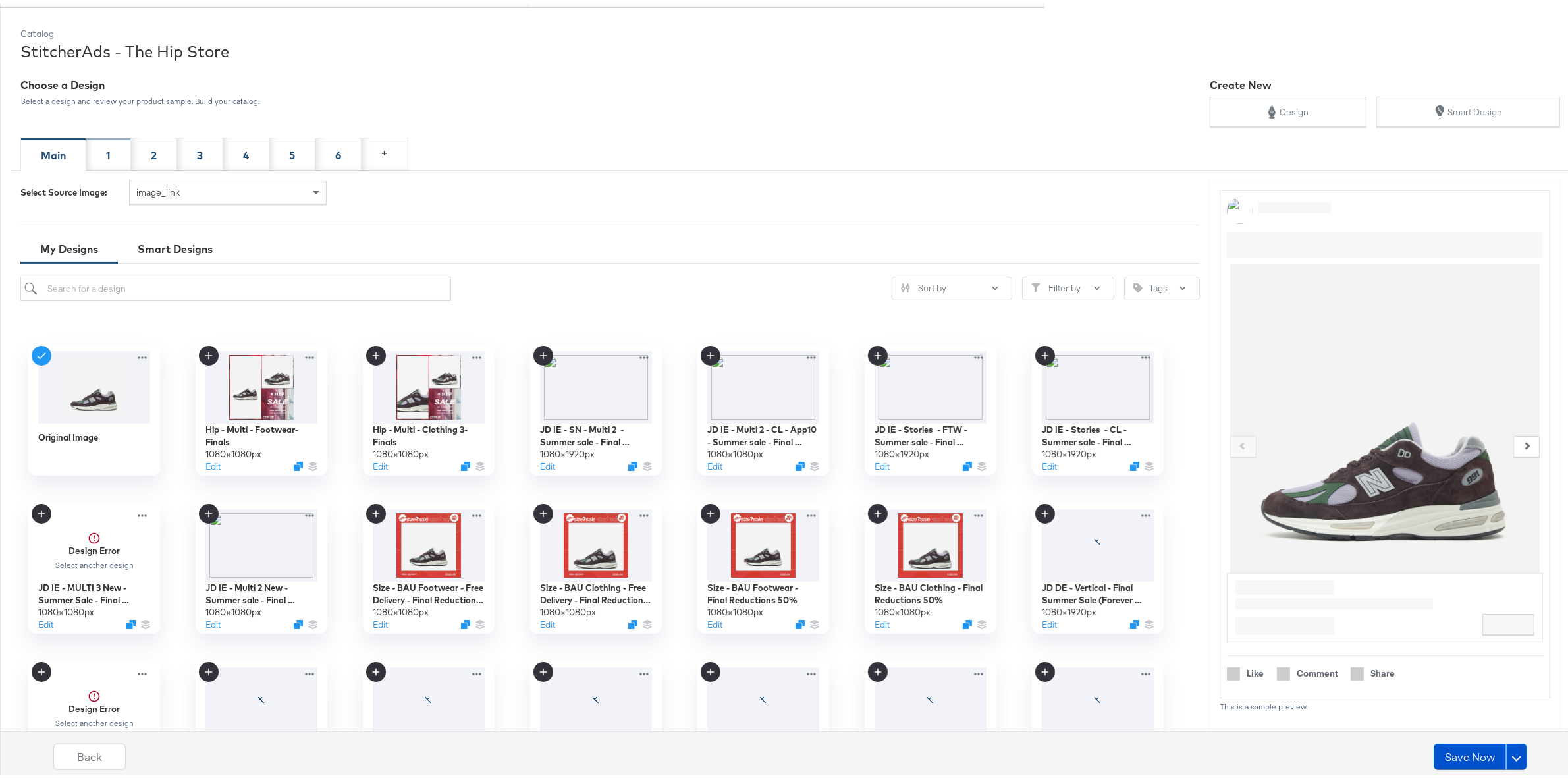 click on "1" at bounding box center [108, 152] 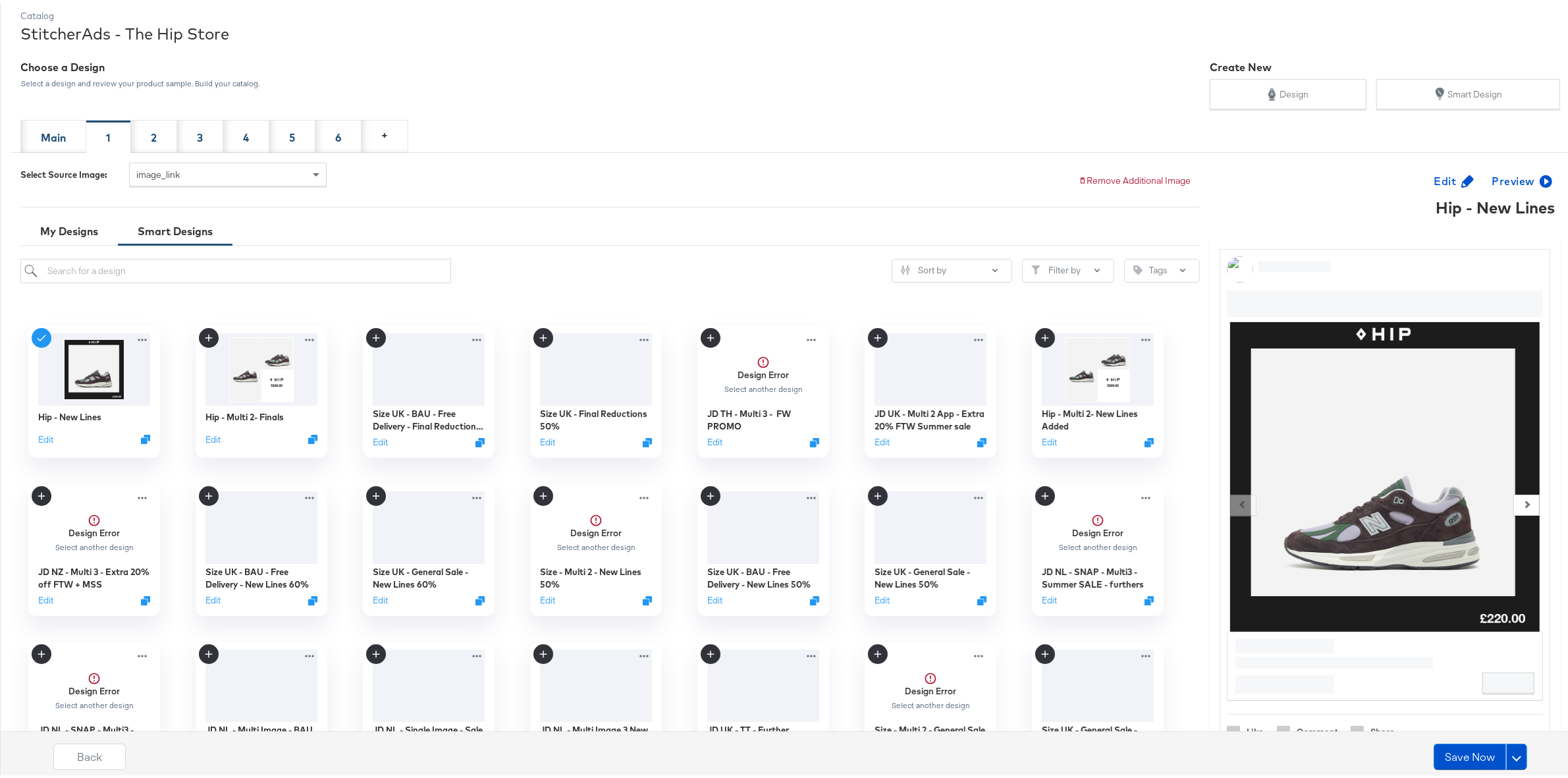 scroll, scrollTop: 190, scrollLeft: 0, axis: vertical 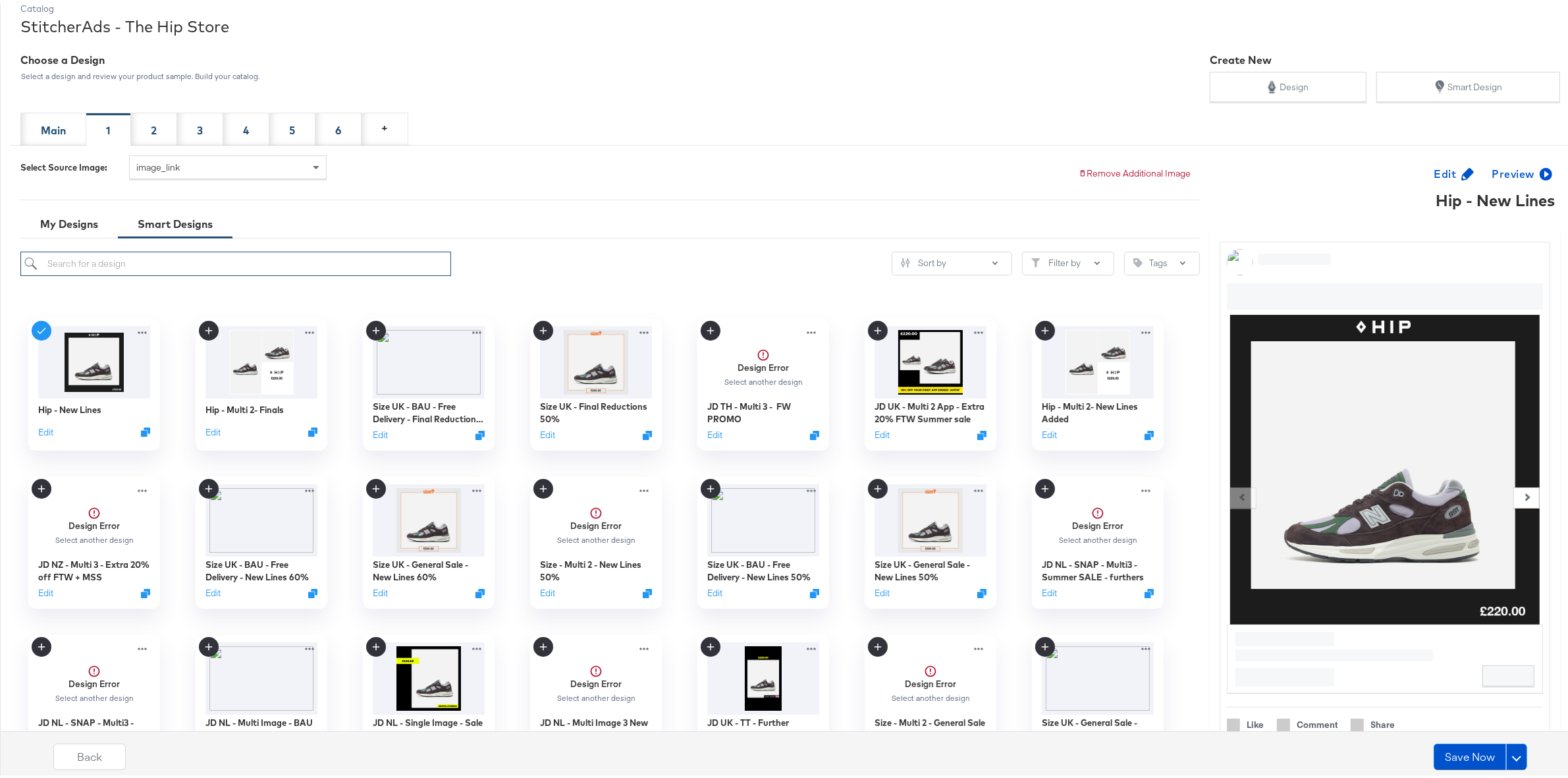 click at bounding box center [236, 260] 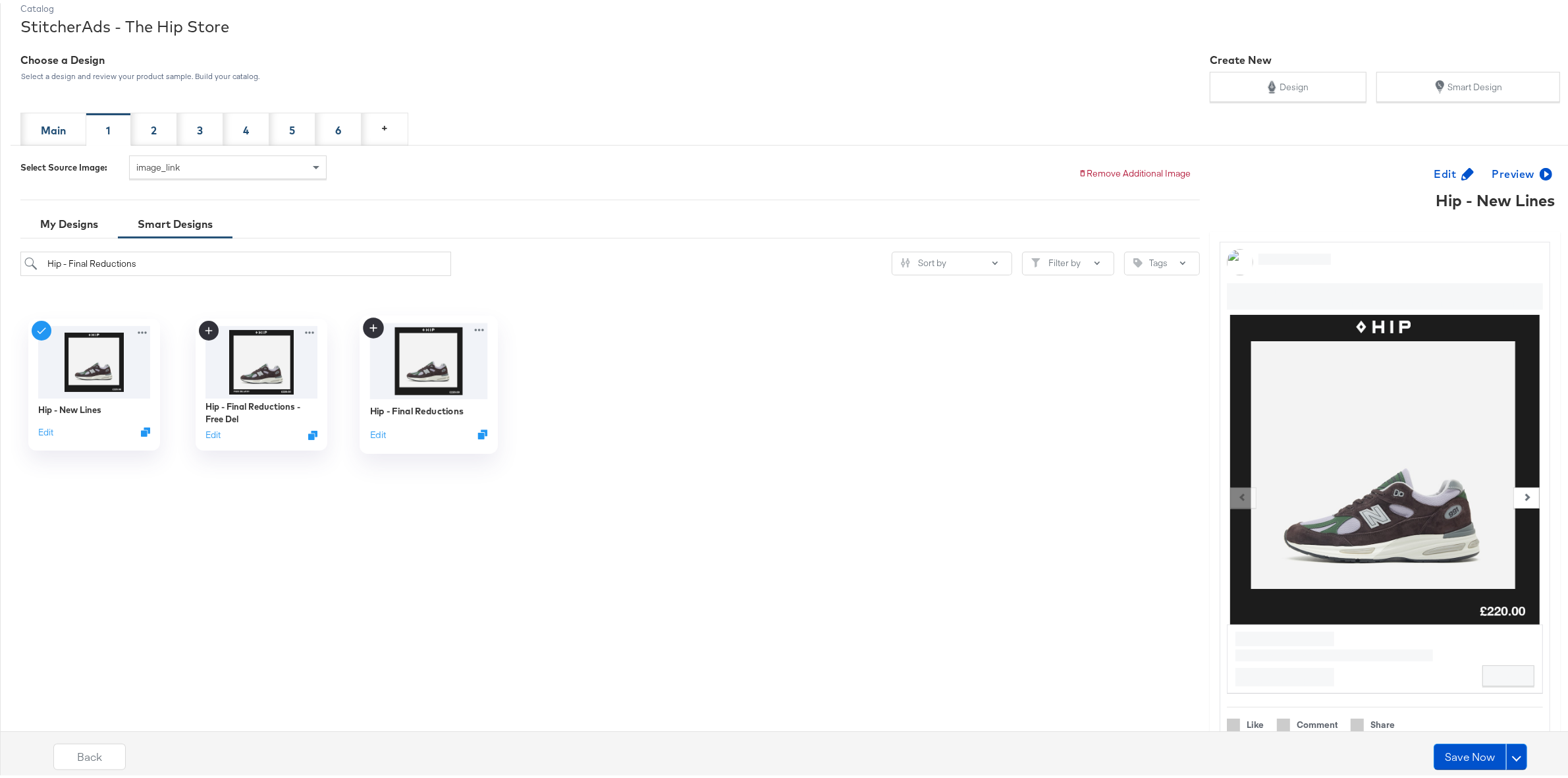 click at bounding box center [429, 357] 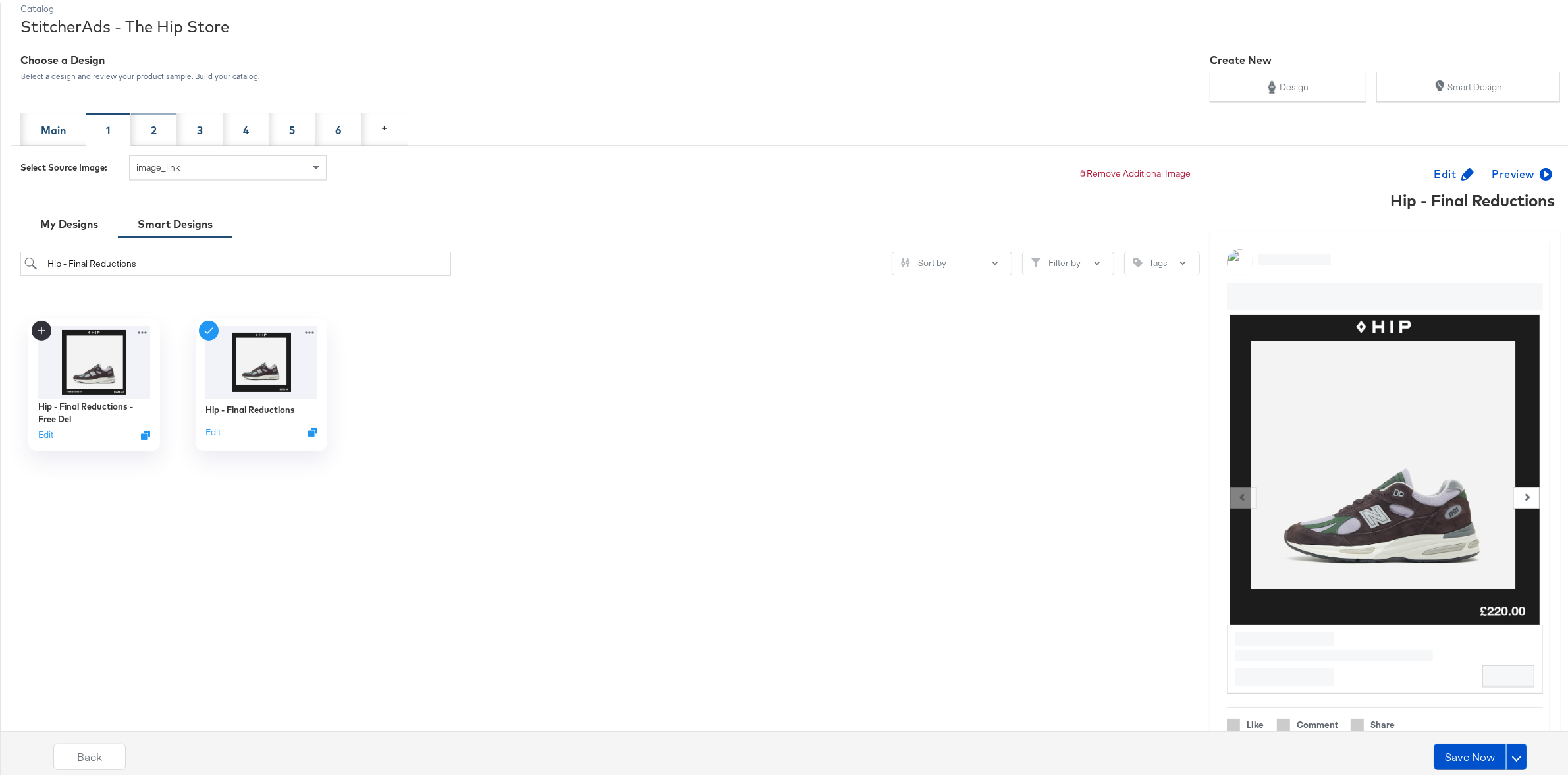 click on "2" at bounding box center [154, 126] 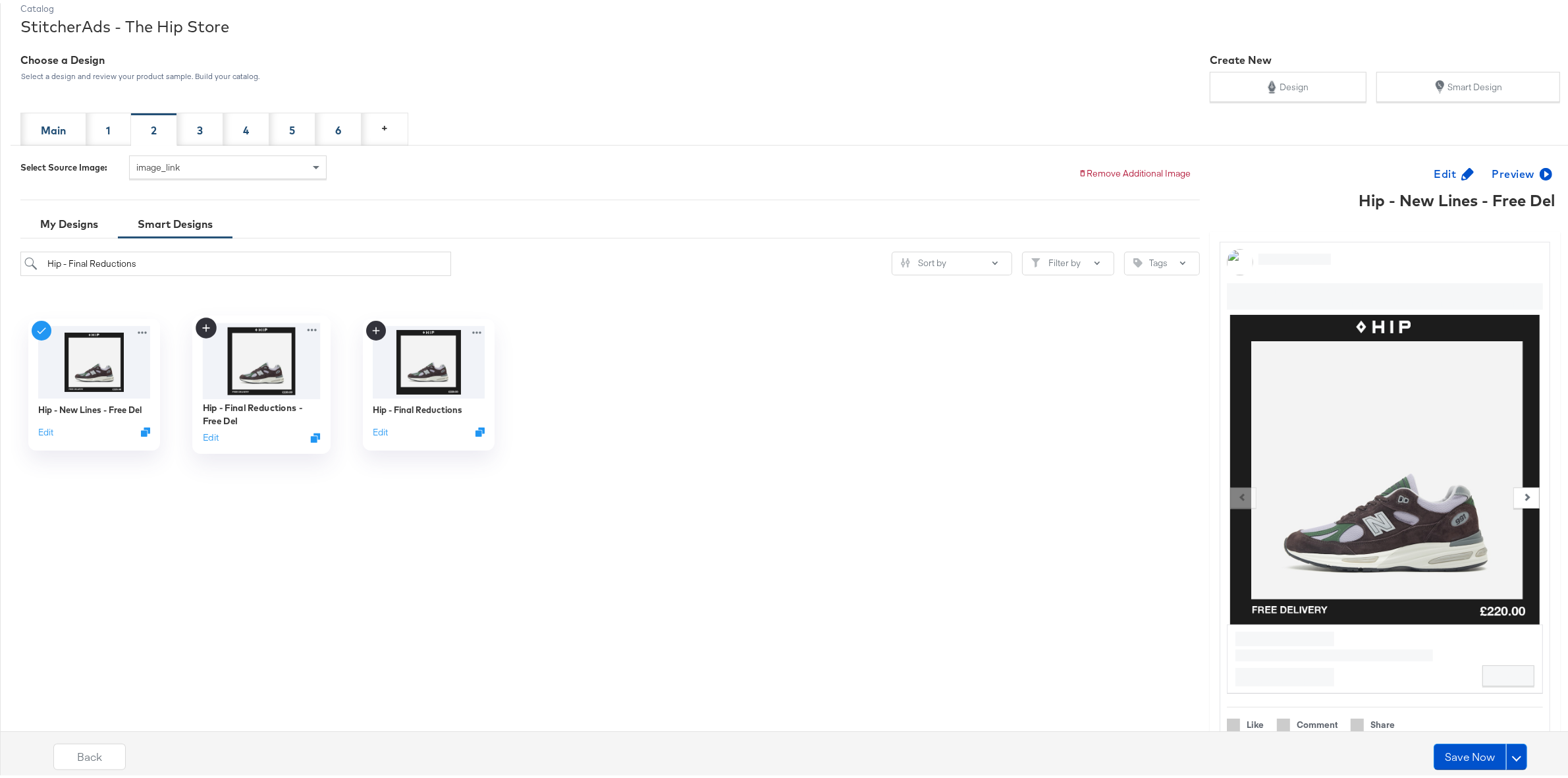 click at bounding box center [261, 357] 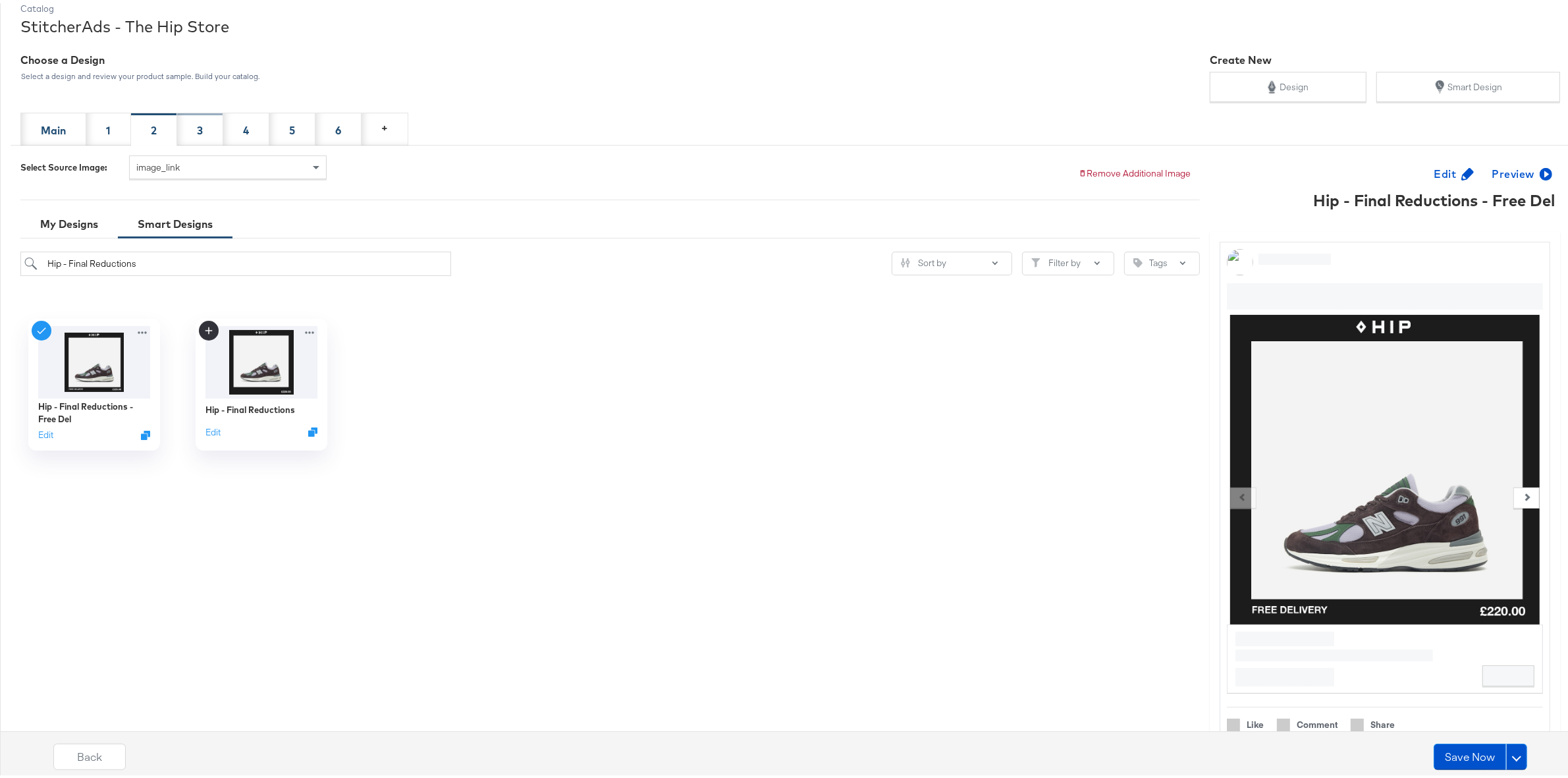click on "3" at bounding box center (200, 126) 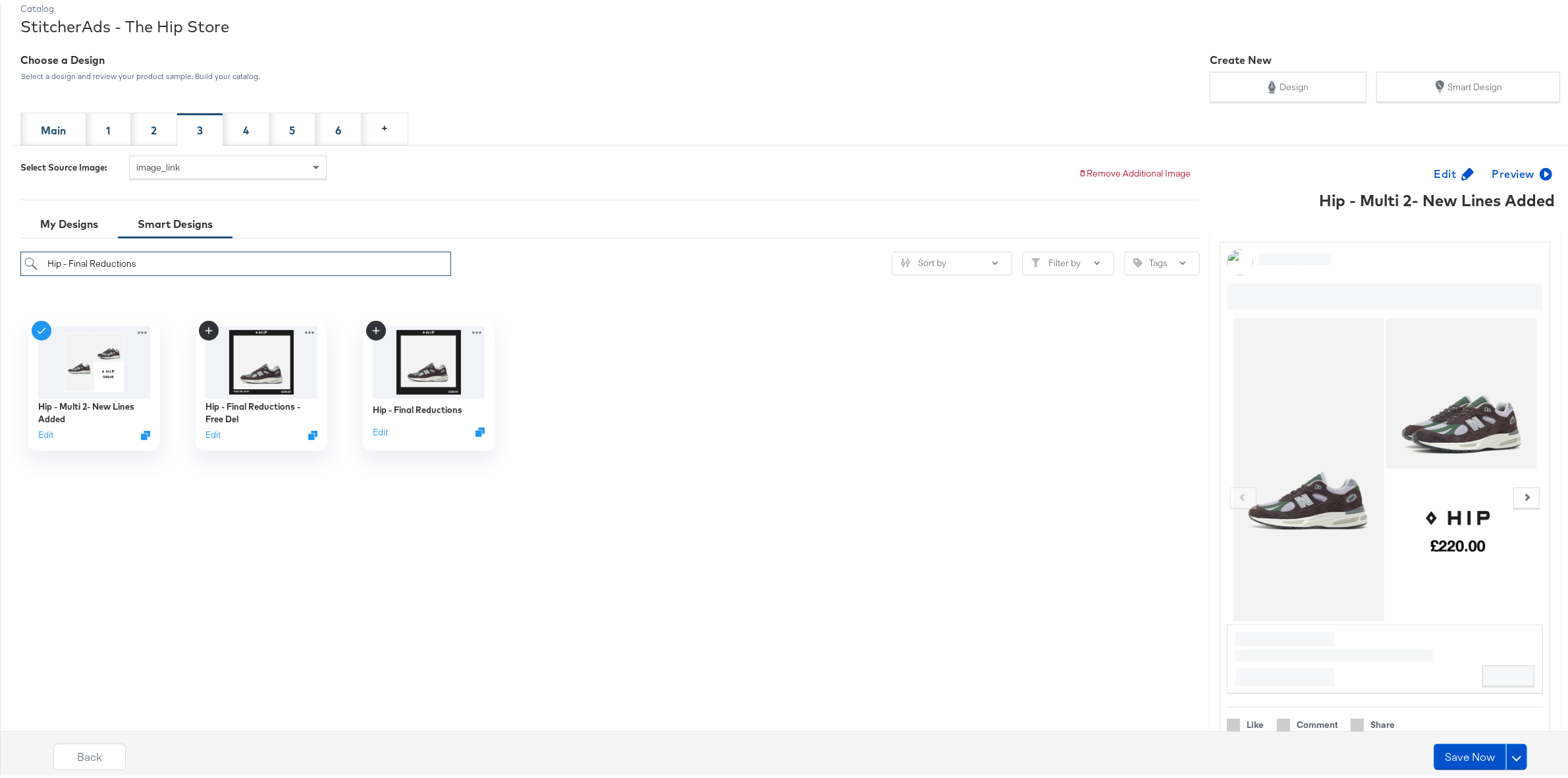 drag, startPoint x: 171, startPoint y: 259, endPoint x: 0, endPoint y: 254, distance: 171.07308 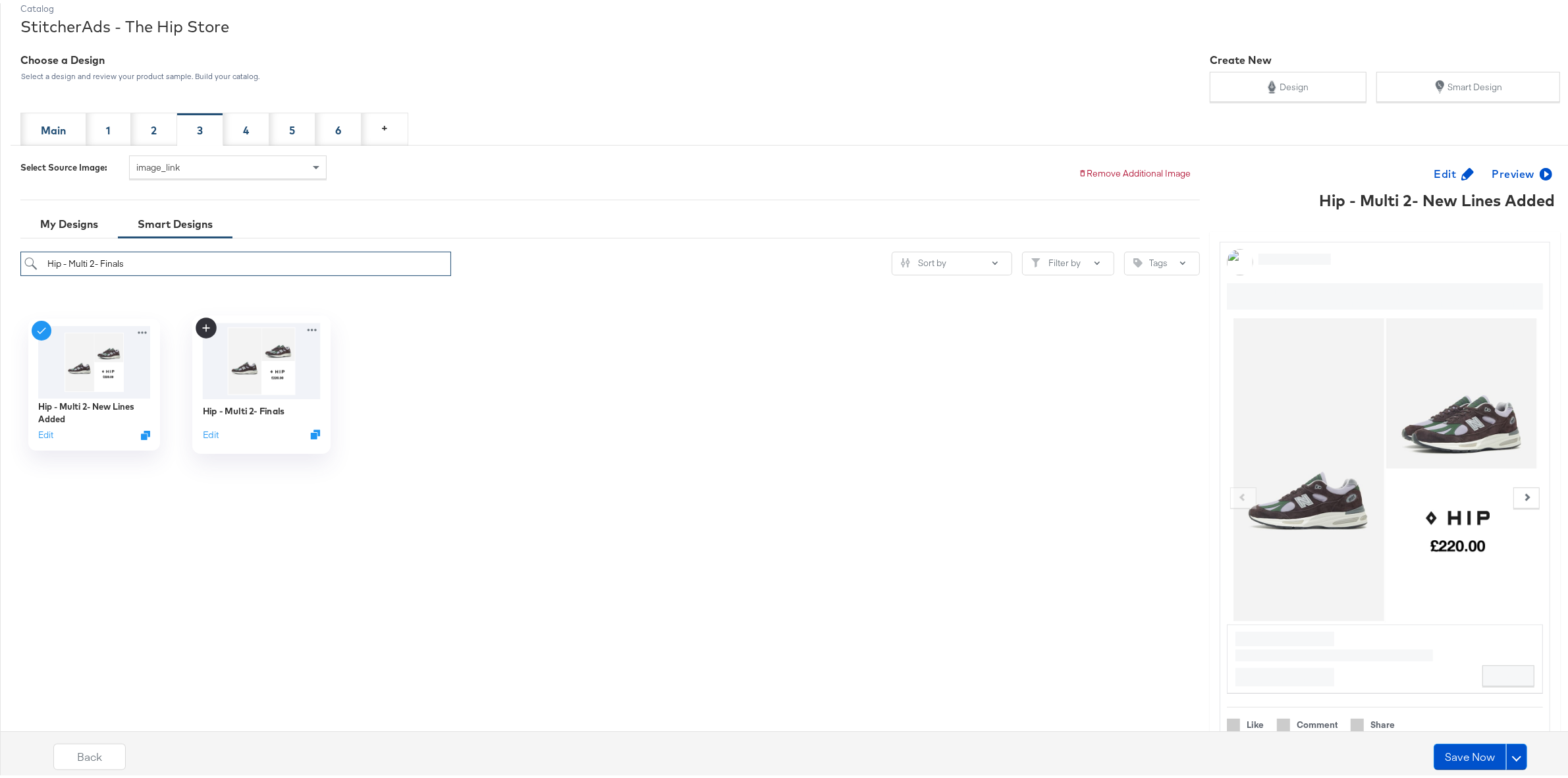 type on "Hip - Multi 2- Finals" 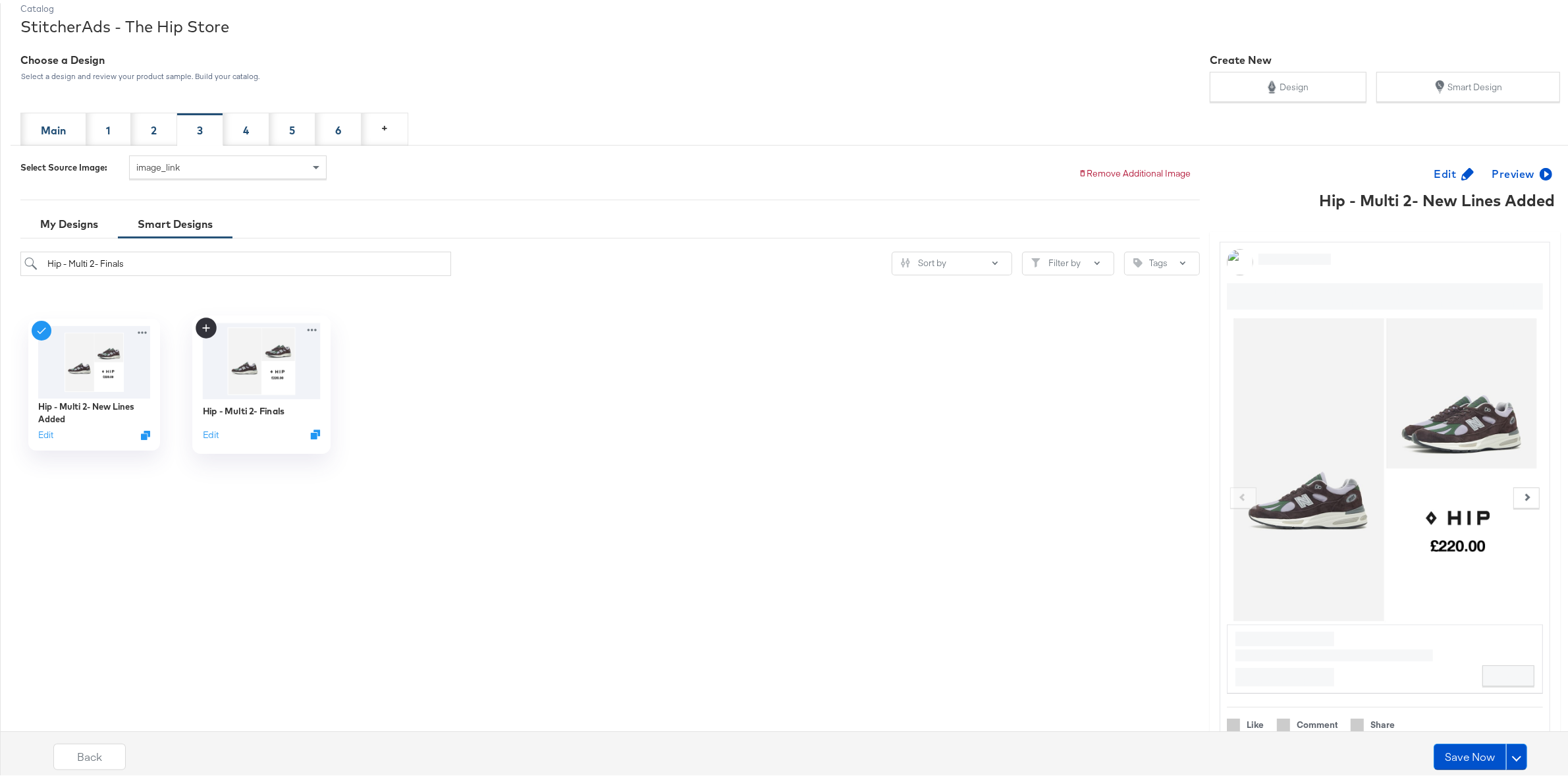 click at bounding box center (261, 357) 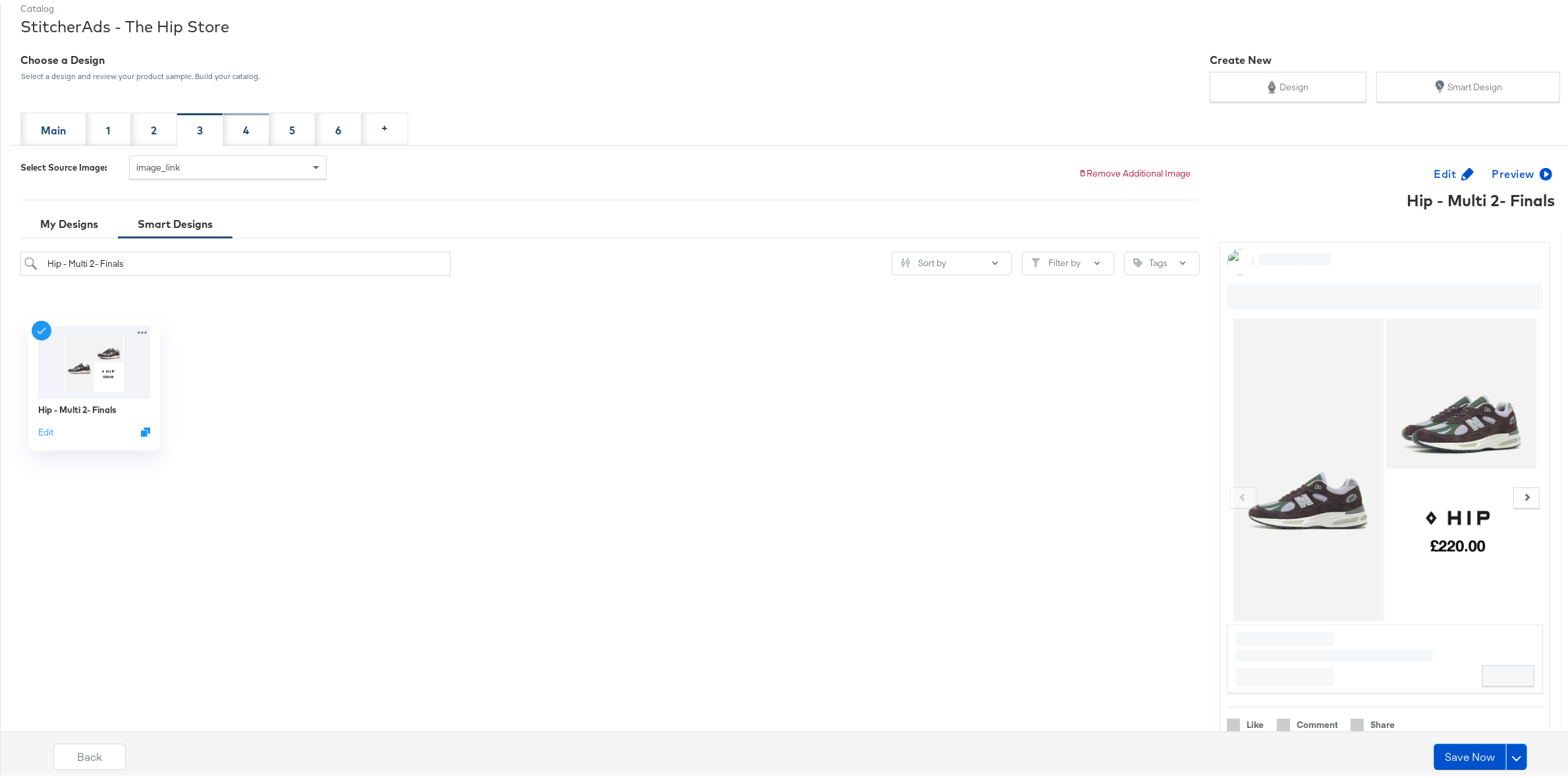 click on "4" at bounding box center (246, 126) 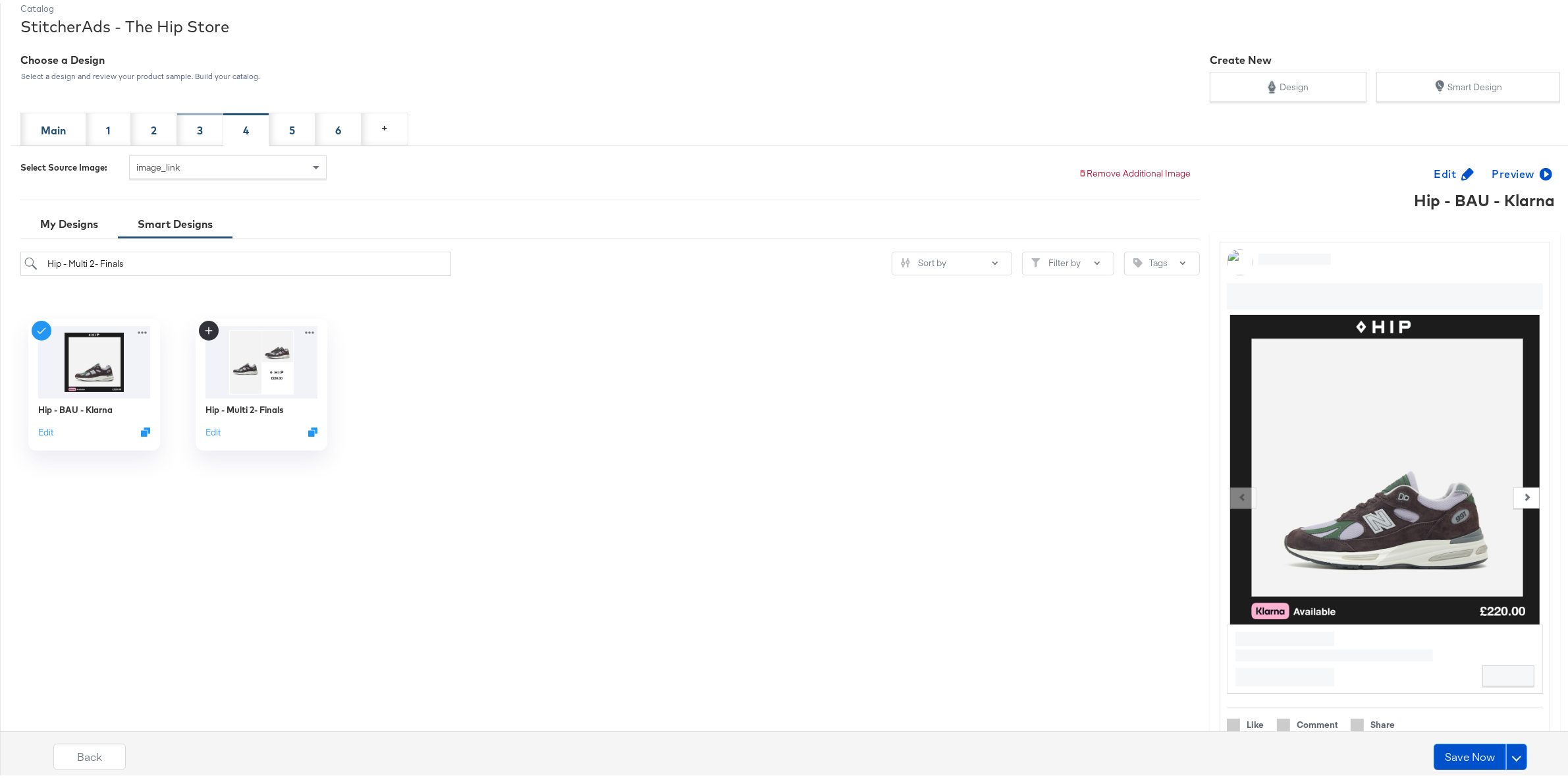 click on "3" at bounding box center [200, 126] 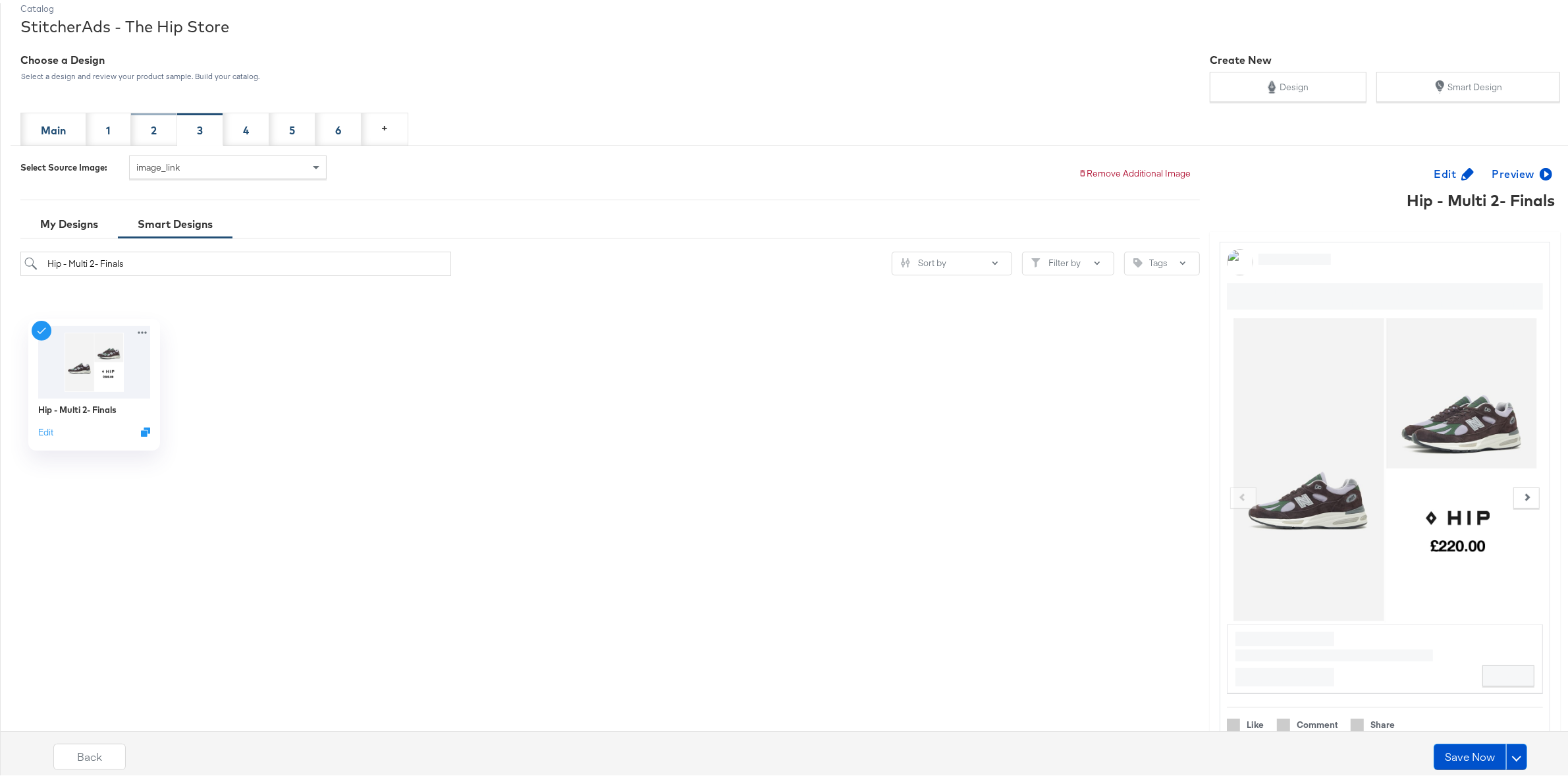 click on "2" at bounding box center (153, 127) 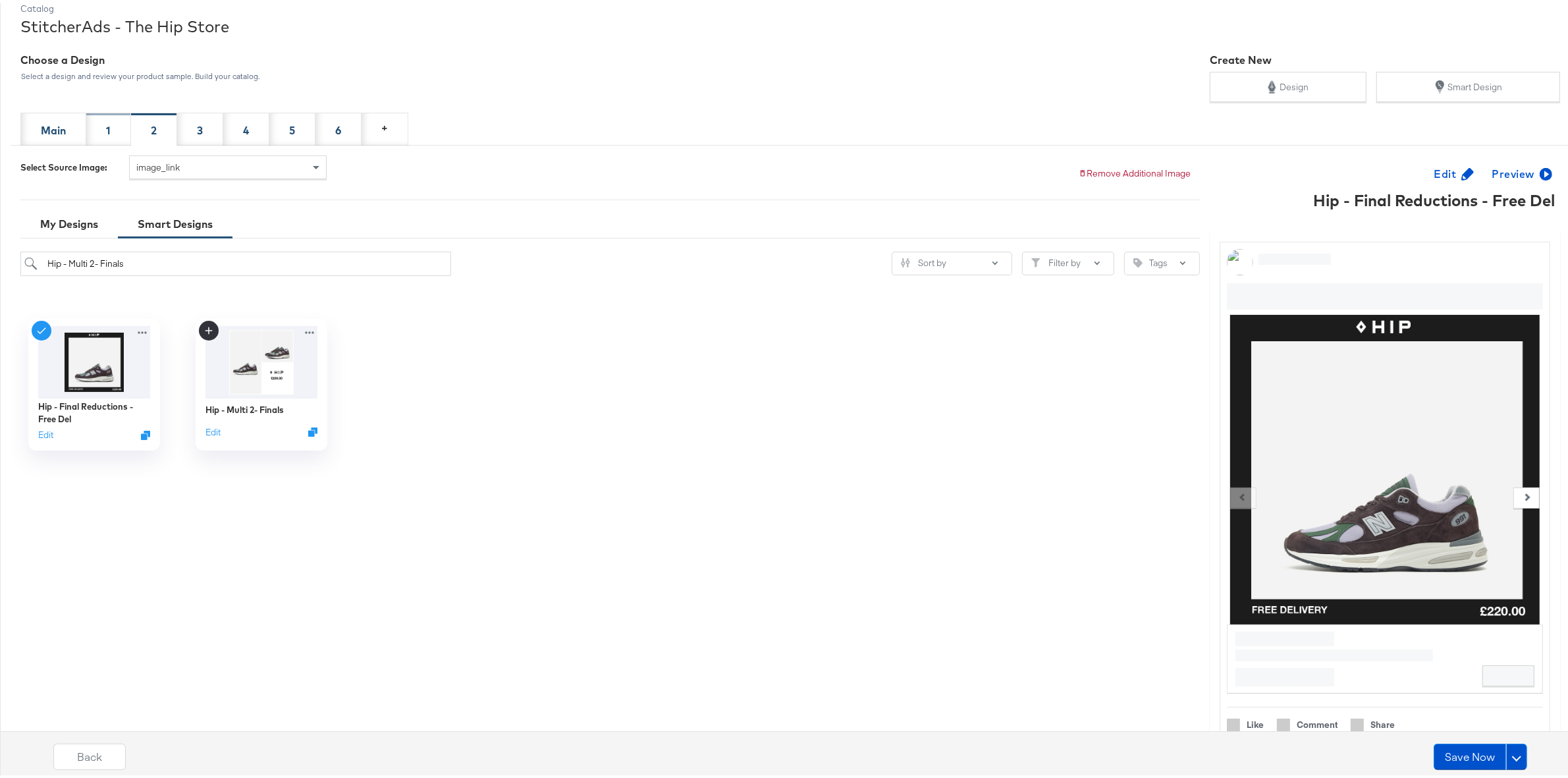 click on "1" at bounding box center (109, 126) 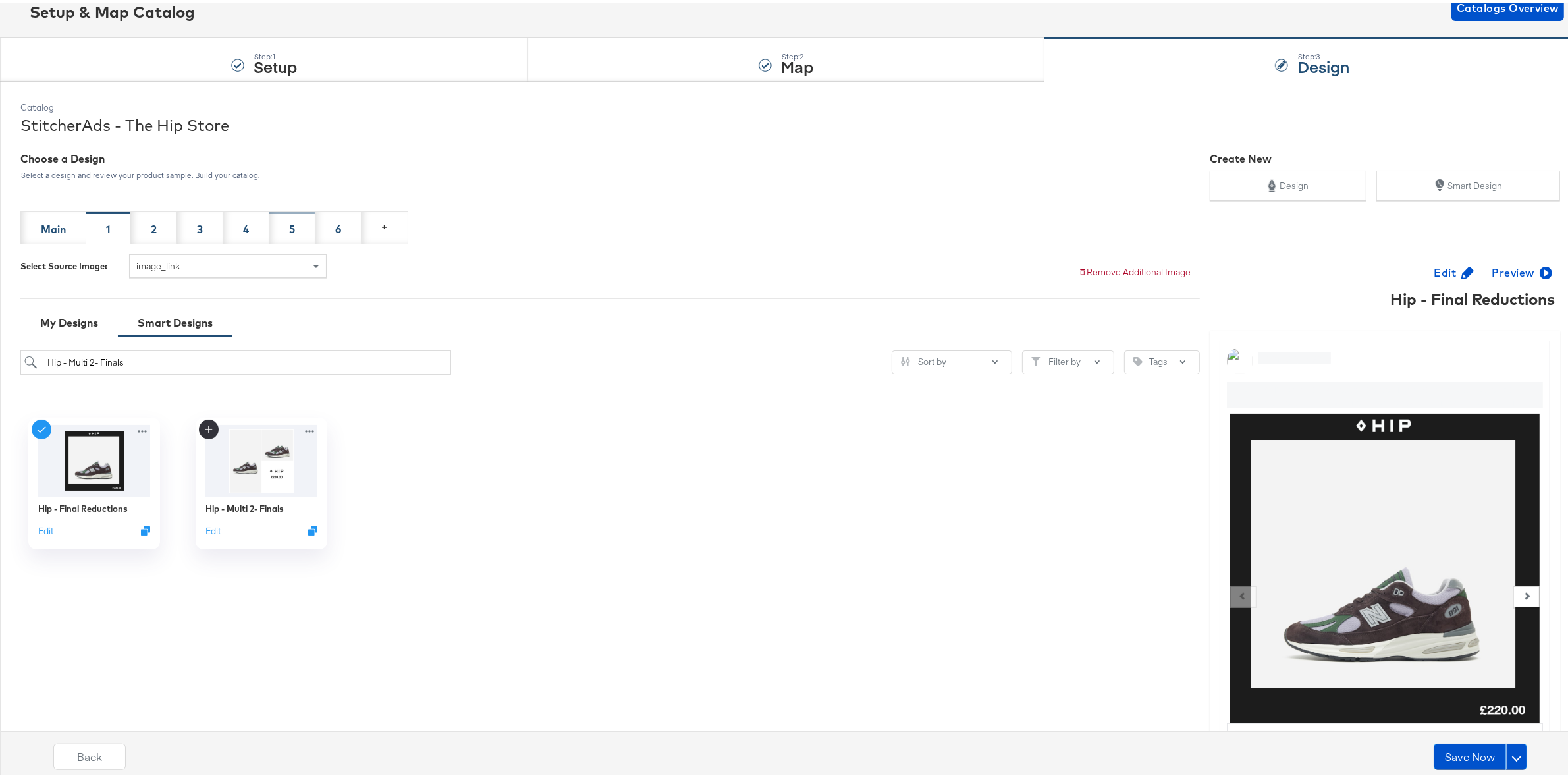 scroll, scrollTop: 0, scrollLeft: 0, axis: both 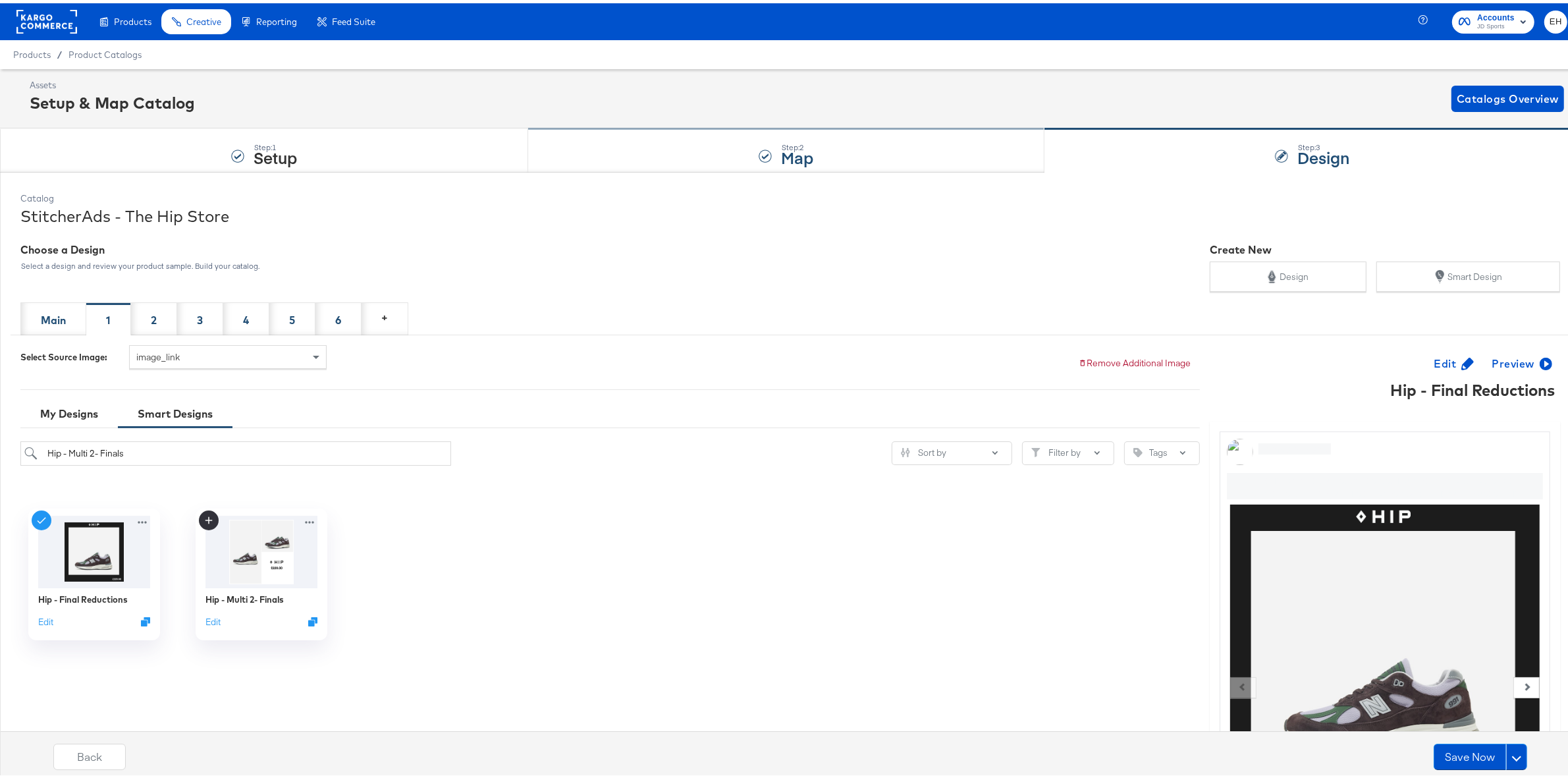 click on "Step:  2   Map" at bounding box center [786, 148] 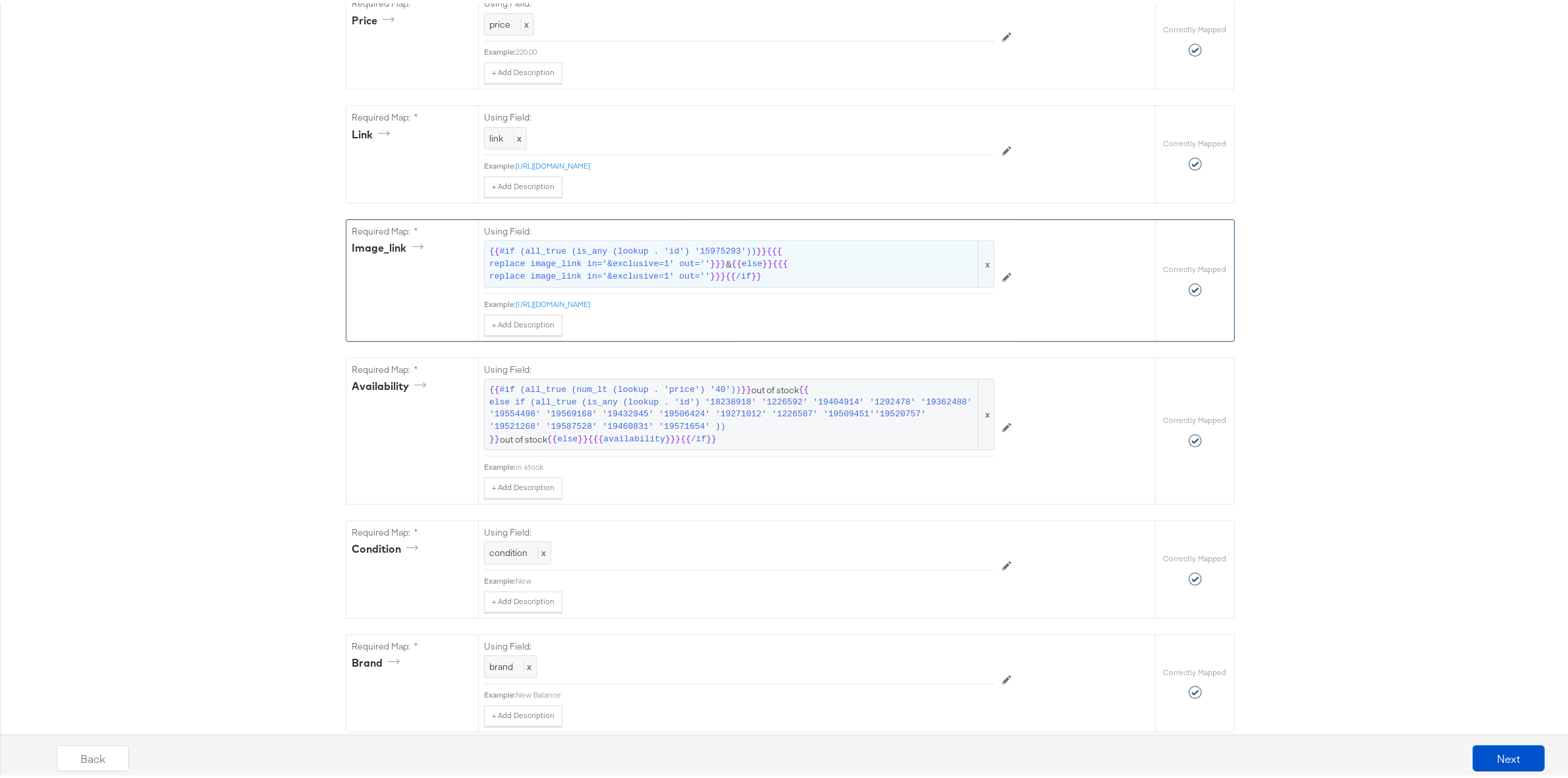 scroll, scrollTop: 740, scrollLeft: 0, axis: vertical 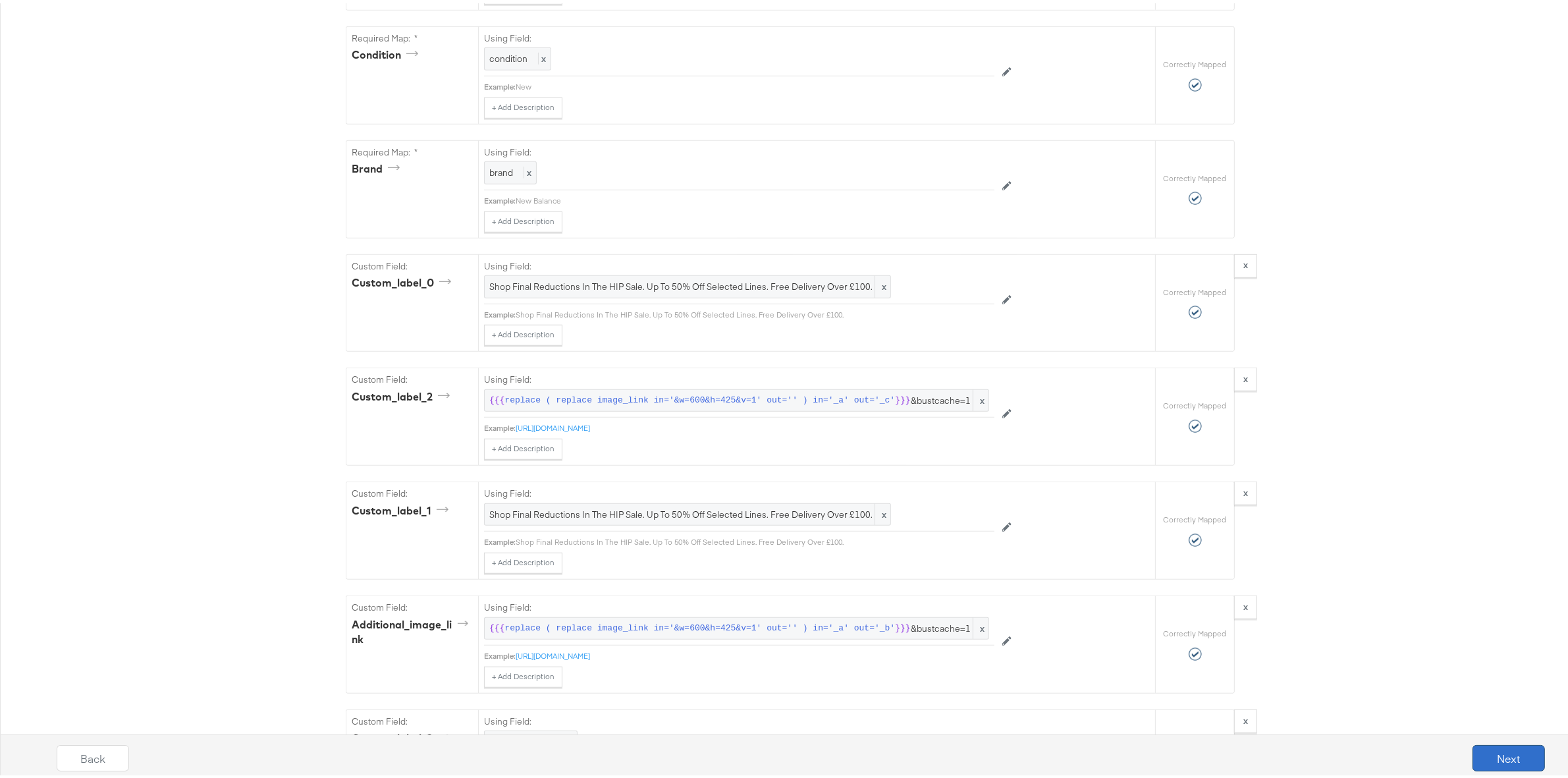click on "Next" at bounding box center [1509, 755] 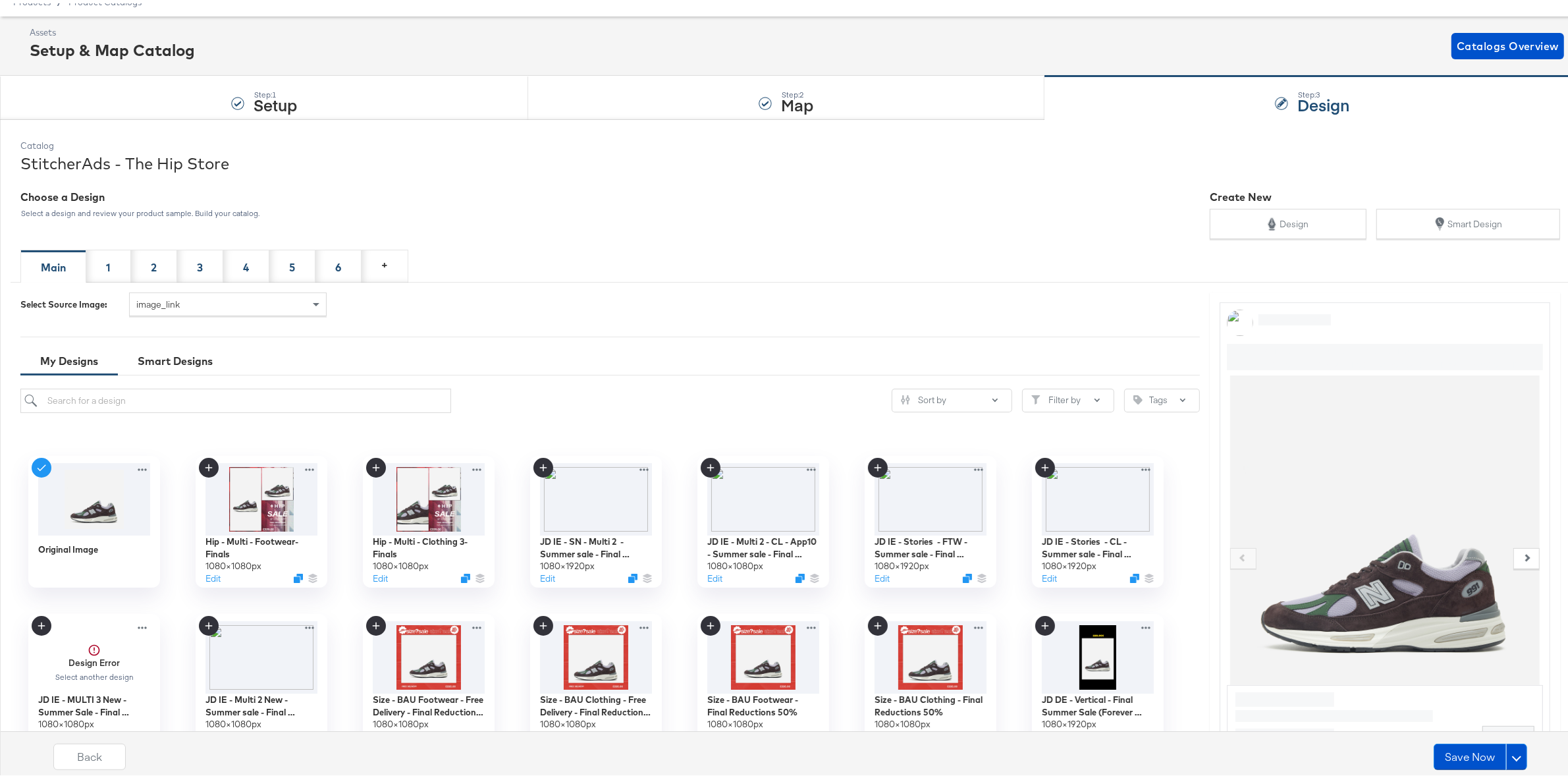 scroll, scrollTop: 82, scrollLeft: 0, axis: vertical 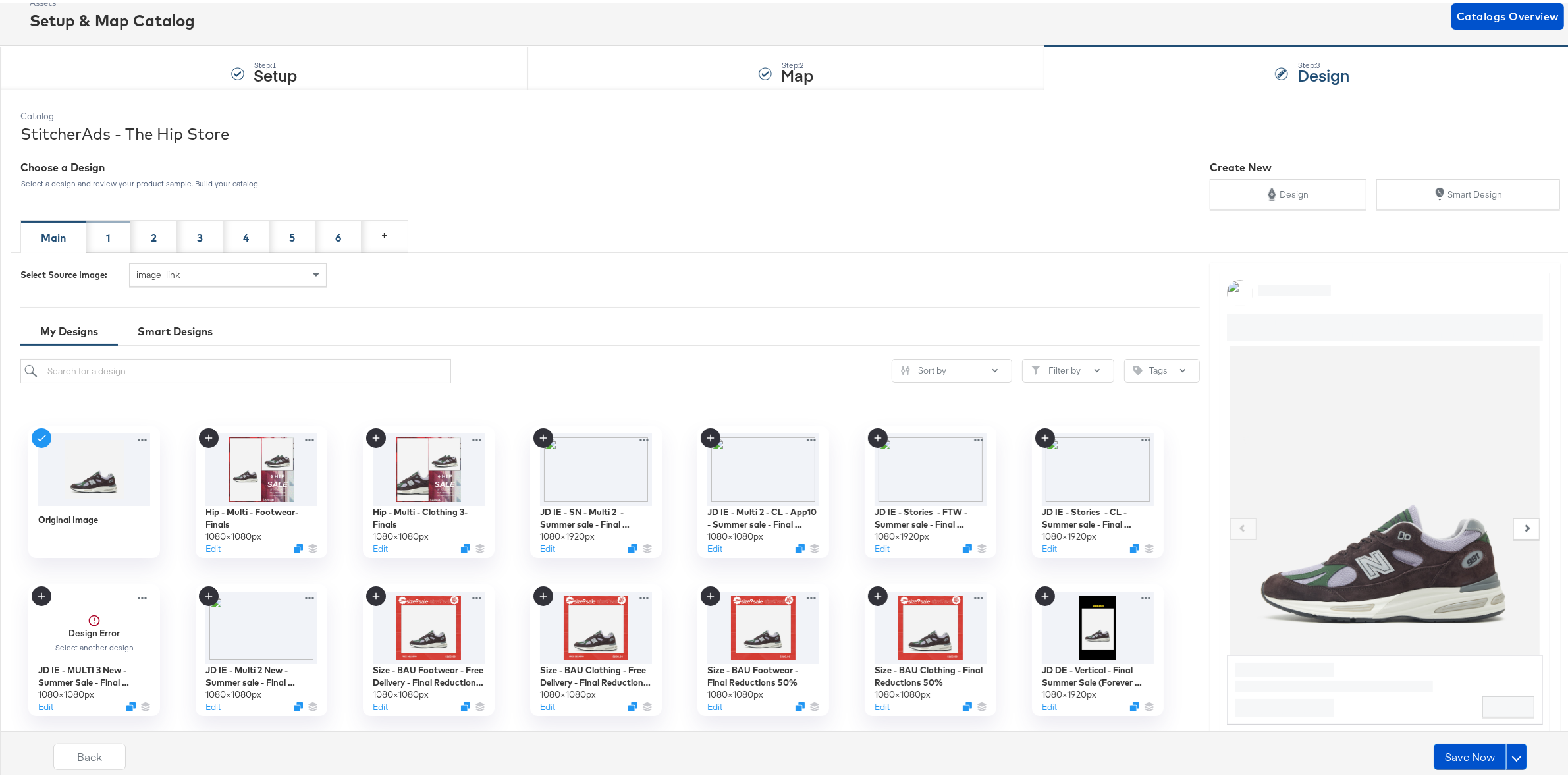 click on "1" at bounding box center [109, 233] 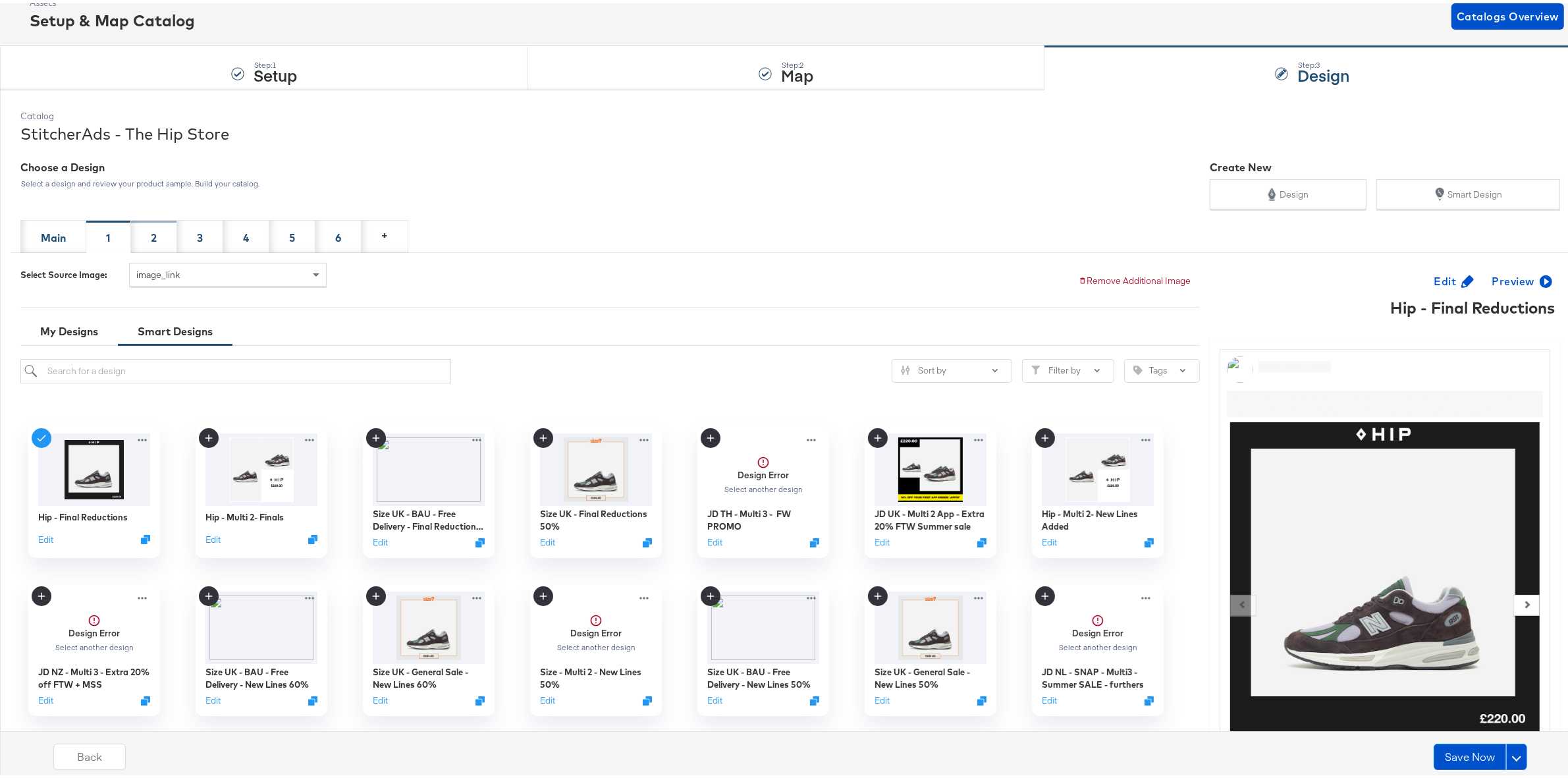 click on "2" at bounding box center (154, 233) 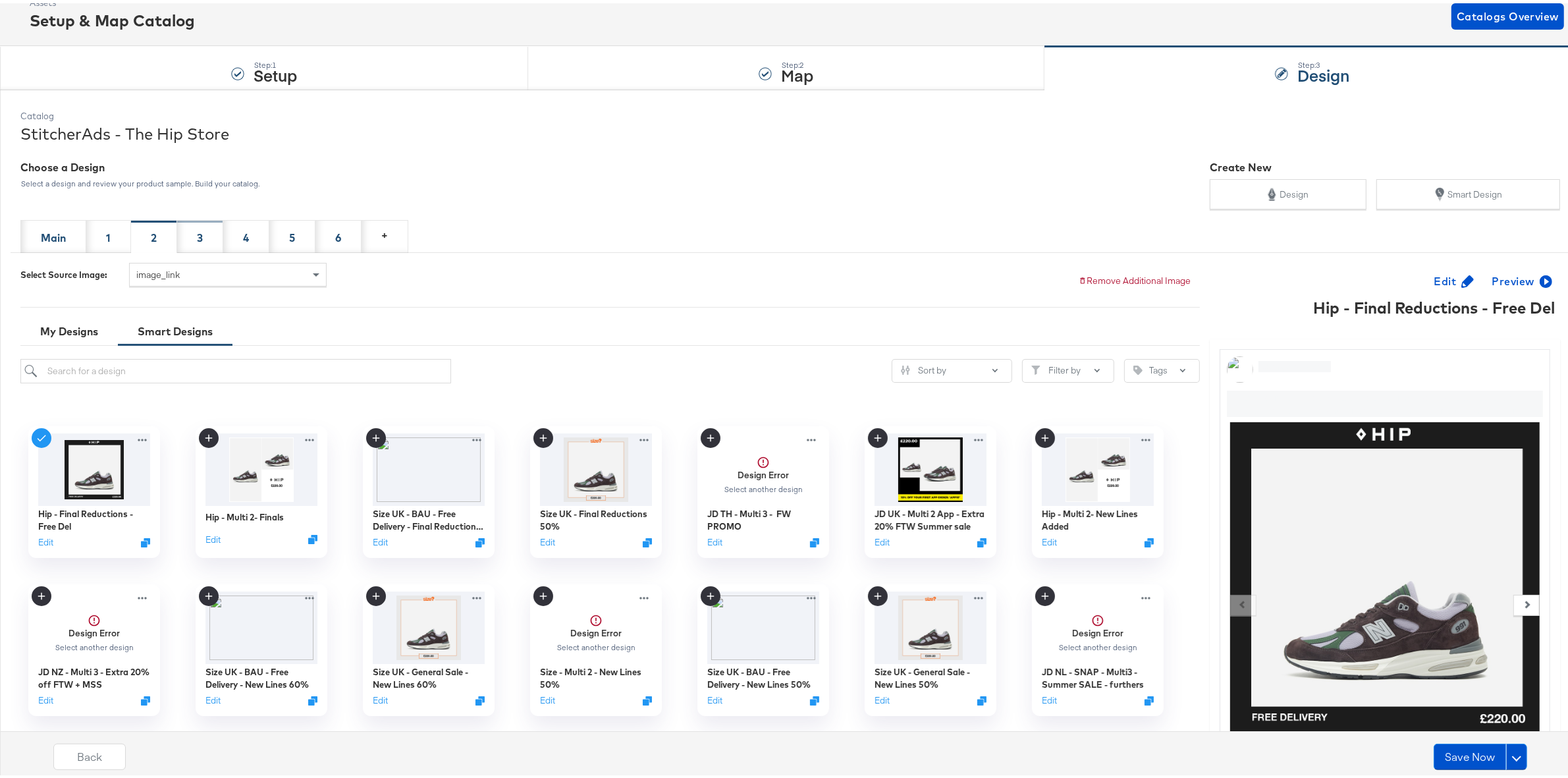 click on "3" at bounding box center [200, 233] 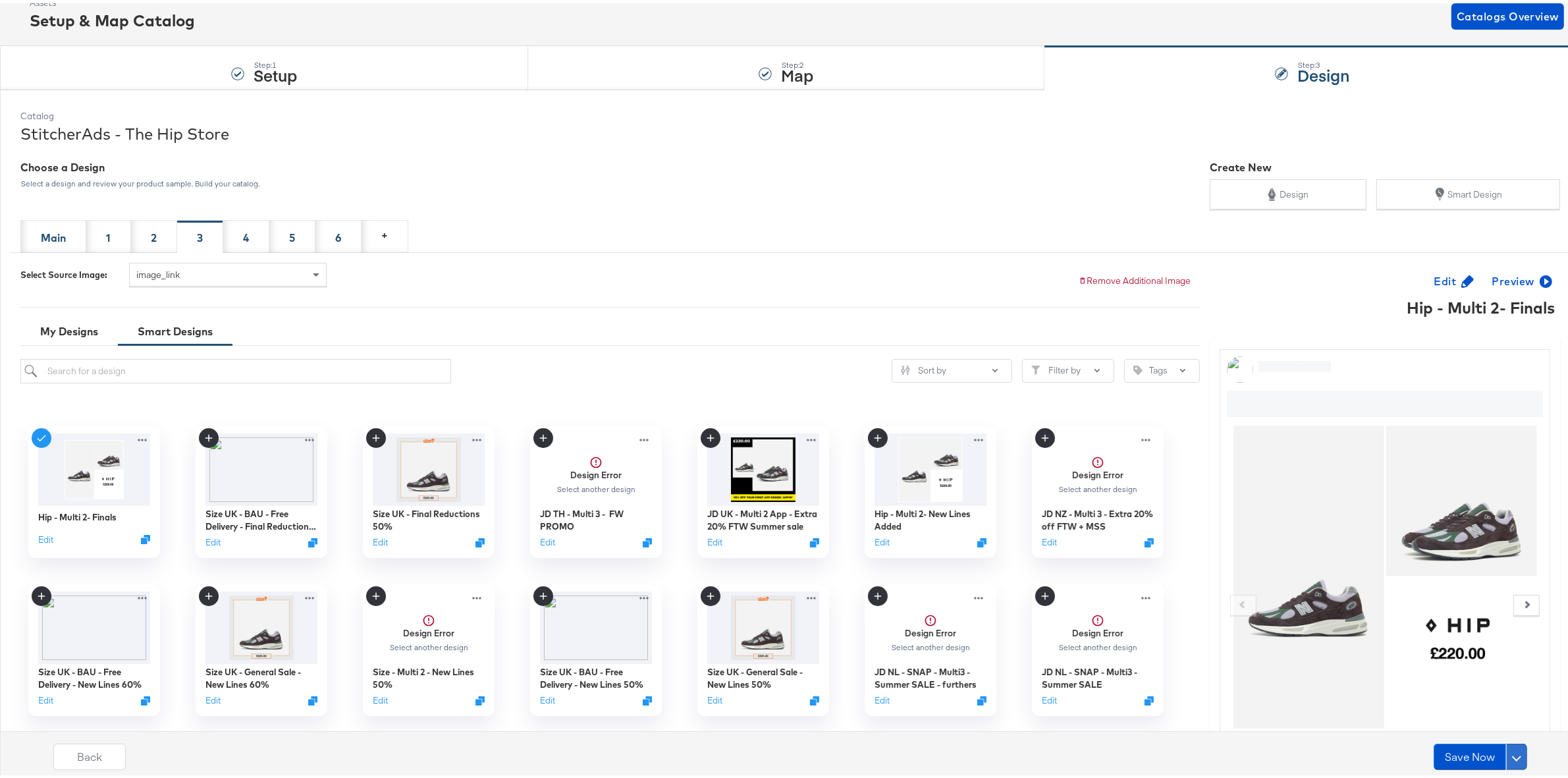 click at bounding box center (1517, 754) 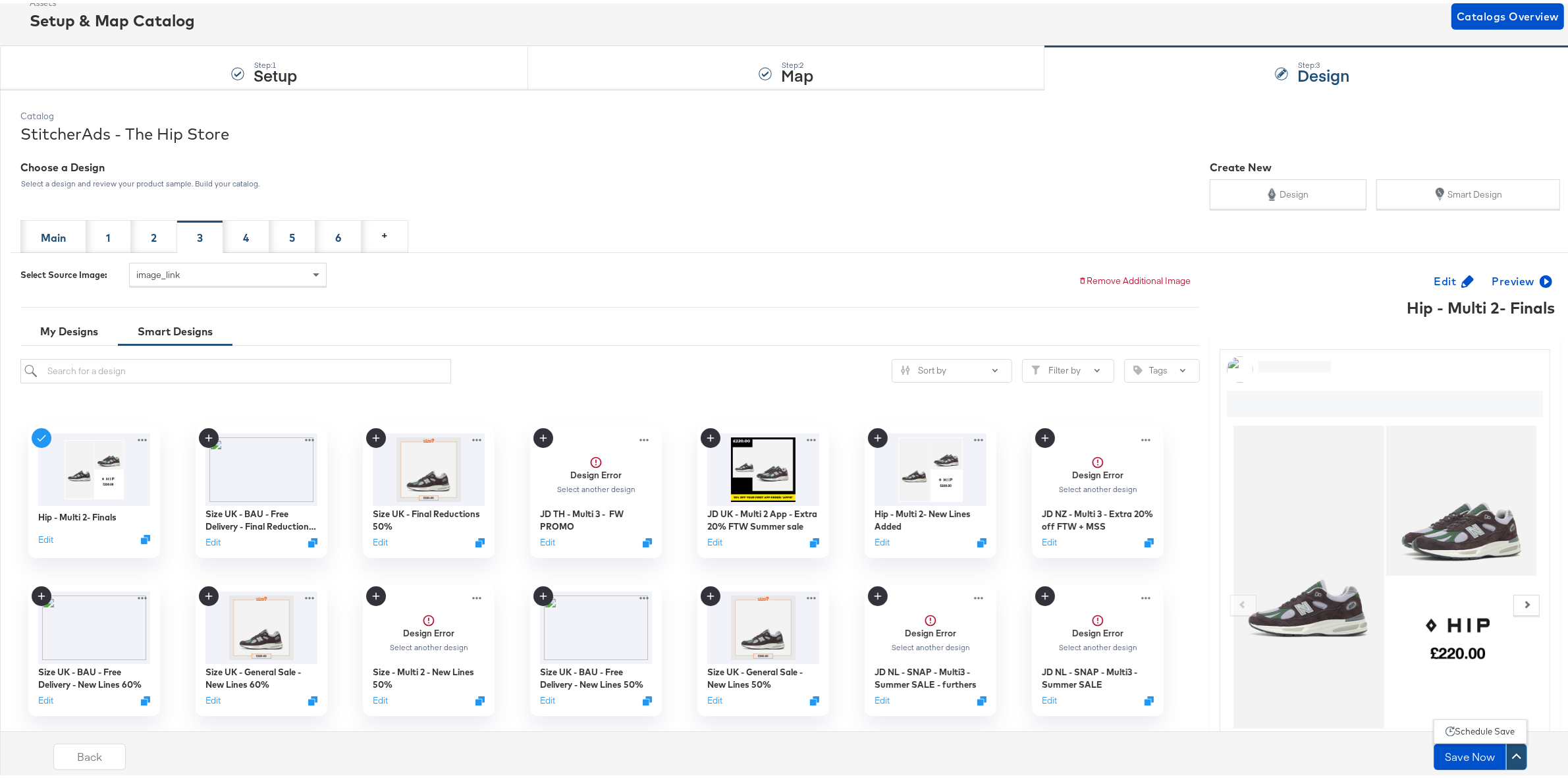 click on "Schedule Save" at bounding box center (1485, 728) 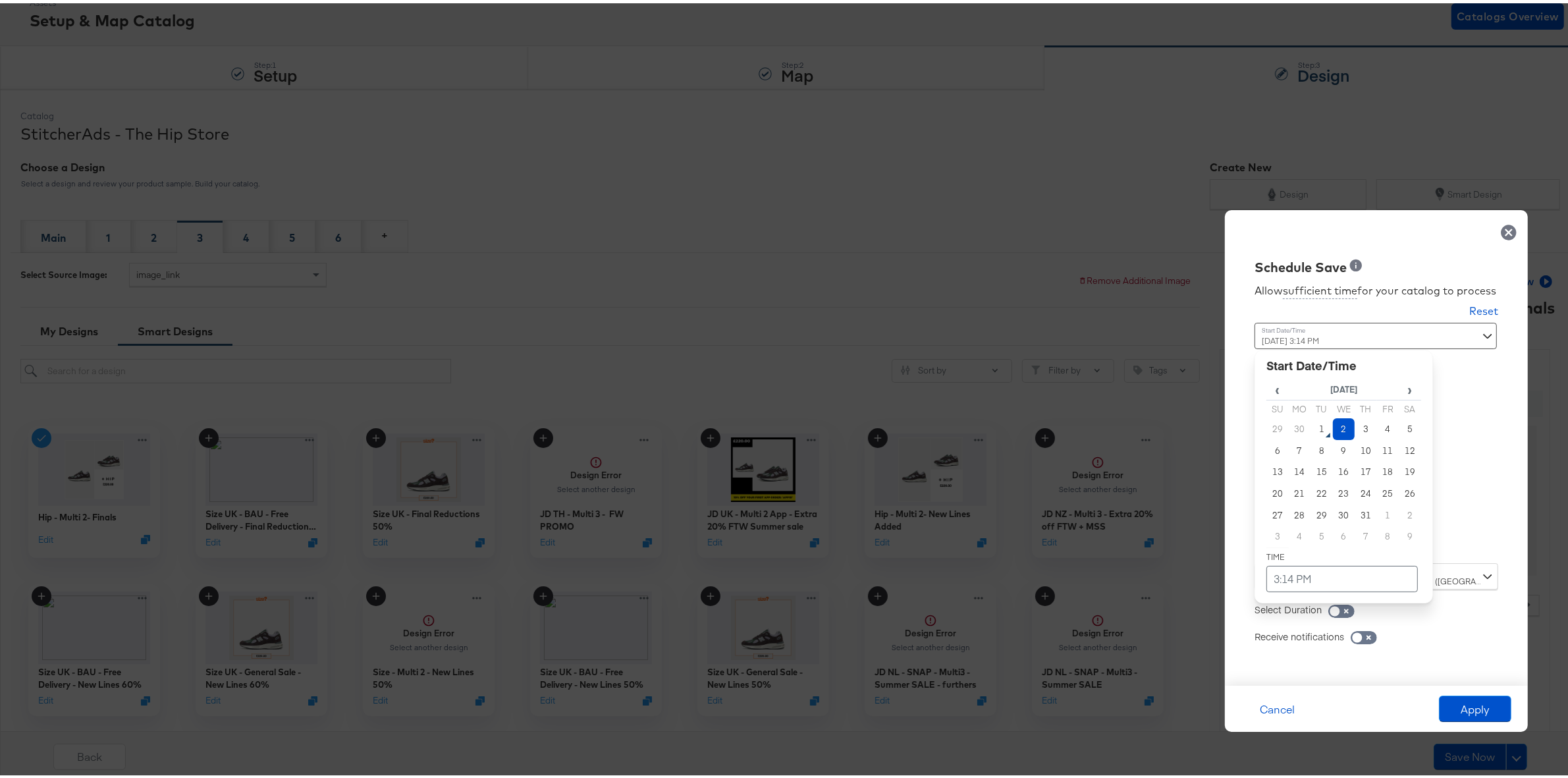 click on "July 2nd 2025 3:14 PM ‹ July 2025 › Su Mo Tu We Th Fr Sa 29 30 1 2 3 4 5 6 7 8 9 10 11 12 13 14 15 16 17 18 19 20 21 22 23 24 25 26 27 28 29 30 31 1 2 3 4 5 6 7 8 9 3:14 PM" at bounding box center [1343, 435] 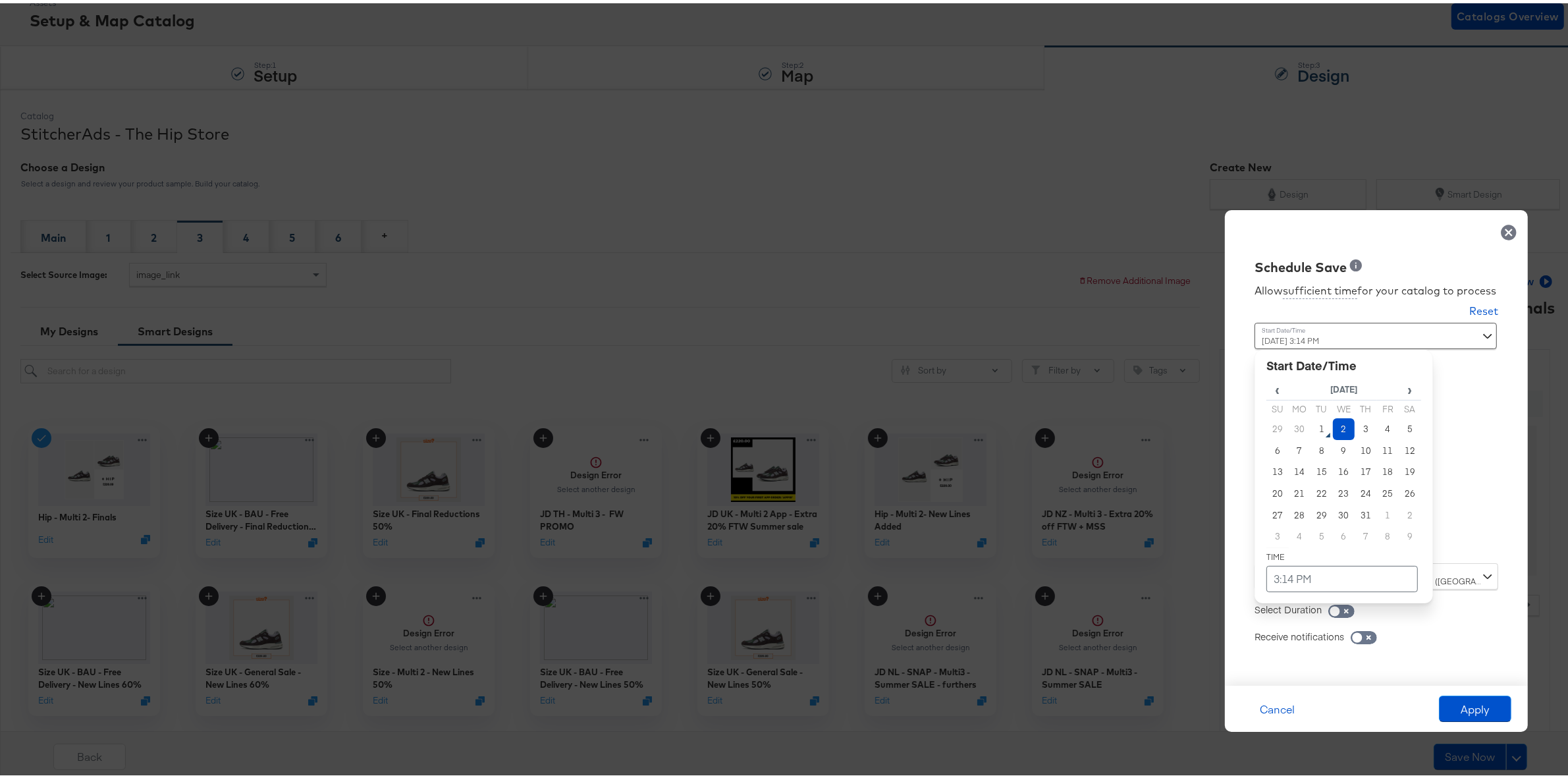 click on "2" at bounding box center (1344, 426) 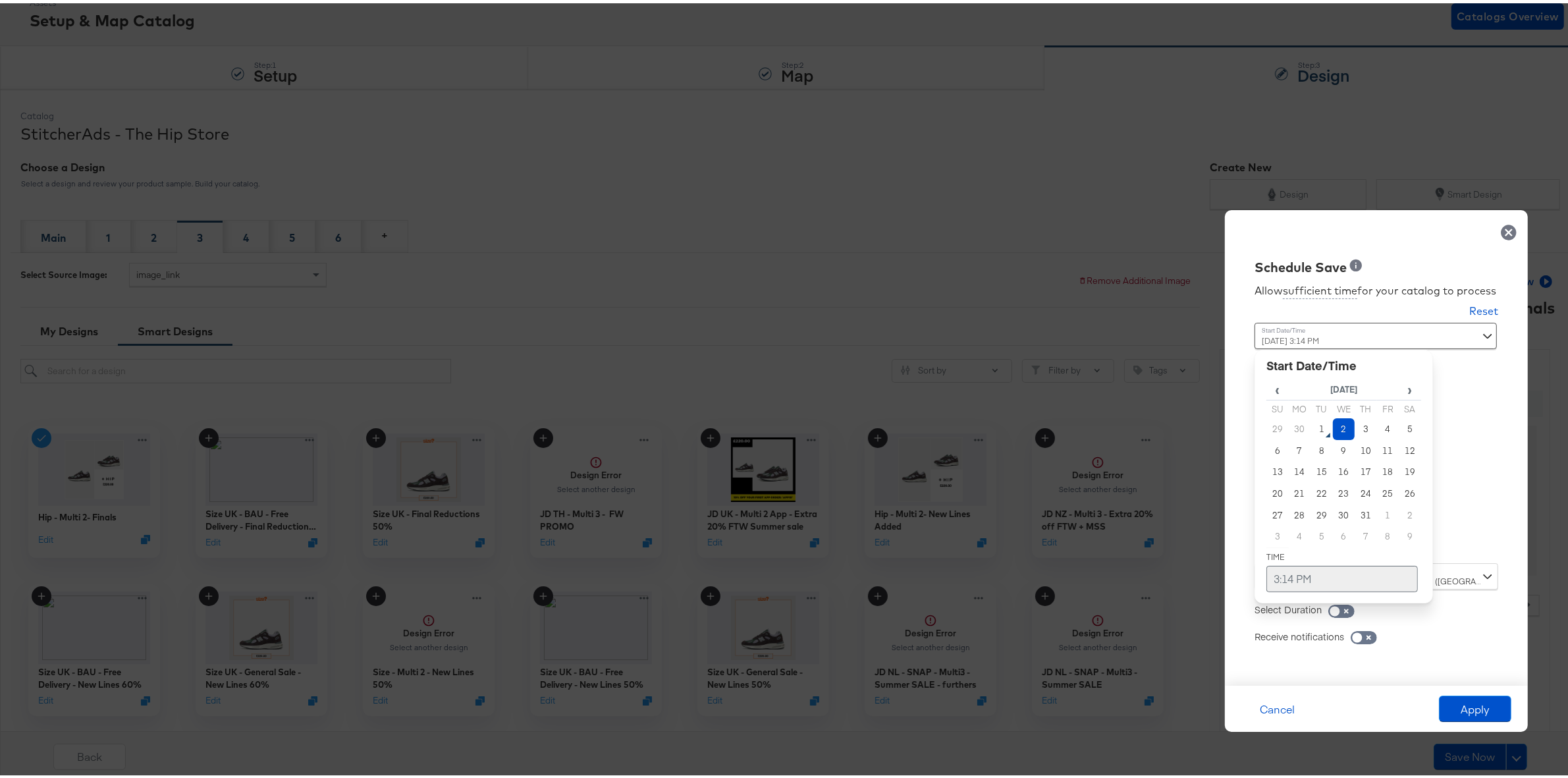 click on "3:14 PM" at bounding box center (1342, 576) 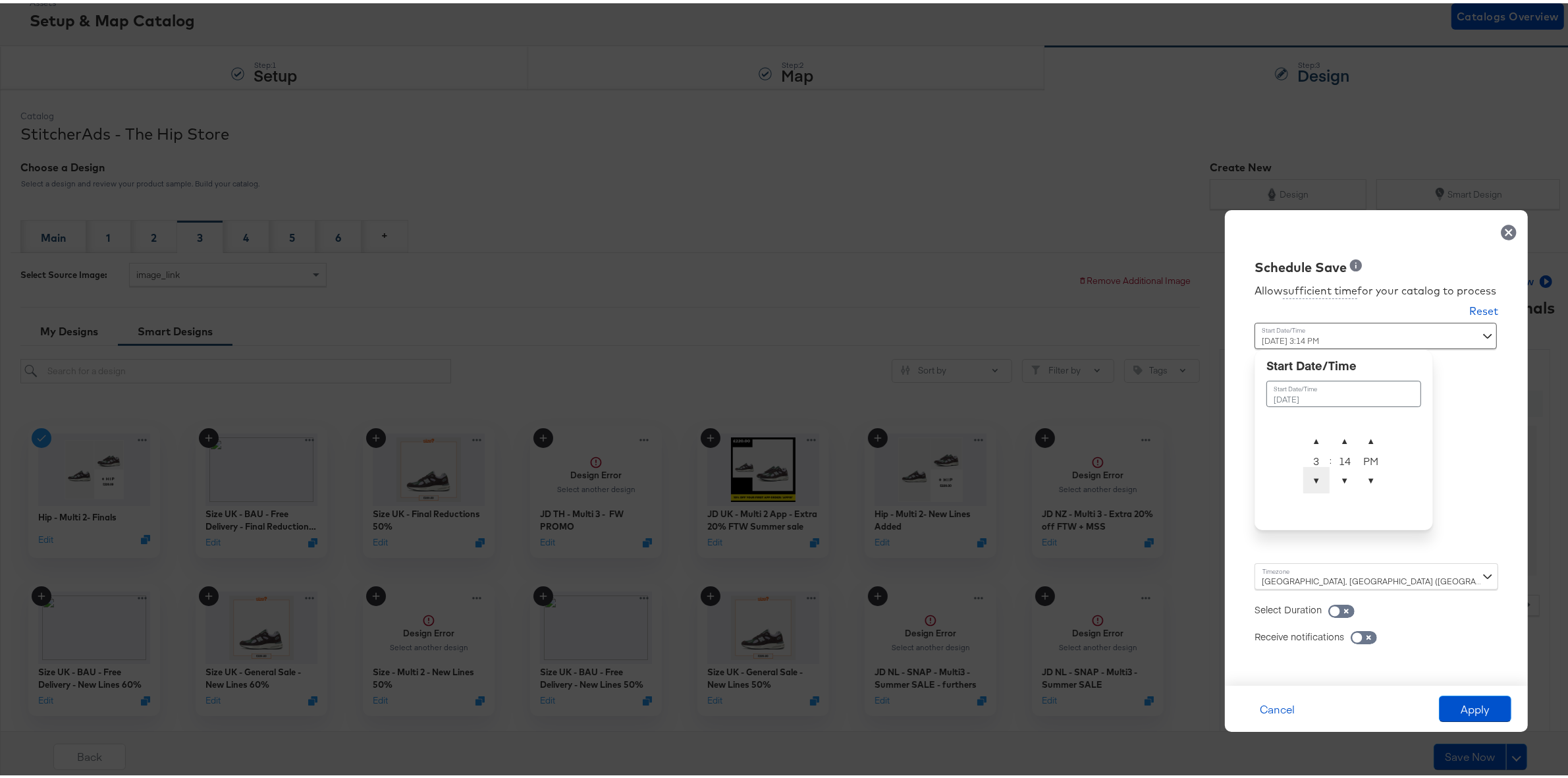 click on "▼" at bounding box center [1316, 477] 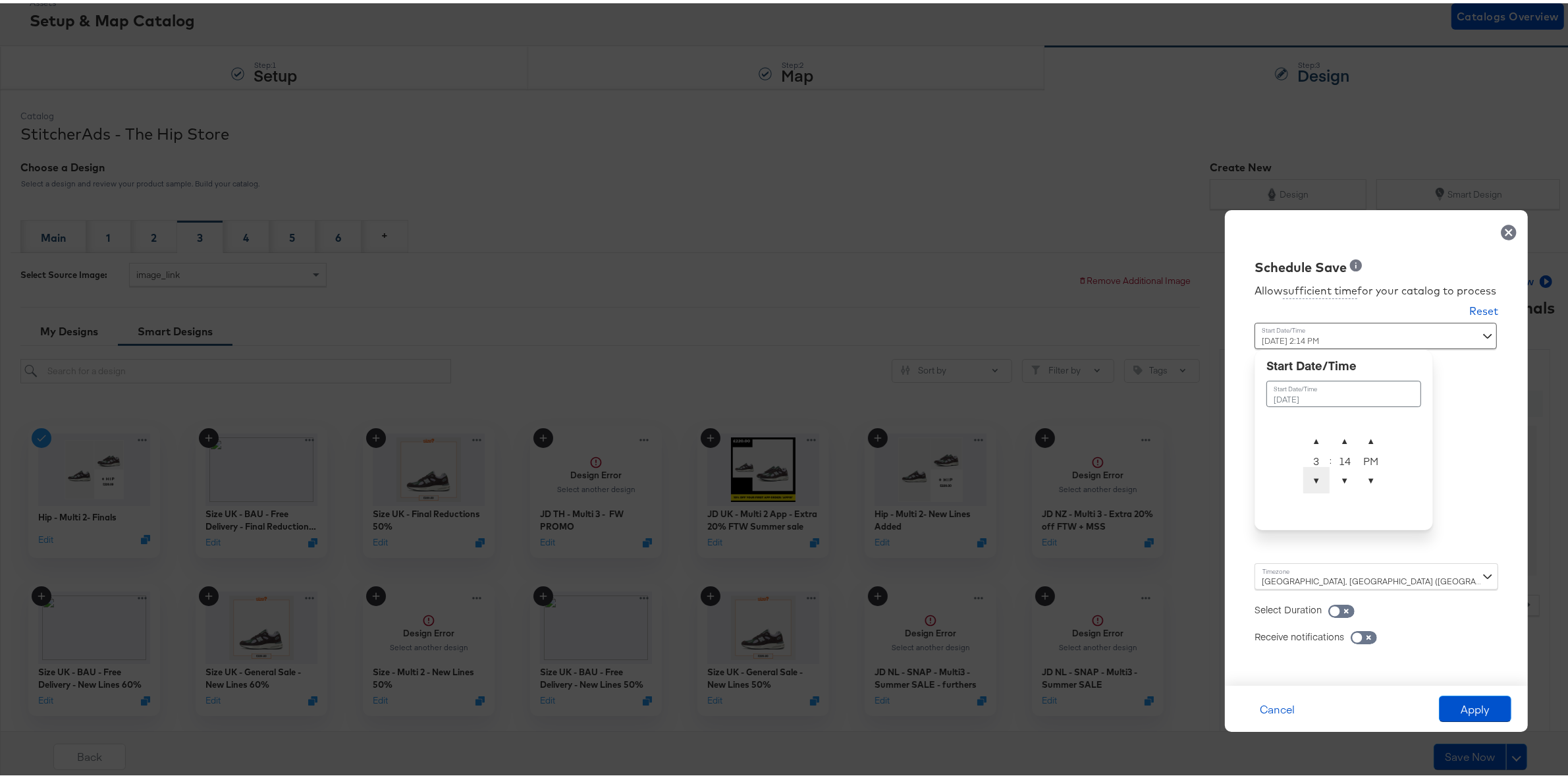 click on "▼" at bounding box center (1316, 477) 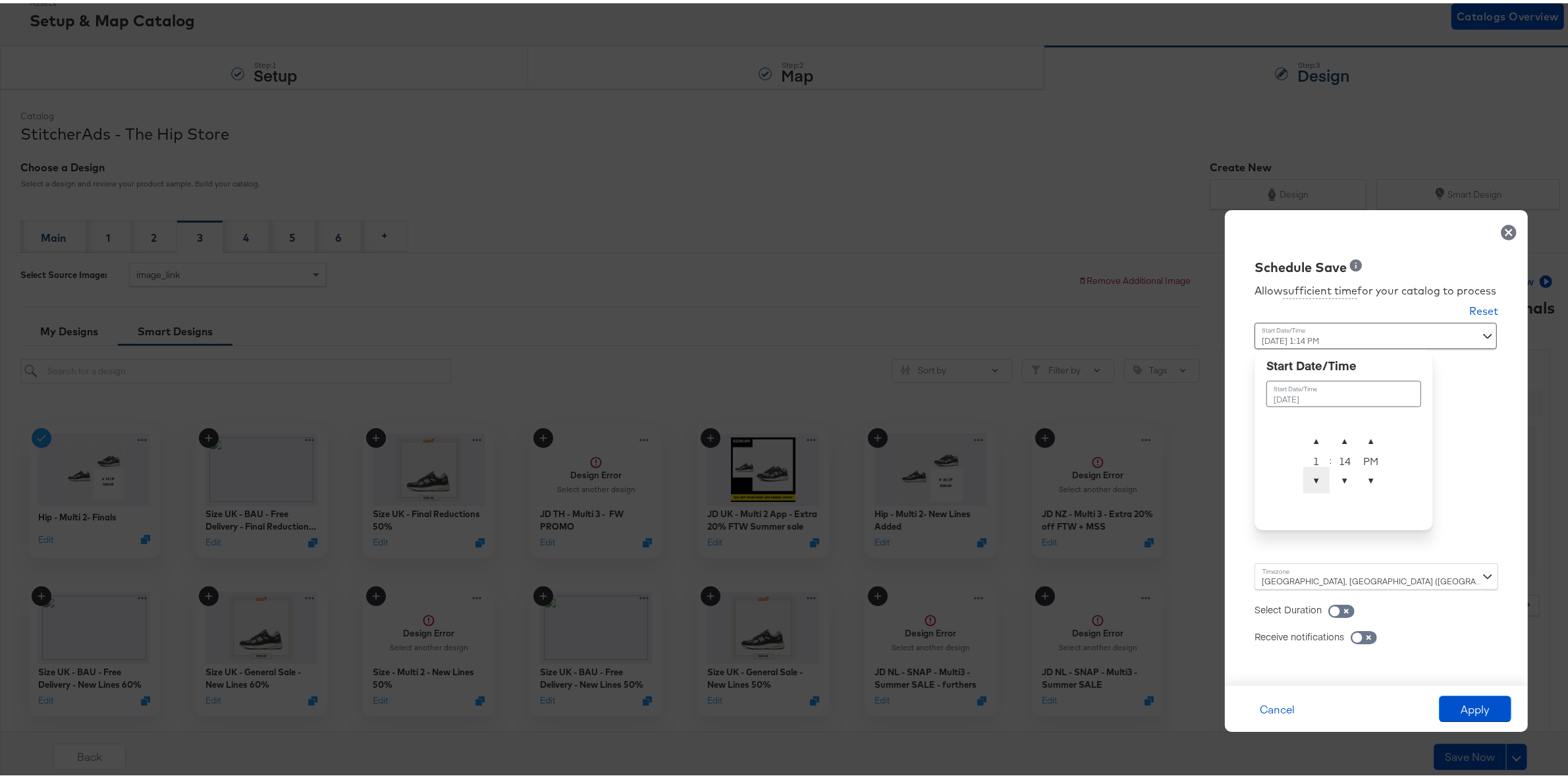click on "▼" at bounding box center [1316, 477] 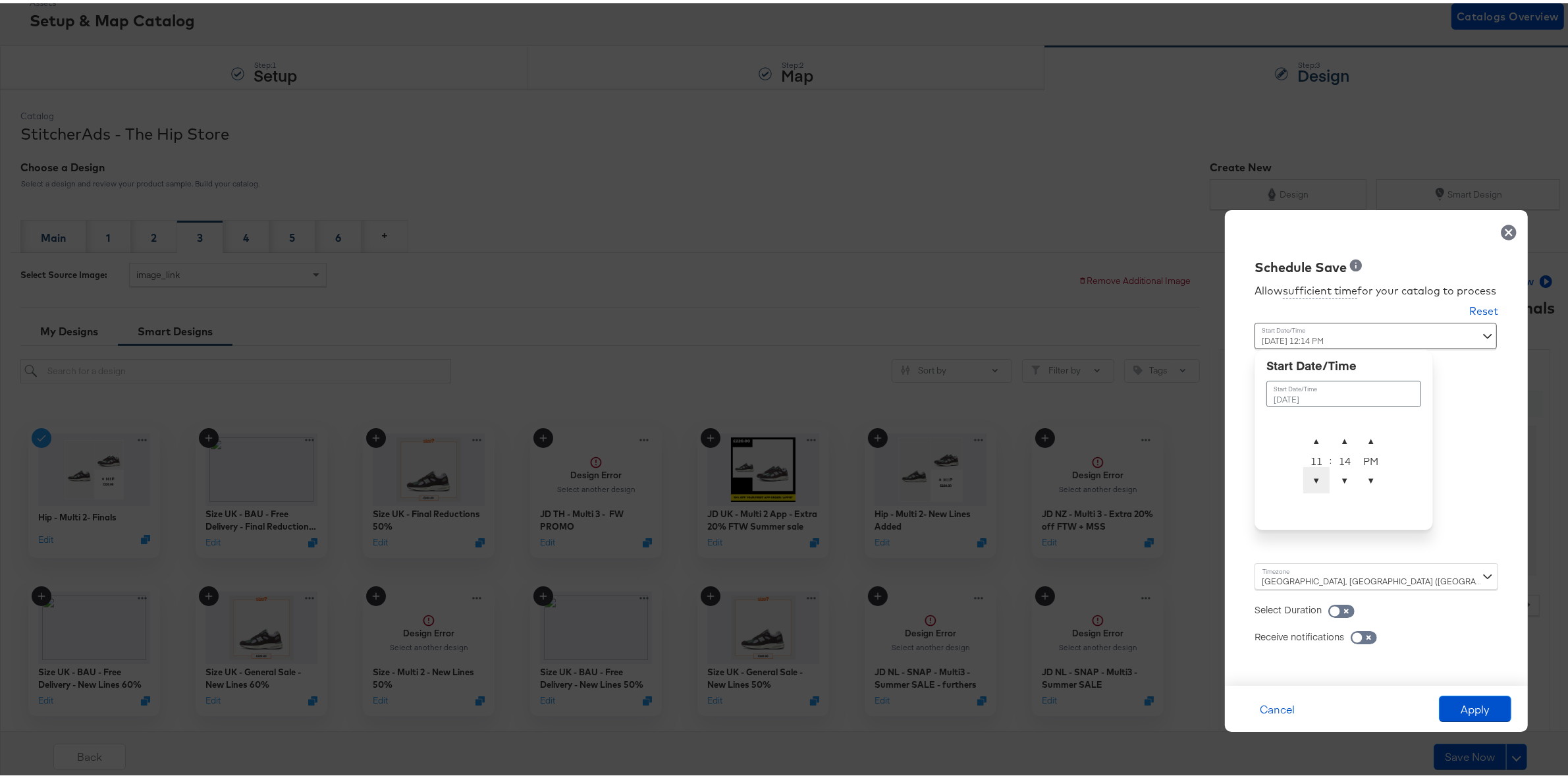 click on "▼" at bounding box center [1316, 477] 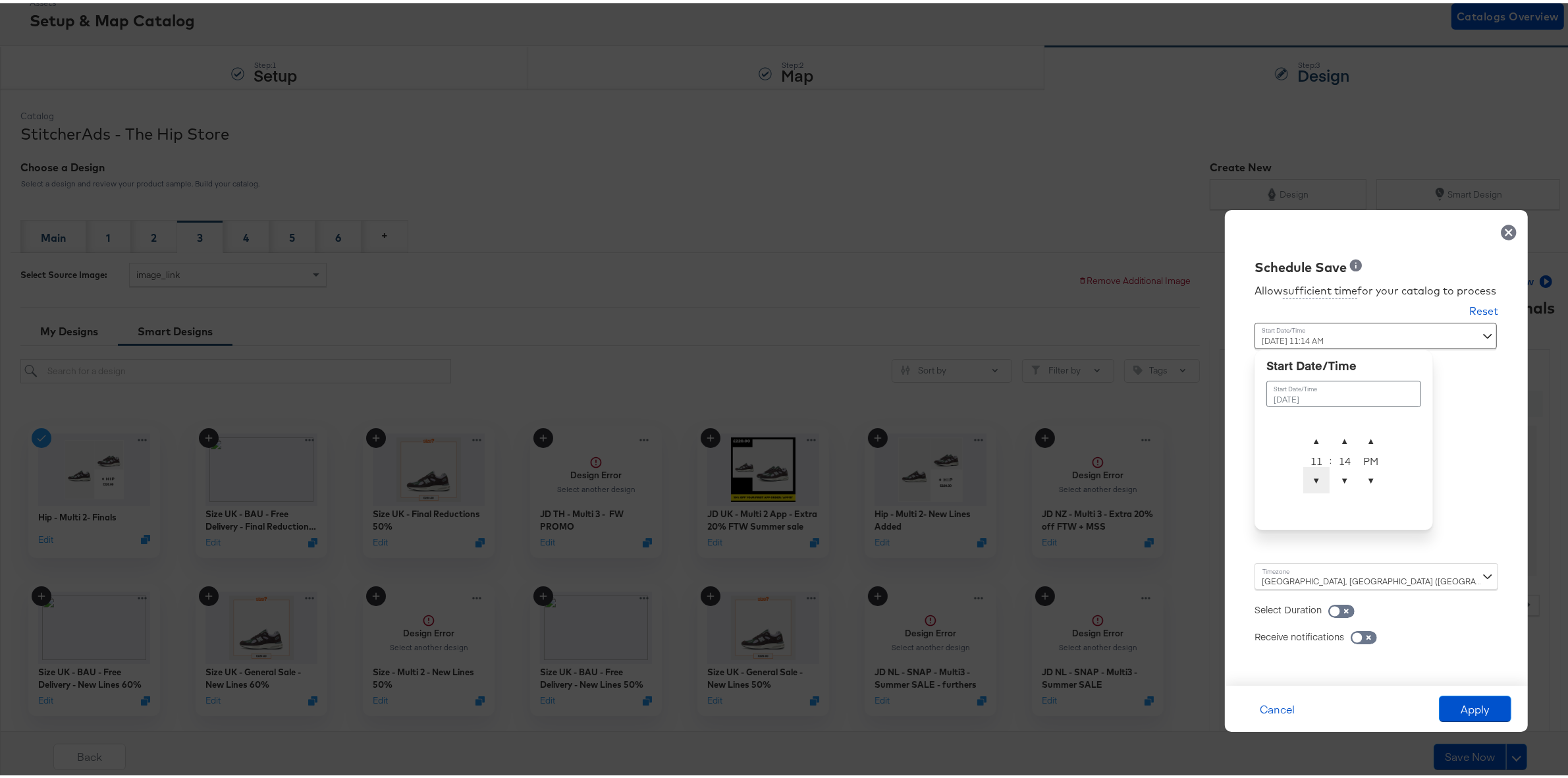 click on "▼" at bounding box center [1316, 477] 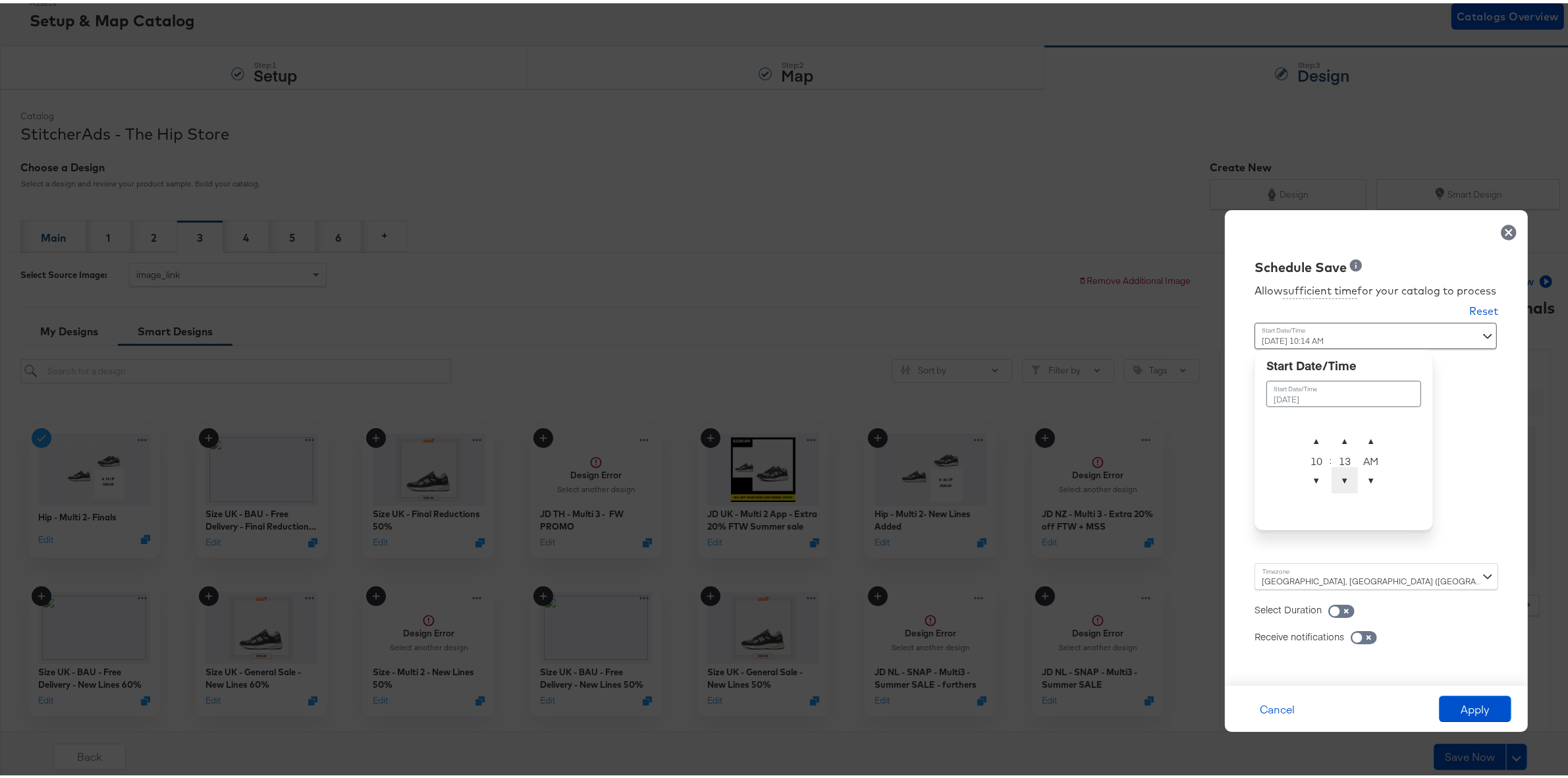 click on "▼" at bounding box center (1345, 477) 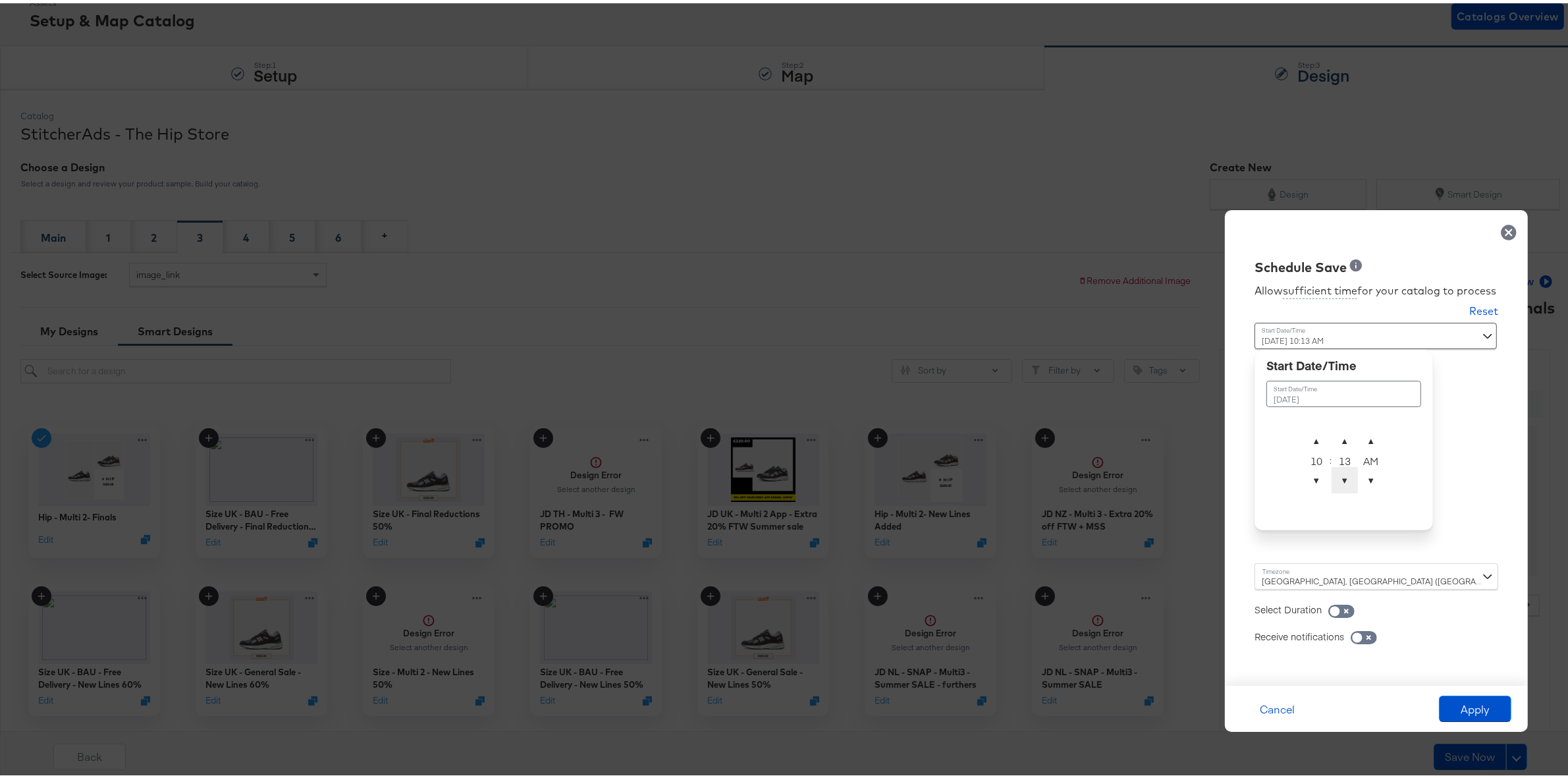 click on "▼" at bounding box center [1345, 477] 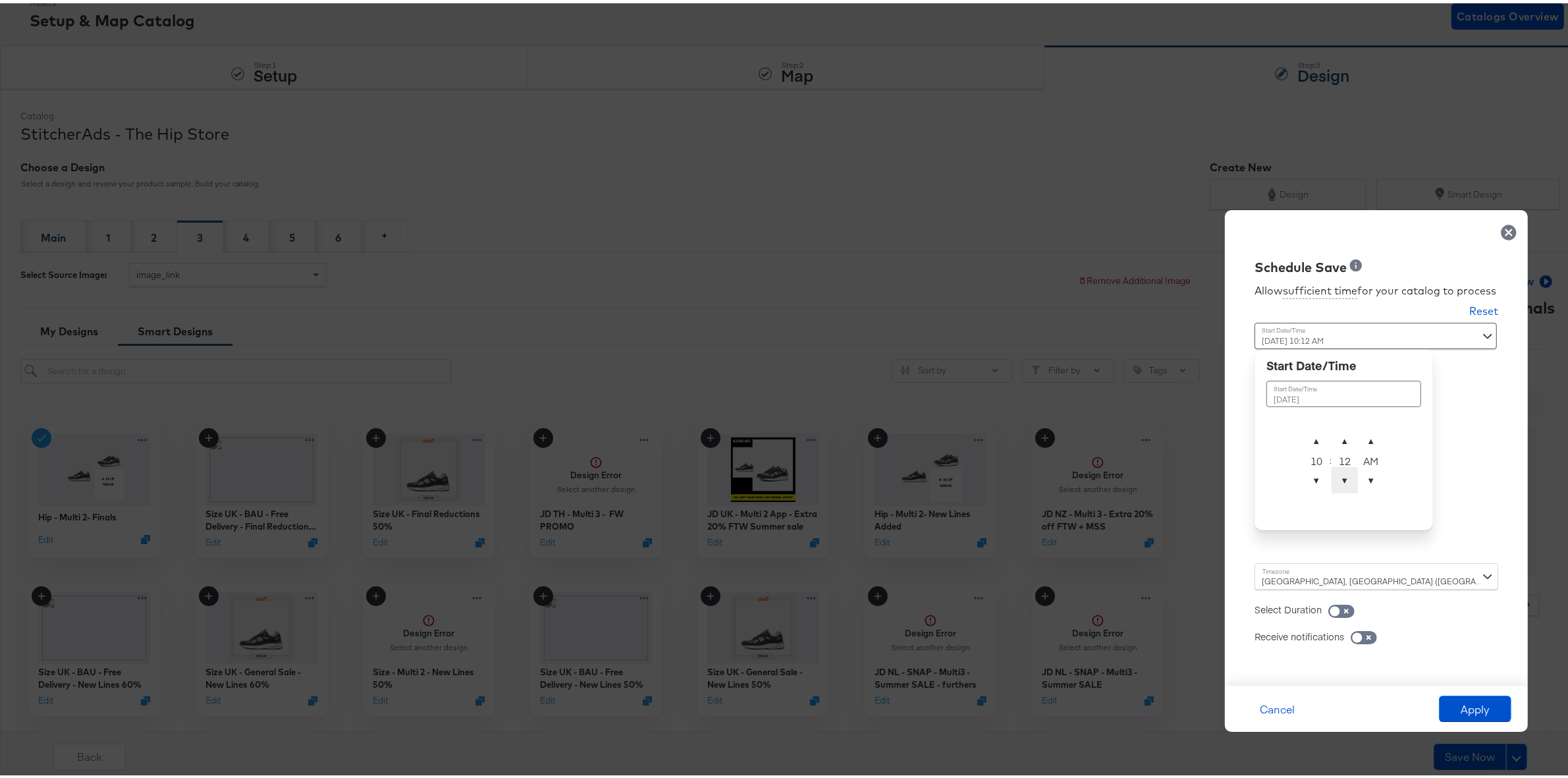 click on "▼" at bounding box center (1345, 477) 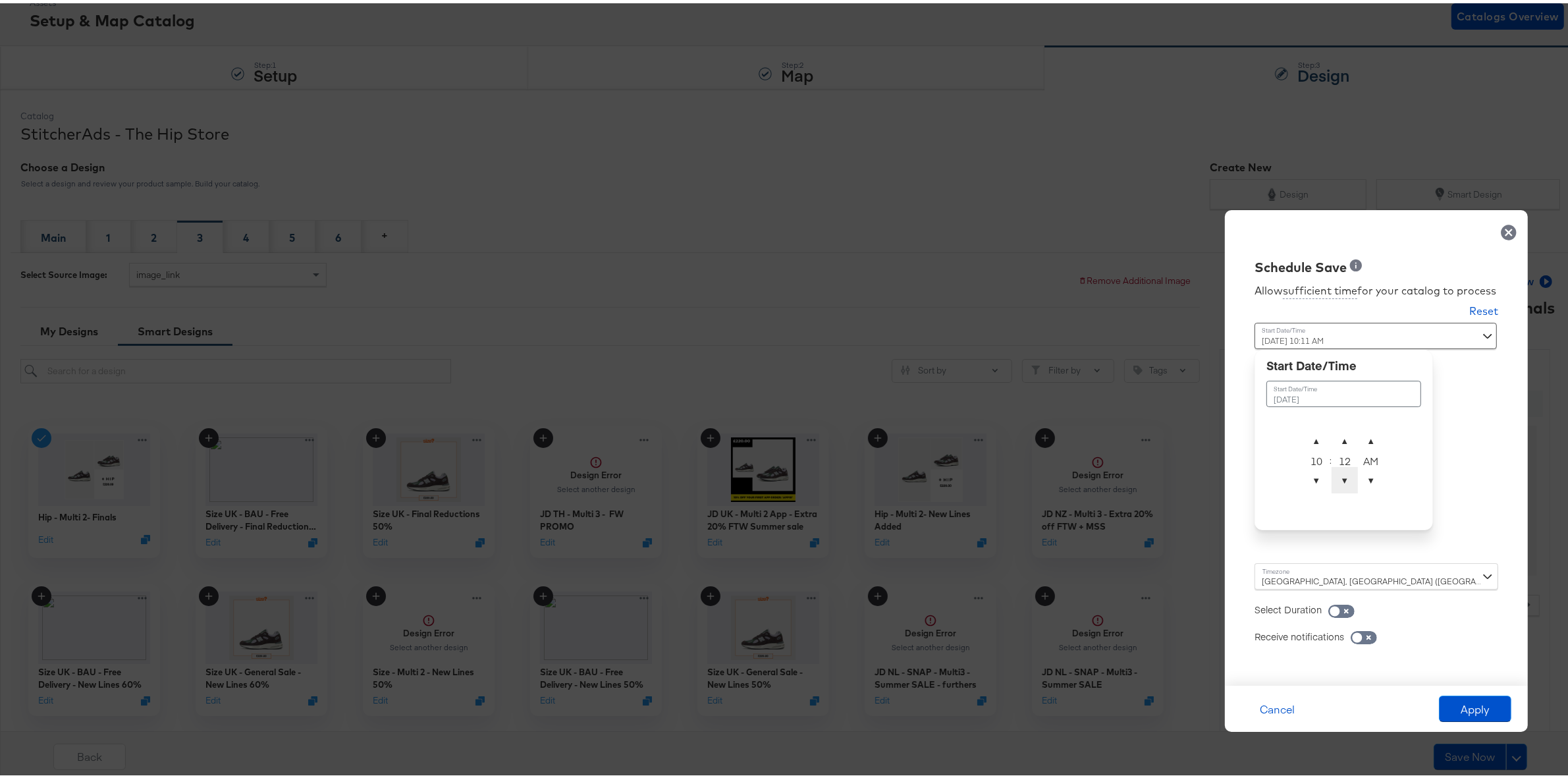 click on "▼" at bounding box center (1345, 477) 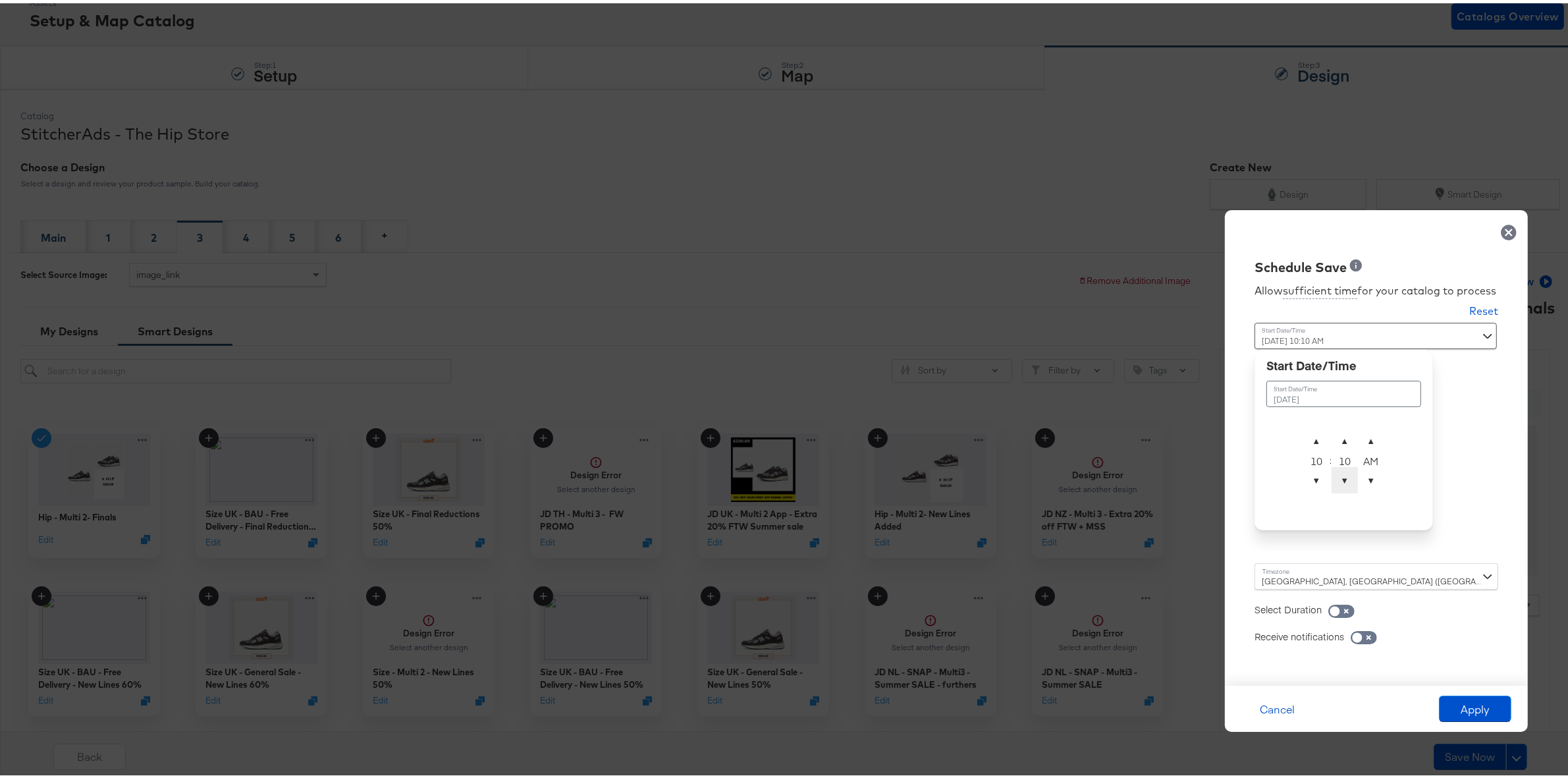 click on "▼" at bounding box center (1345, 477) 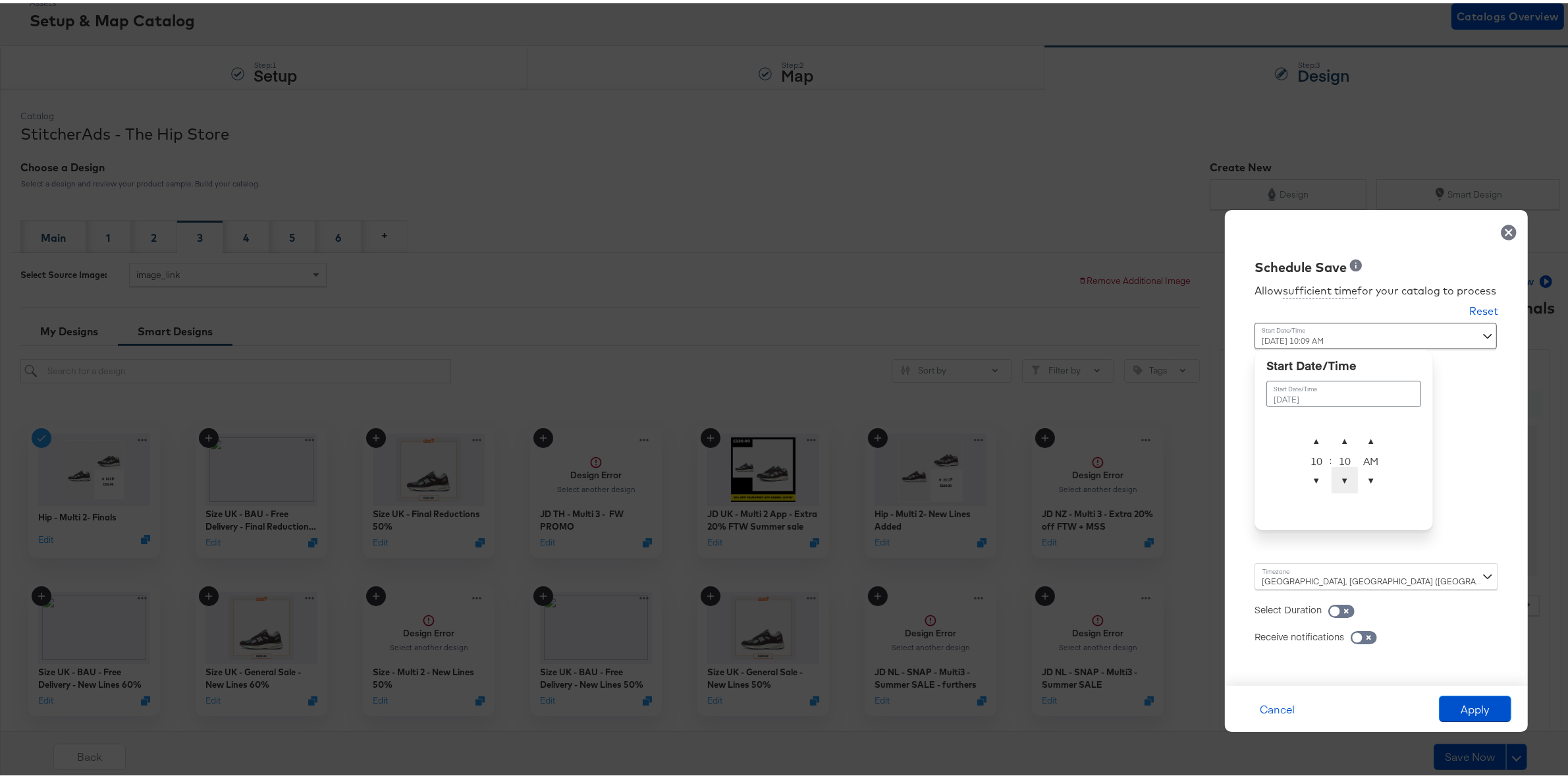 click on "▼" at bounding box center (1345, 477) 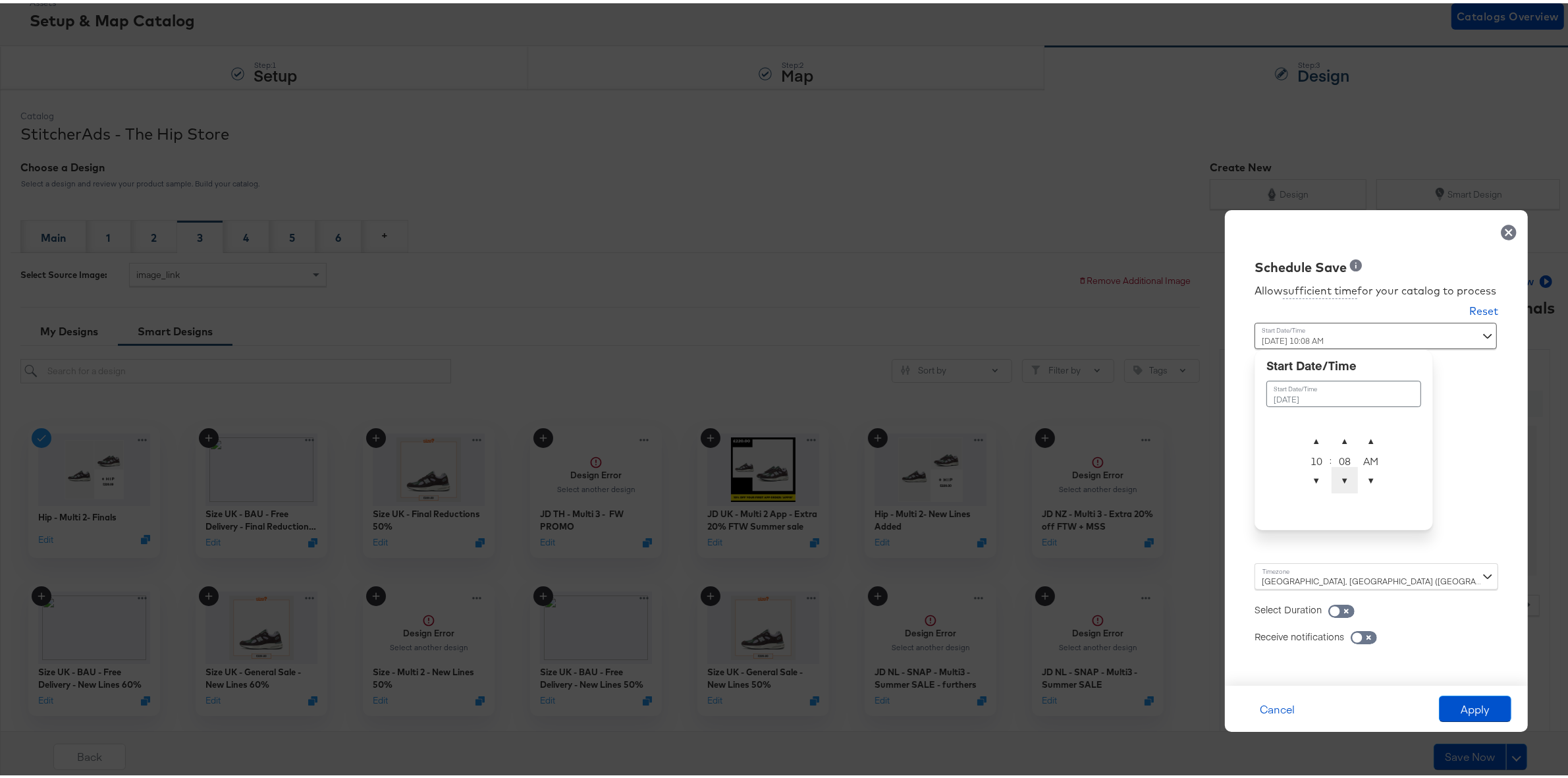 click on "▼" at bounding box center [1345, 477] 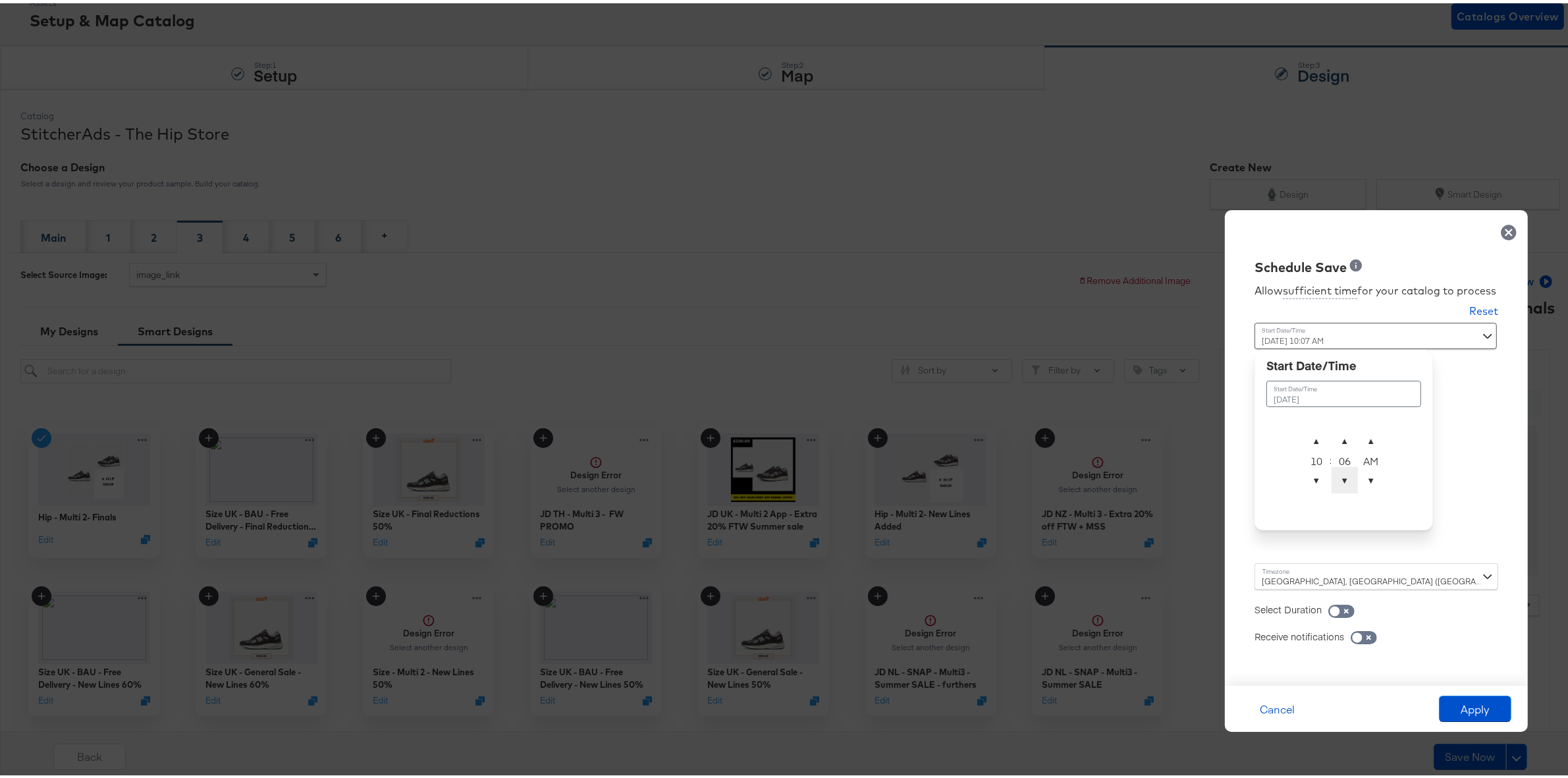 click on "▼" at bounding box center (1345, 477) 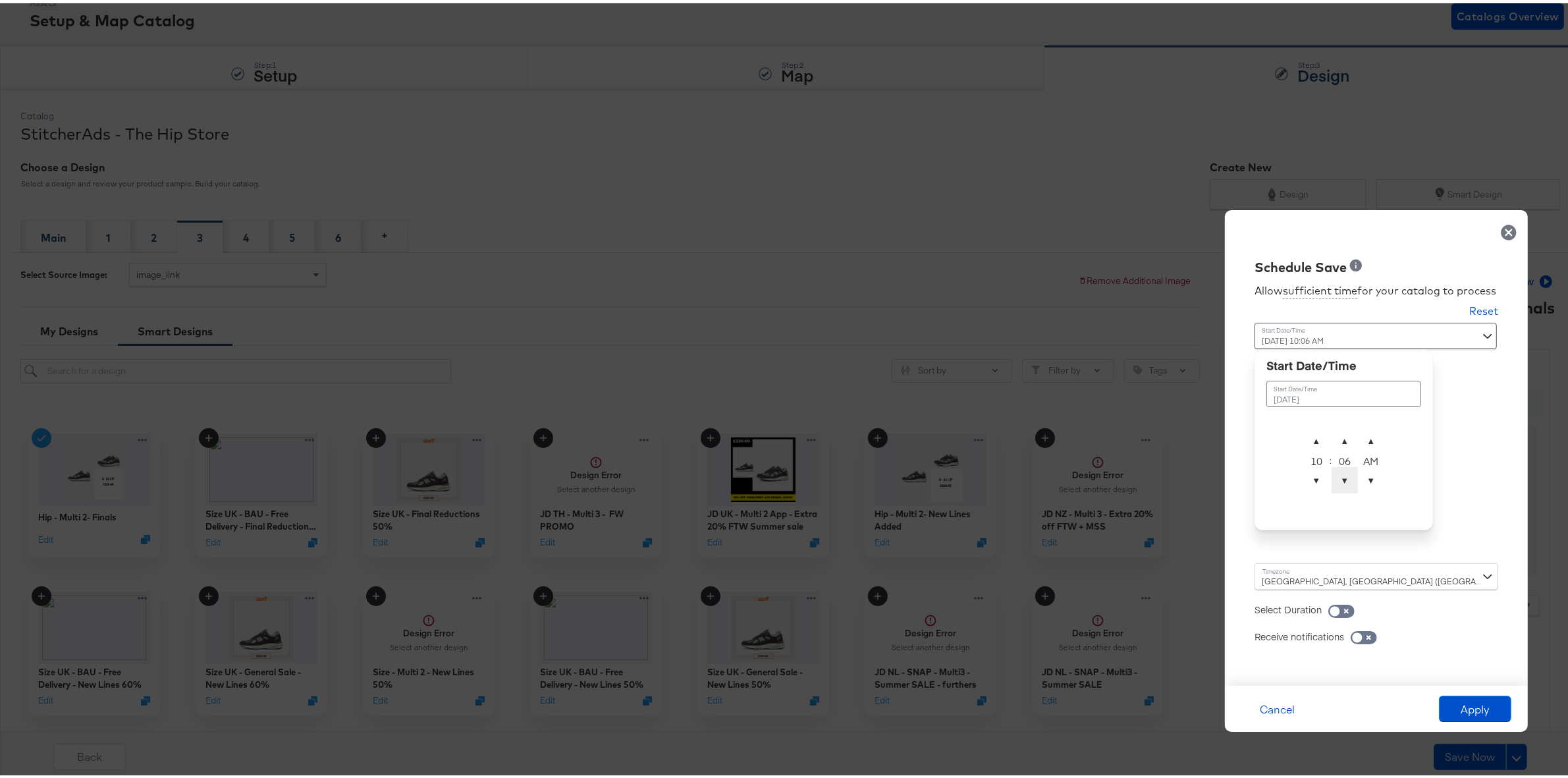 click on "▼" at bounding box center (1345, 477) 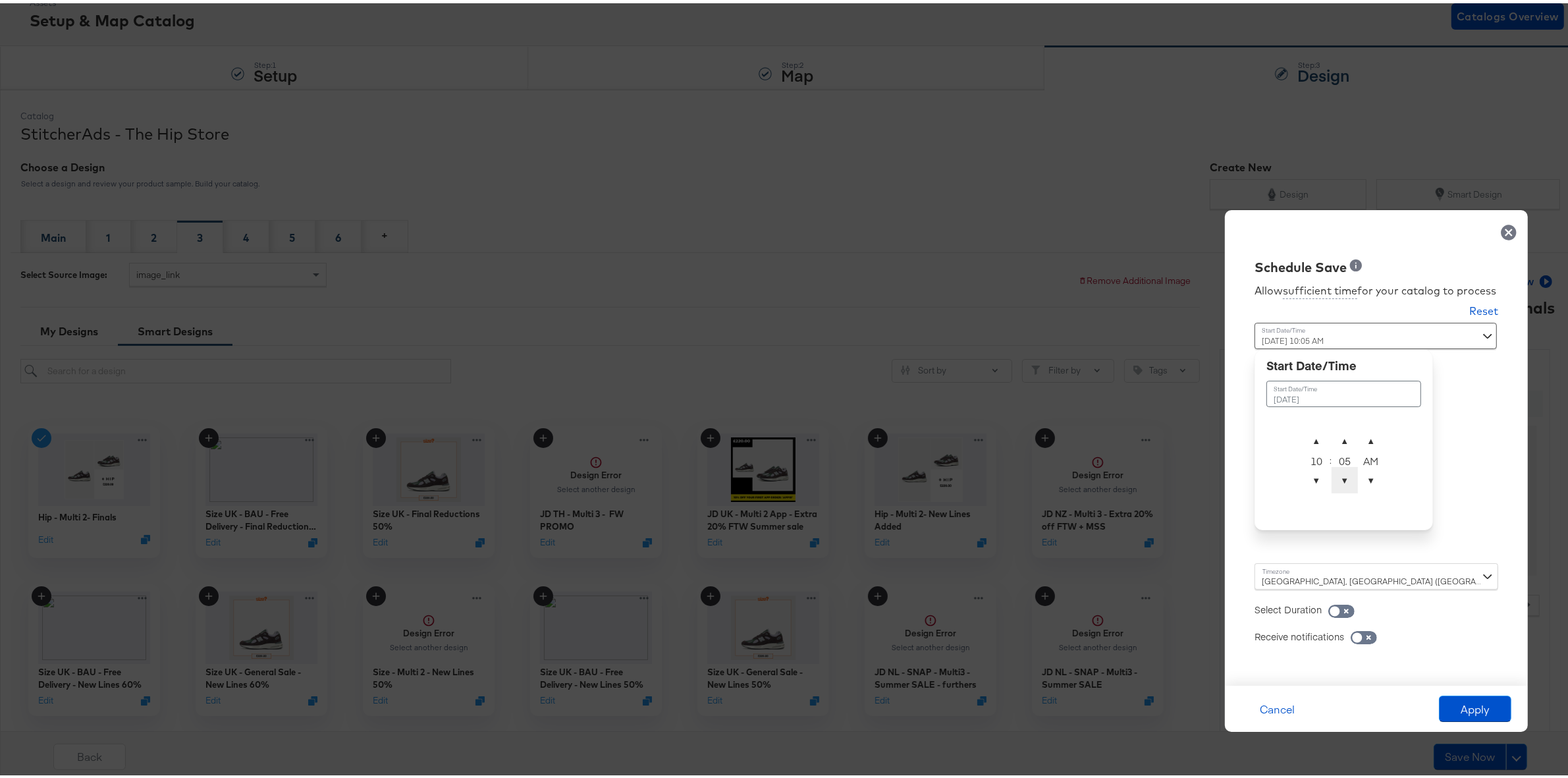 click on "▼" at bounding box center [1345, 477] 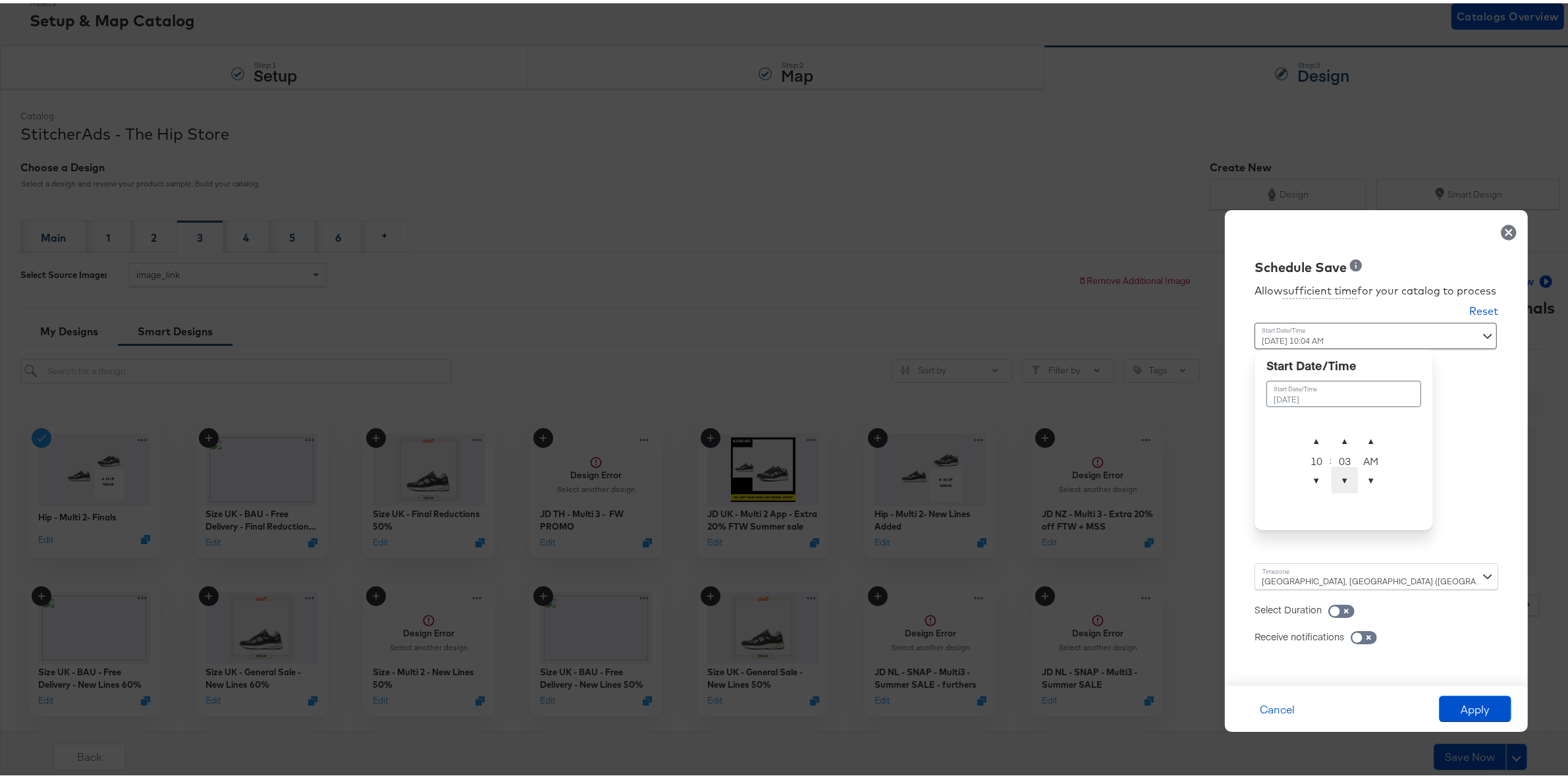click on "▼" at bounding box center [1345, 477] 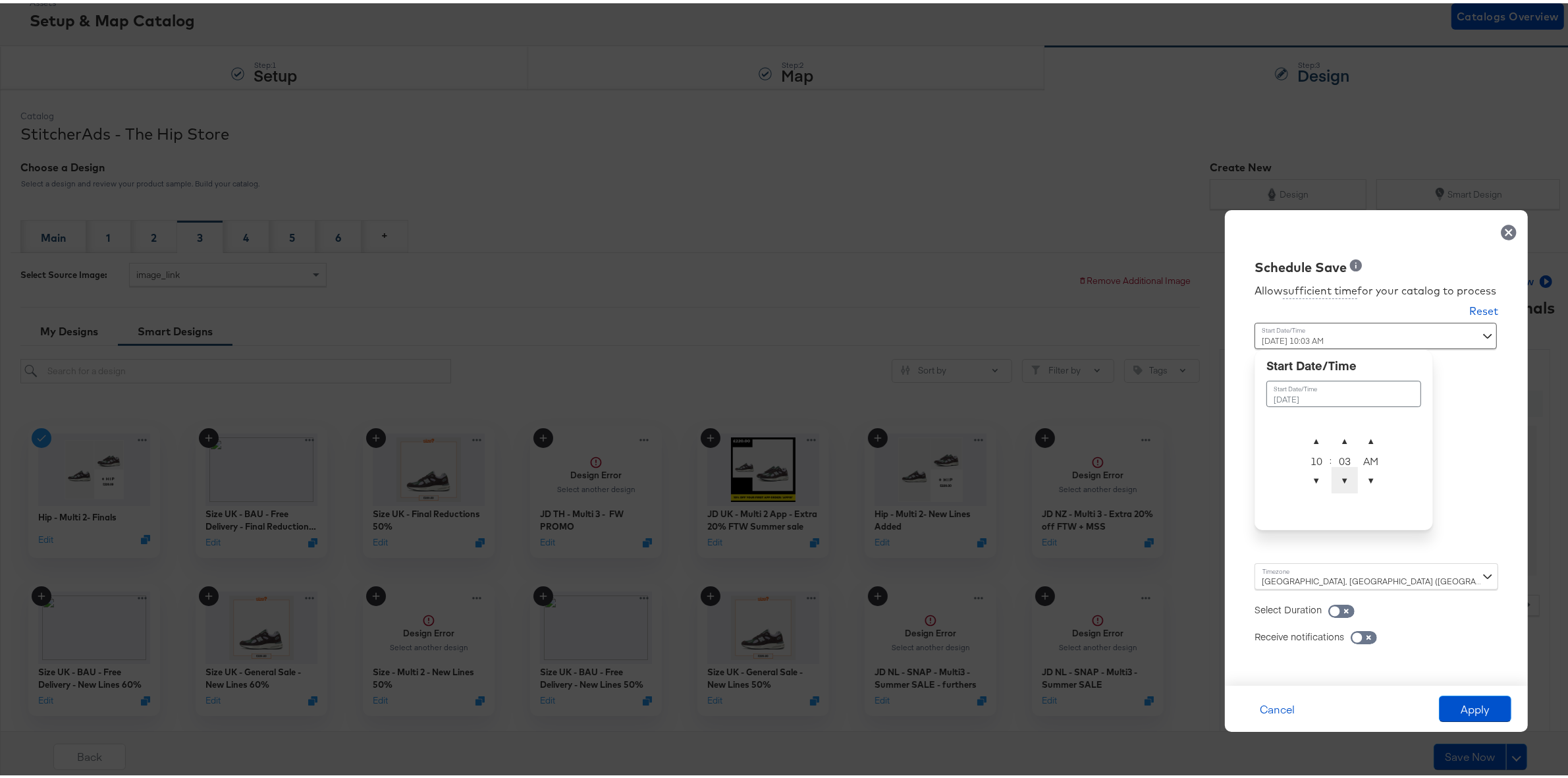 click on "▼" at bounding box center [1345, 477] 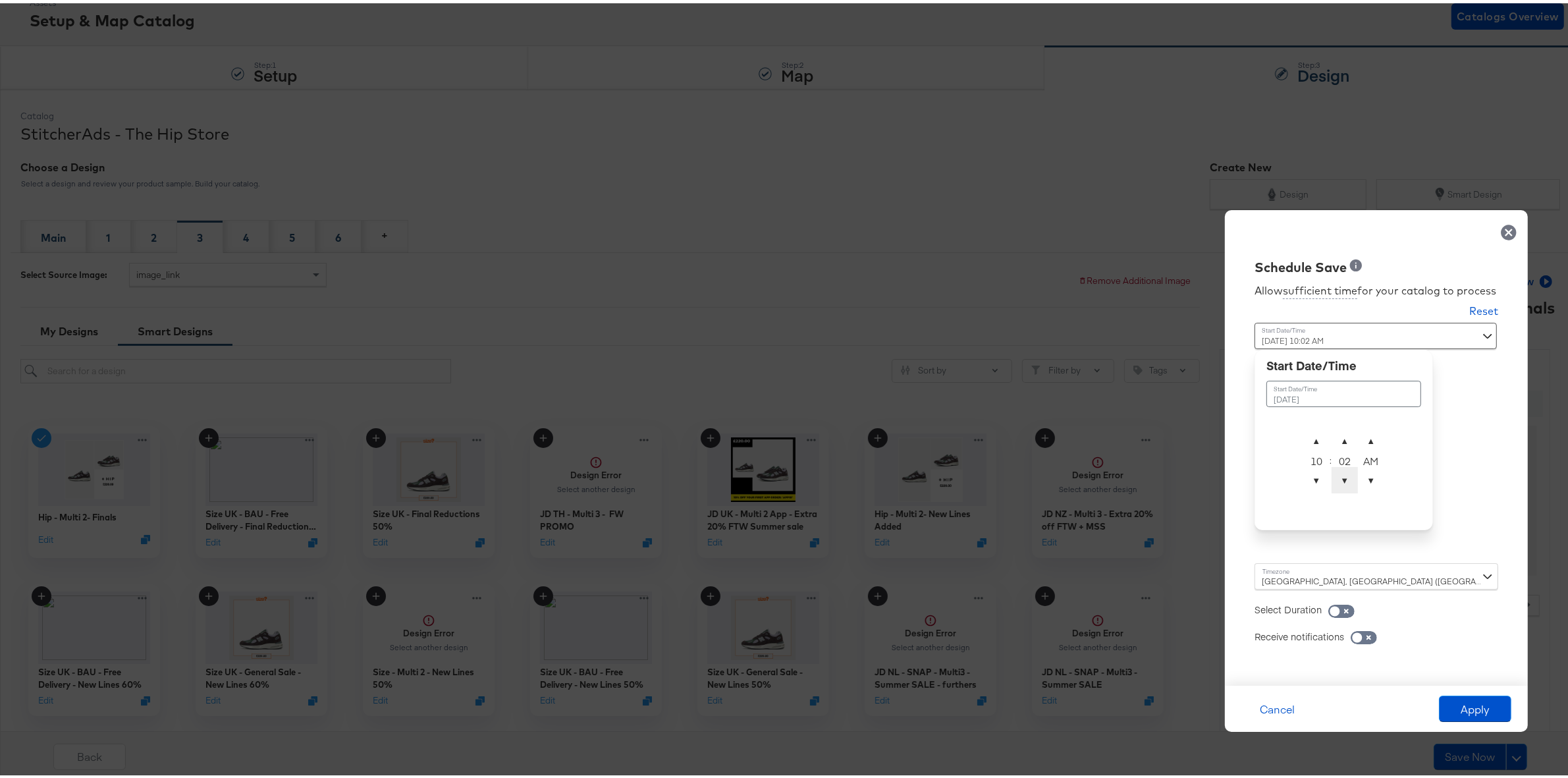 click on "▼" at bounding box center (1345, 477) 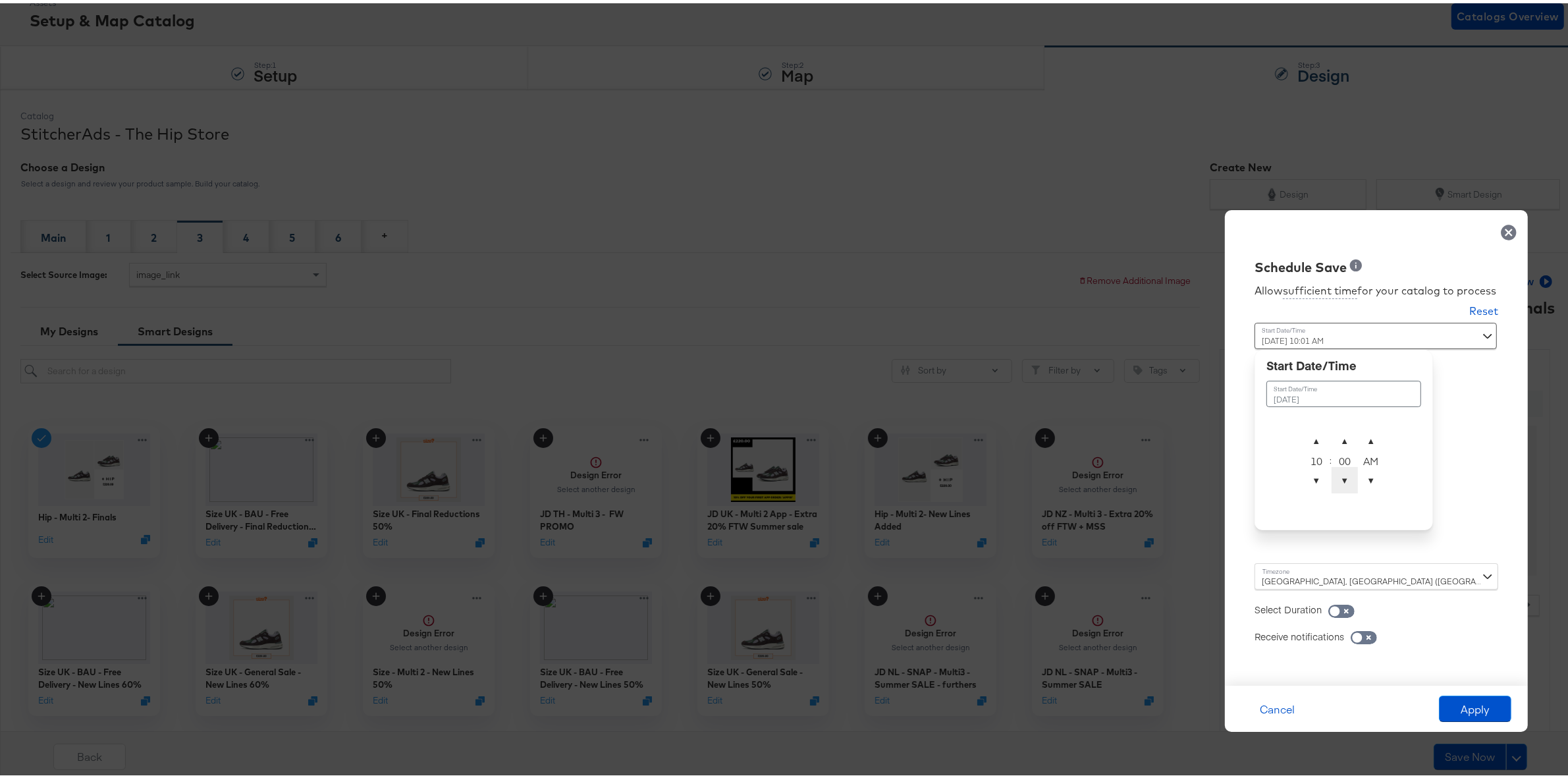 click on "▼" at bounding box center [1345, 477] 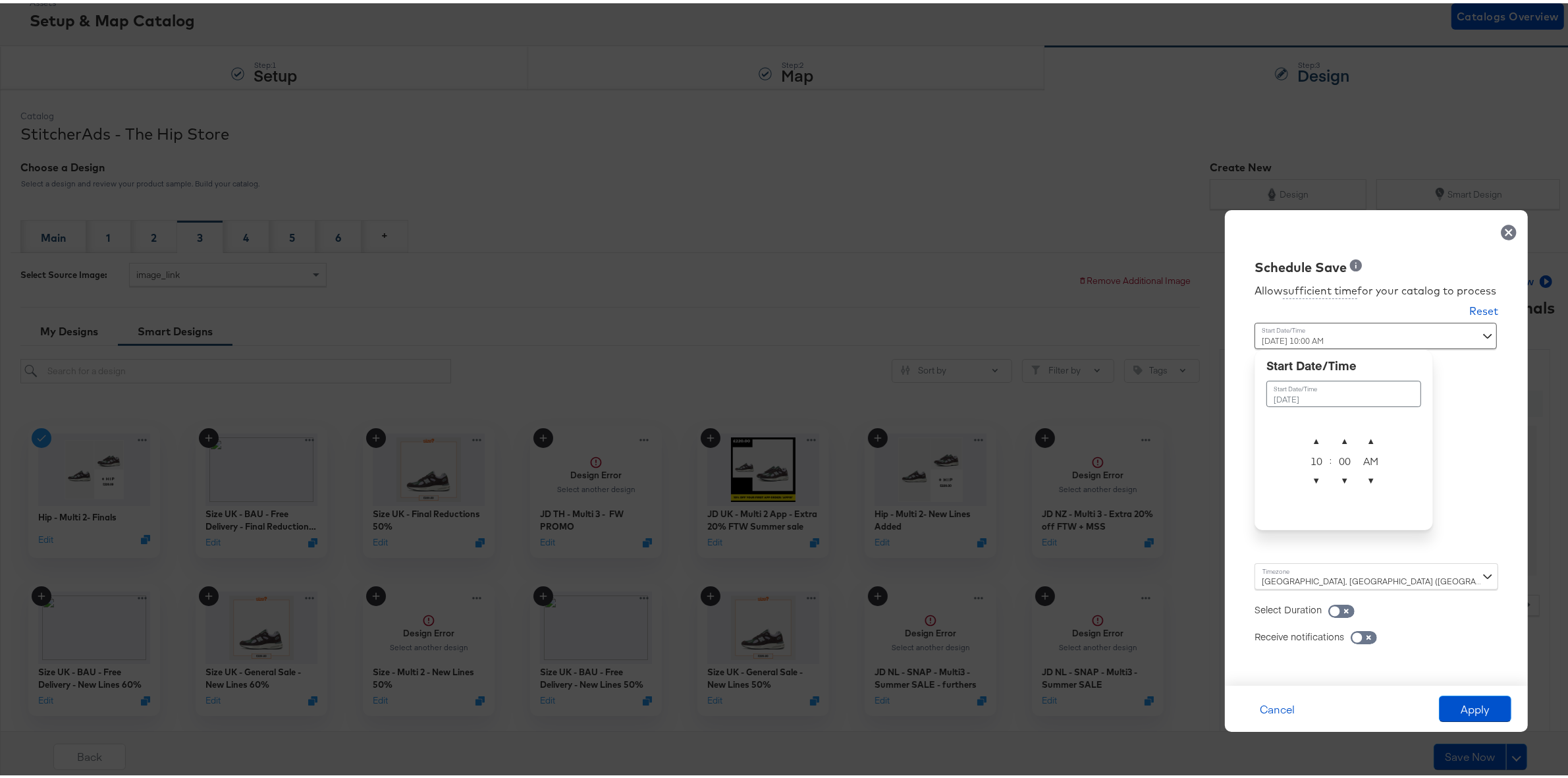 click on "Allow  sufficient time   for your catalog to process Reset Time : [DATE] 10:00 AM July 2nd 2025 ▲ 10 ▼ : ▲ 00 ▼ ▲ AM ▼ [GEOGRAPHIC_DATA], [GEOGRAPHIC_DATA] ([GEOGRAPHIC_DATA]/[GEOGRAPHIC_DATA]) Select Duration   Receive notifications   in-app email" at bounding box center (1376, 471) 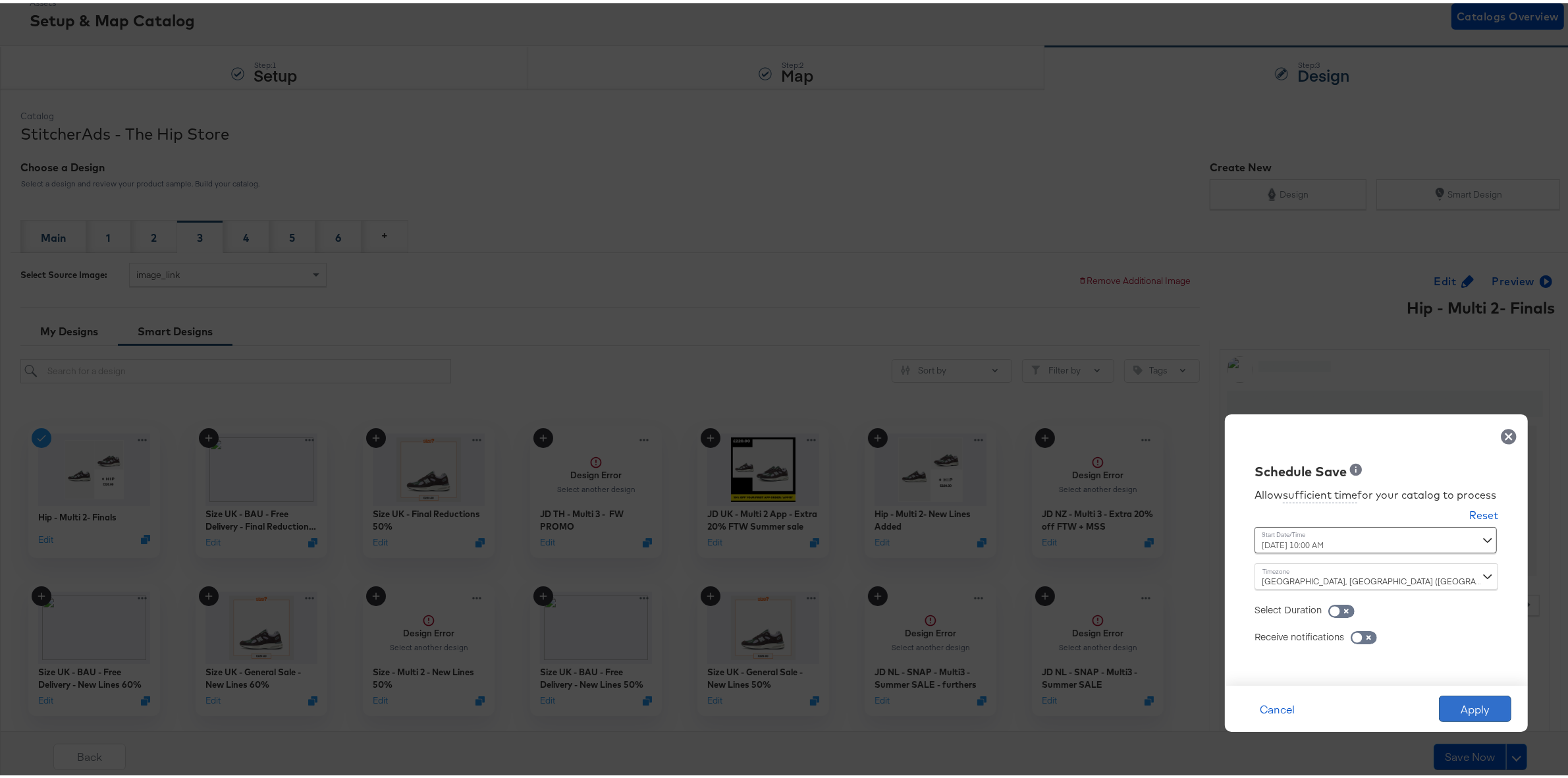 click on "Apply" at bounding box center [1475, 706] 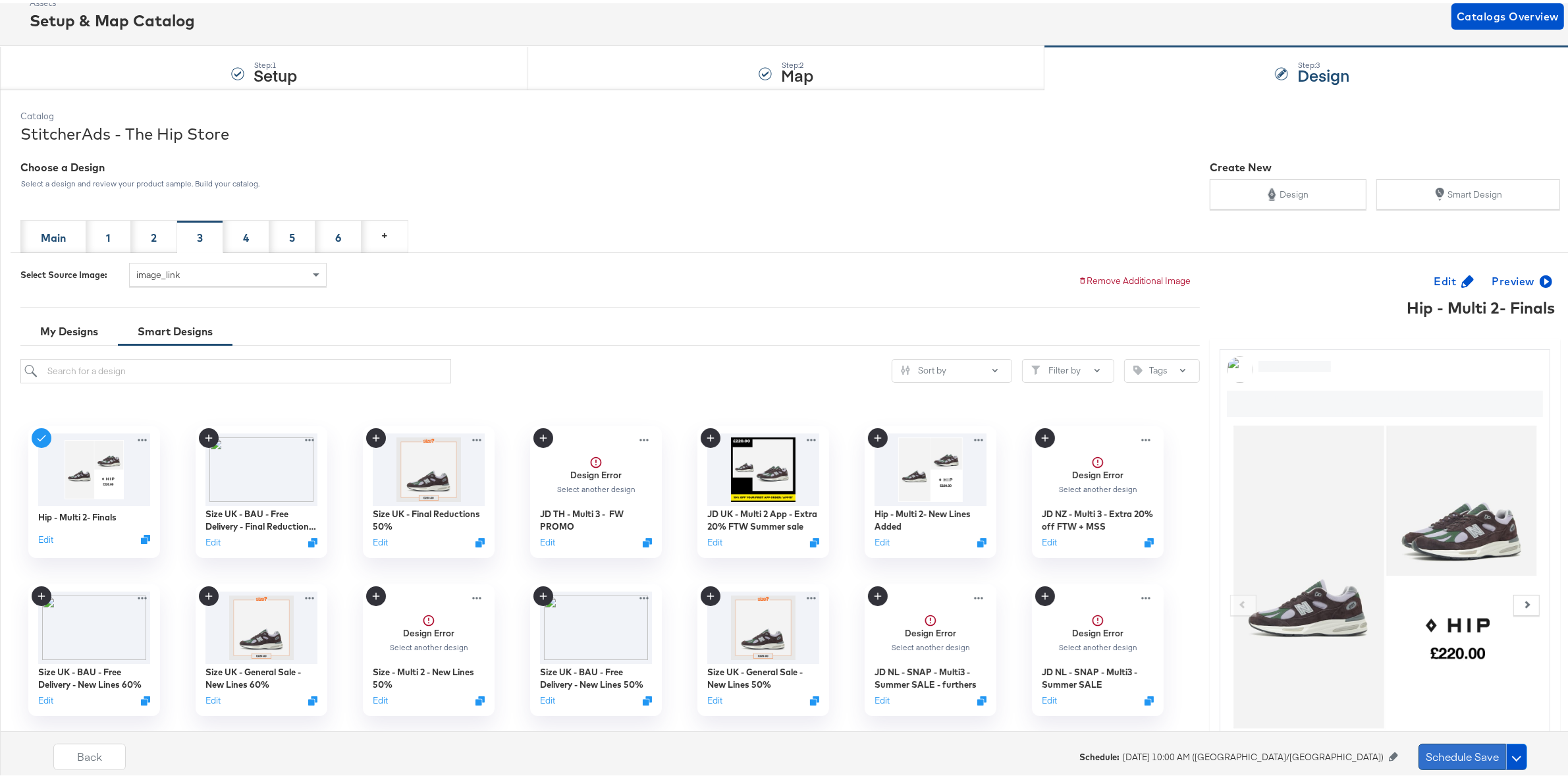 click on "Schedule Save" at bounding box center [1462, 754] 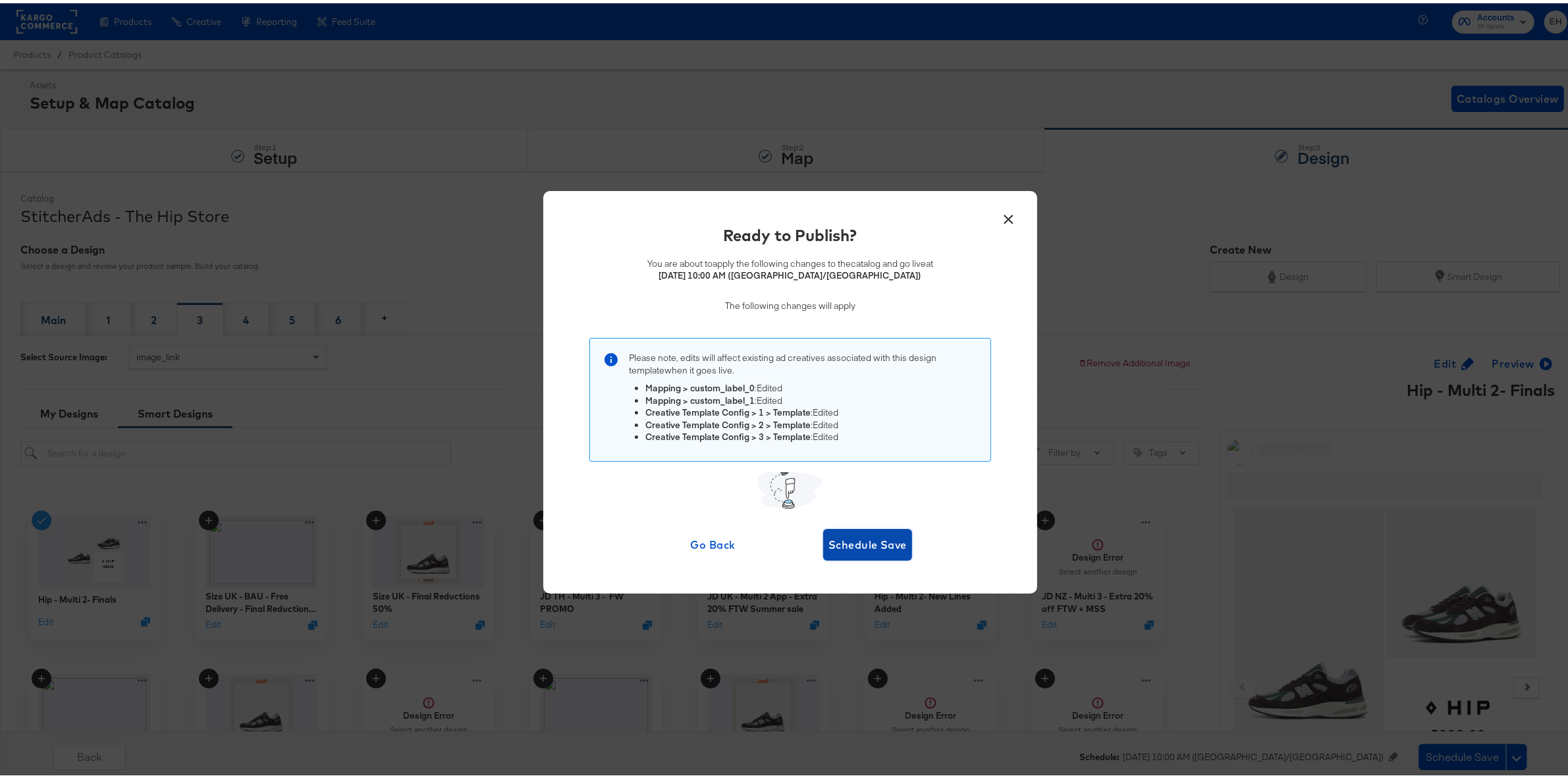 click on "Schedule Save" at bounding box center [867, 542] 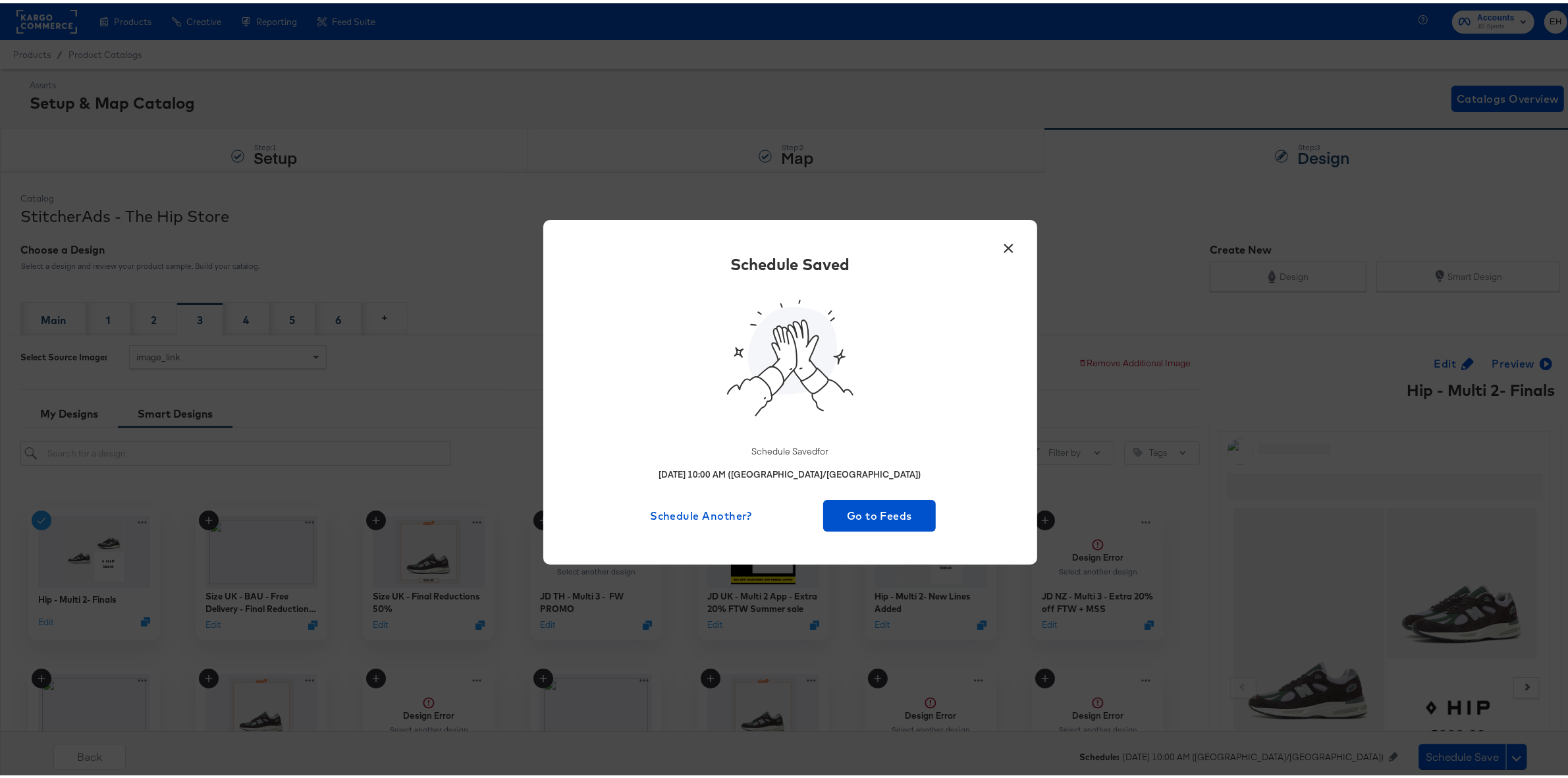click on "× Schedule   Saved Schedule   Saved  for July 2nd 2025 10:00 AM (Europe/London) Schedule Another? Go to Feeds" at bounding box center (790, 389) 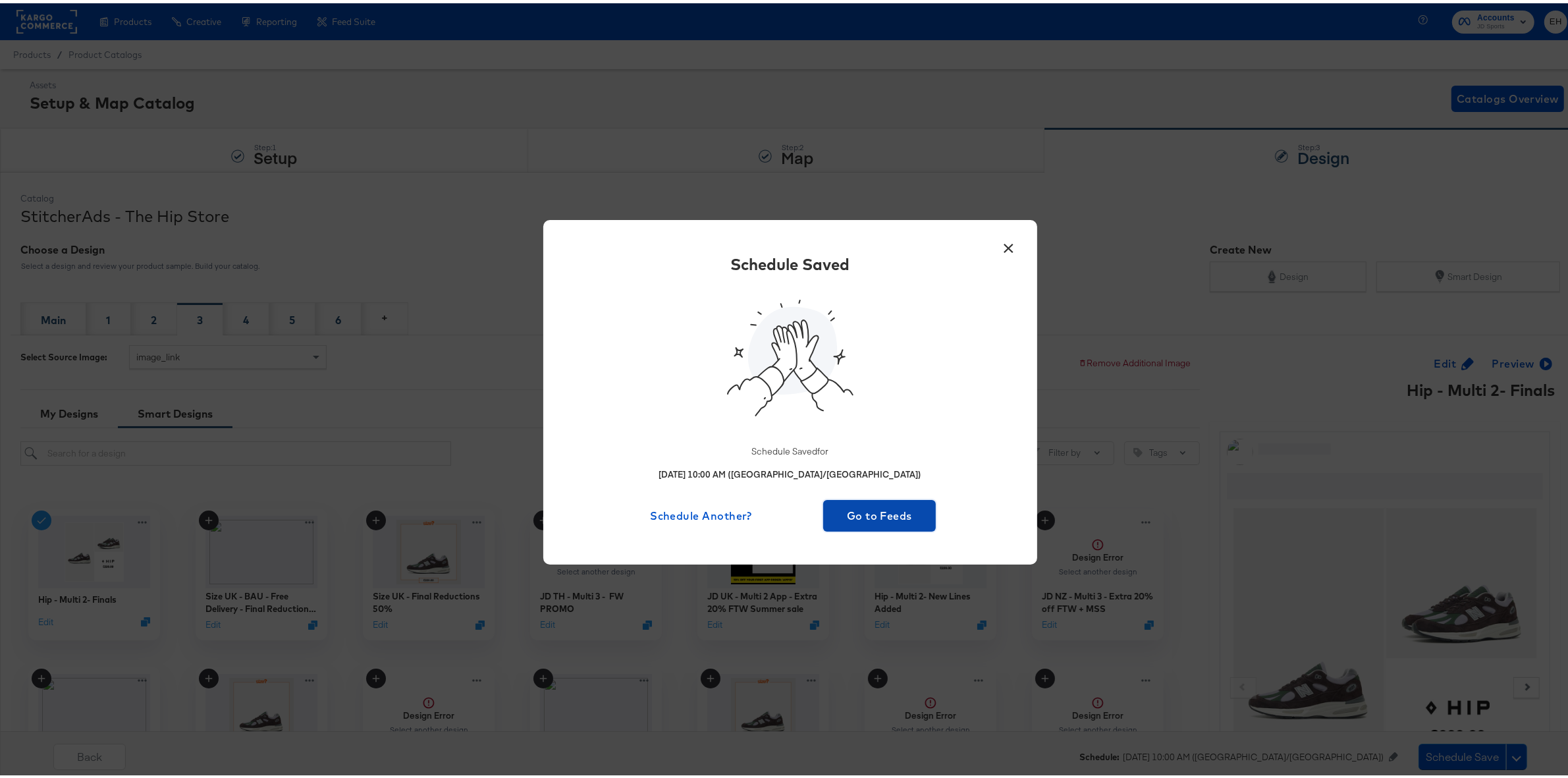 click on "Go to Feeds" at bounding box center [879, 513] 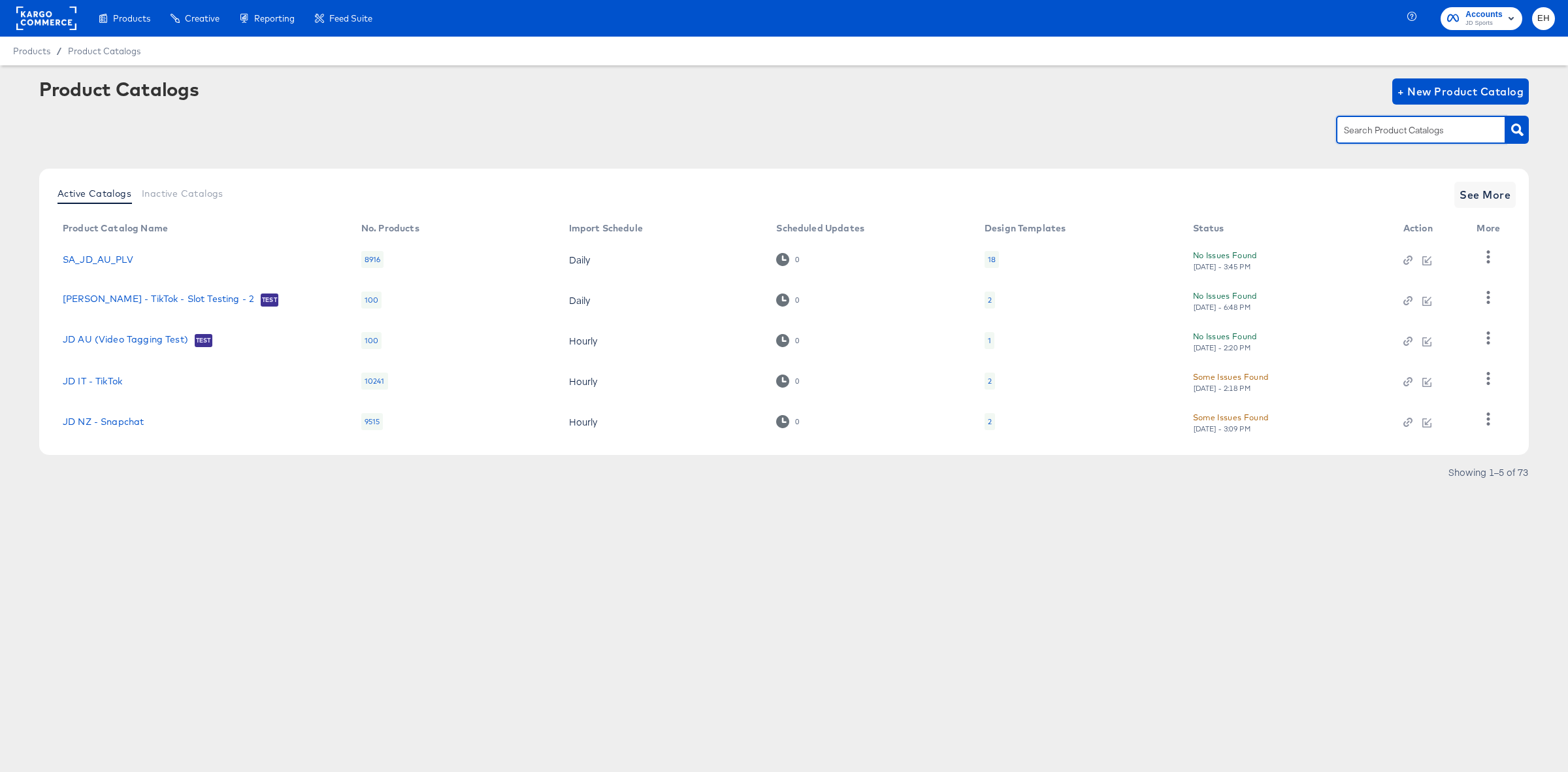 click at bounding box center [1411, 130] 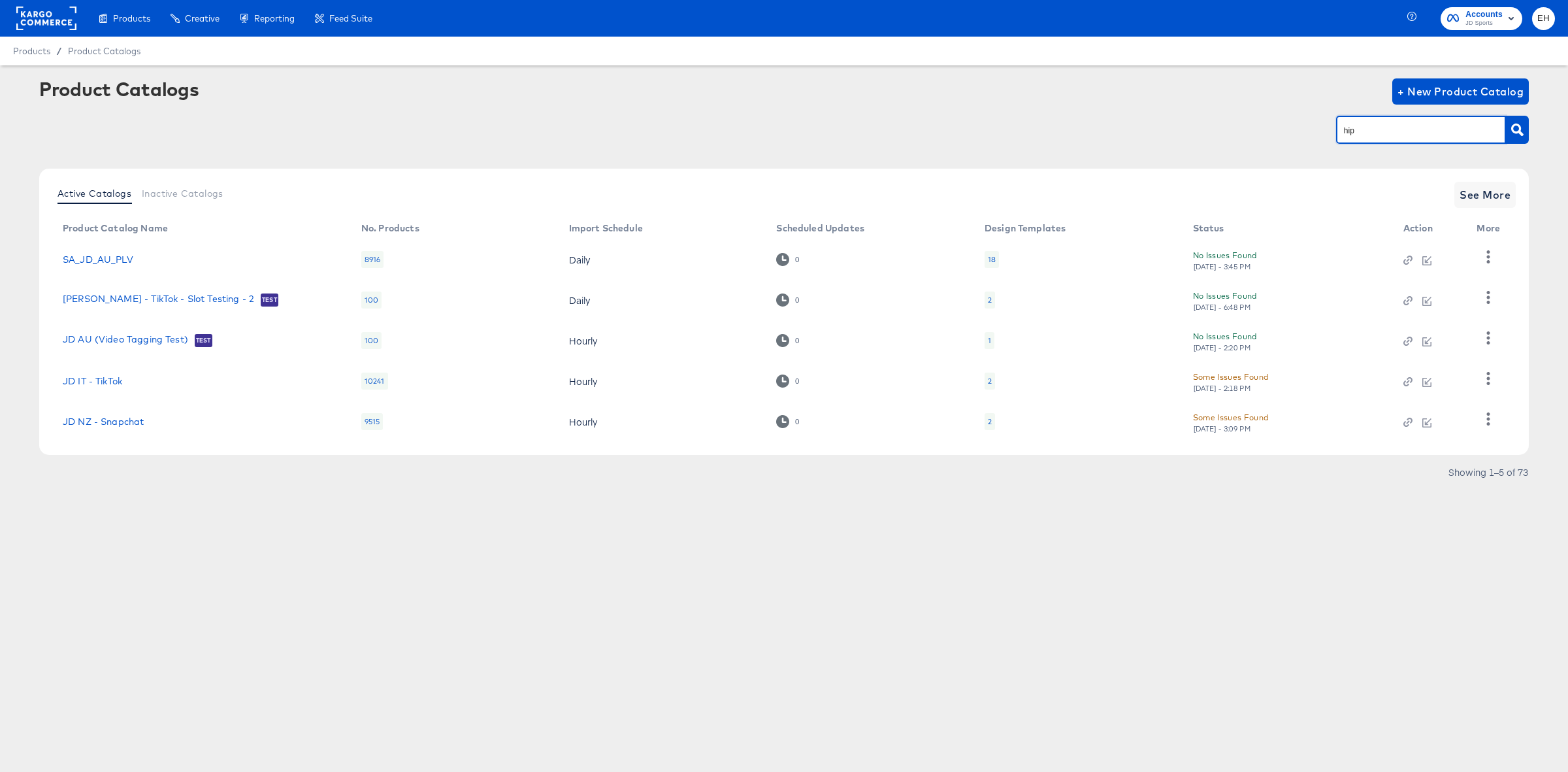 type on "hip" 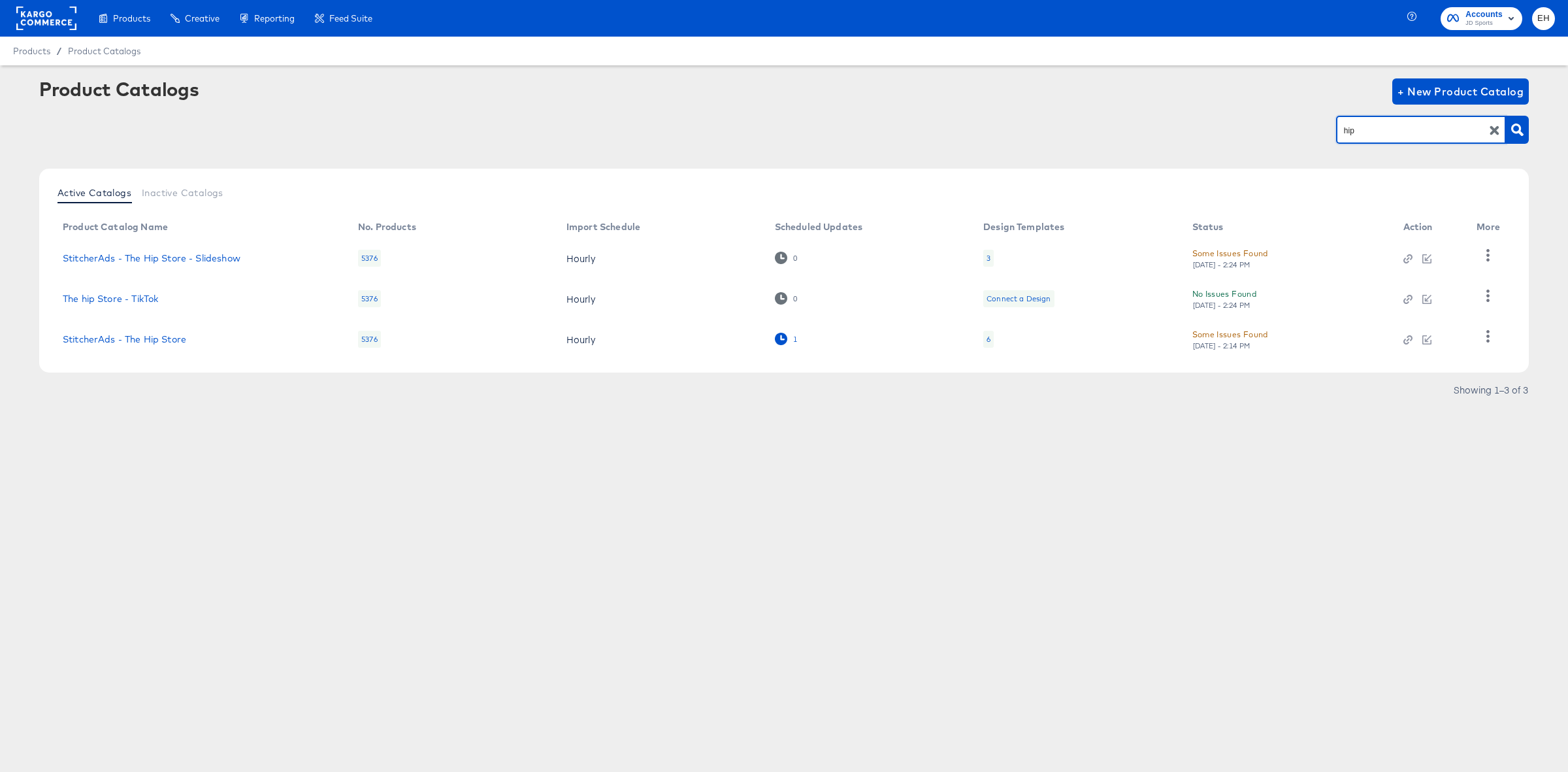 click on "1" at bounding box center (786, 339) 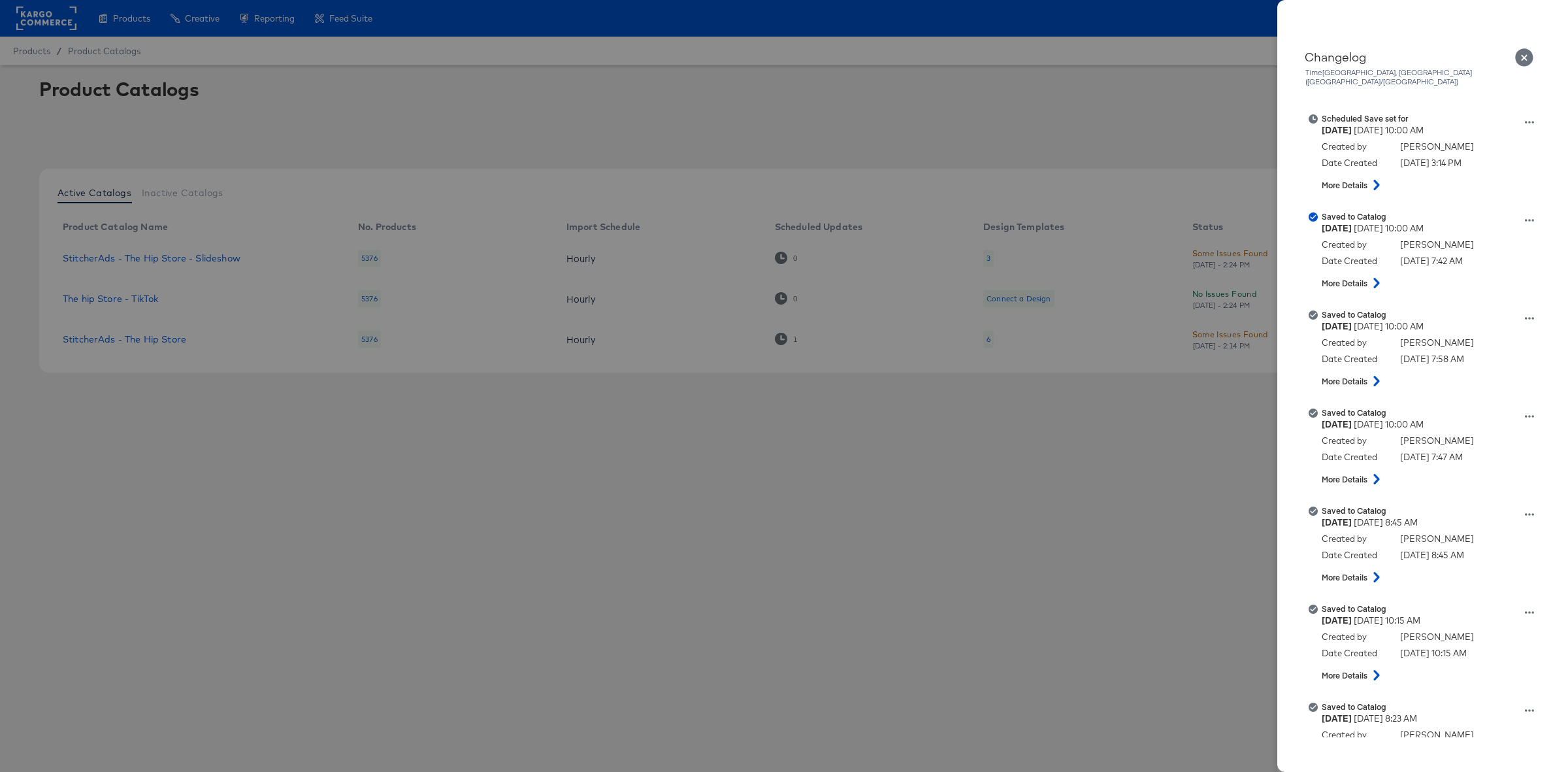 click 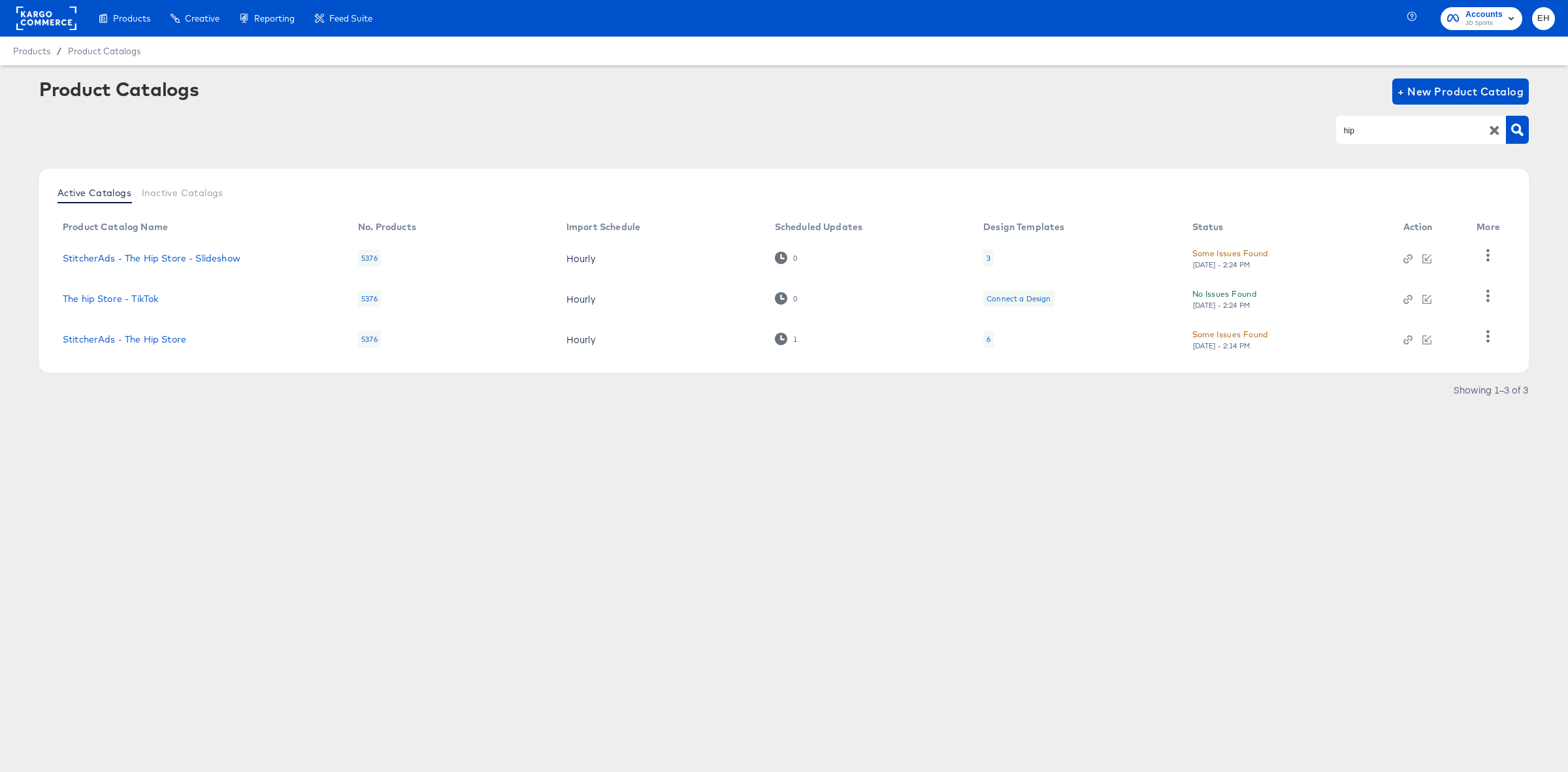 click on "hip" at bounding box center [784, 129] 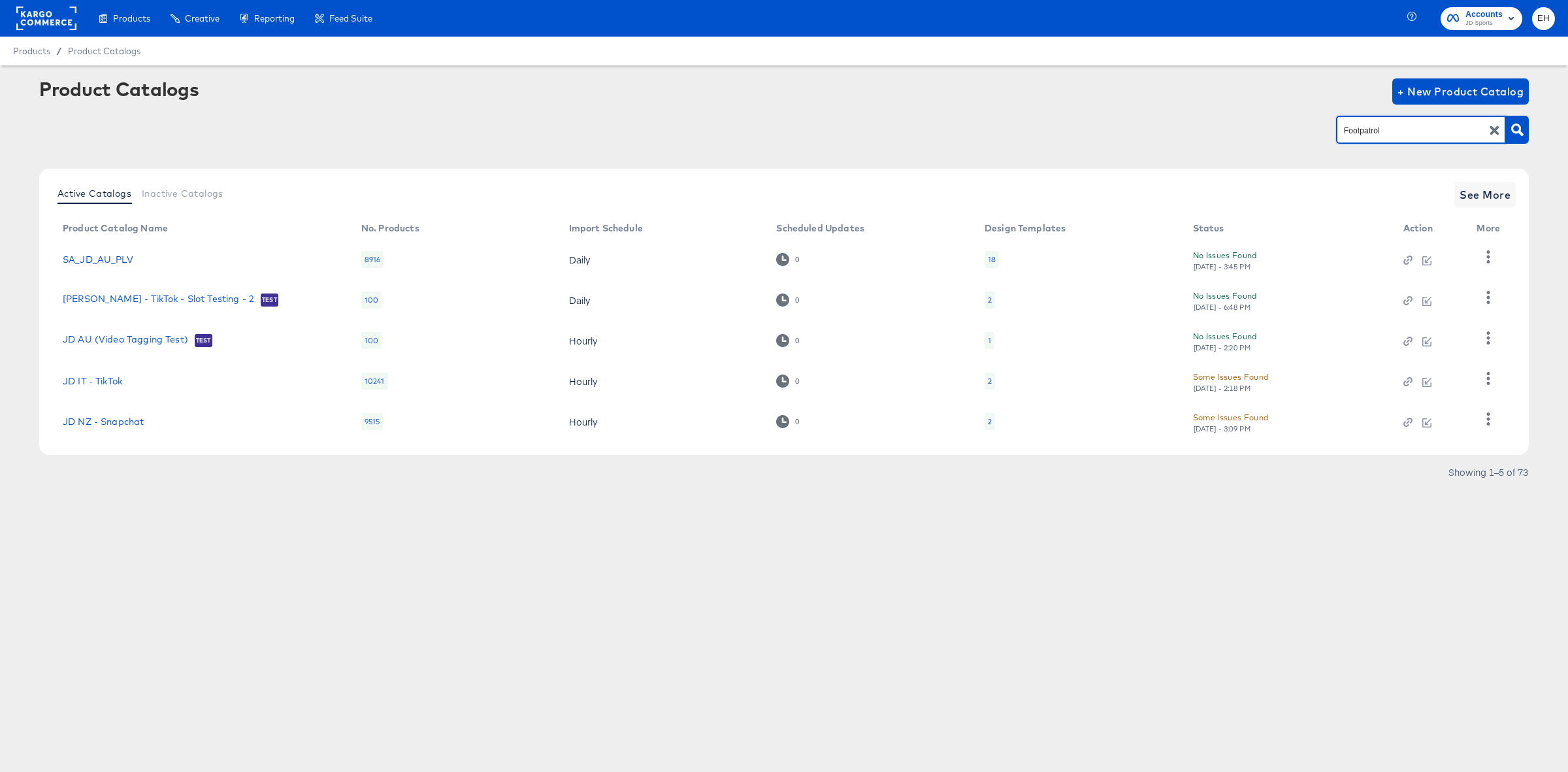 type on "Footpatrol" 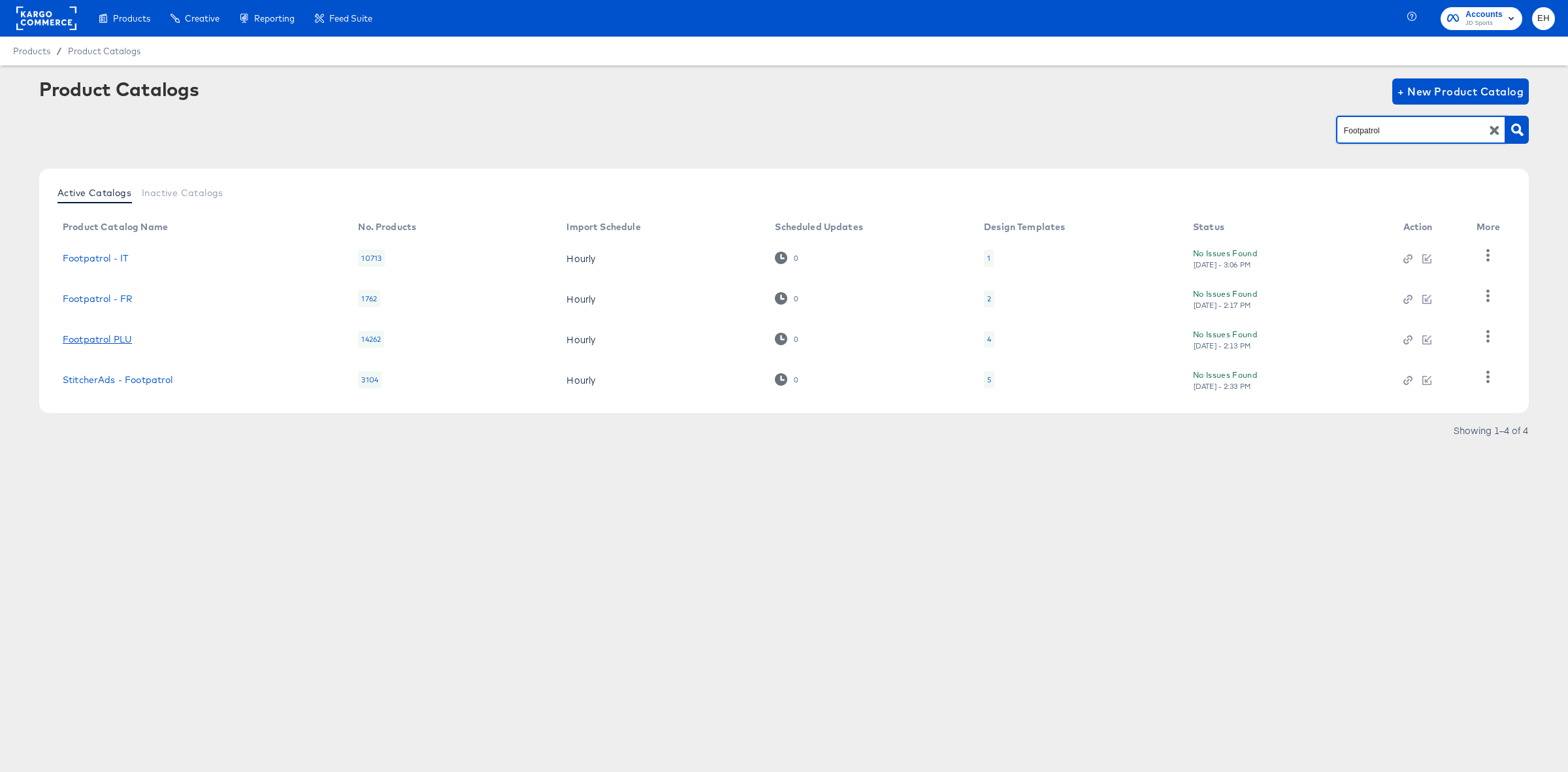 click on "Footpatrol PLU" at bounding box center (97, 339) 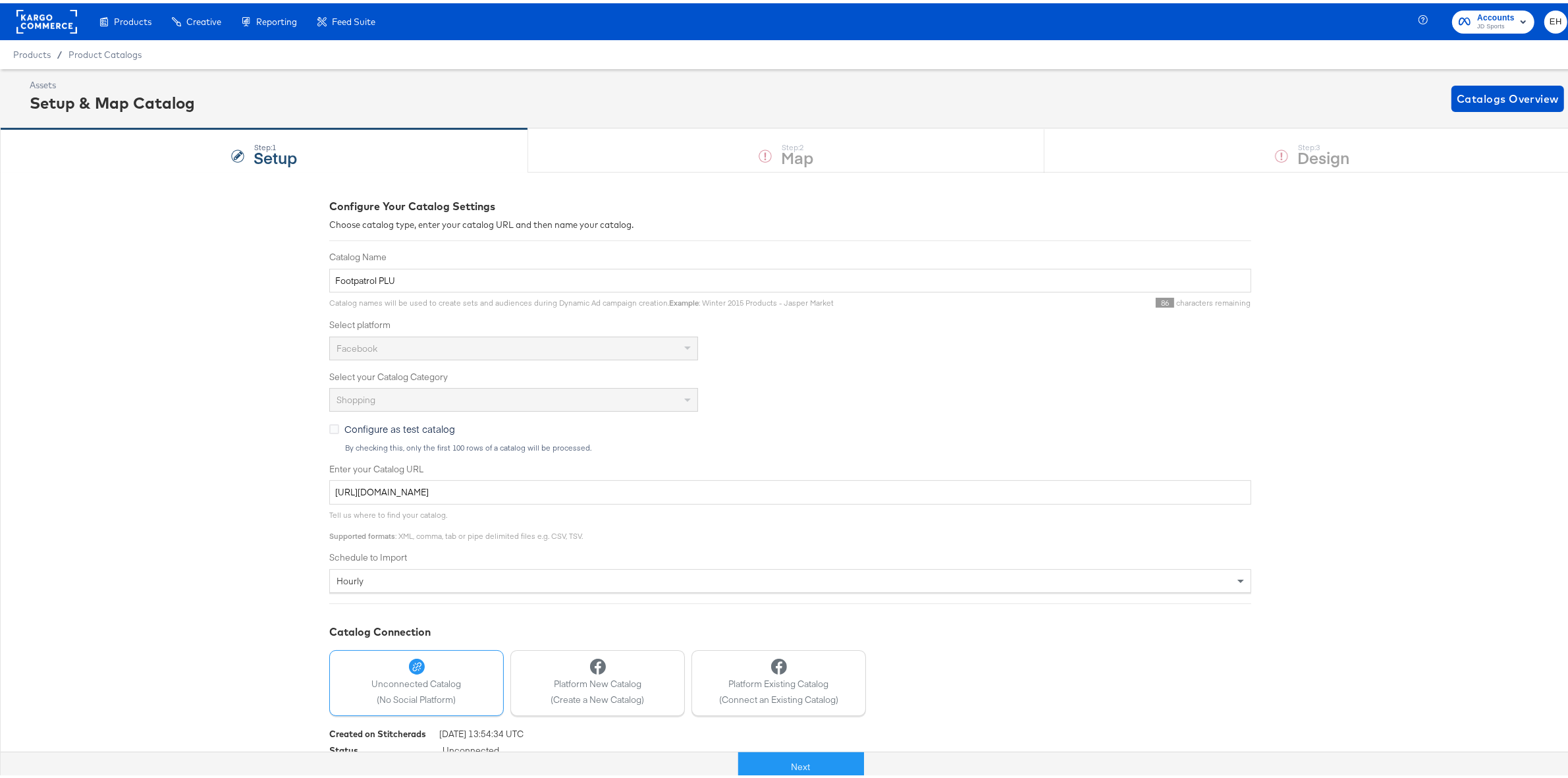 scroll, scrollTop: 46, scrollLeft: 0, axis: vertical 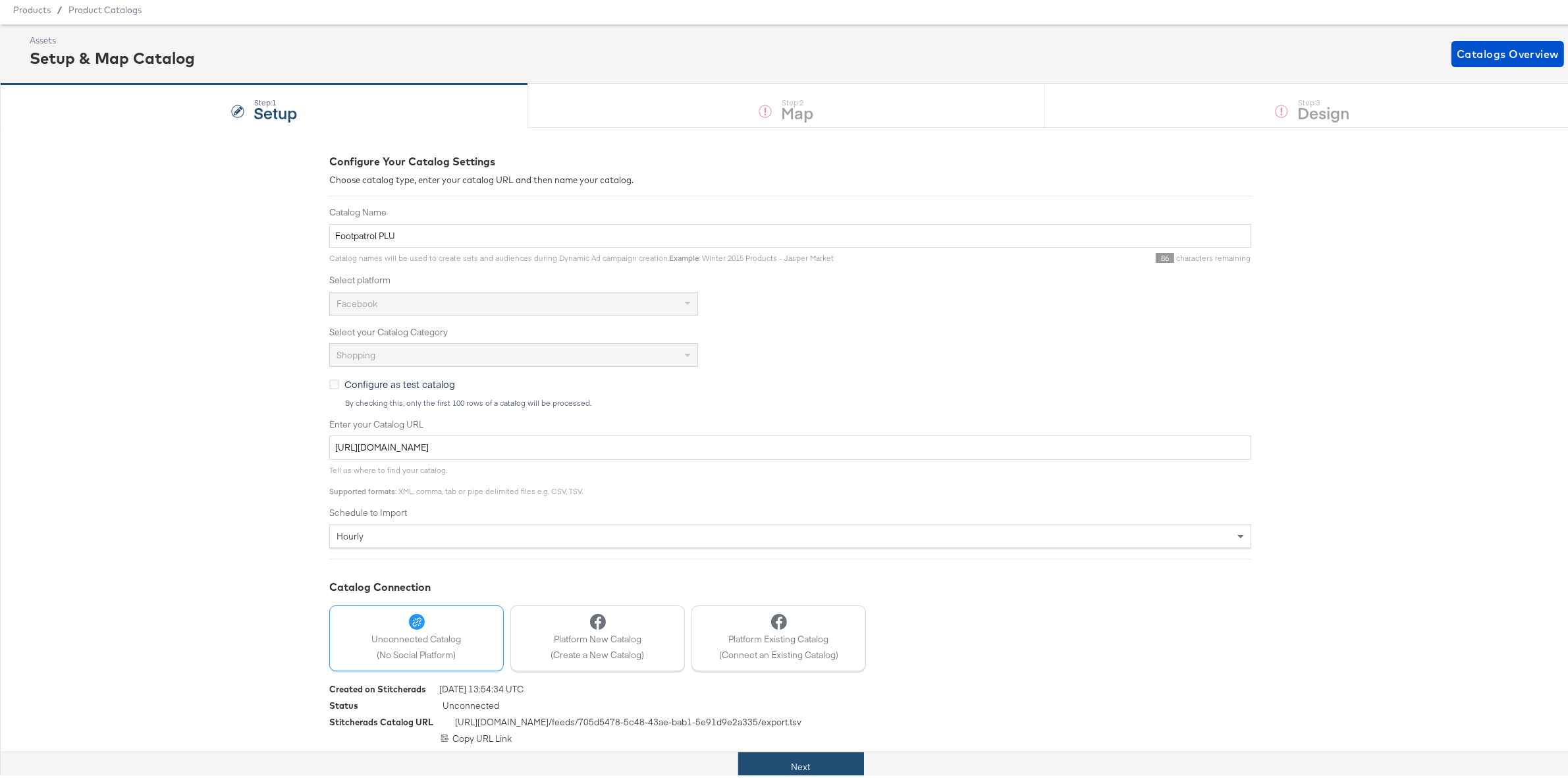 click on "Next" at bounding box center [801, 764] 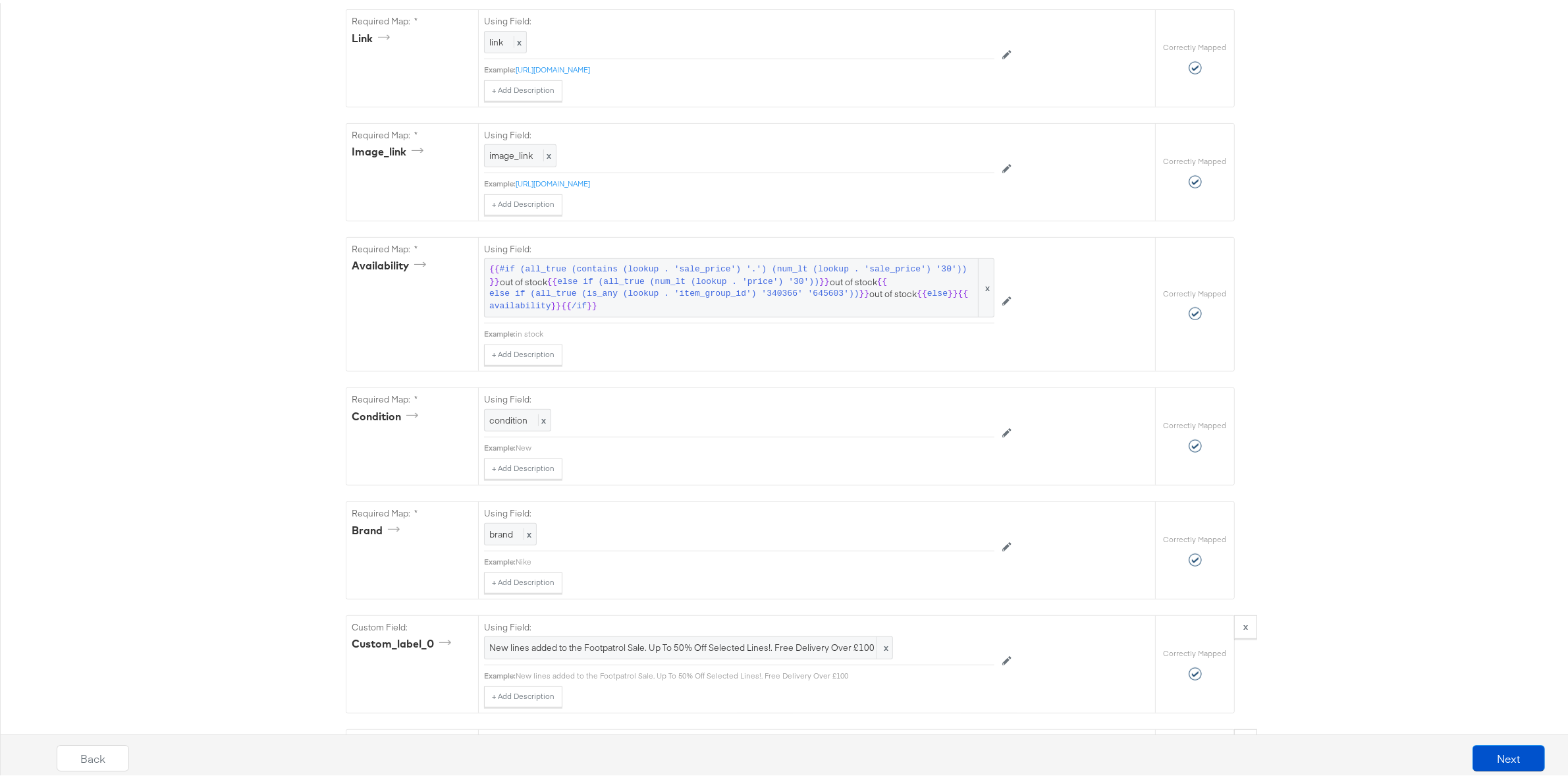 scroll, scrollTop: 988, scrollLeft: 0, axis: vertical 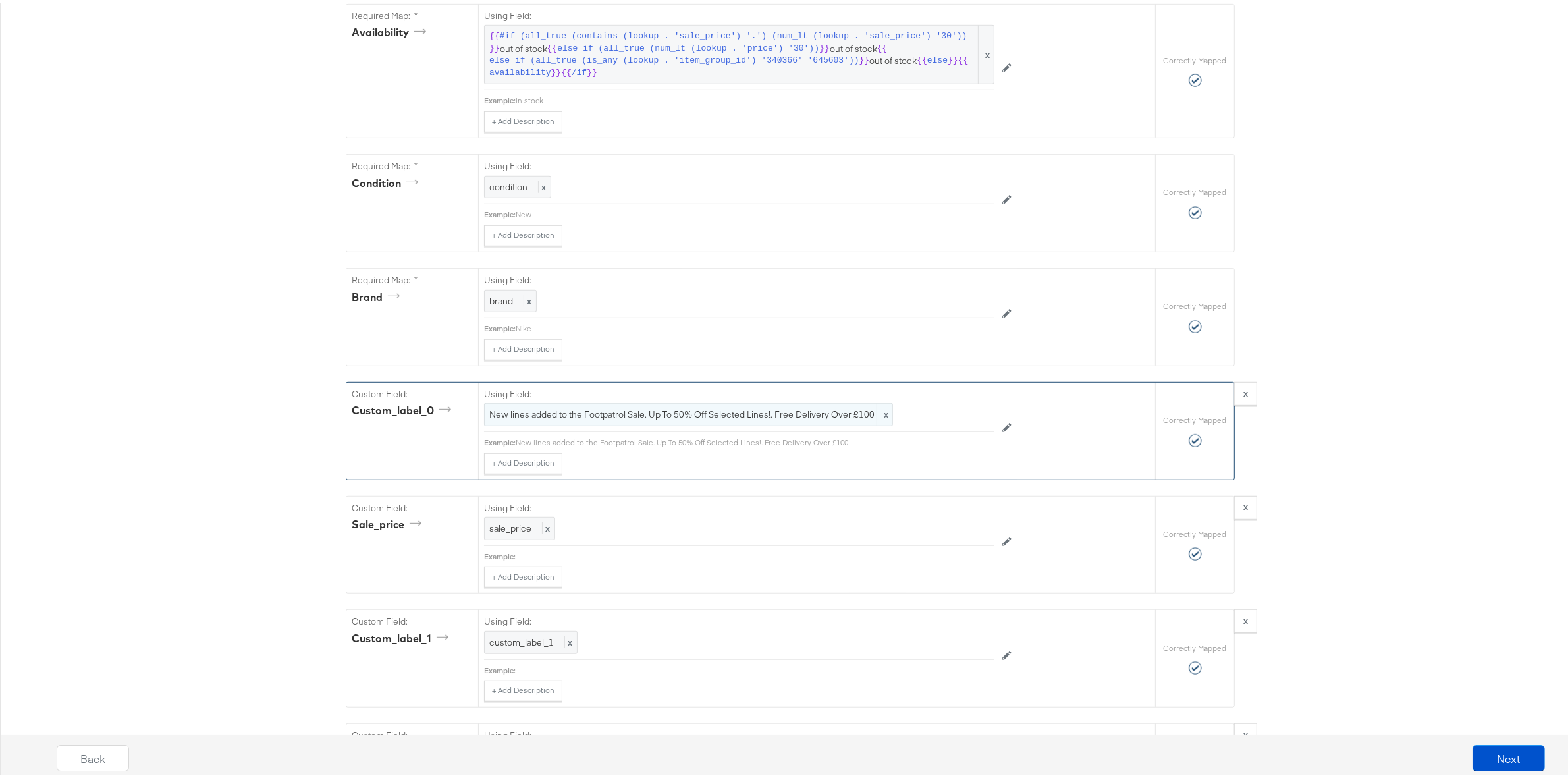 click on "New lines added to the Footpatrol Sale. Up To 50% Off Selected Lines!. Free Delivery Over £100" at bounding box center (688, 411) 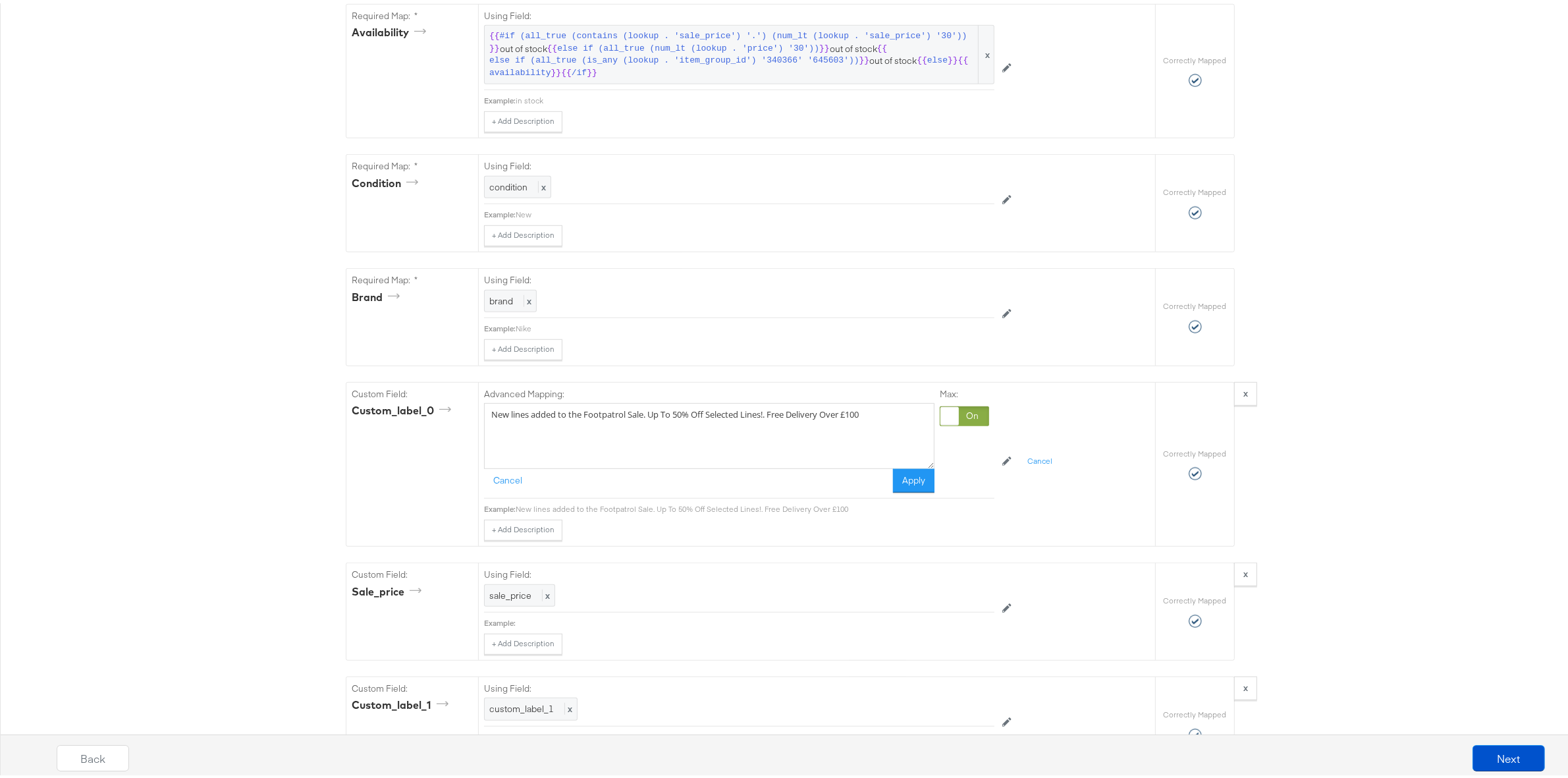 drag, startPoint x: 576, startPoint y: 443, endPoint x: 296, endPoint y: 419, distance: 281.02669 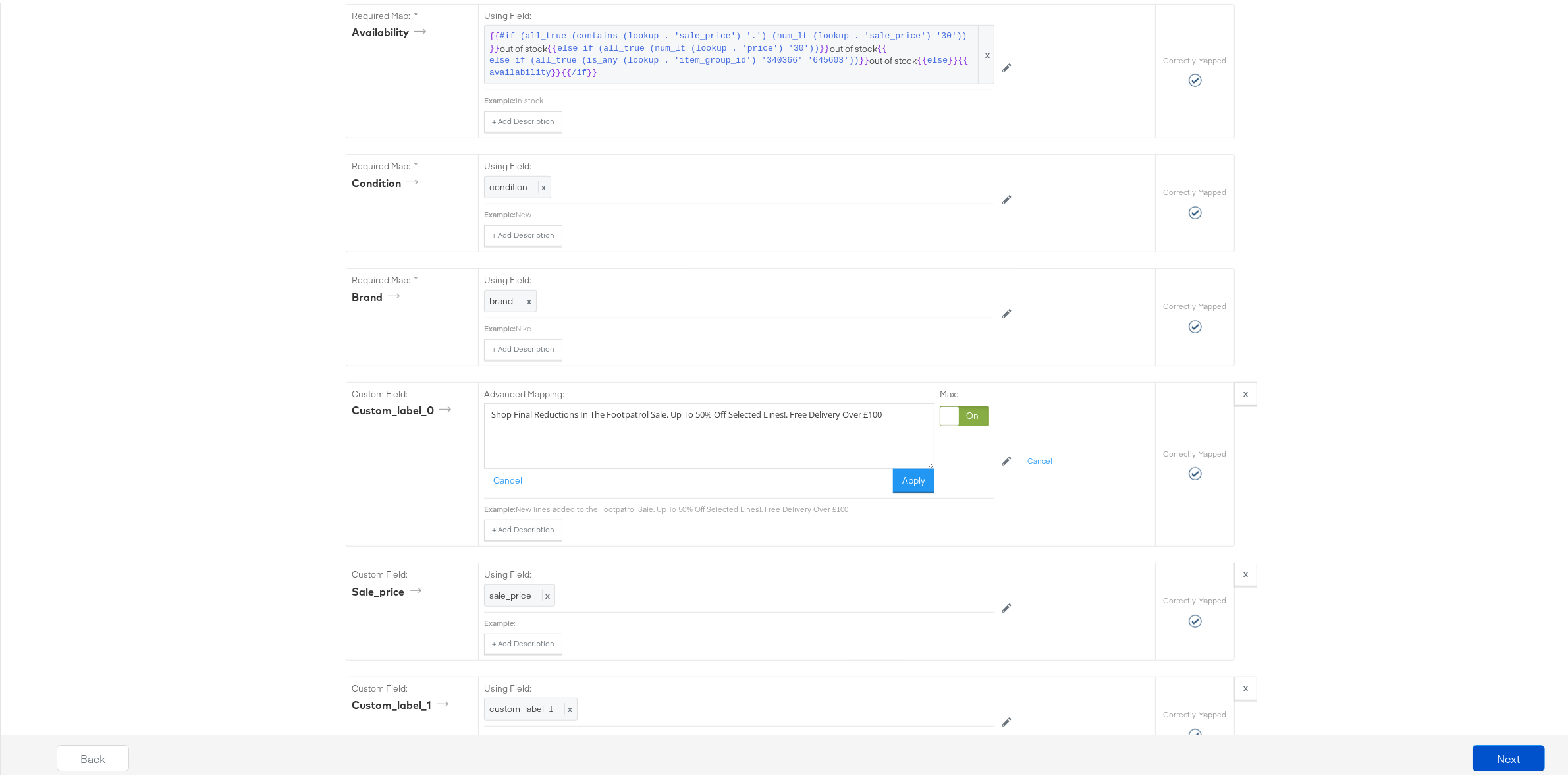drag, startPoint x: 903, startPoint y: 449, endPoint x: 0, endPoint y: 416, distance: 903.6028 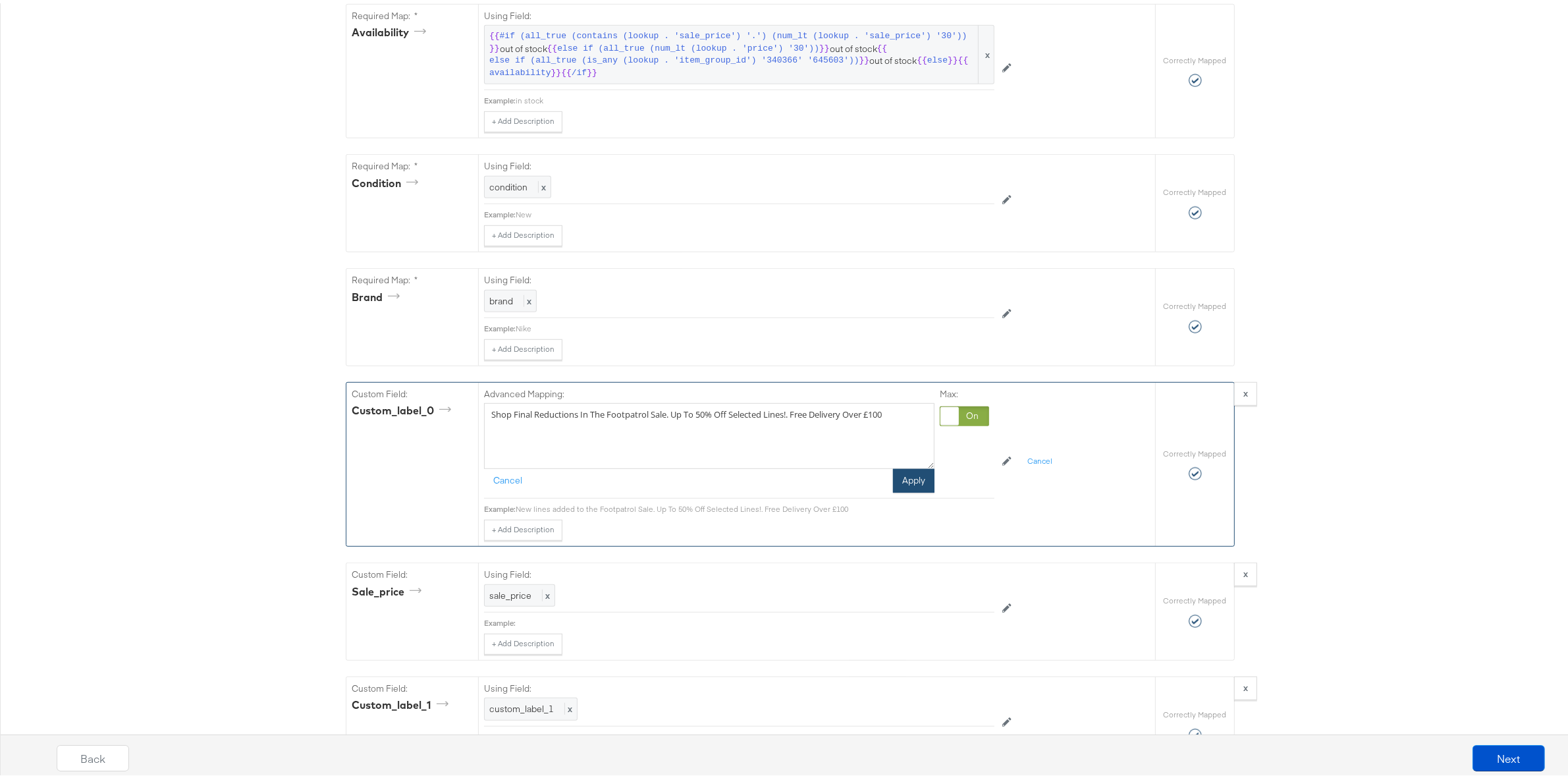 type on "Shop Final Reductions In The Footpatrol Sale. Up To 50% Off Selected Lines!. Free Delivery Over £100" 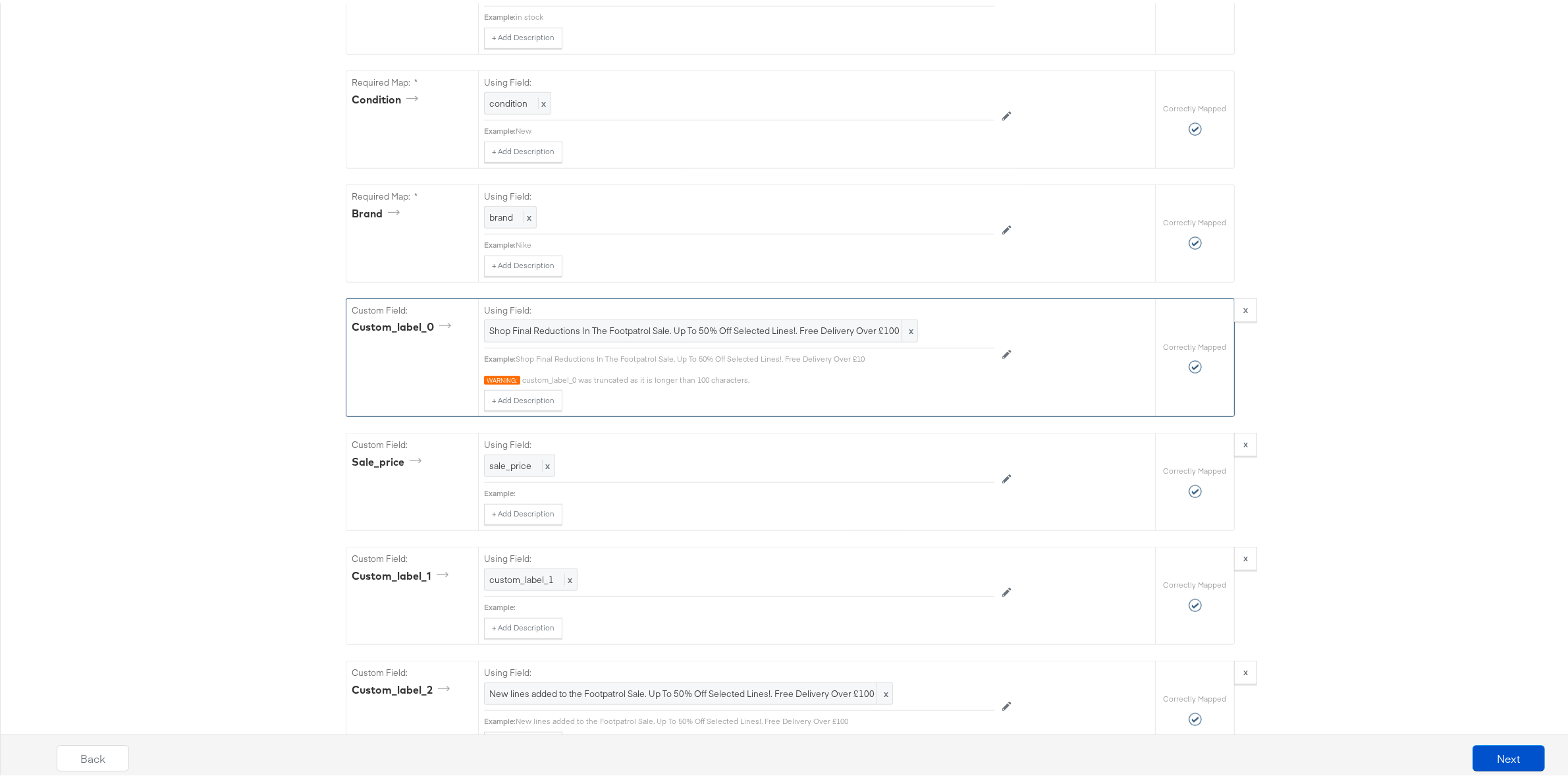 scroll, scrollTop: 1153, scrollLeft: 0, axis: vertical 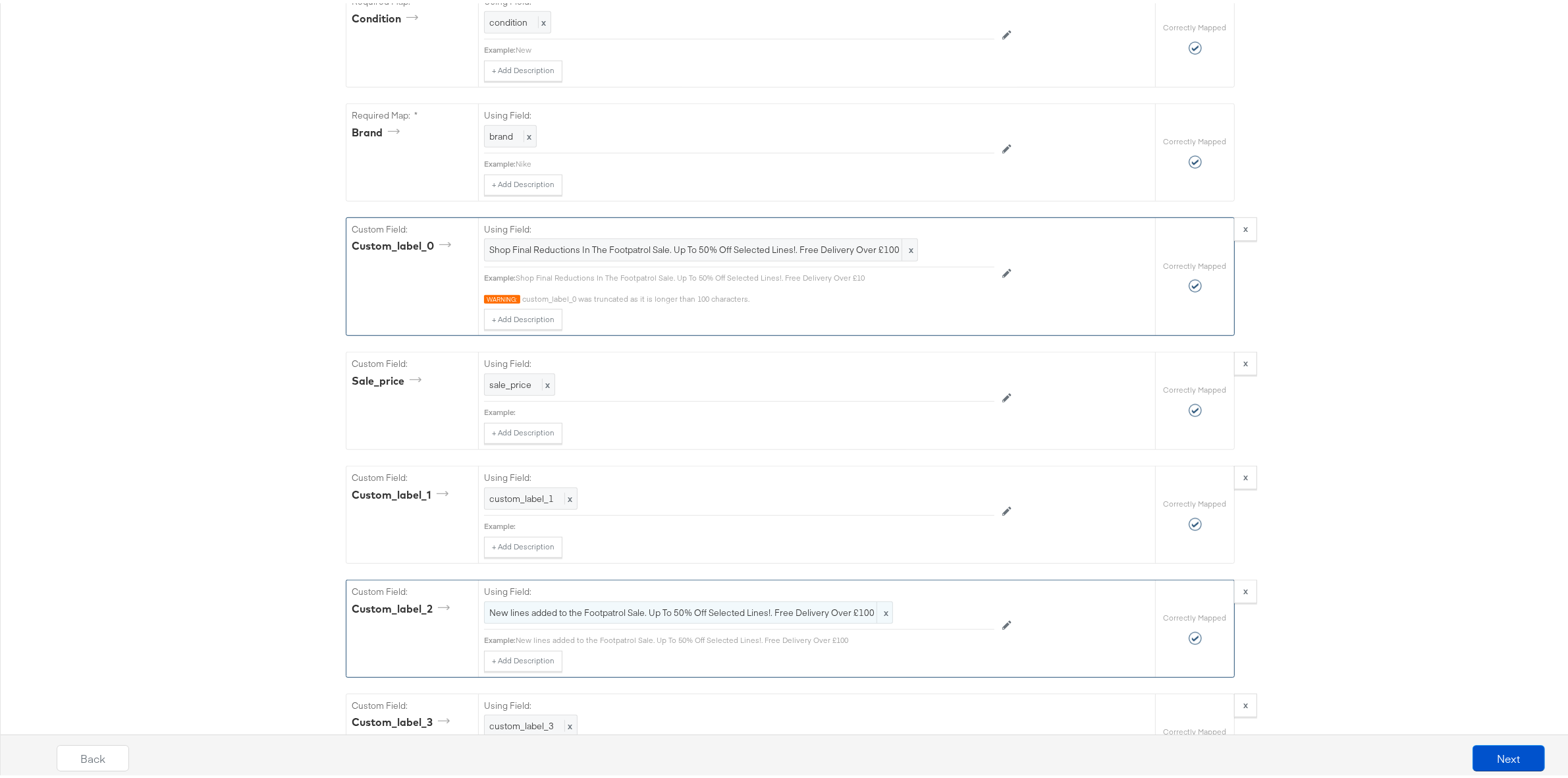 click on "New lines added to the Footpatrol Sale. Up To 50% Off Selected Lines!. Free Delivery Over £100 x" at bounding box center [688, 609] 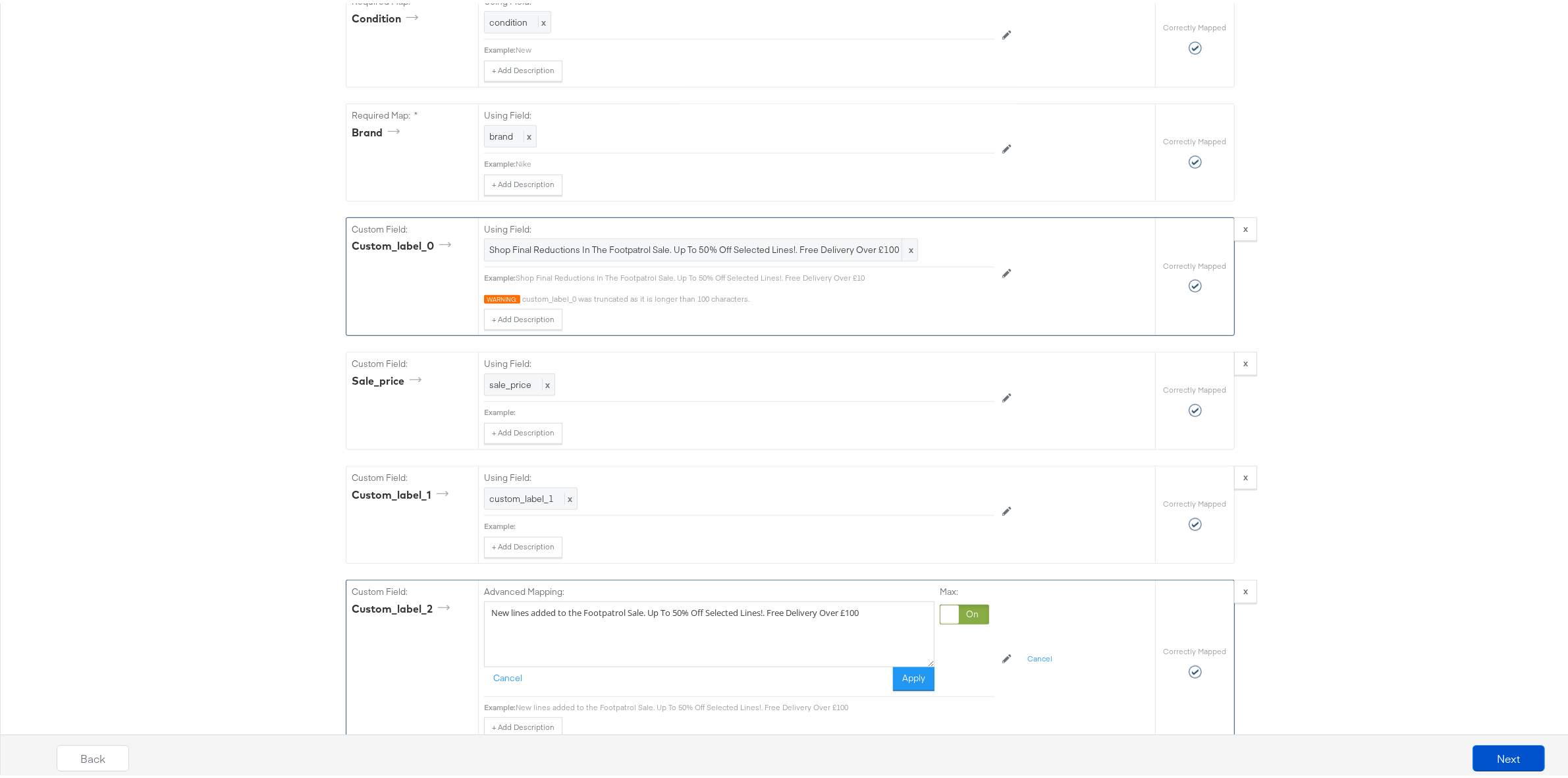click on "New lines added to the Footpatrol Sale. Up To 50% Off Selected Lines!. Free Delivery Over £100" at bounding box center [709, 631] 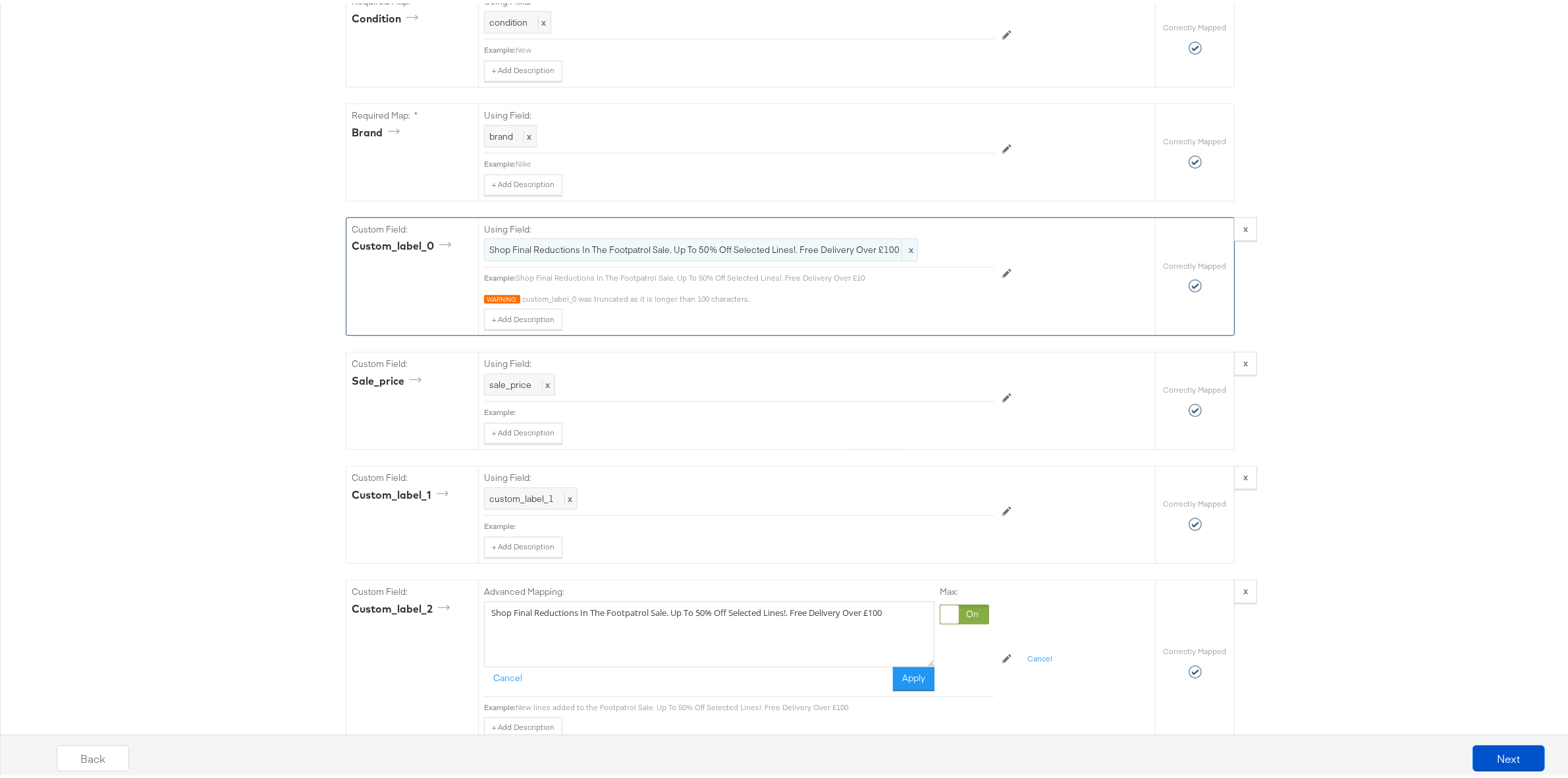 type on "Shop Final Reductions In The Footpatrol Sale. Up To 50% Off Selected Lines!. Free Delivery Over £100" 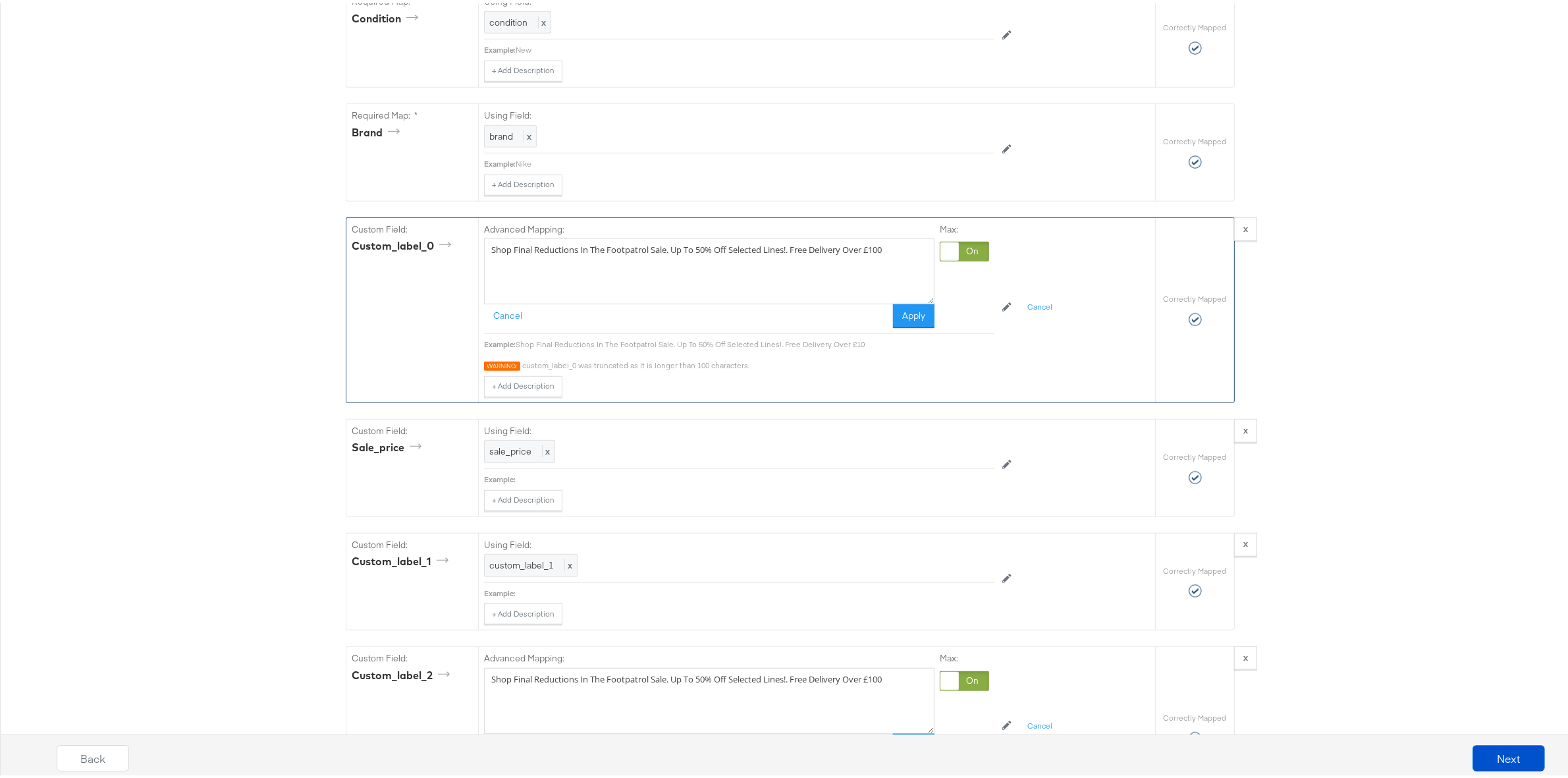 click on "Shop Final Reductions In The Footpatrol Sale. Up To 50% Off Selected Lines!. Free Delivery Over £100" at bounding box center [709, 268] 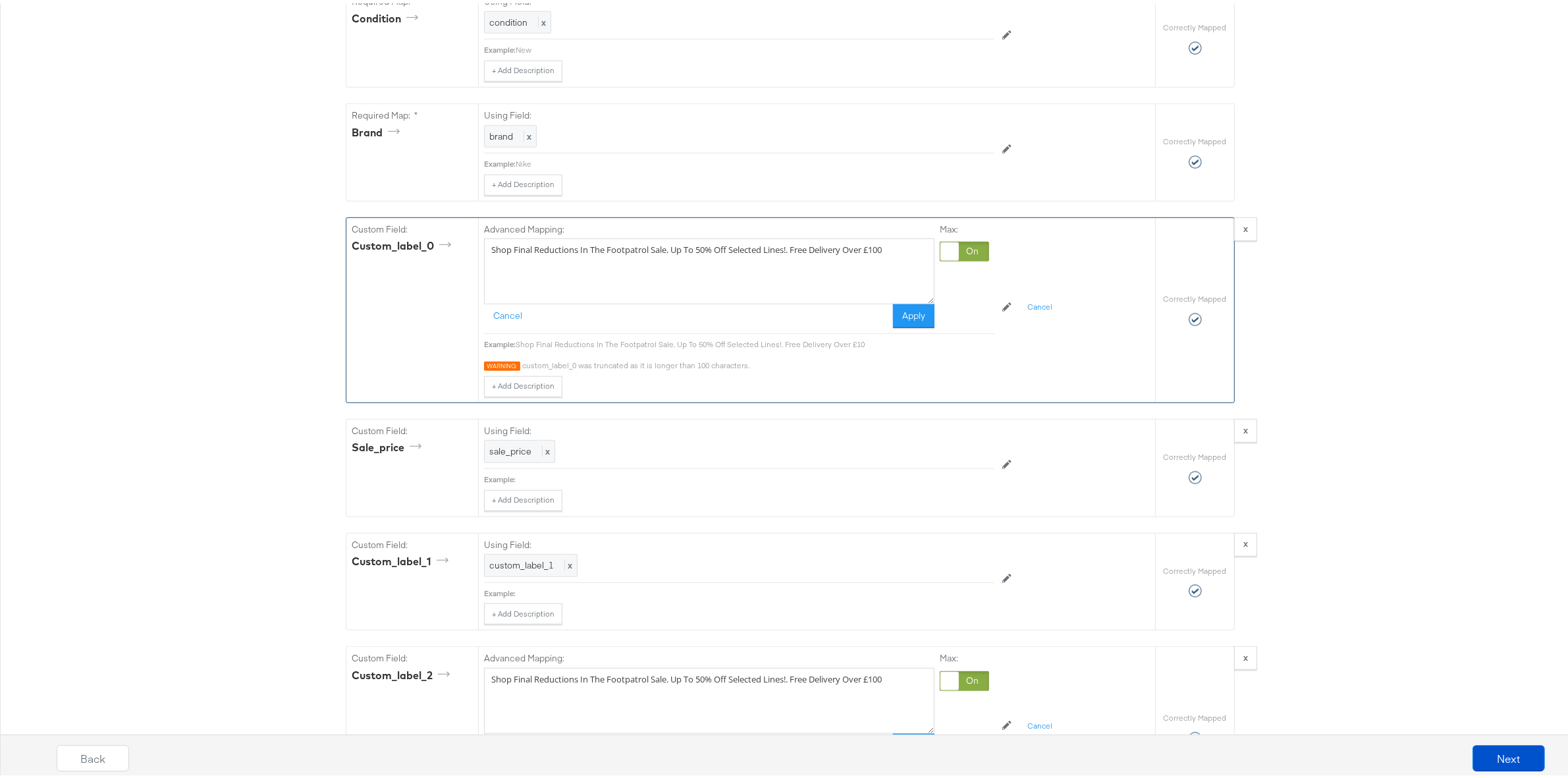 click on "Shop Final Reductions In The Footpatrol Sale. Up To 50% Off Selected Lines!. Free Delivery Over £100" at bounding box center [709, 268] 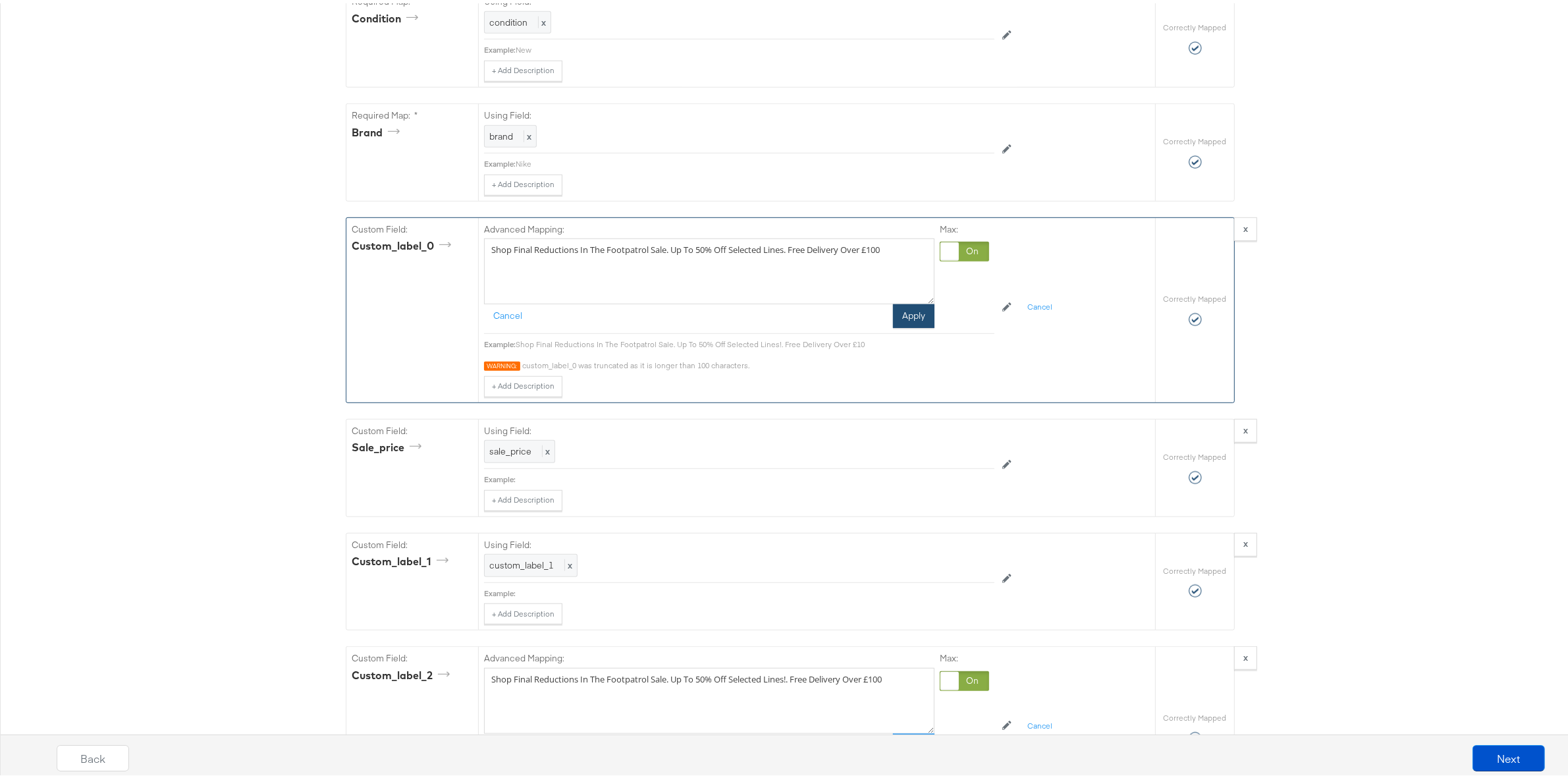 type on "Shop Final Reductions In The Footpatrol Sale. Up To 50% Off Selected Lines. Free Delivery Over £100" 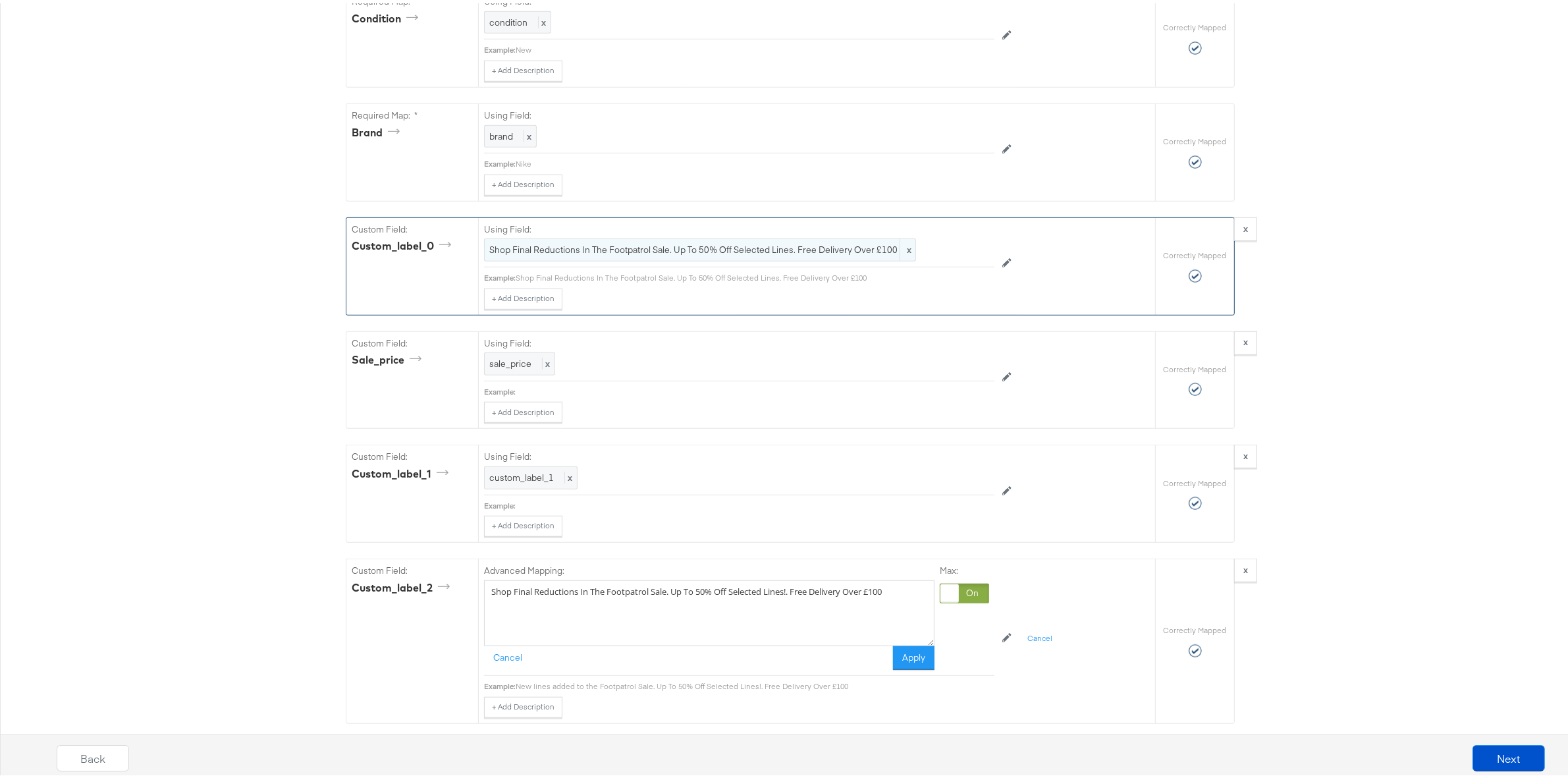 click on "Shop Final Reductions In The Footpatrol Sale. Up To 50% Off Selected Lines. Free Delivery Over £100" at bounding box center (700, 246) 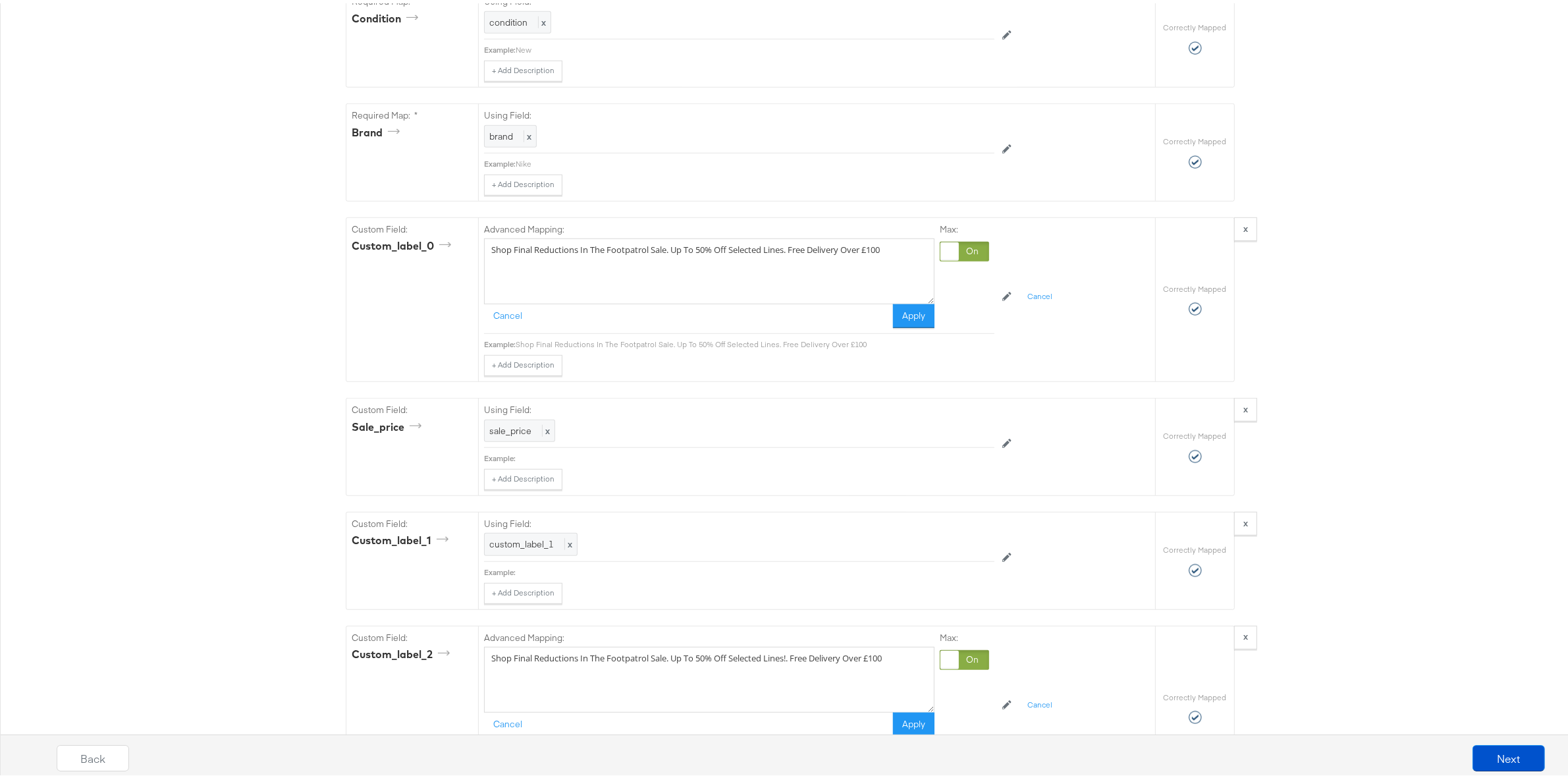 drag, startPoint x: 903, startPoint y: 277, endPoint x: 202, endPoint y: 252, distance: 701.4457 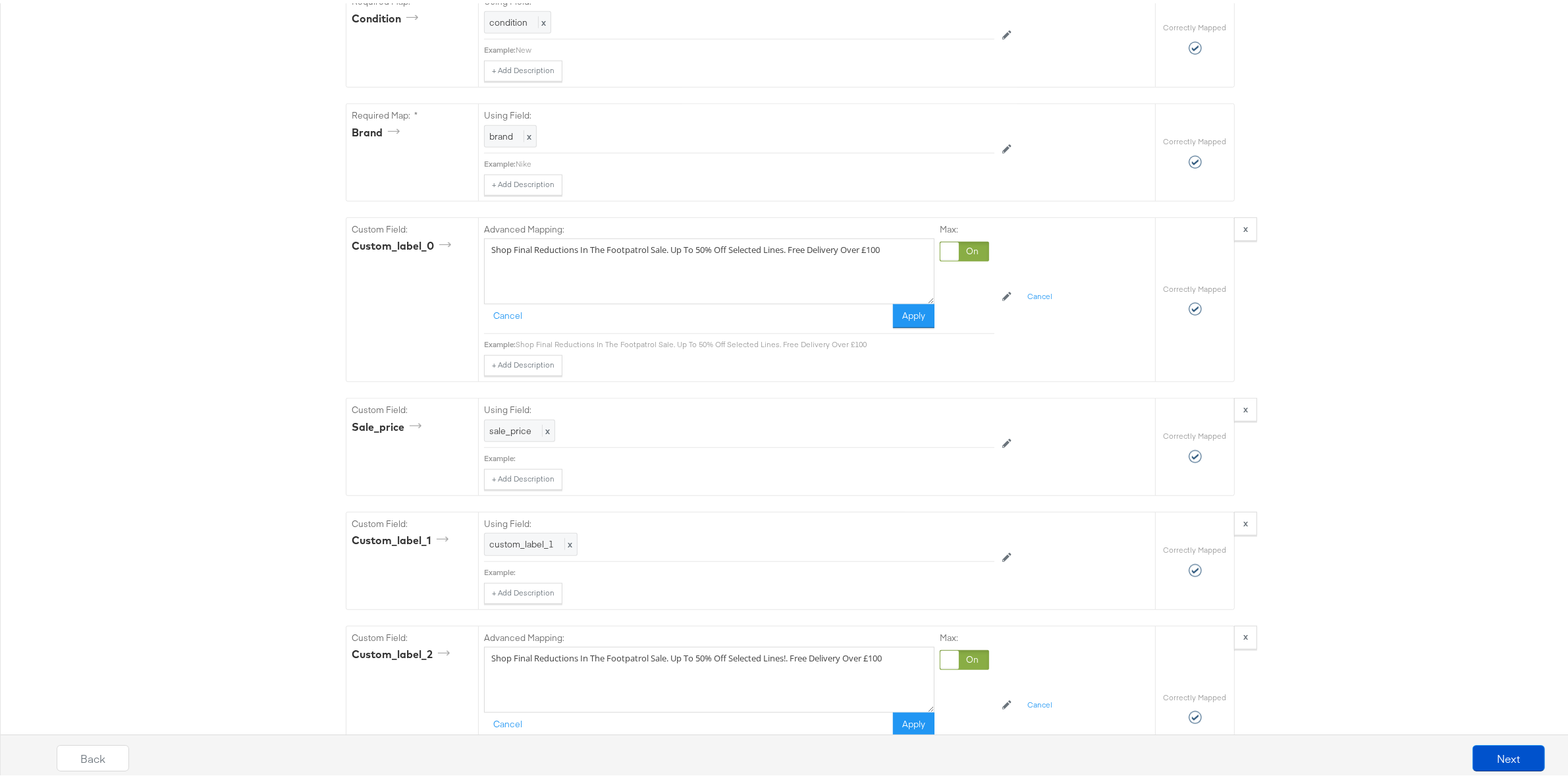 drag, startPoint x: 907, startPoint y: 689, endPoint x: 267, endPoint y: 690, distance: 640.0008 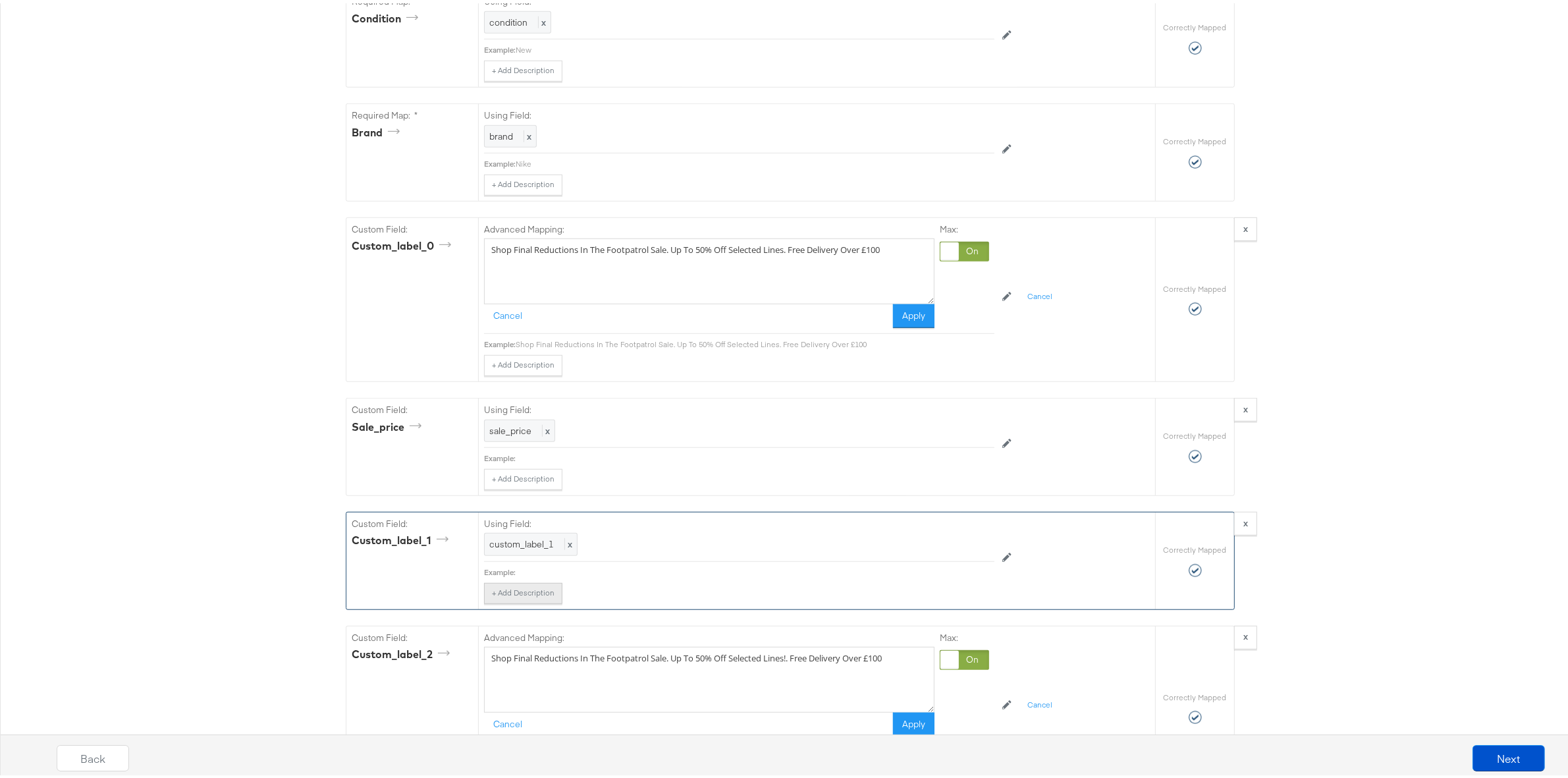 paste 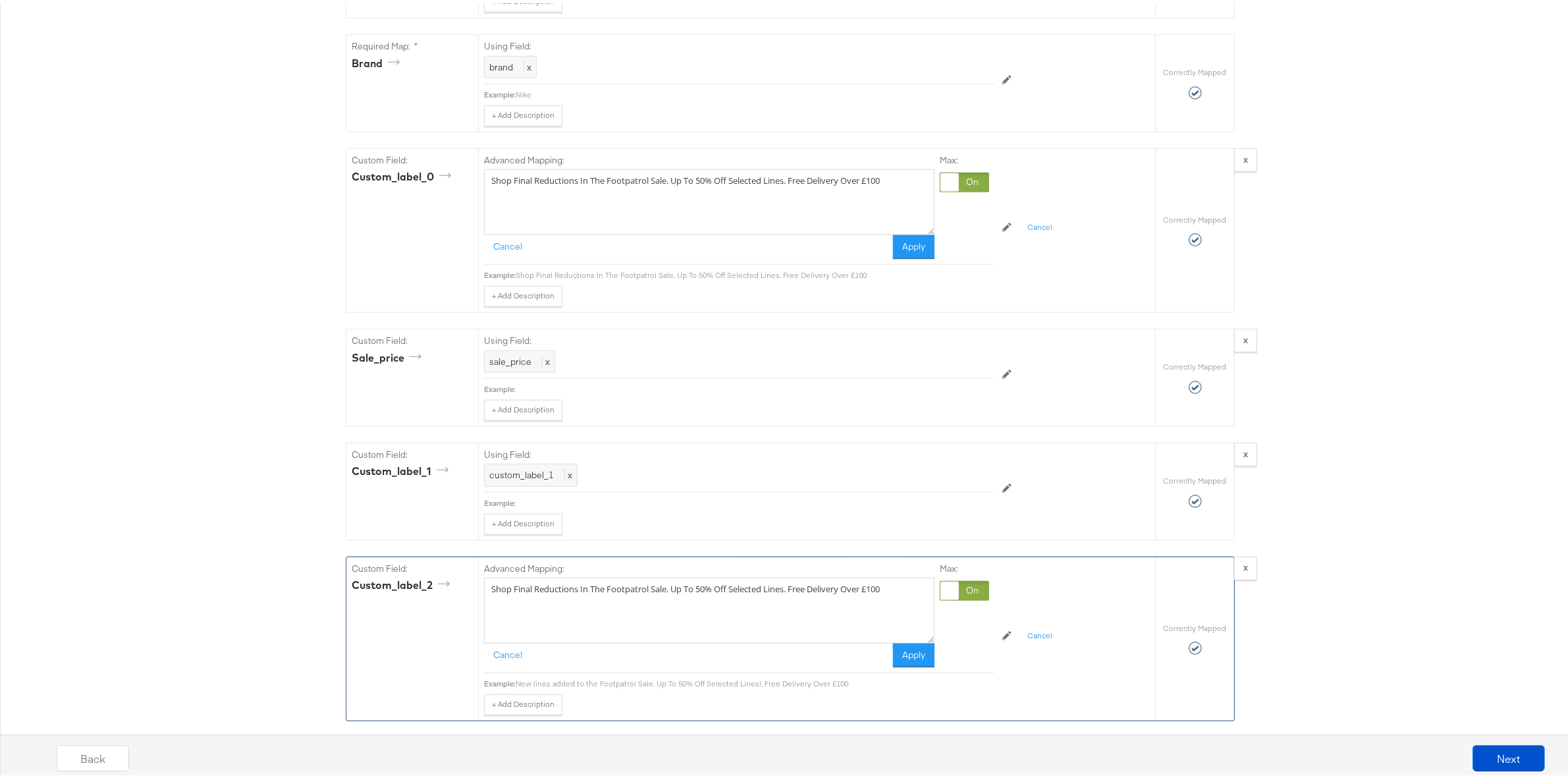 scroll, scrollTop: 1318, scrollLeft: 0, axis: vertical 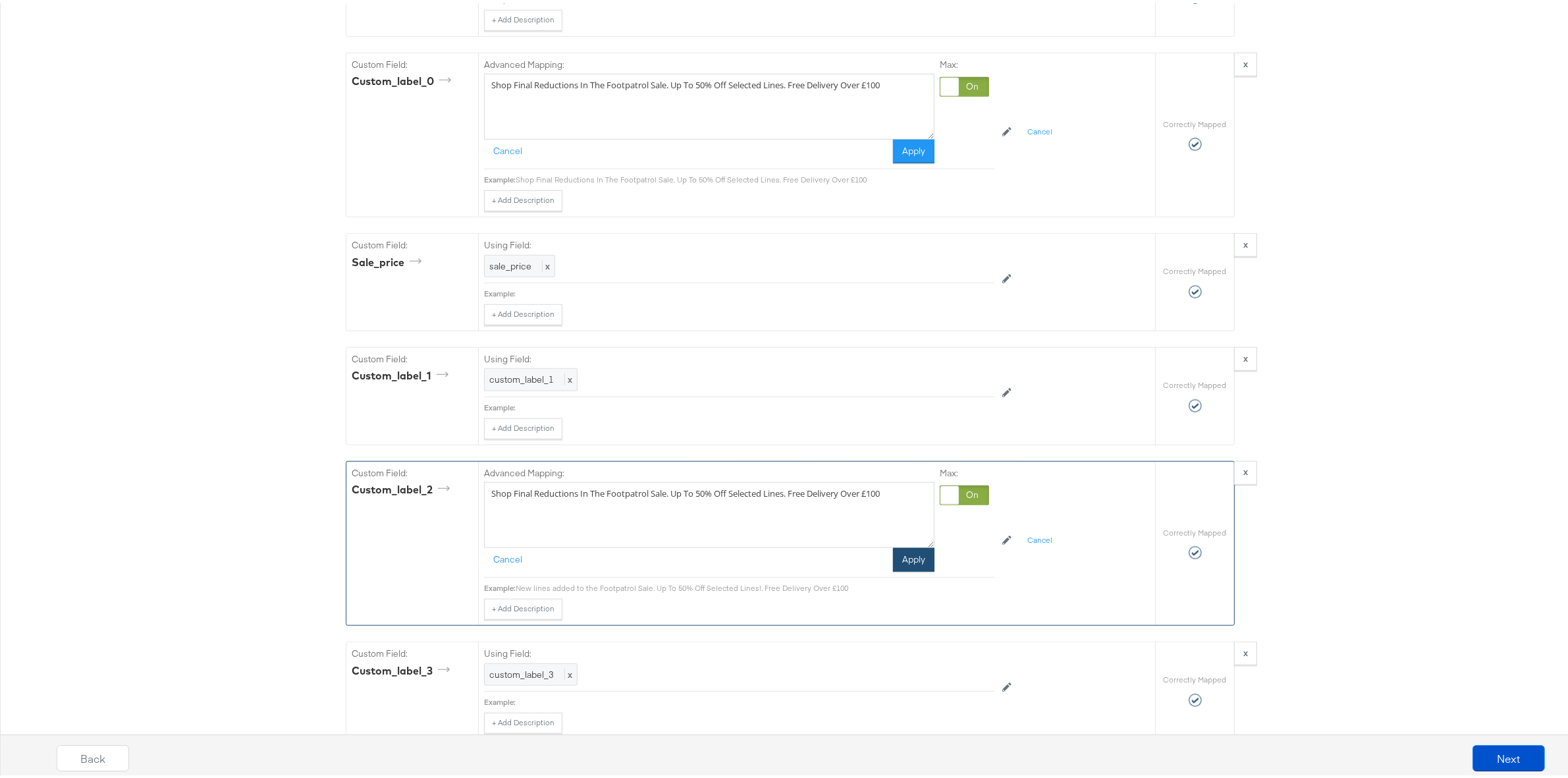 type on "Shop Final Reductions In The Footpatrol Sale. Up To 50% Off Selected Lines. Free Delivery Over £100" 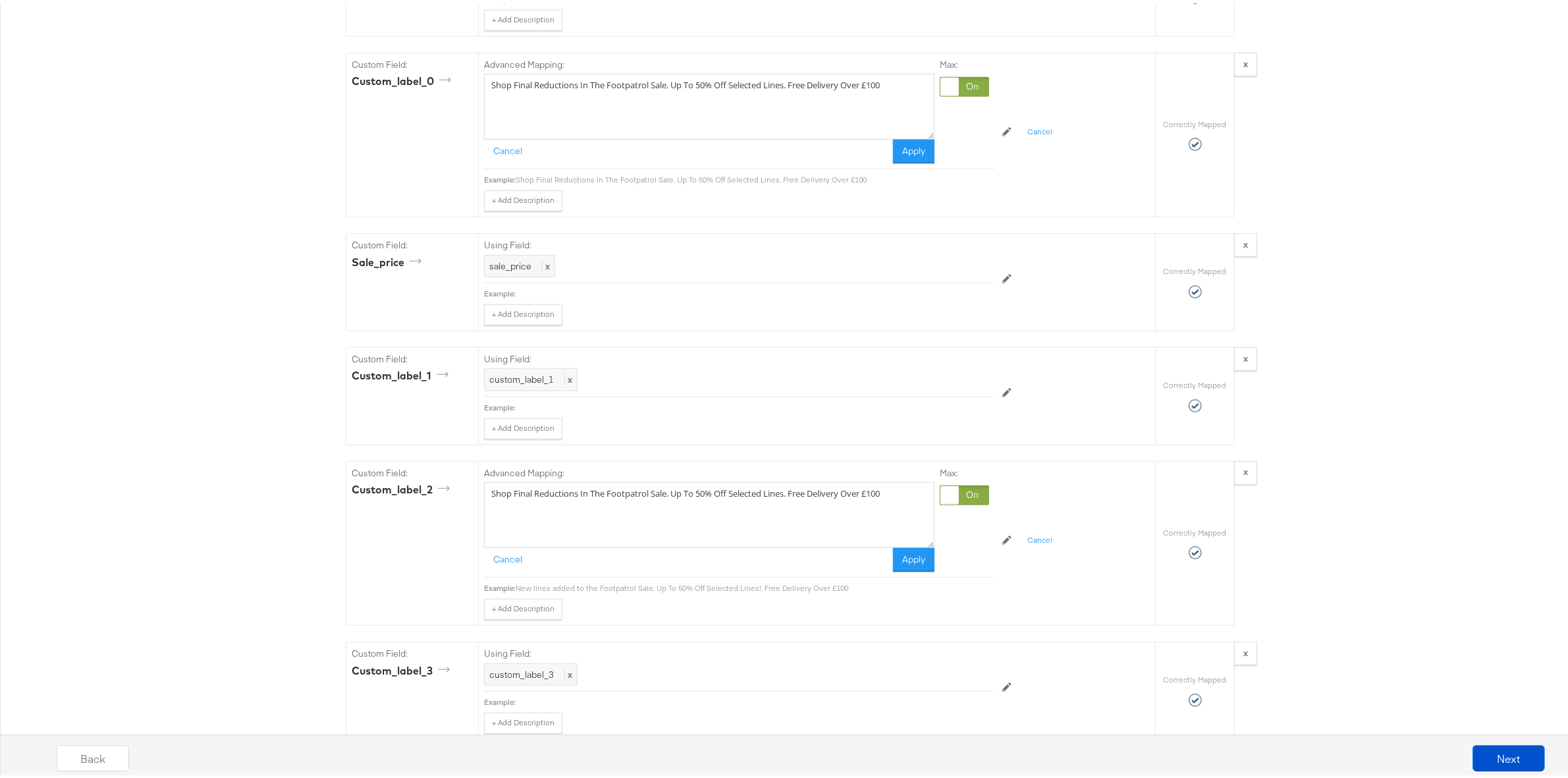 click on "Apply" at bounding box center (913, 557) 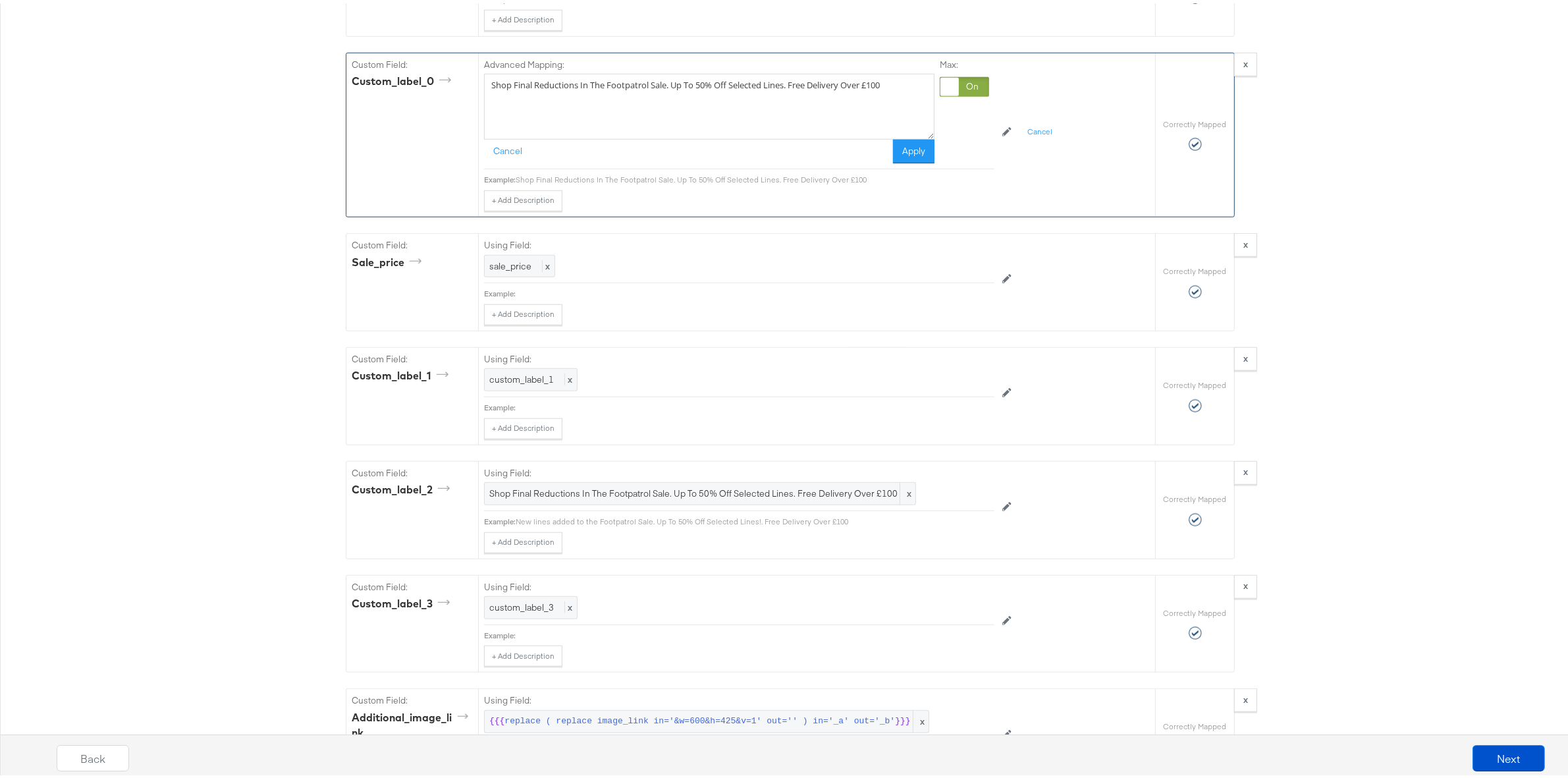 click on "Cancel Apply" at bounding box center [709, 148] 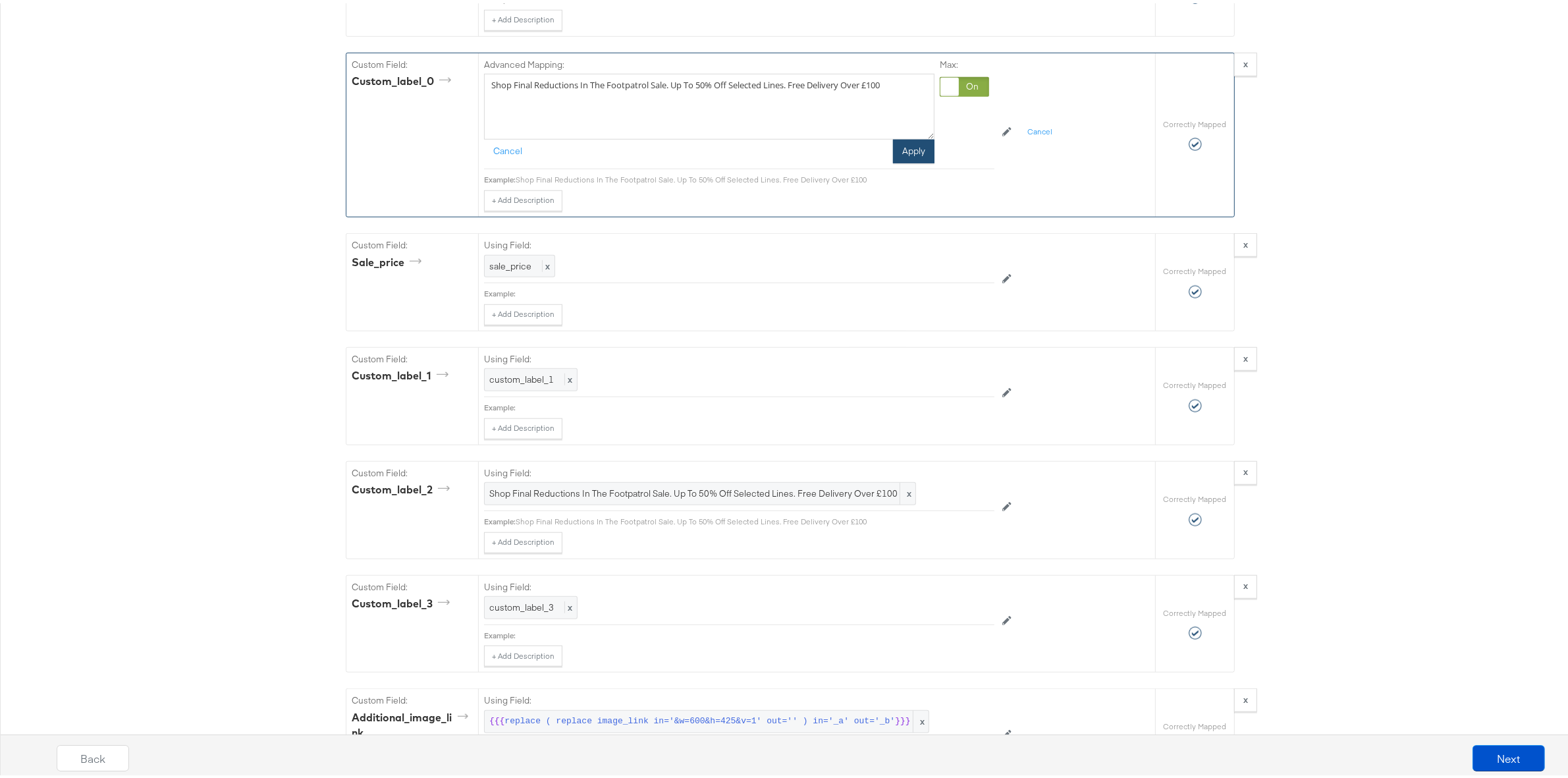 click on "Apply" at bounding box center (913, 148) 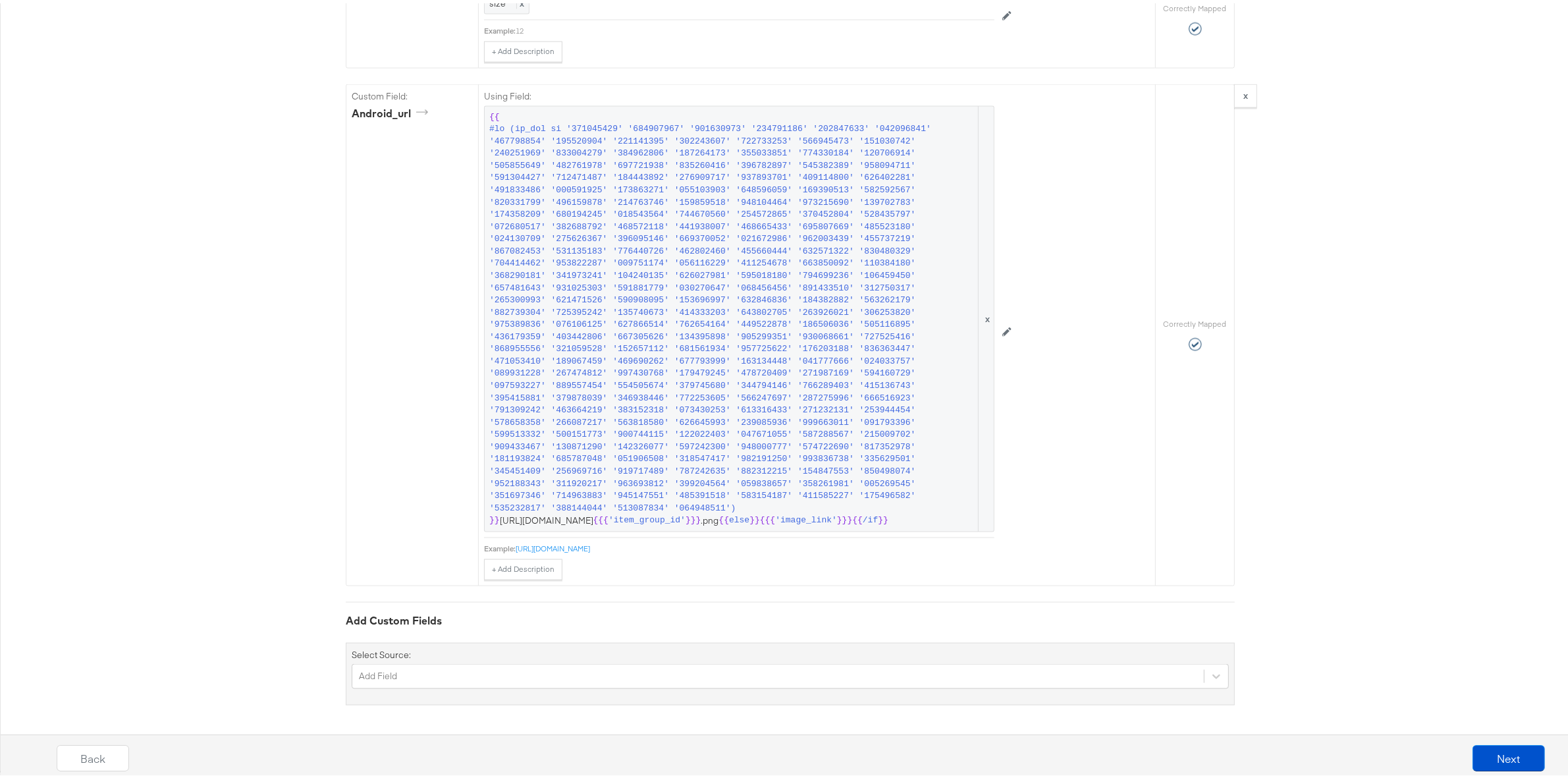 scroll, scrollTop: 2429, scrollLeft: 0, axis: vertical 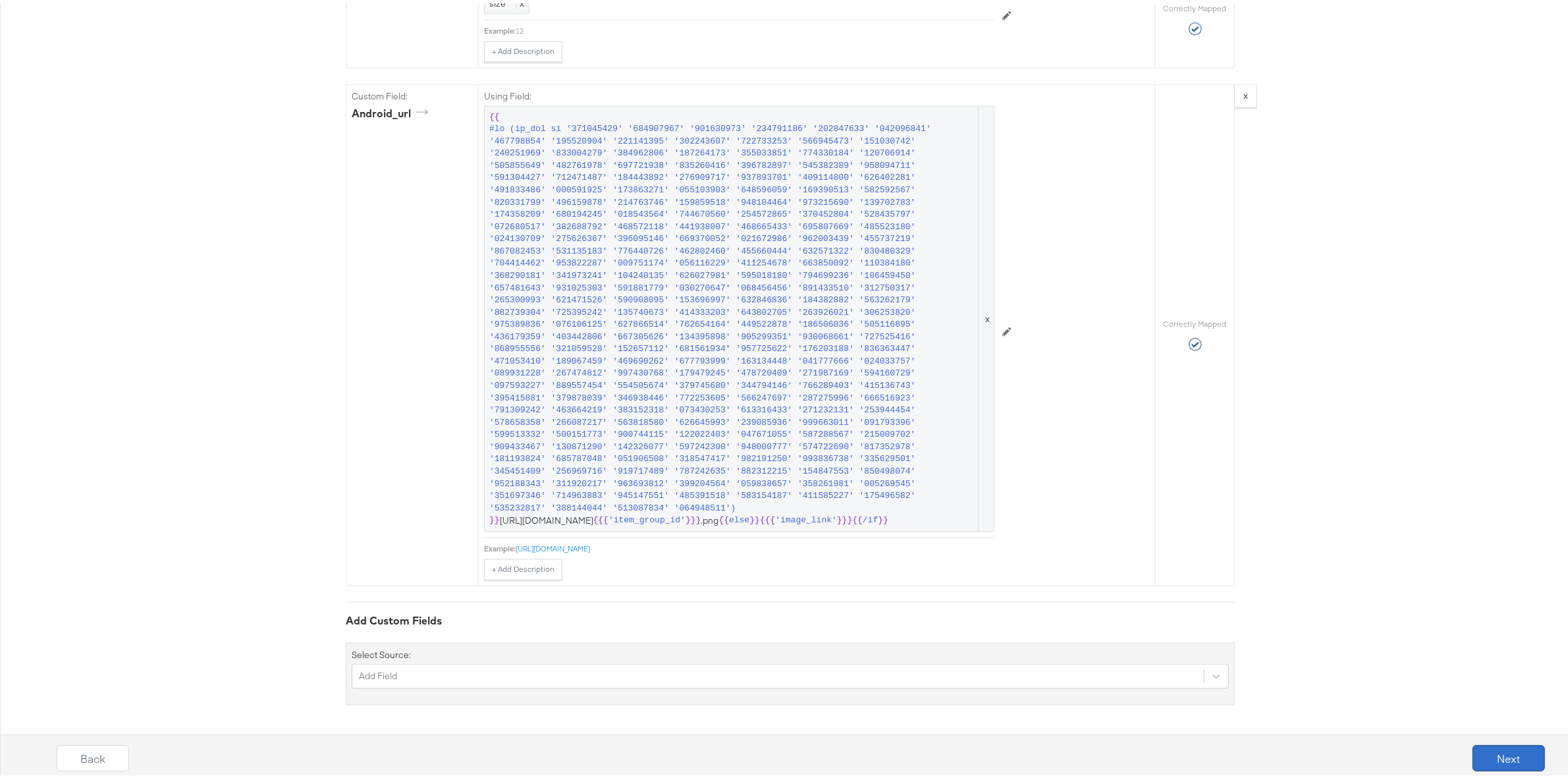 click on "Next" at bounding box center [1509, 755] 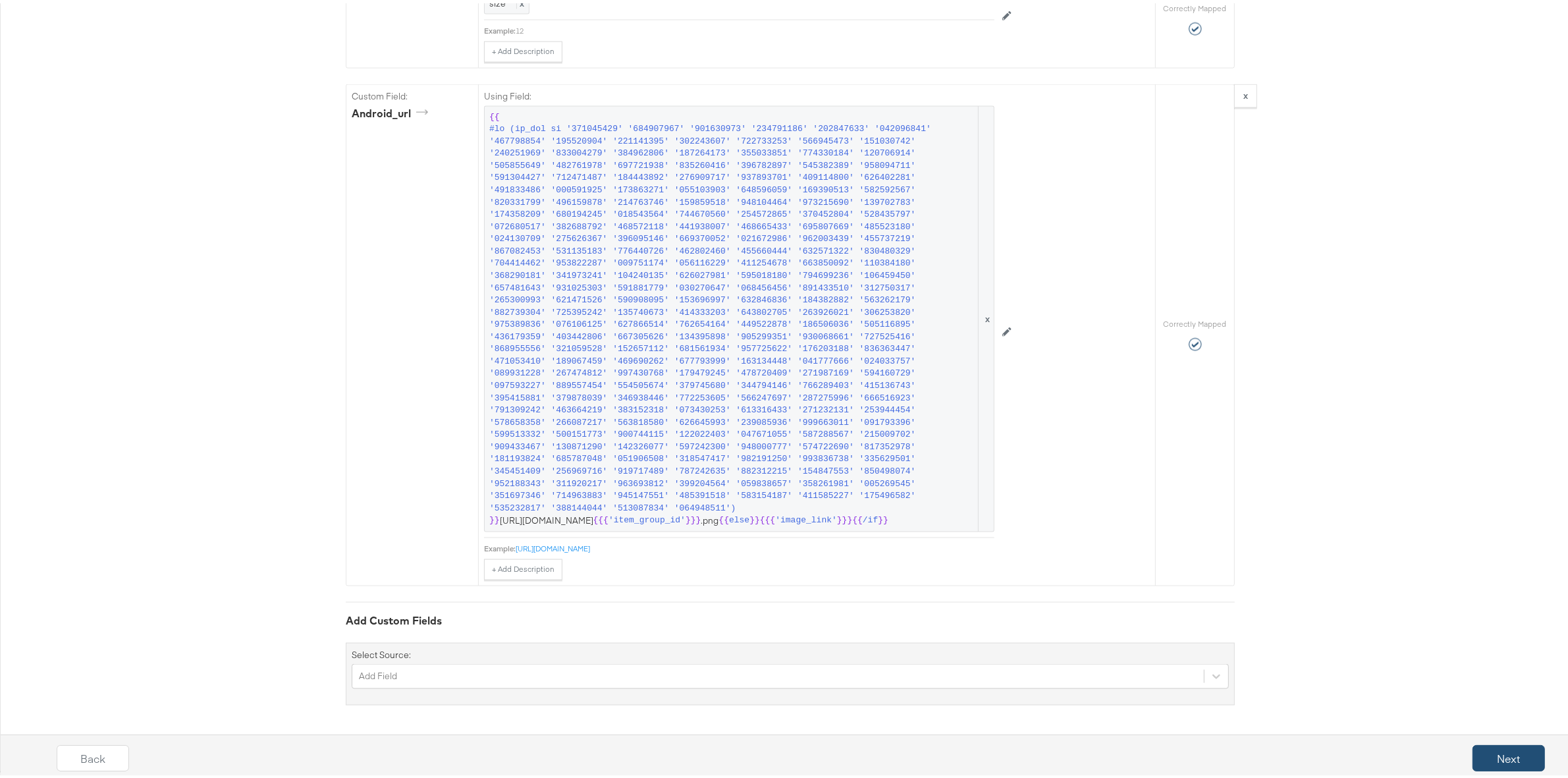 scroll, scrollTop: 0, scrollLeft: 0, axis: both 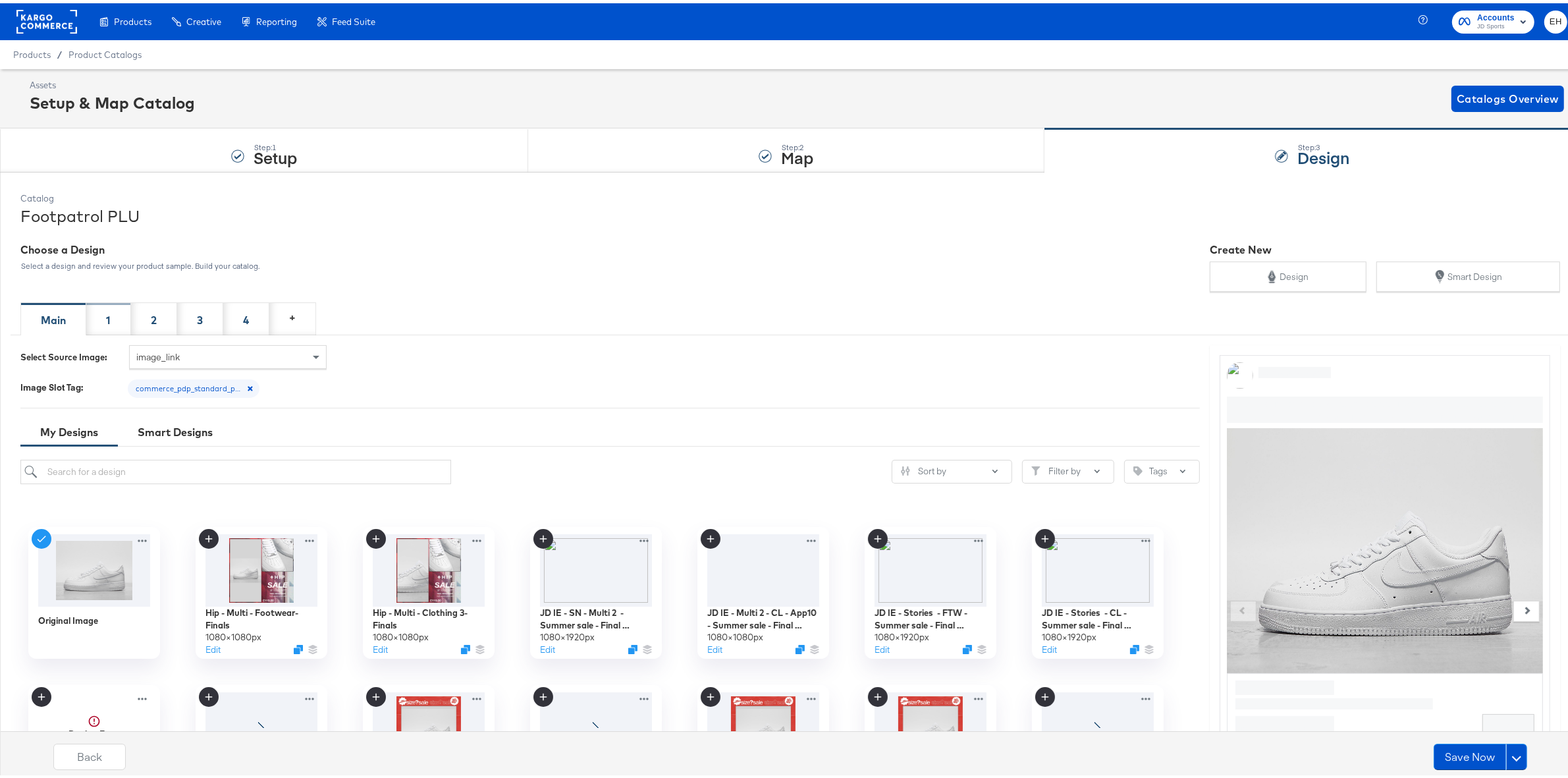 click on "1" at bounding box center [109, 316] 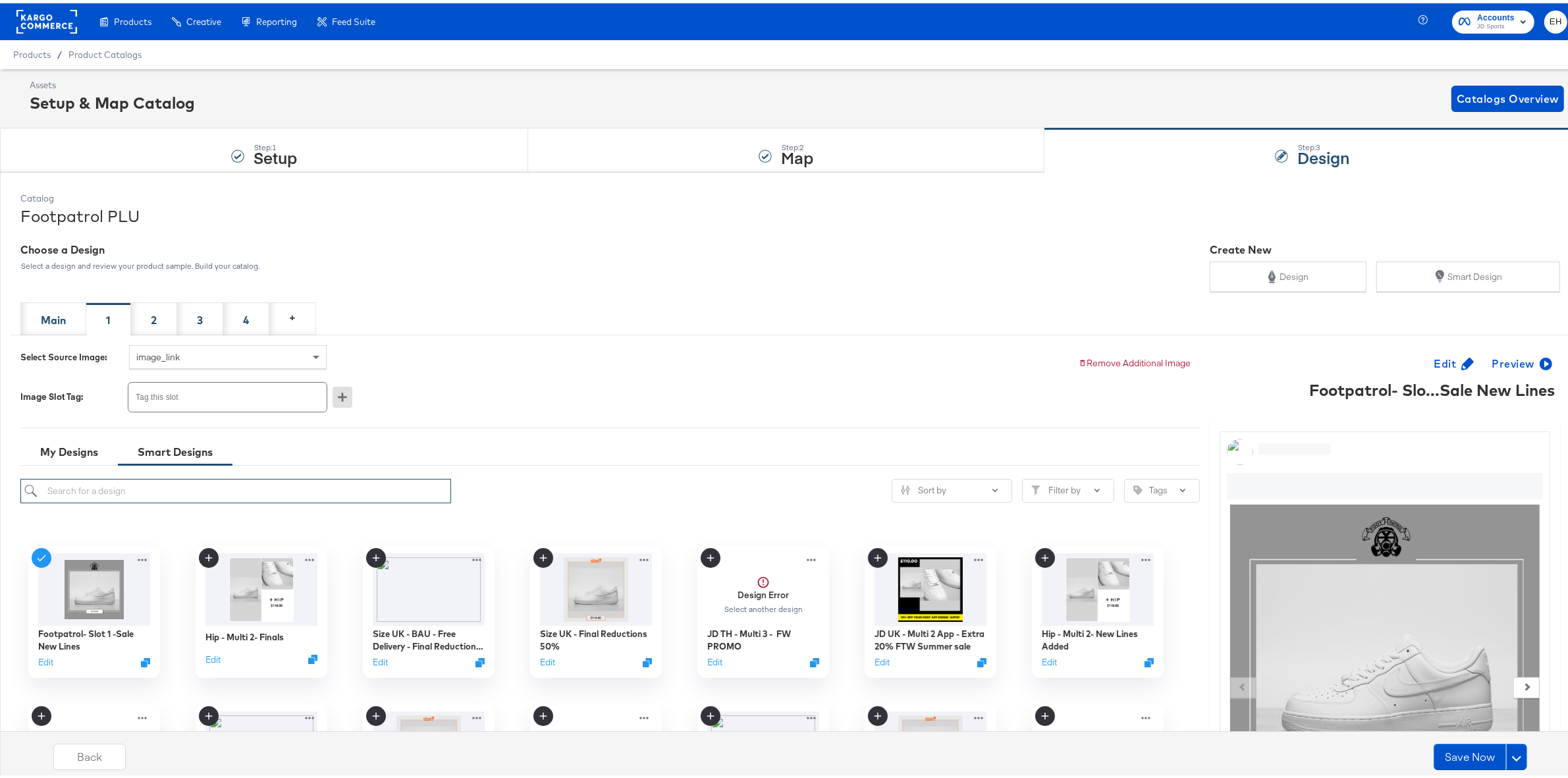 click at bounding box center (236, 487) 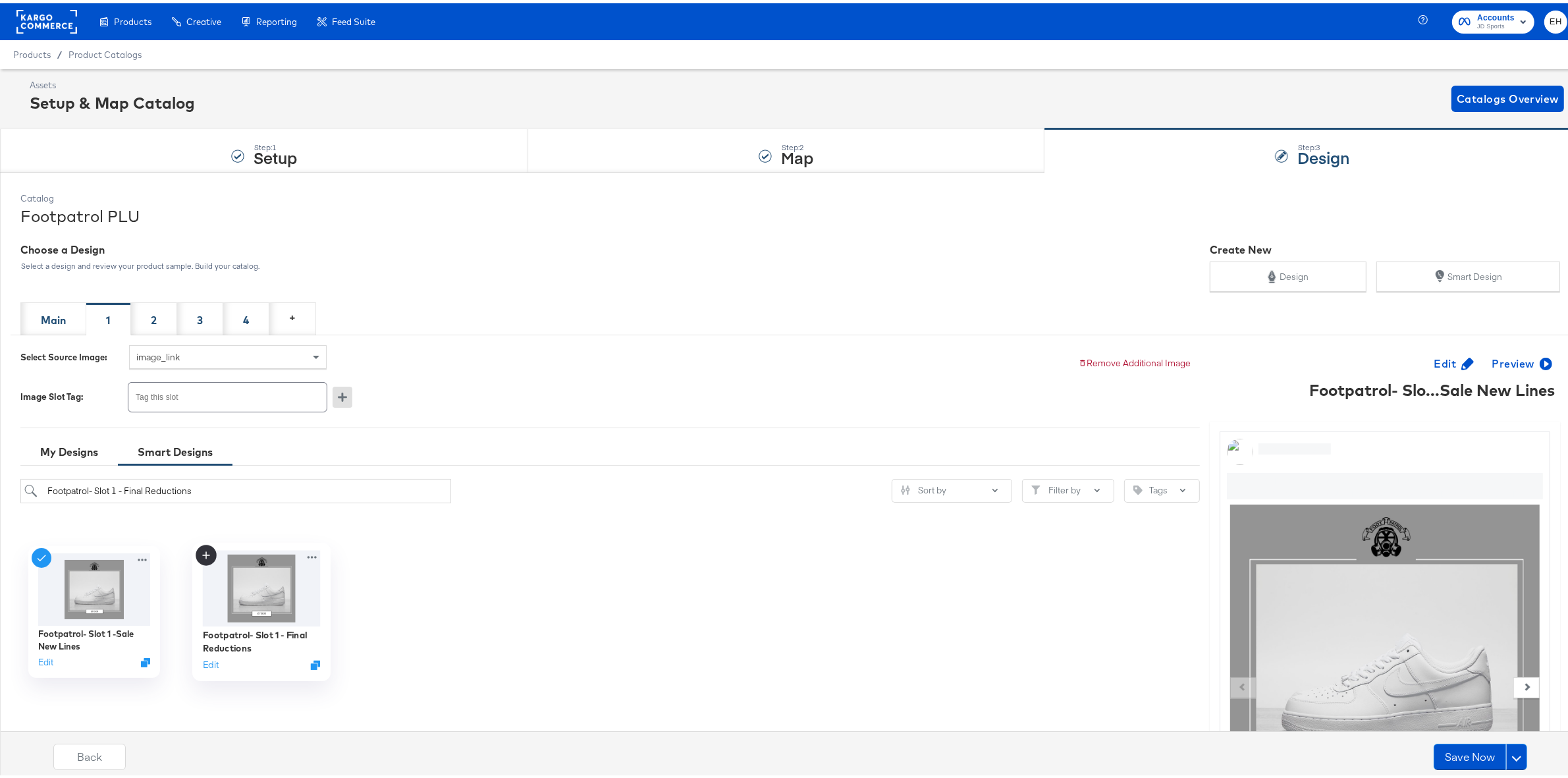 click at bounding box center (261, 586) 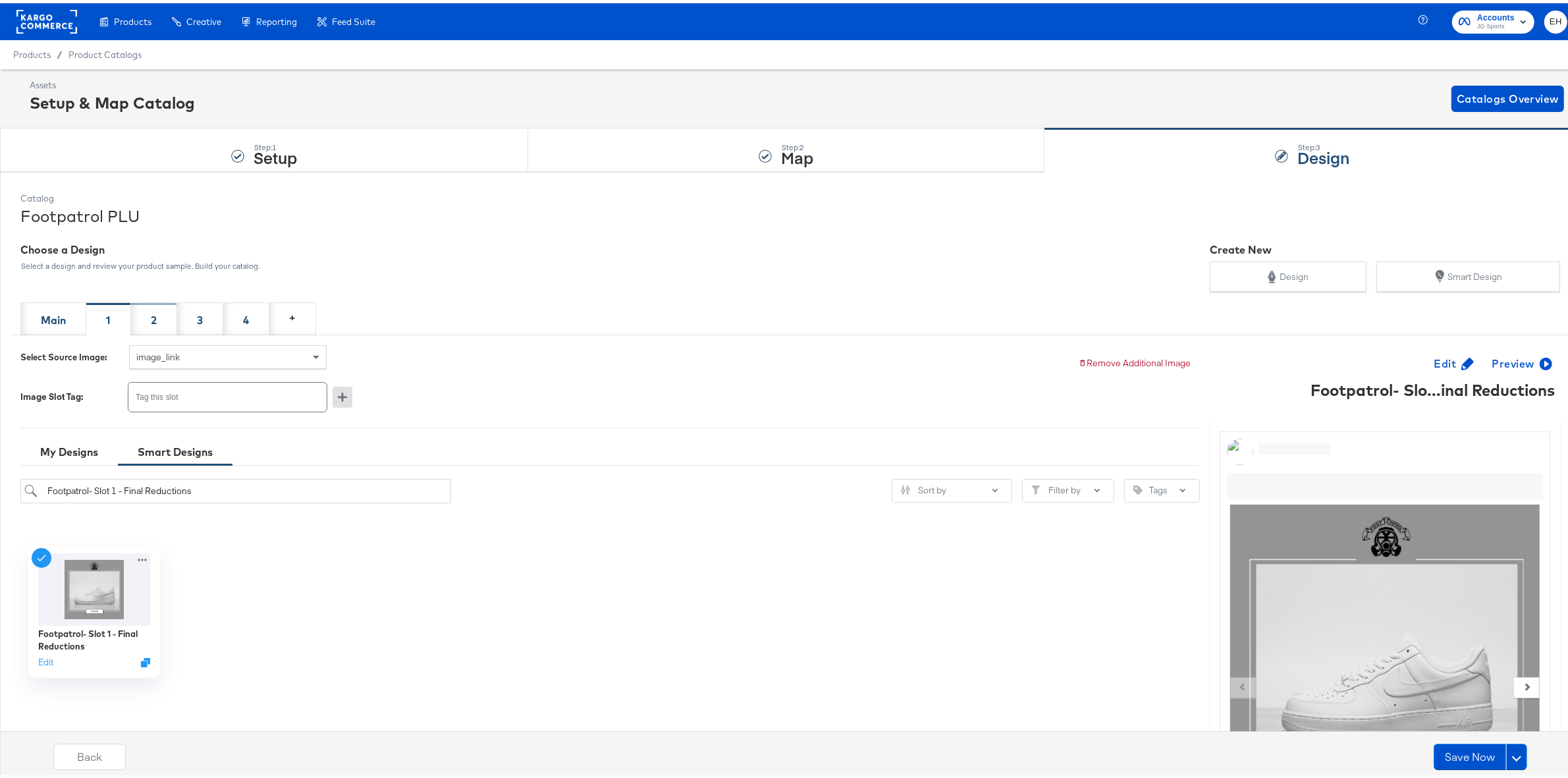 click on "2" at bounding box center (154, 316) 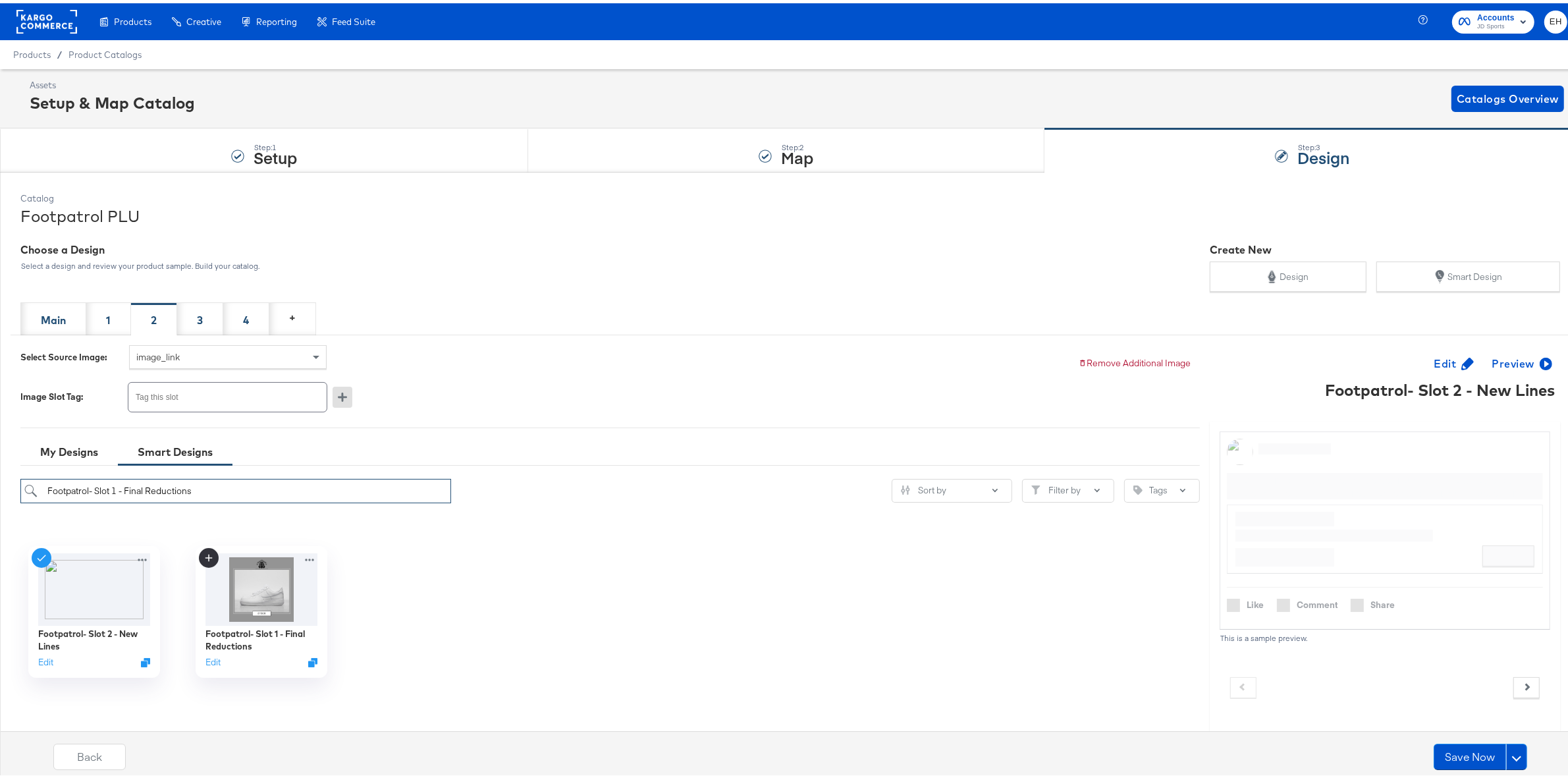 drag, startPoint x: 213, startPoint y: 486, endPoint x: 0, endPoint y: 472, distance: 213.4596 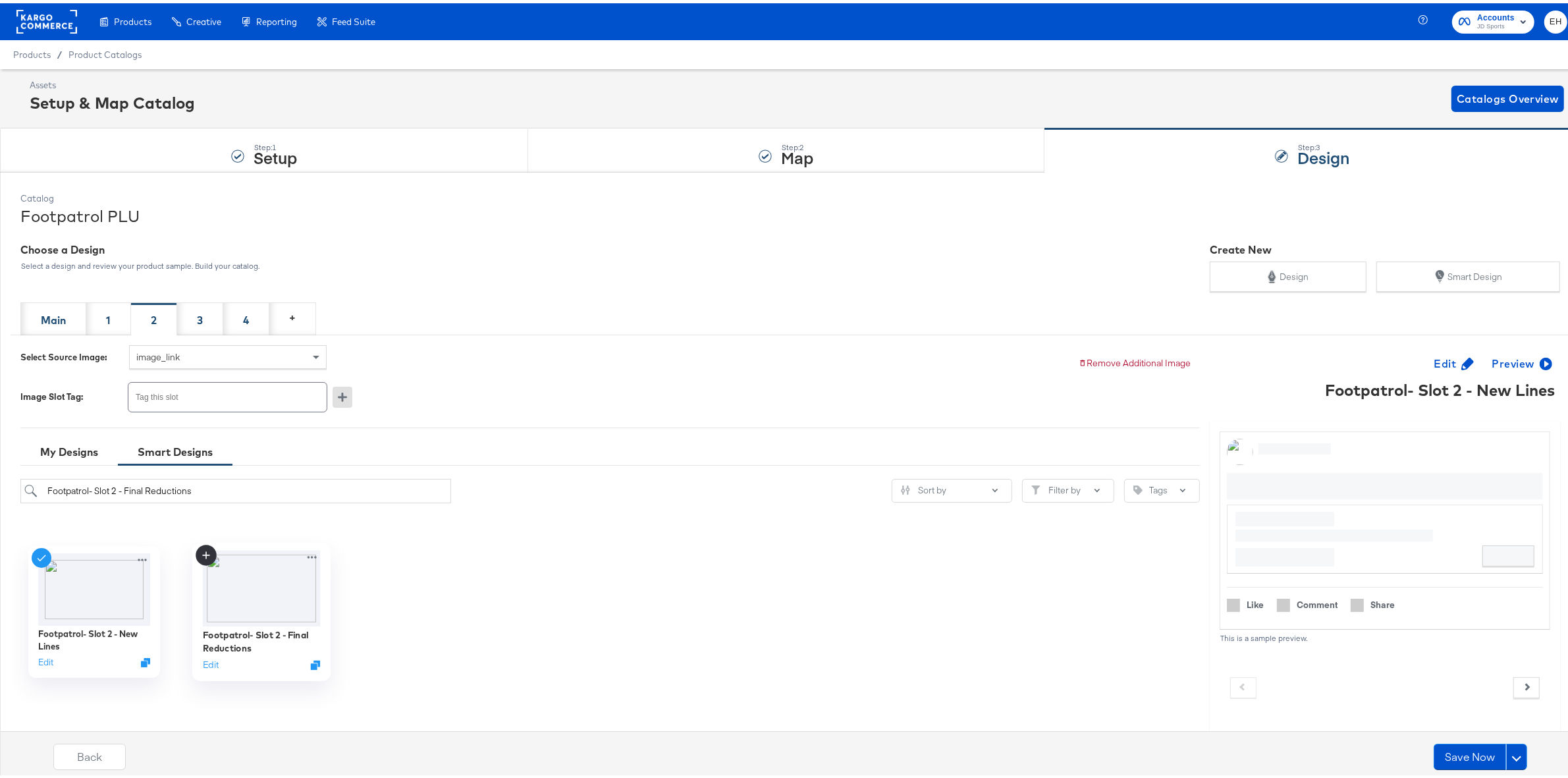 click at bounding box center (261, 586) 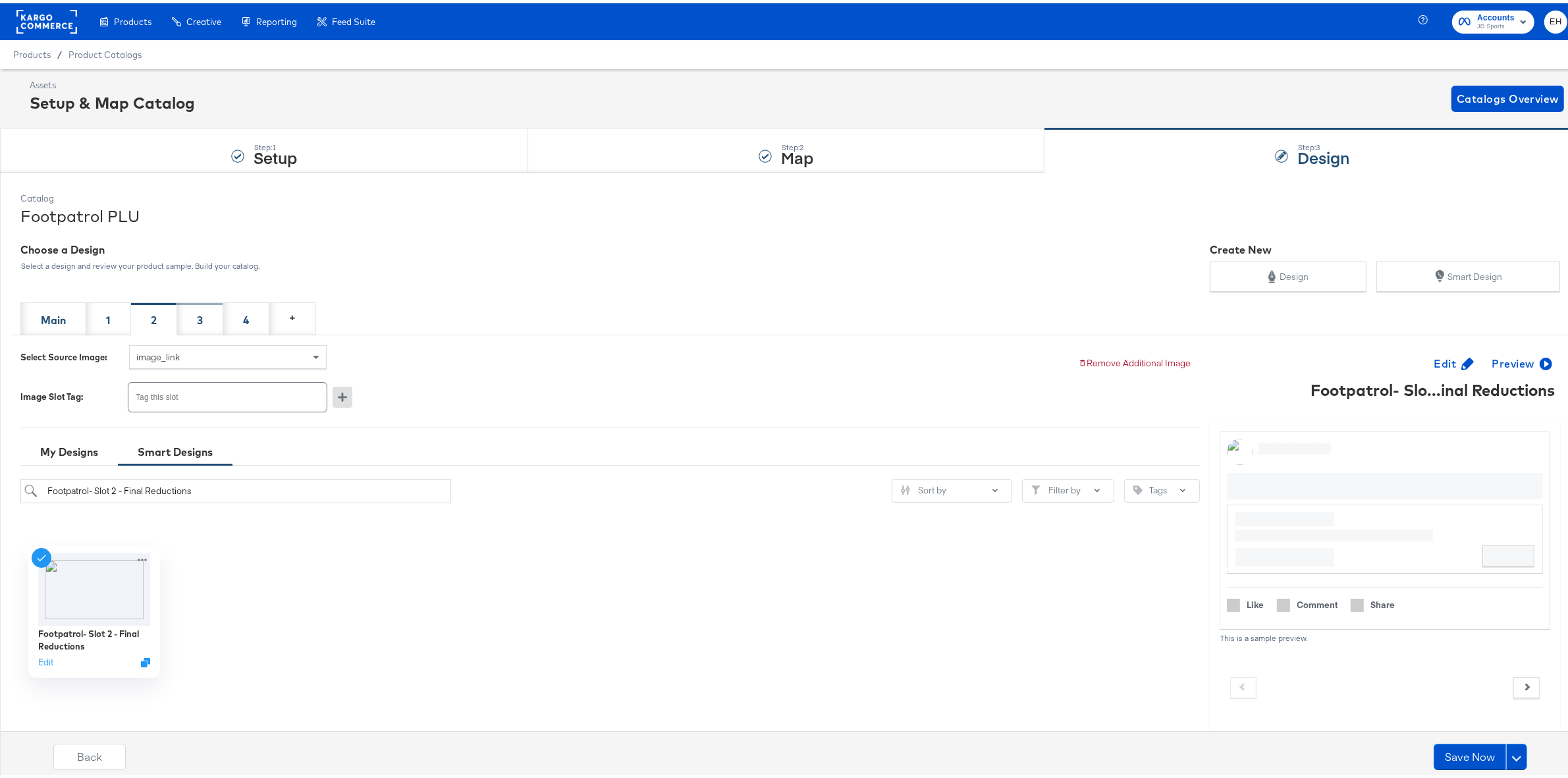 click on "3" at bounding box center (200, 316) 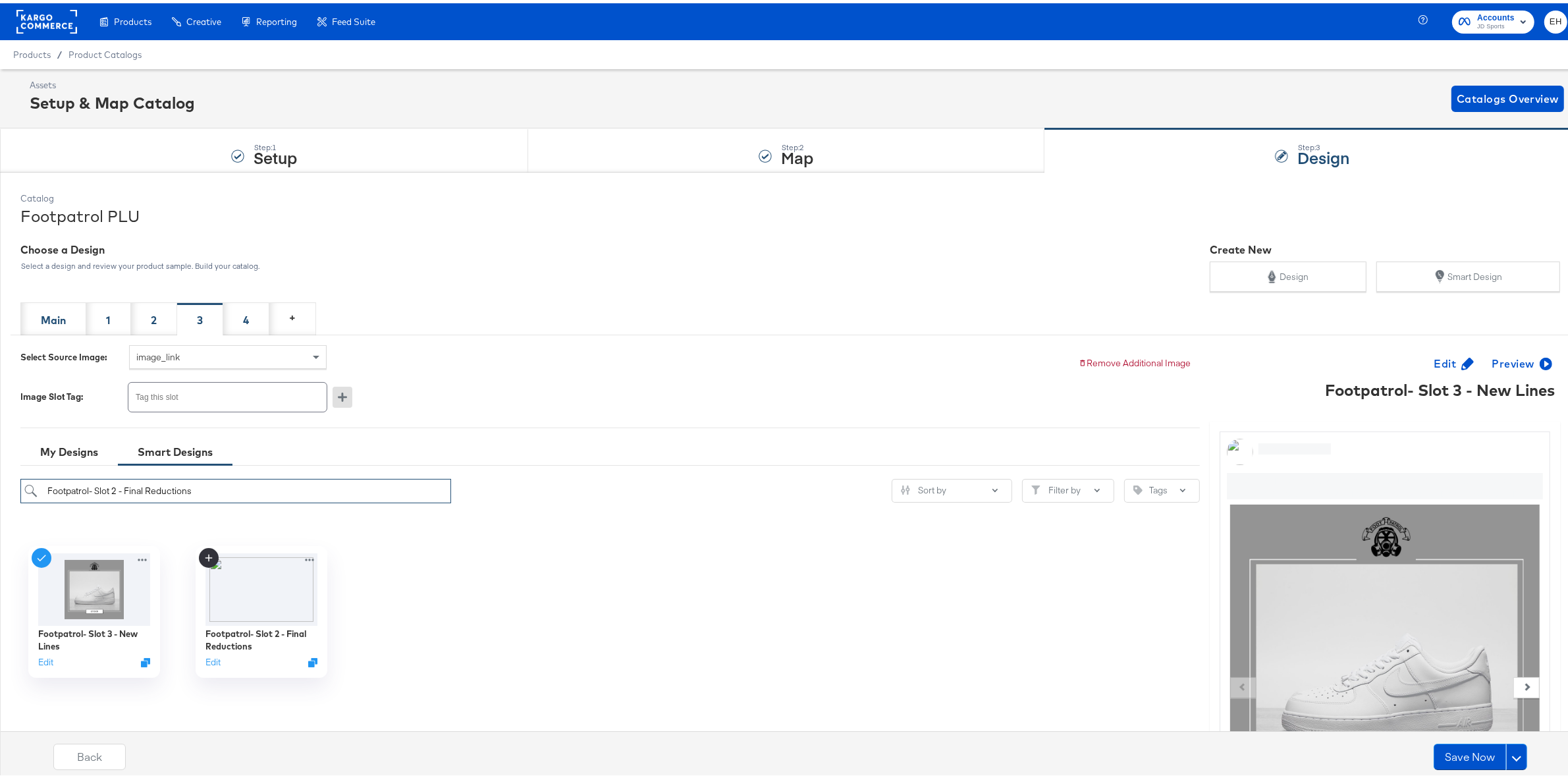 drag, startPoint x: 263, startPoint y: 491, endPoint x: 0, endPoint y: 481, distance: 263.19005 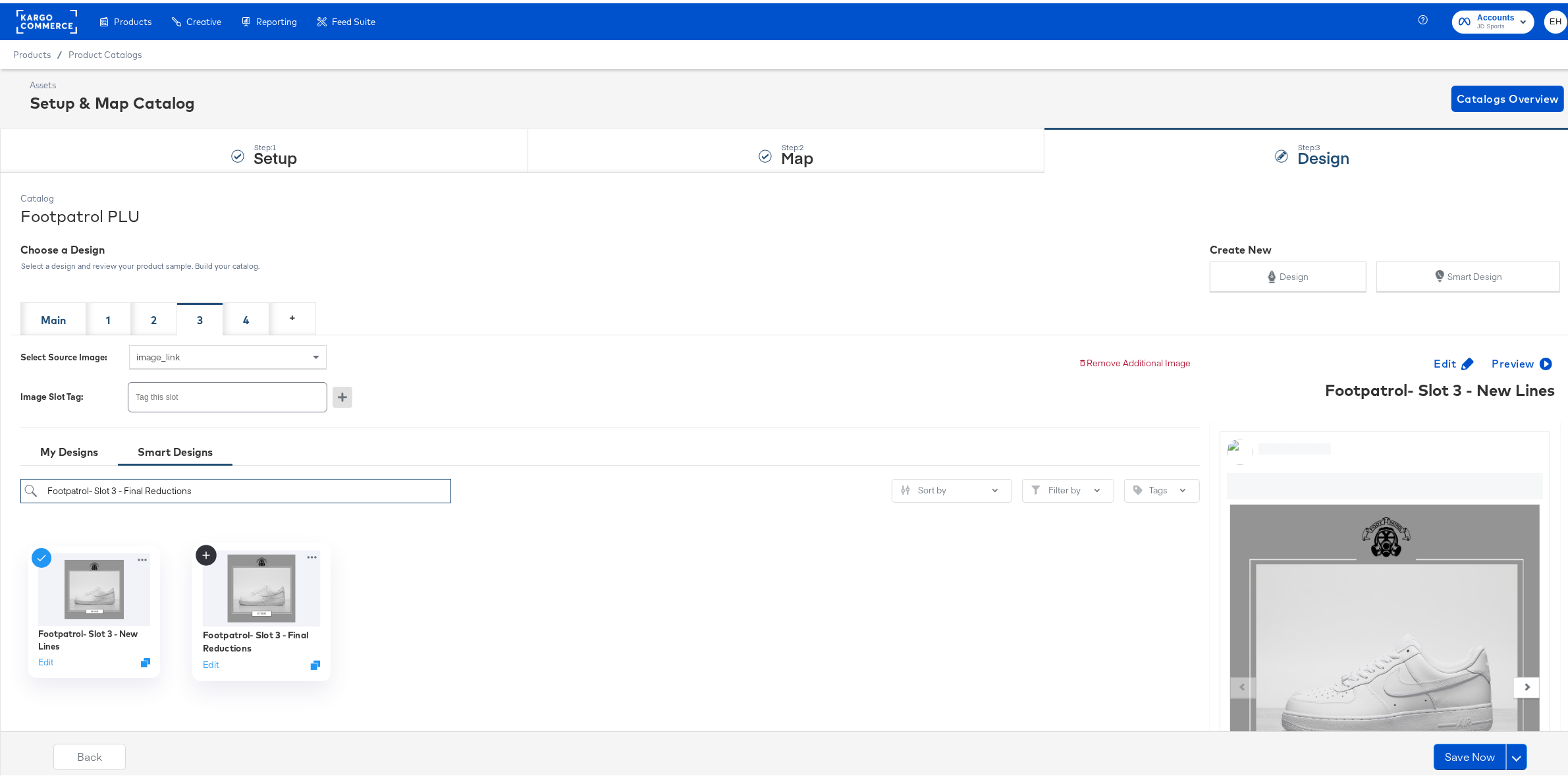 type on "Footpatrol- Slot 3 - Final Reductions" 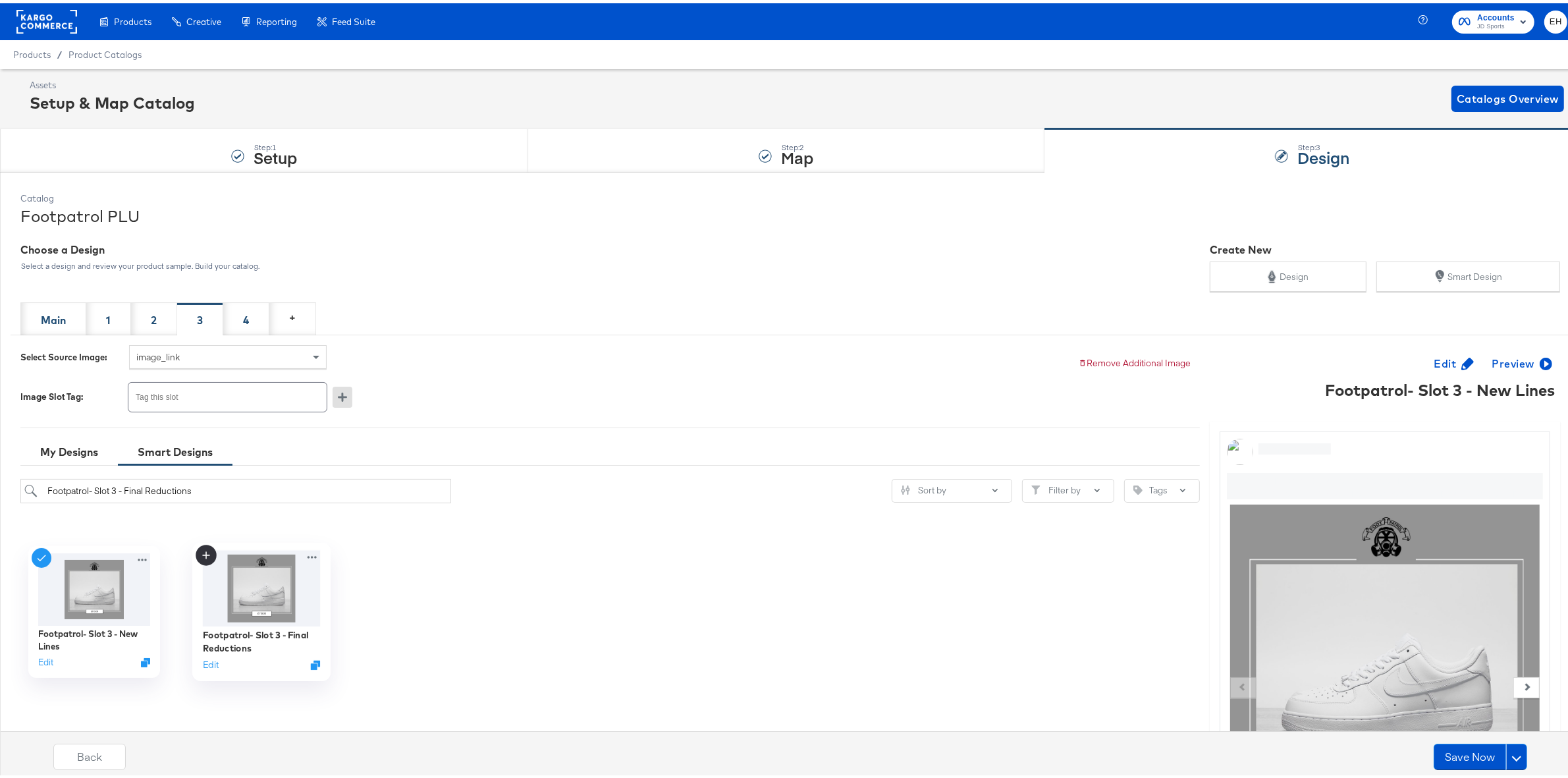 click at bounding box center [261, 586] 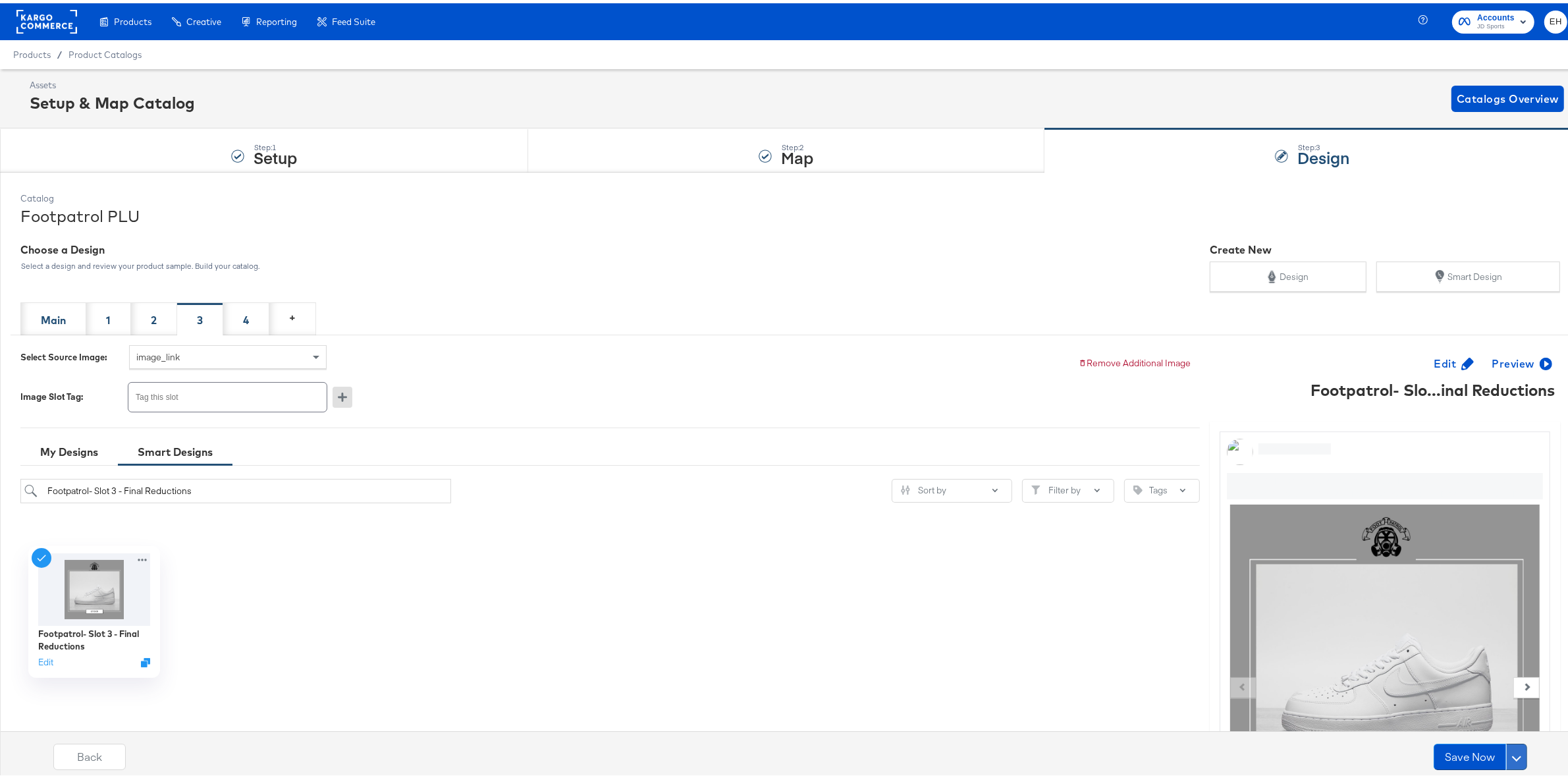 click at bounding box center (1517, 754) 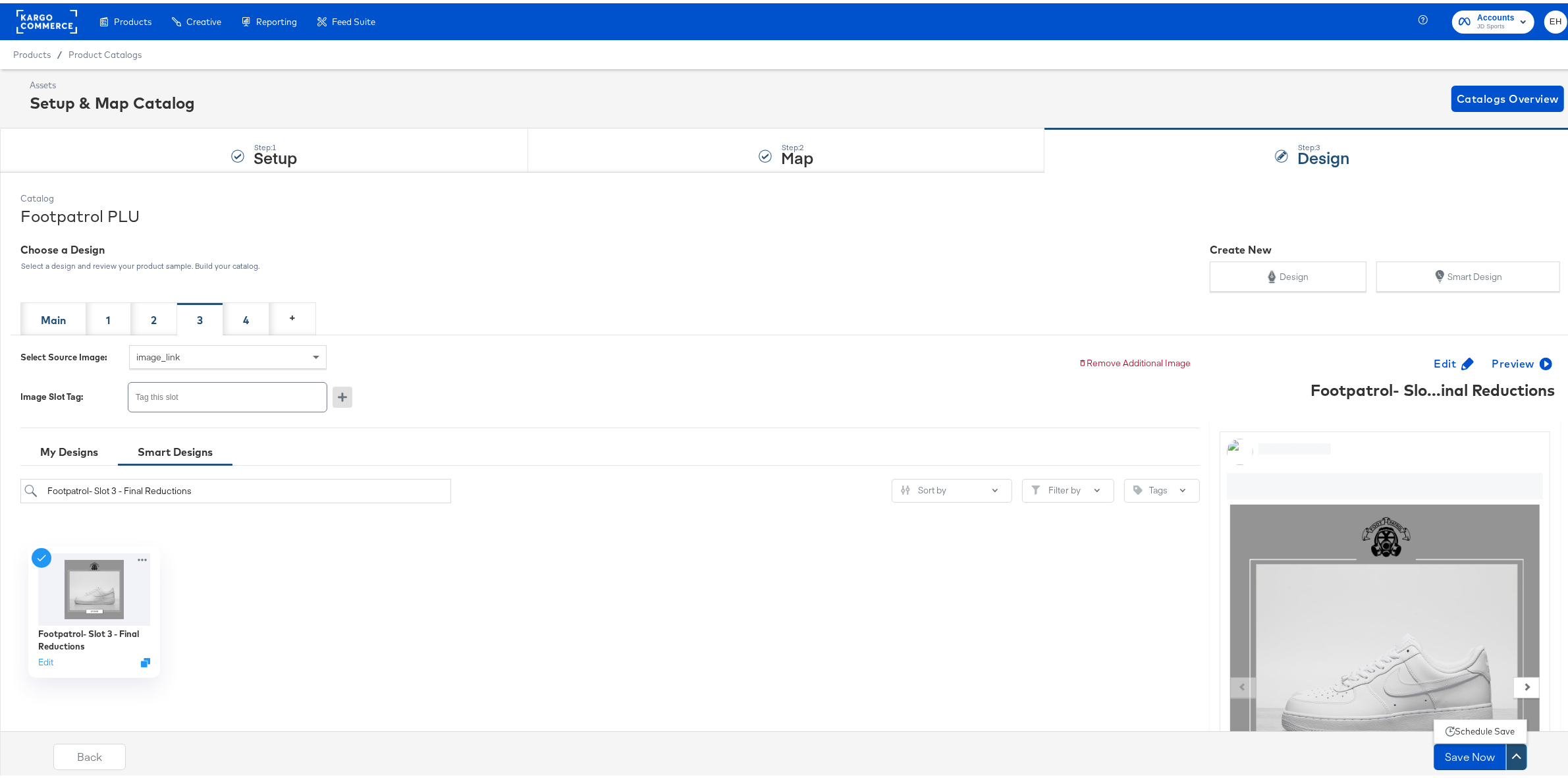 click on "Choose a Design Select a design and review your product sample. Build your catalog. Create New Design Smart Design Main 1 2 3 4 + Select Source Image: image_link Image Slot Tag: Tag this slot Remove Additional Image My Designs Smart Designs Footpatrol- Slot 3 - Final Reductions Sort by Filter by Tags Footpatrol- Slot 3 - Final Reductions Edit Edit Preview Footpatrol- Slo...inal Reductions Company Name Lorem ipsum dolor sit amet consectetur adipisicing elit. Reiciendis repellendus nesciunt fugiat iure sit expedita quibusdam praesentium Heading News Feed Link Description https://www.example.com/ Shop Now Like Comment Share This is a sample preview." at bounding box center [790, 611] 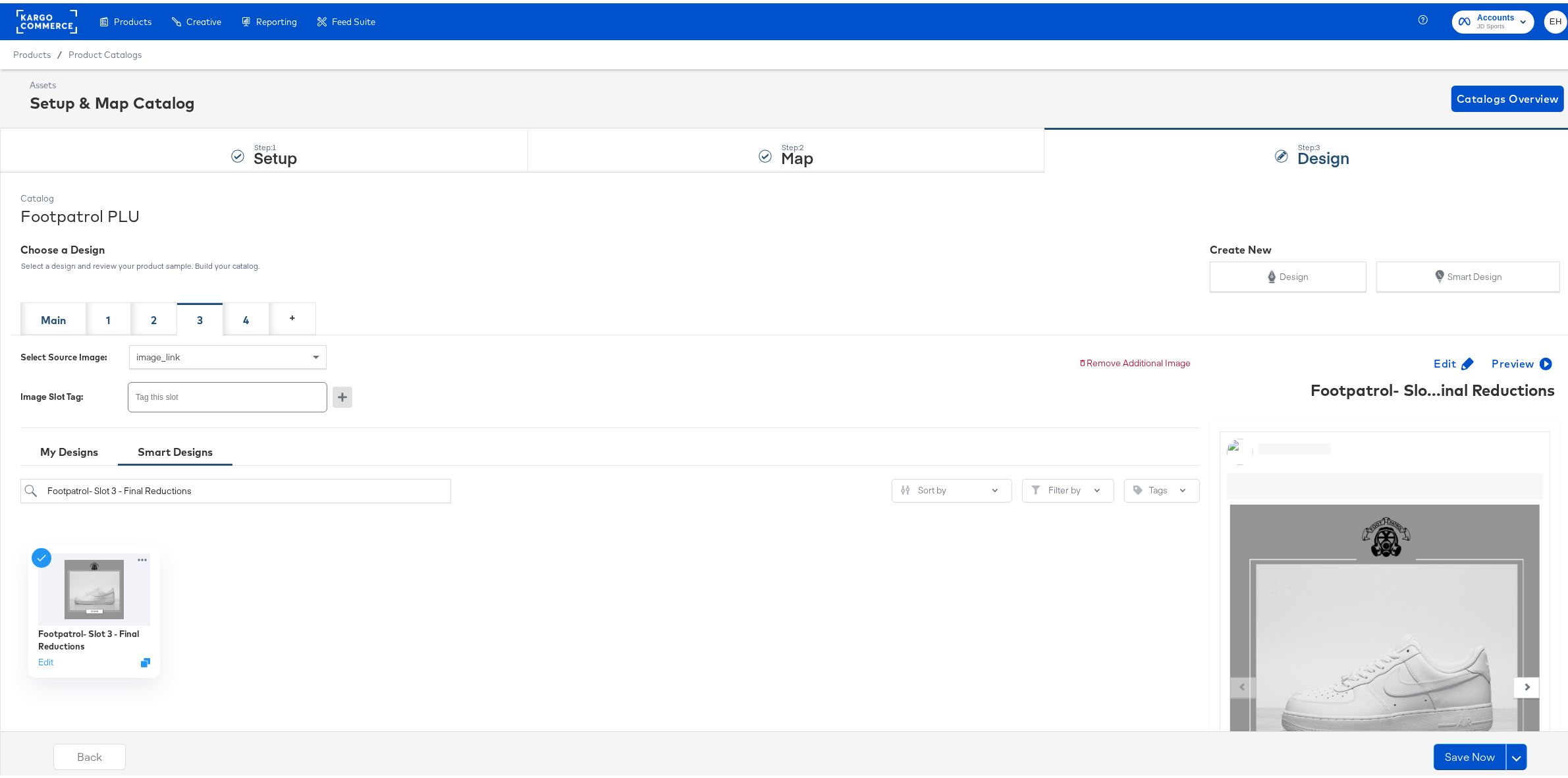 click on "Preview" at bounding box center (1521, 360) 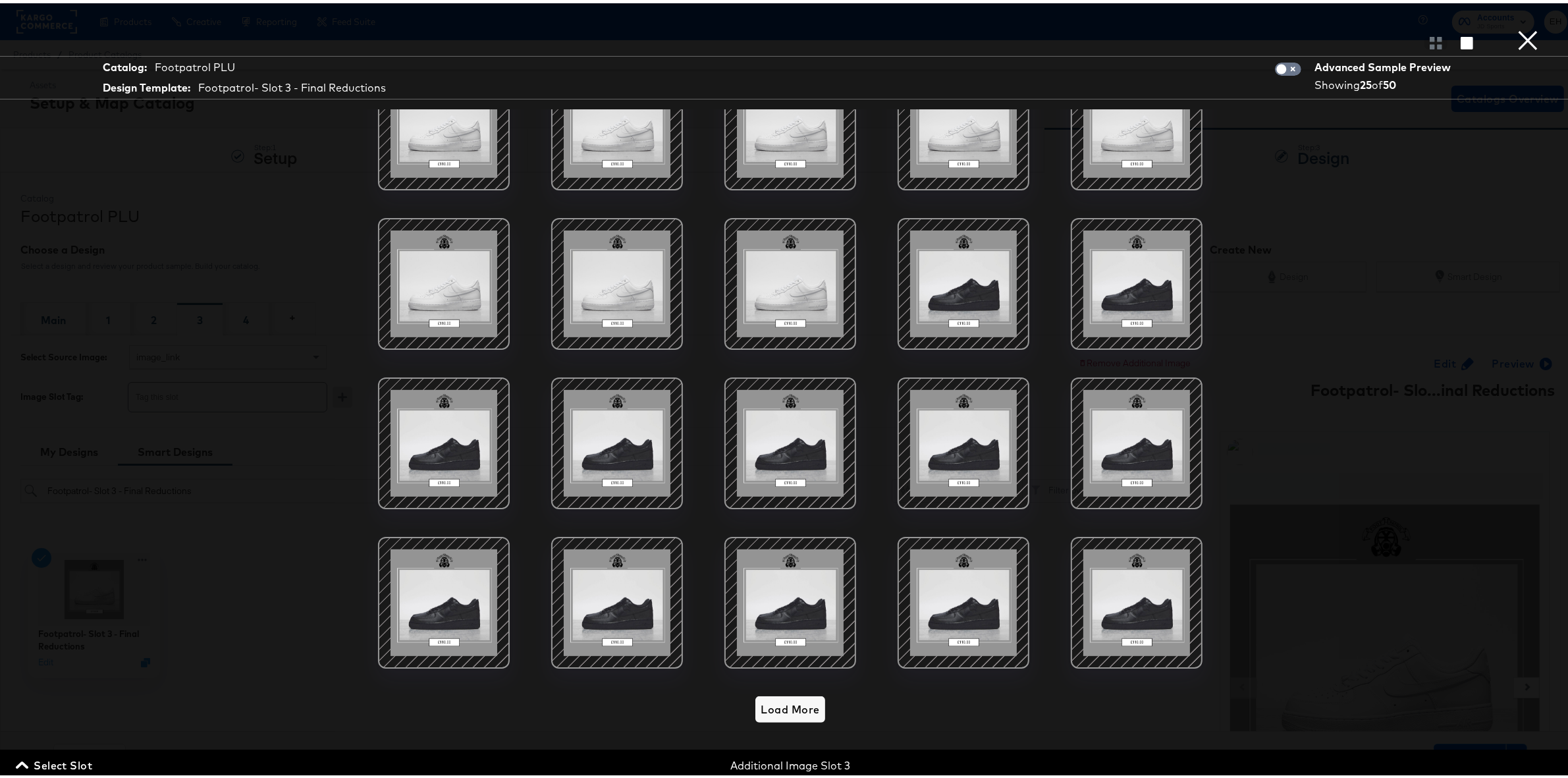 scroll, scrollTop: 222, scrollLeft: 0, axis: vertical 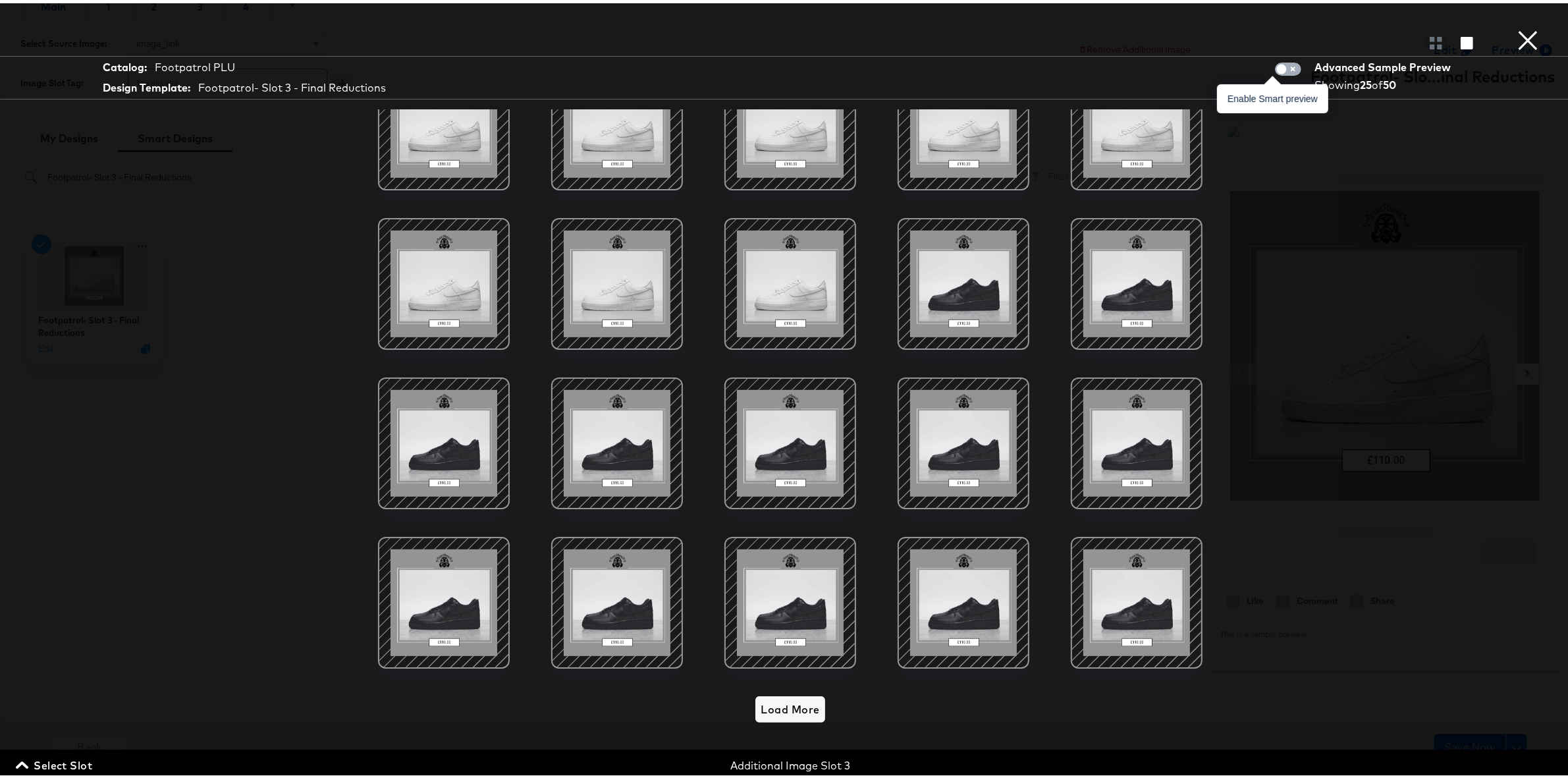 click at bounding box center (1282, 69) 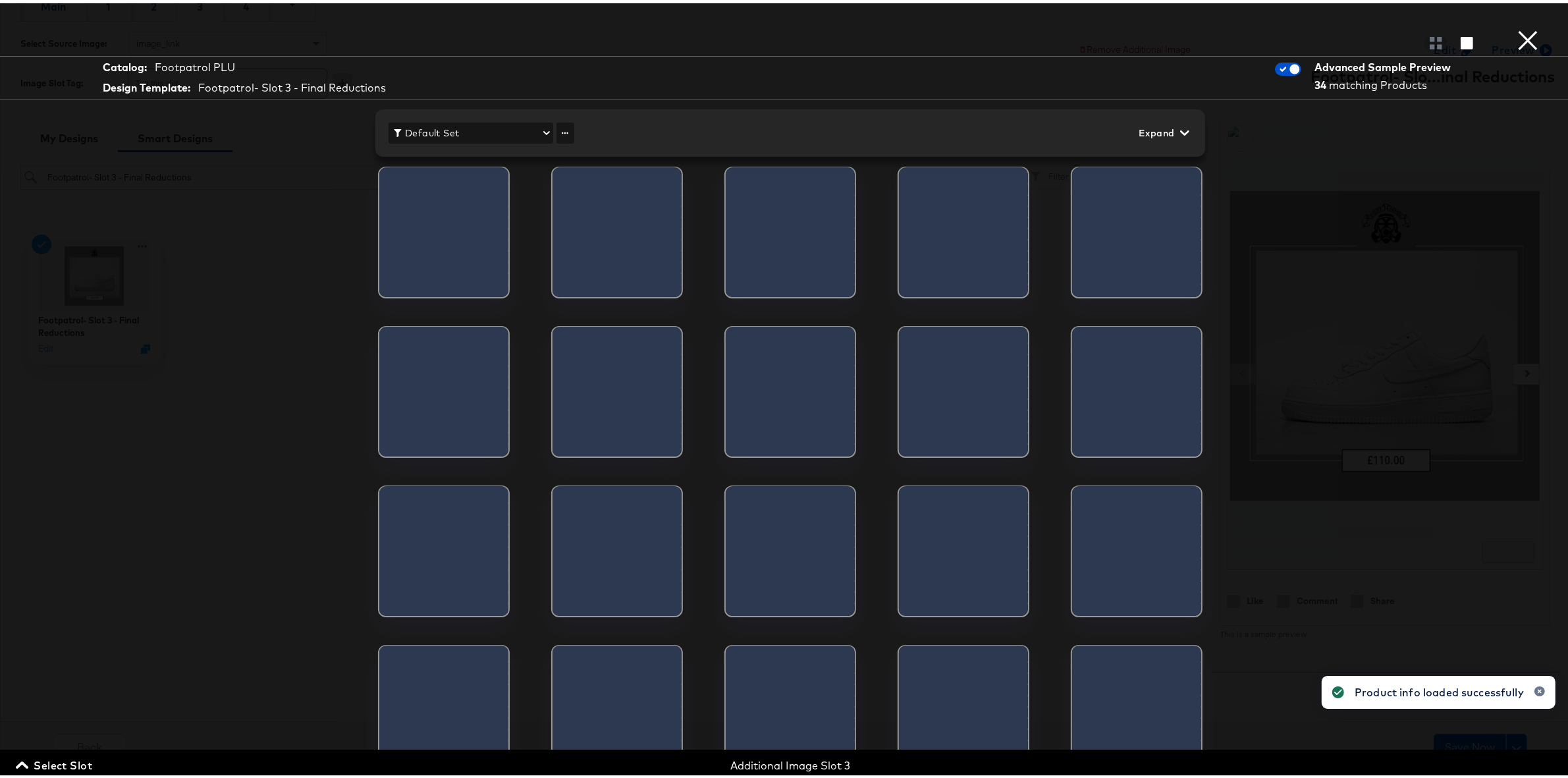 click on "Default Set" at bounding box center (471, 130) 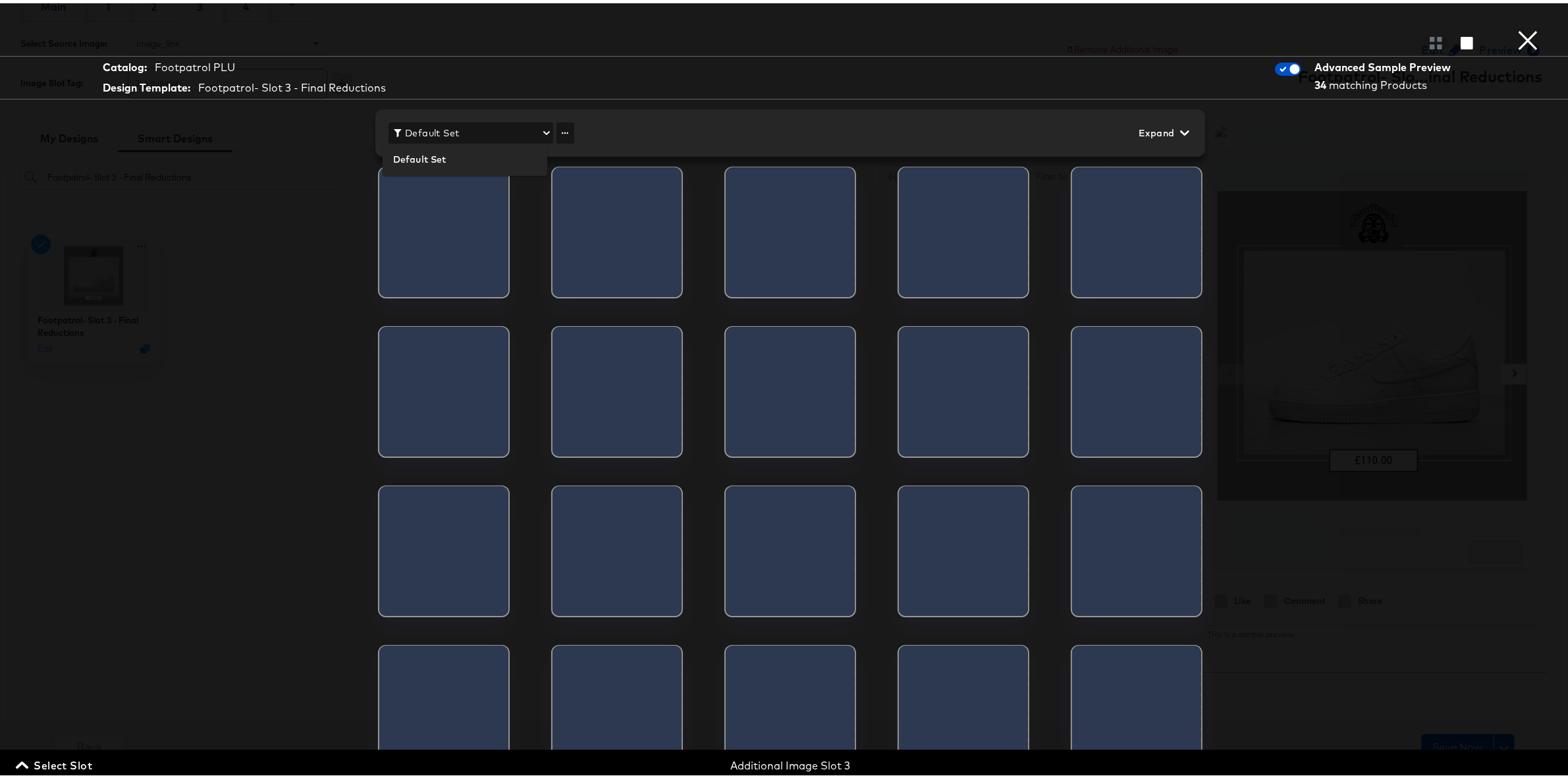 click at bounding box center [790, 389] 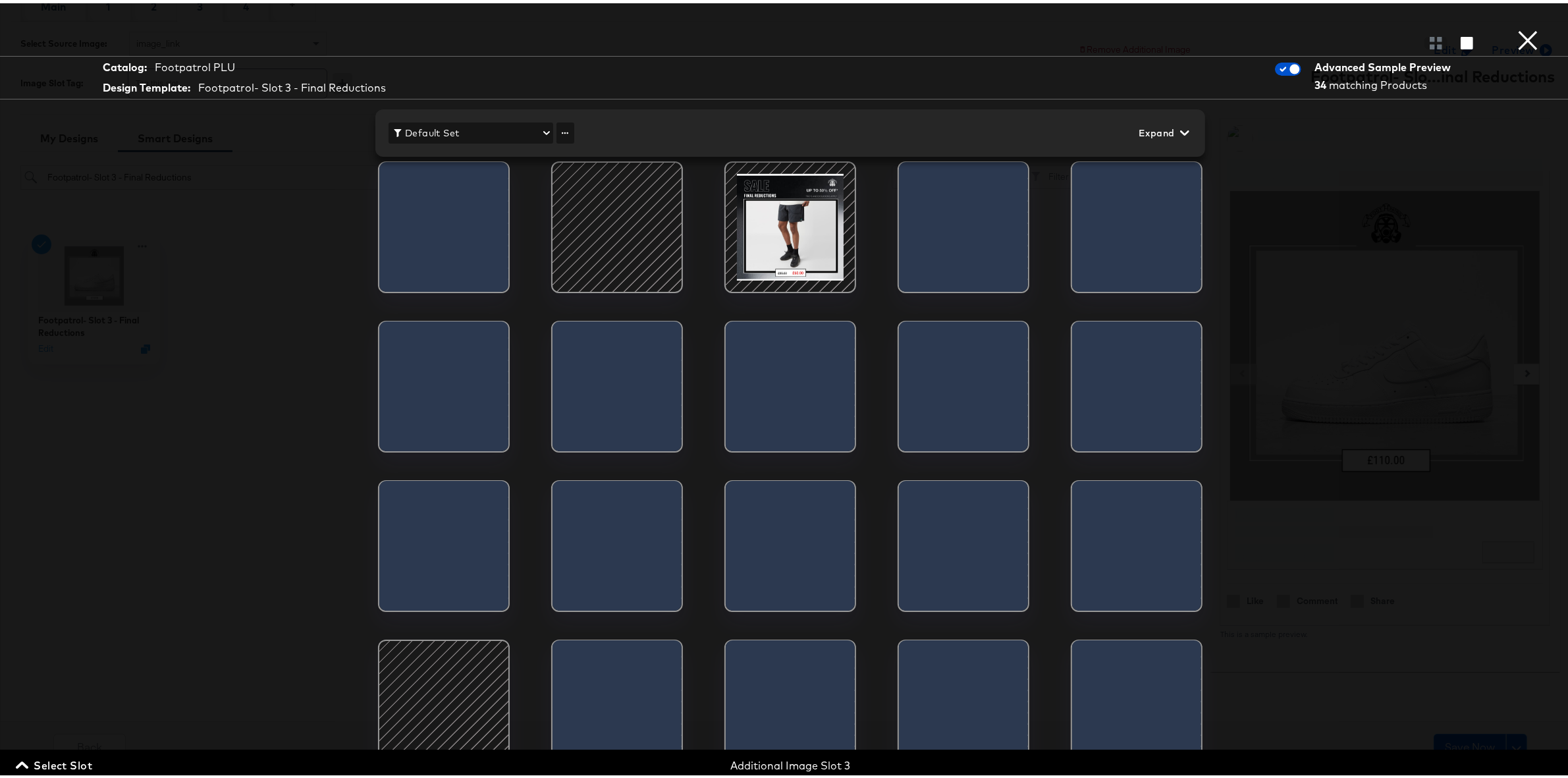 scroll, scrollTop: 82, scrollLeft: 0, axis: vertical 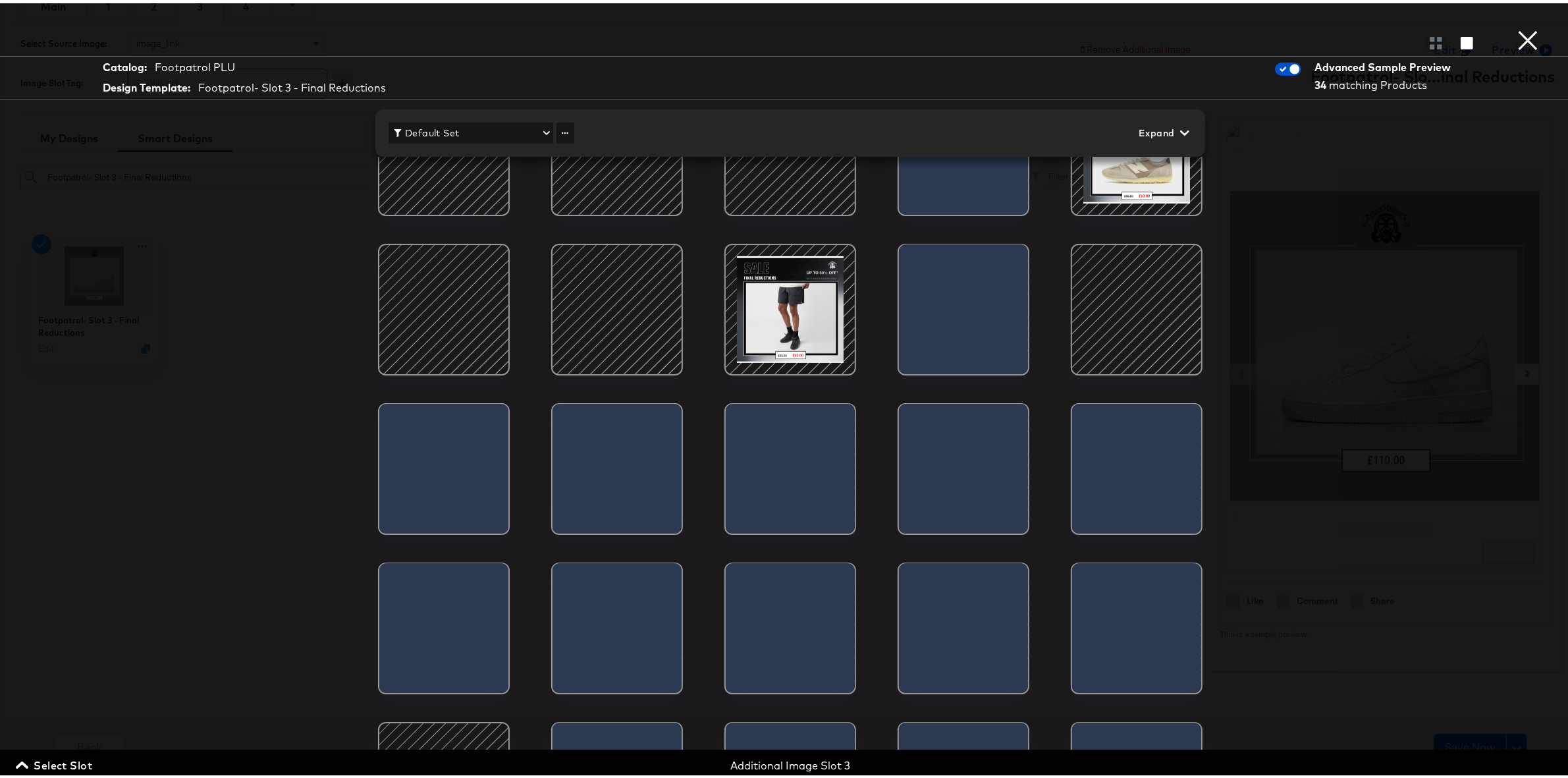 click 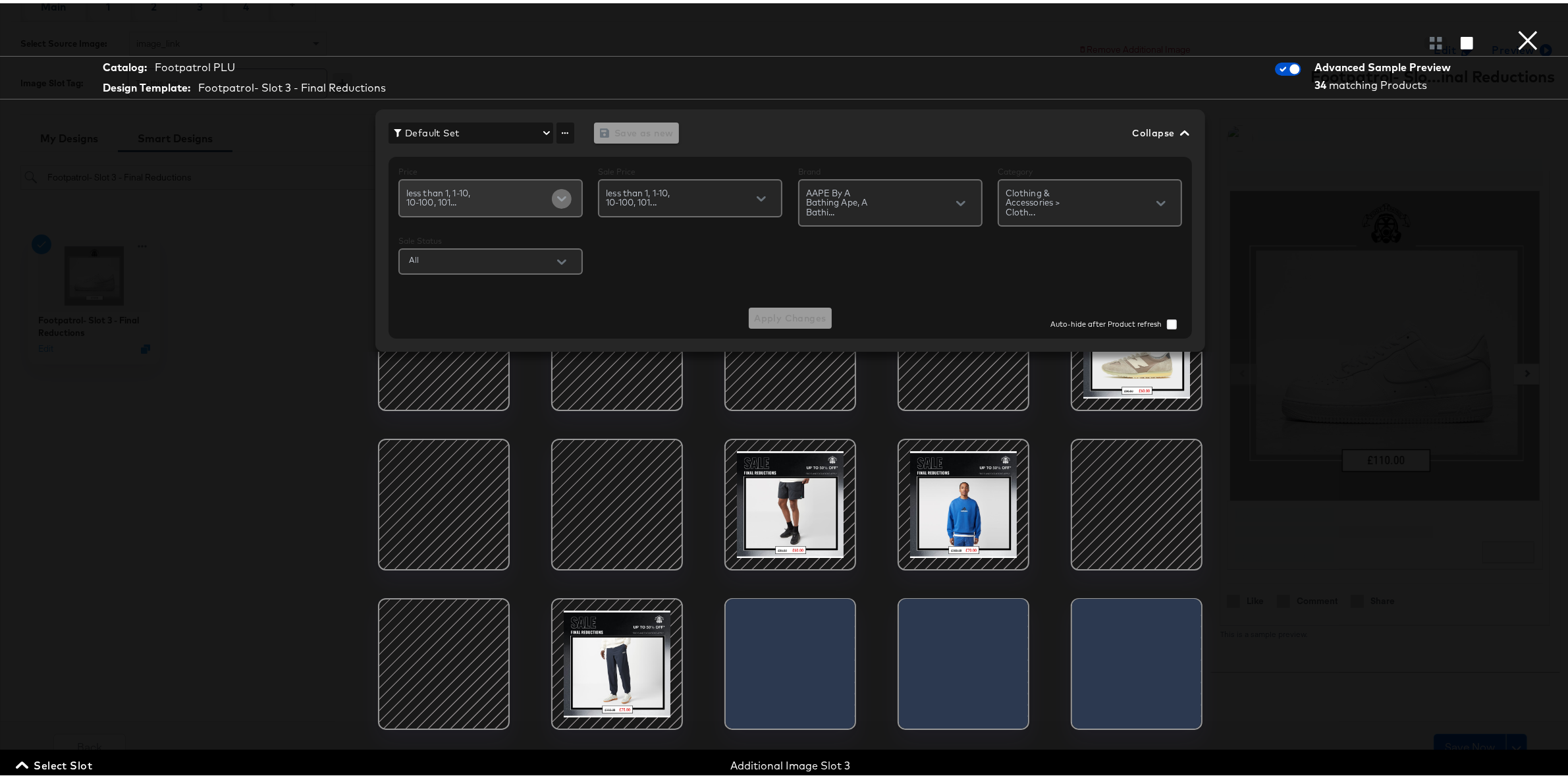 click 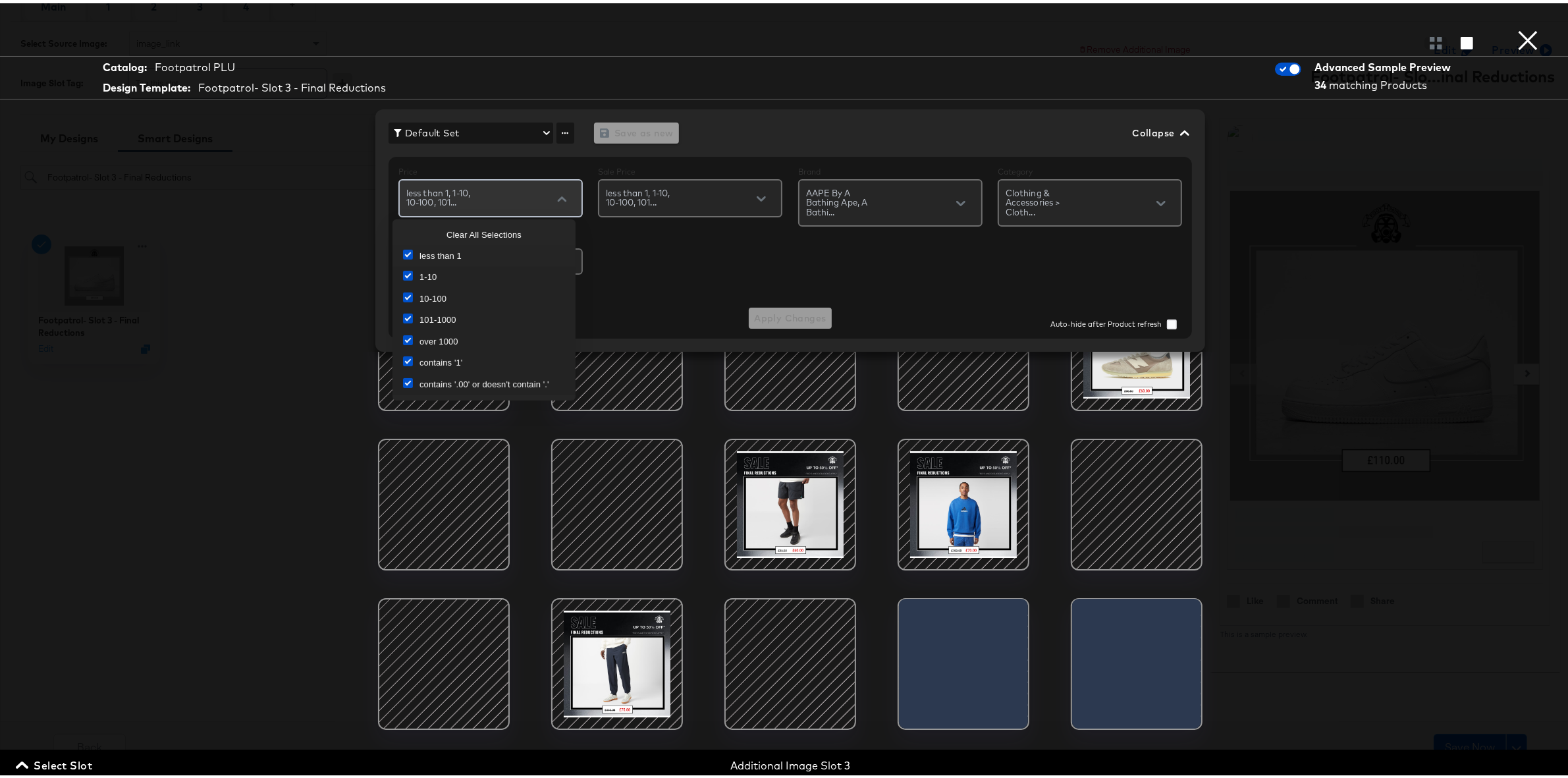 click 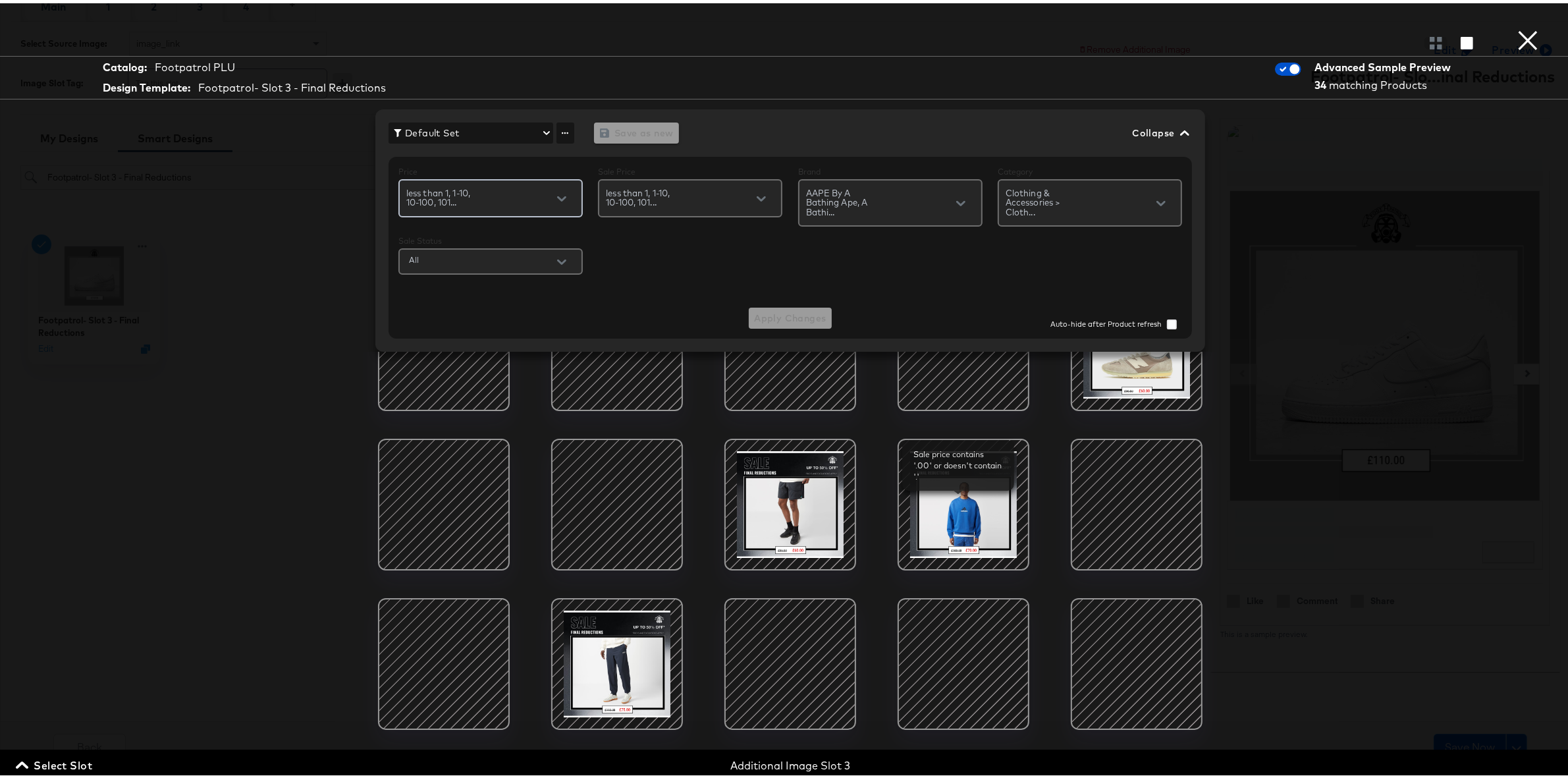 click at bounding box center (963, 501) 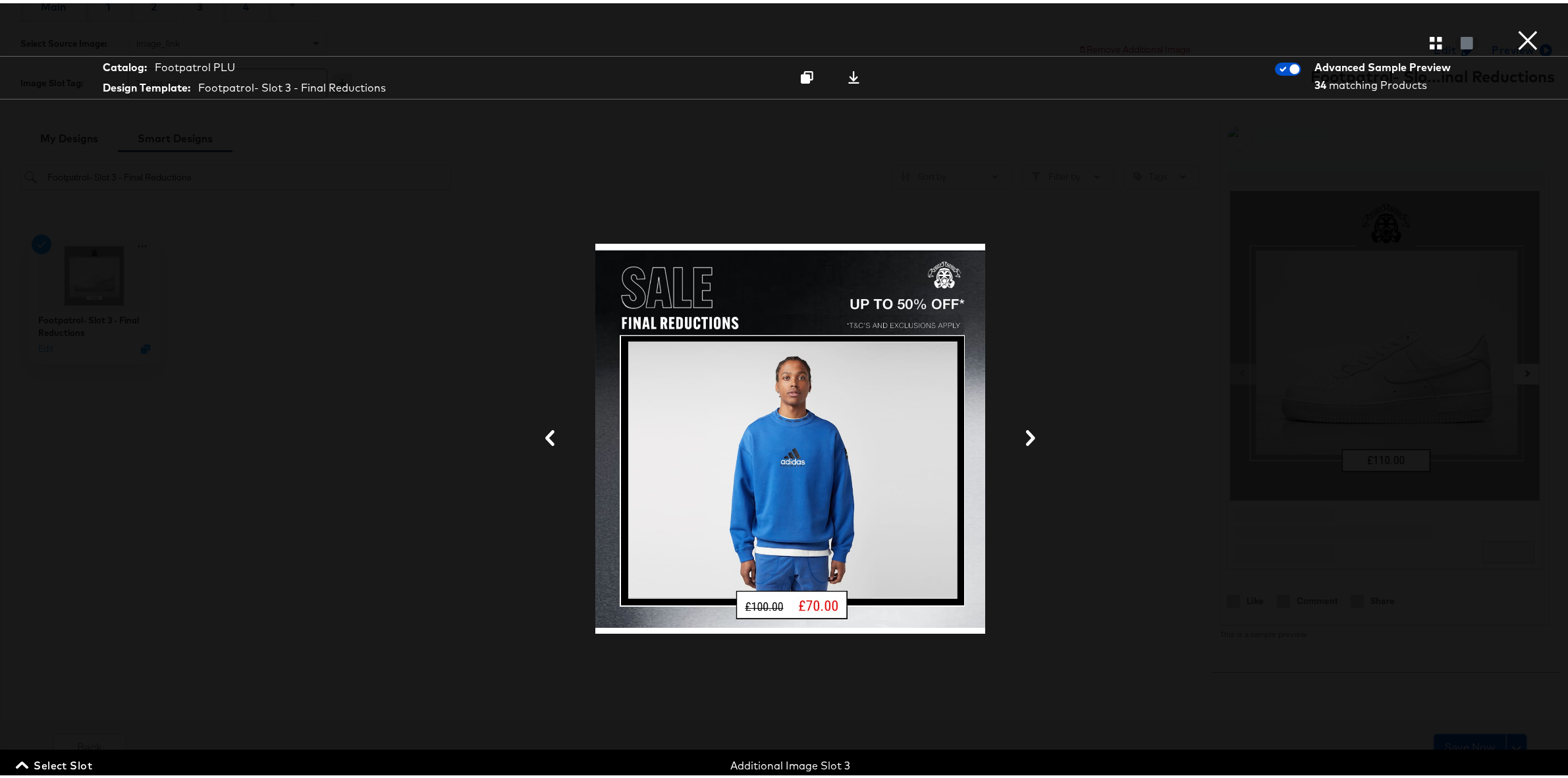 click on "×" at bounding box center [1528, 13] 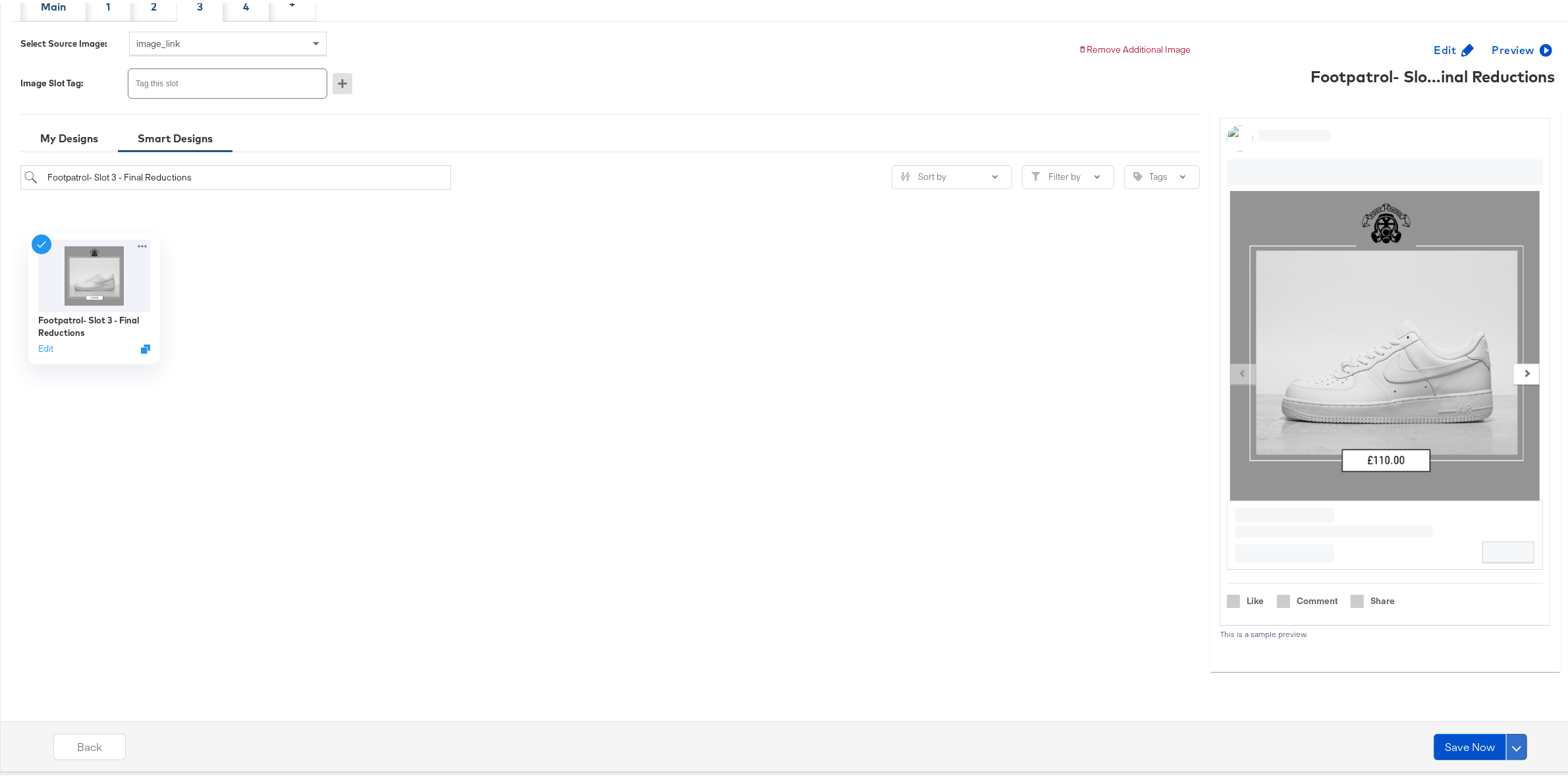 click at bounding box center [1517, 744] 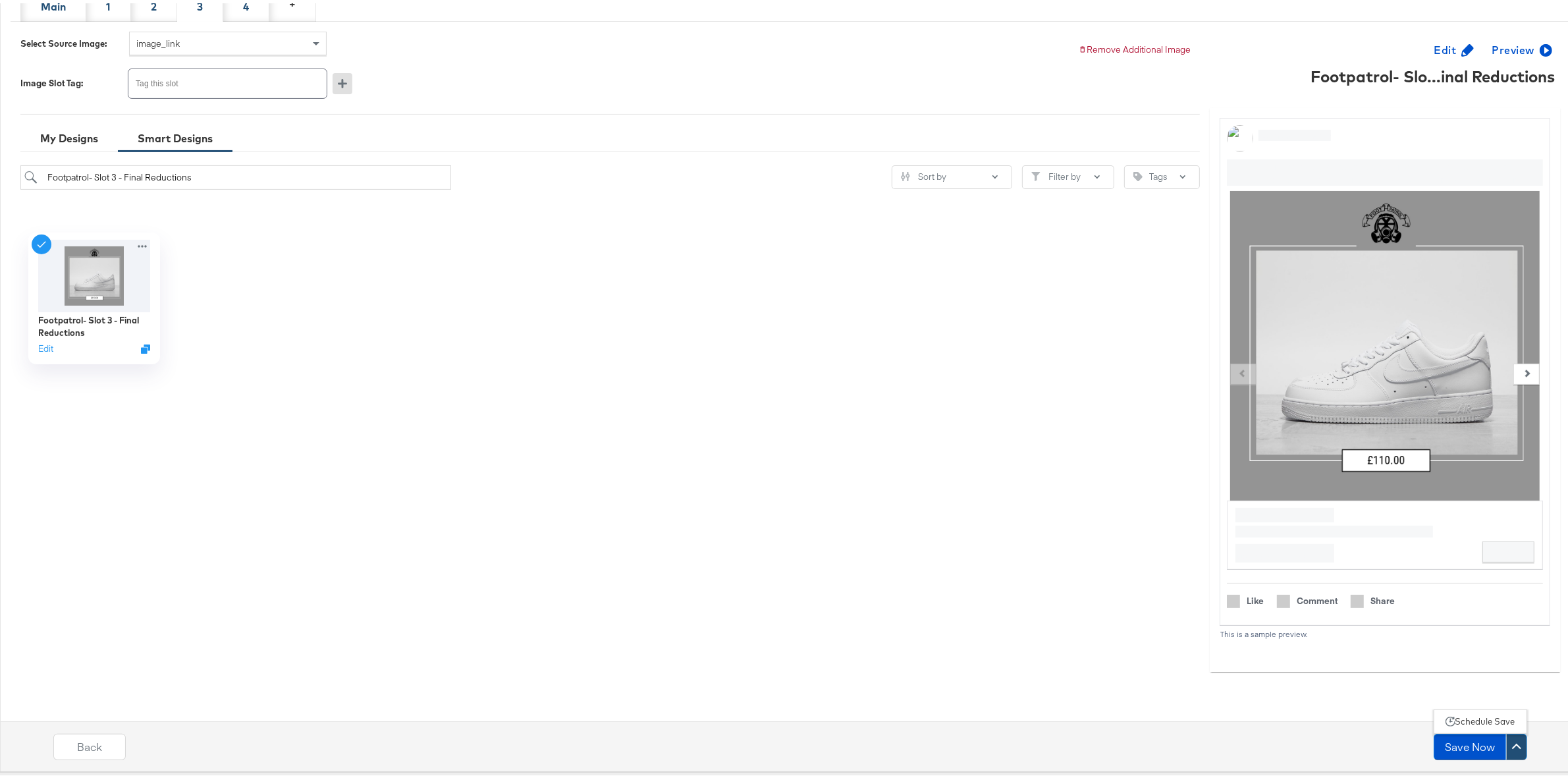 click on "Schedule Save" at bounding box center (1485, 718) 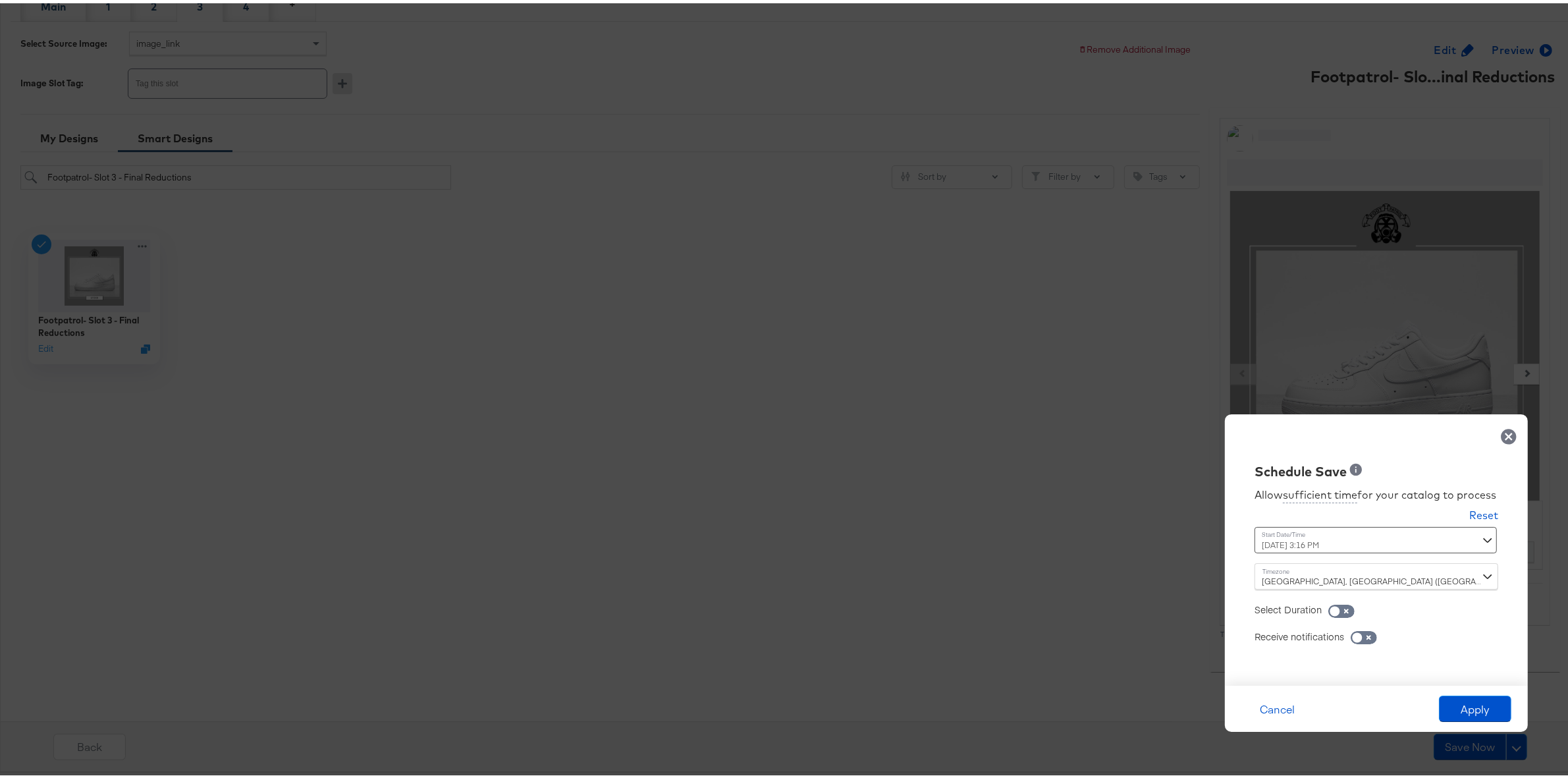 click on "July 2nd 2025 3:16 PM ‹ July 2025 › Su Mo Tu We Th Fr Sa 29 30 1 2 3 4 5 6 7 8 9 10 11 12 13 14 15 16 17 18 19 20 21 22 23 24 25 26 27 28 29 30 31 1 2 3 4 5 6 7 8 9 3:16 PM" at bounding box center (1343, 537) 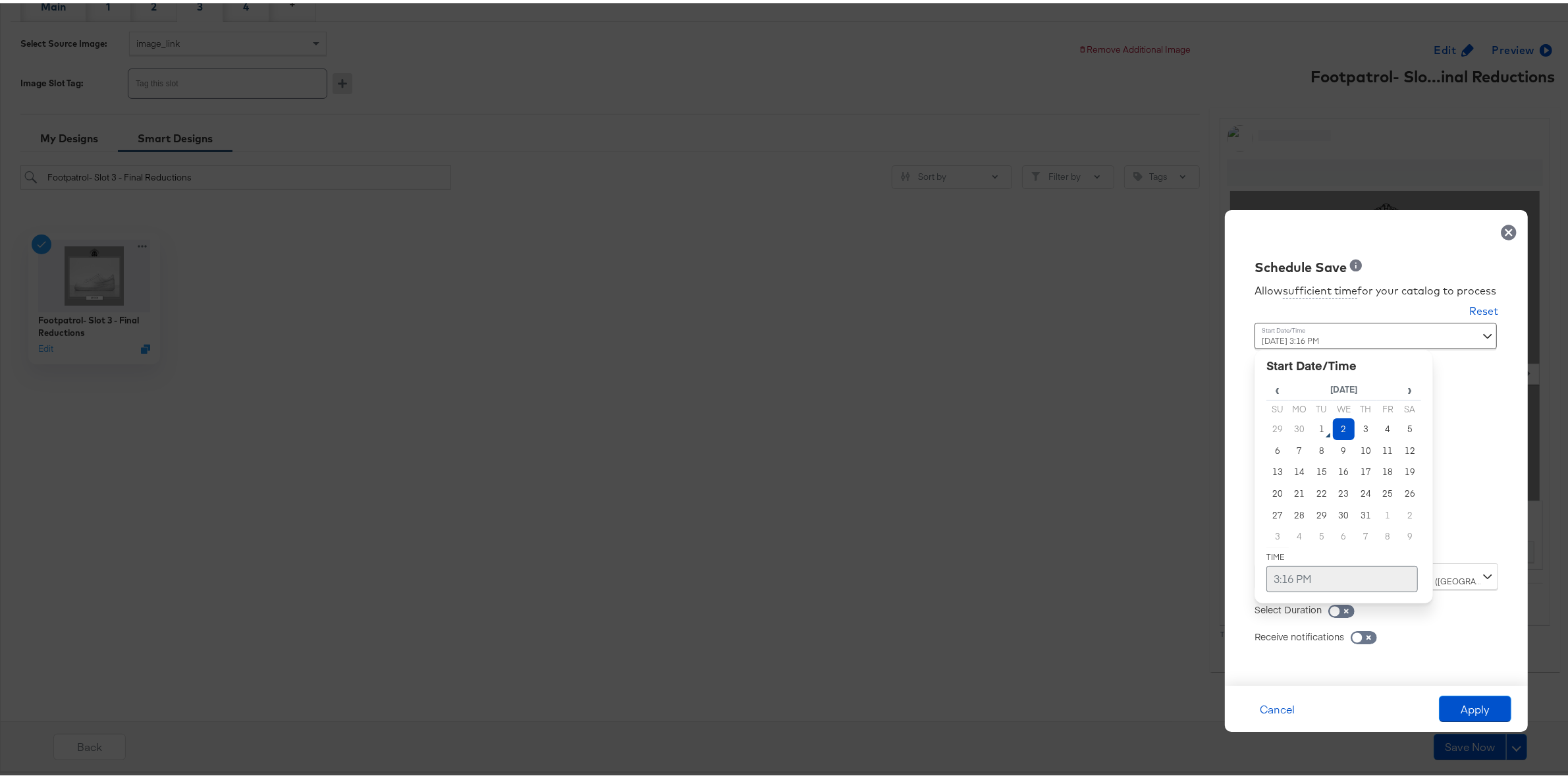 click on "3:16 PM" at bounding box center [1342, 576] 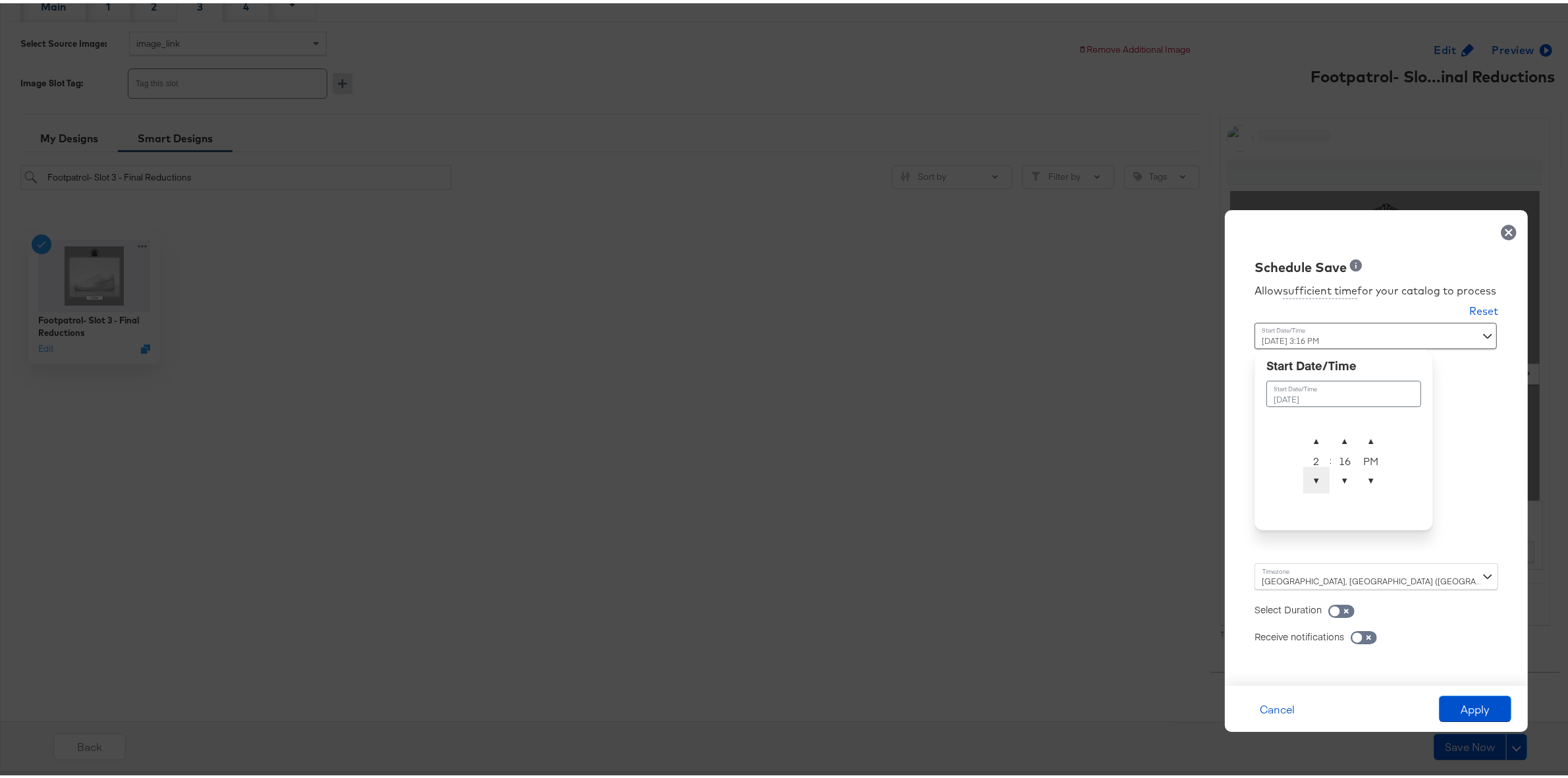 click on "▼" at bounding box center [1316, 477] 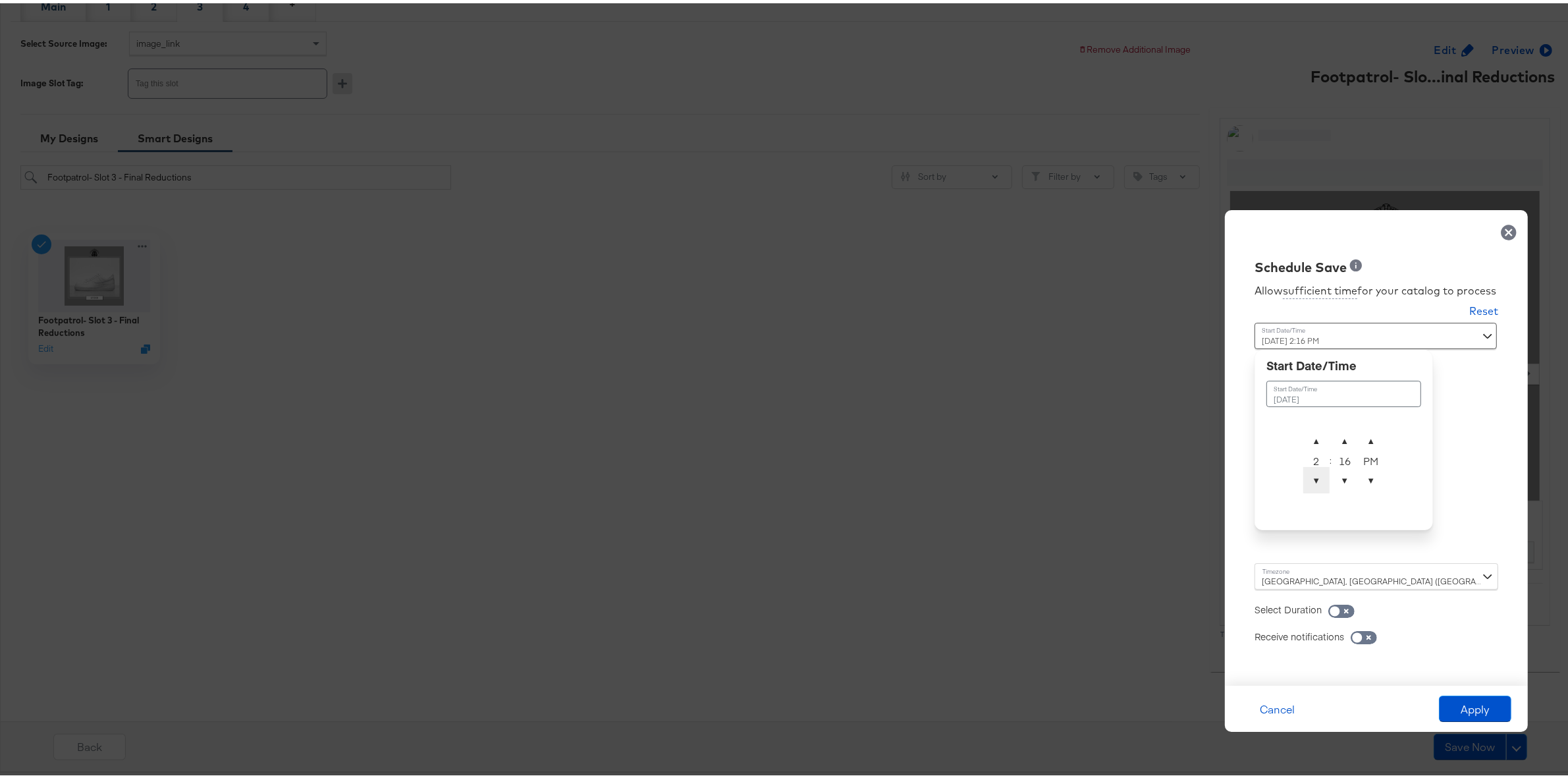 click on "▼" at bounding box center (1316, 477) 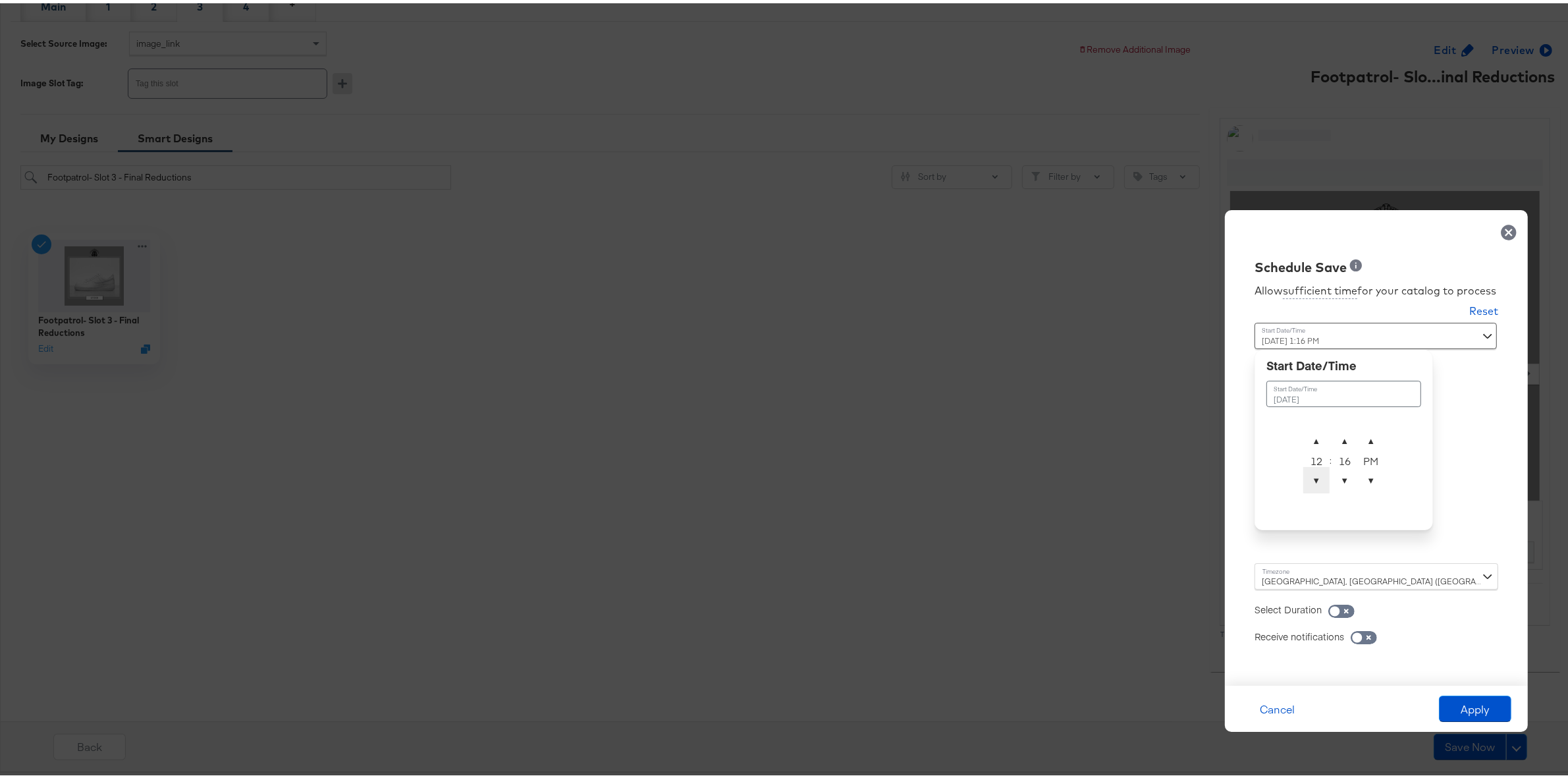 click on "▼" at bounding box center [1316, 477] 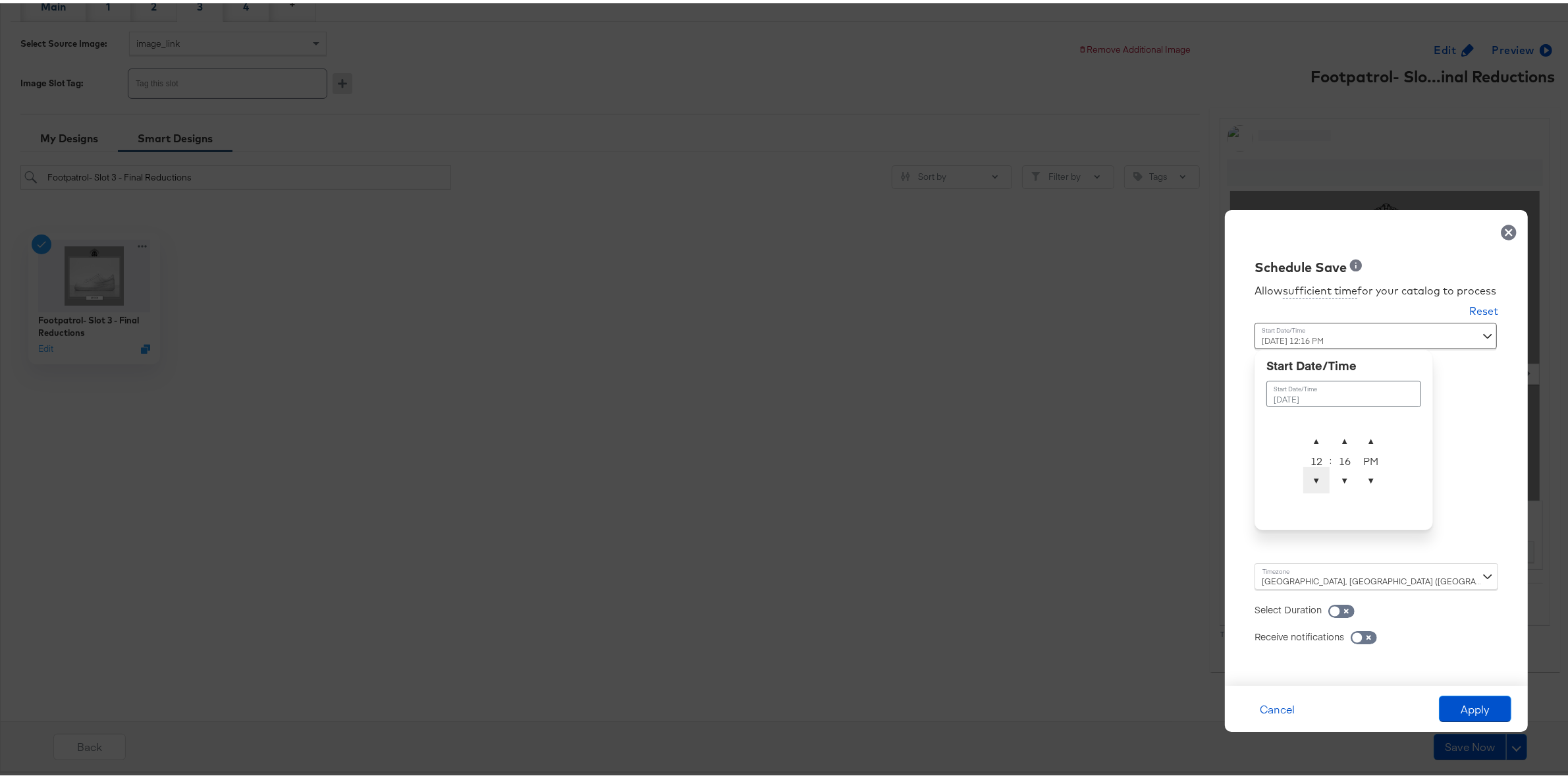 click on "▼" at bounding box center (1316, 477) 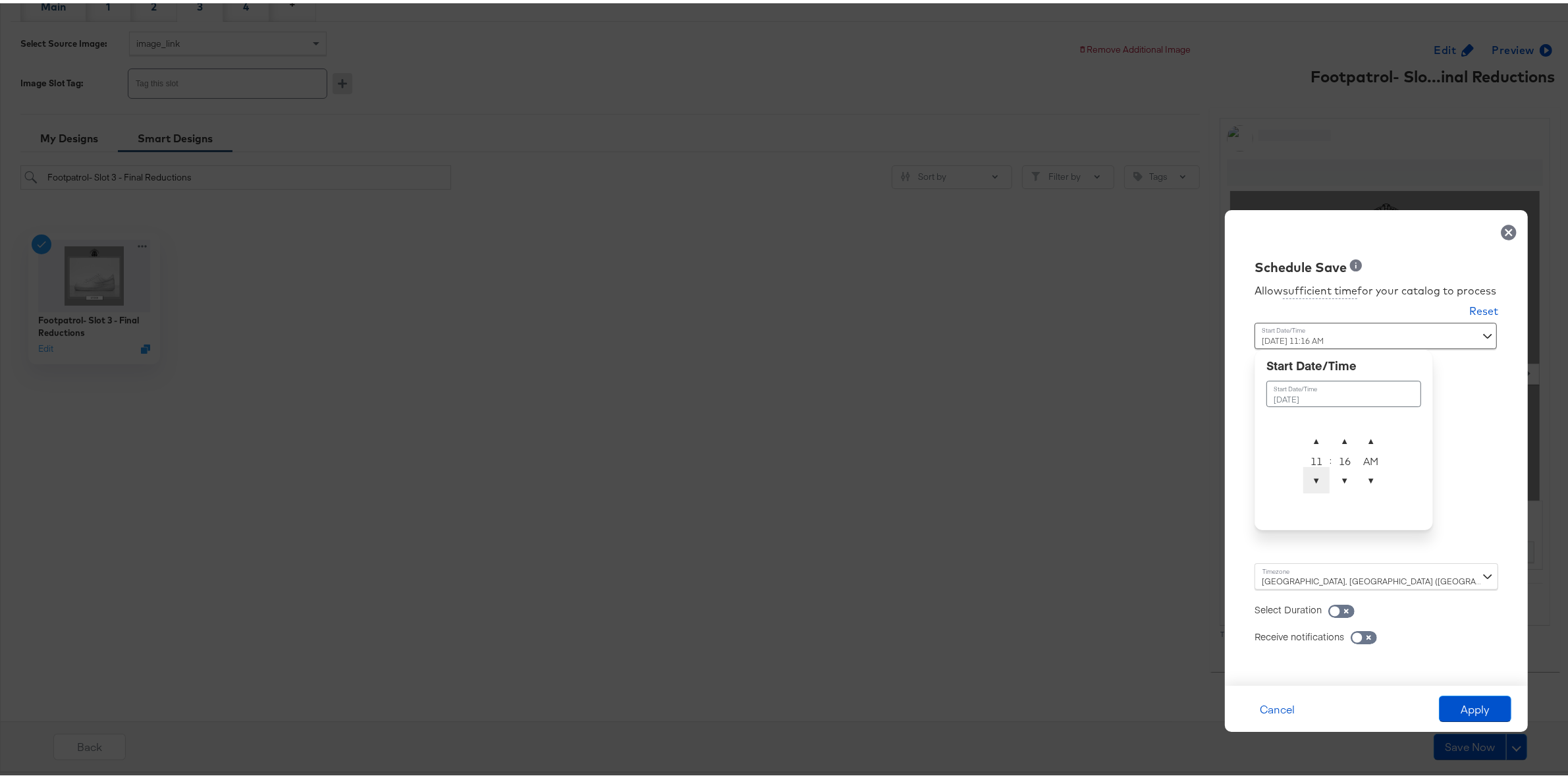 click on "▼" at bounding box center [1316, 477] 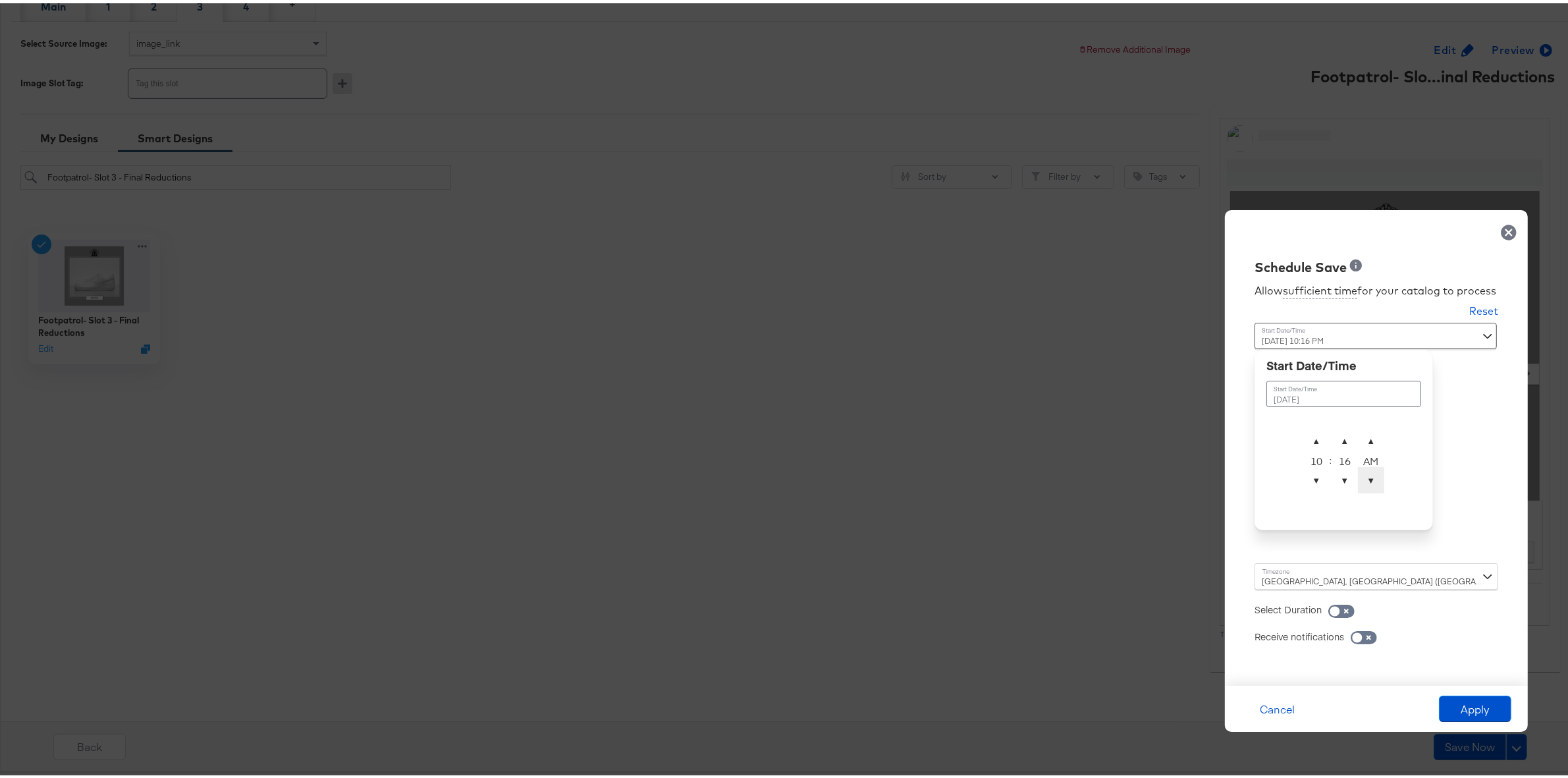 click on "▼" at bounding box center [1371, 477] 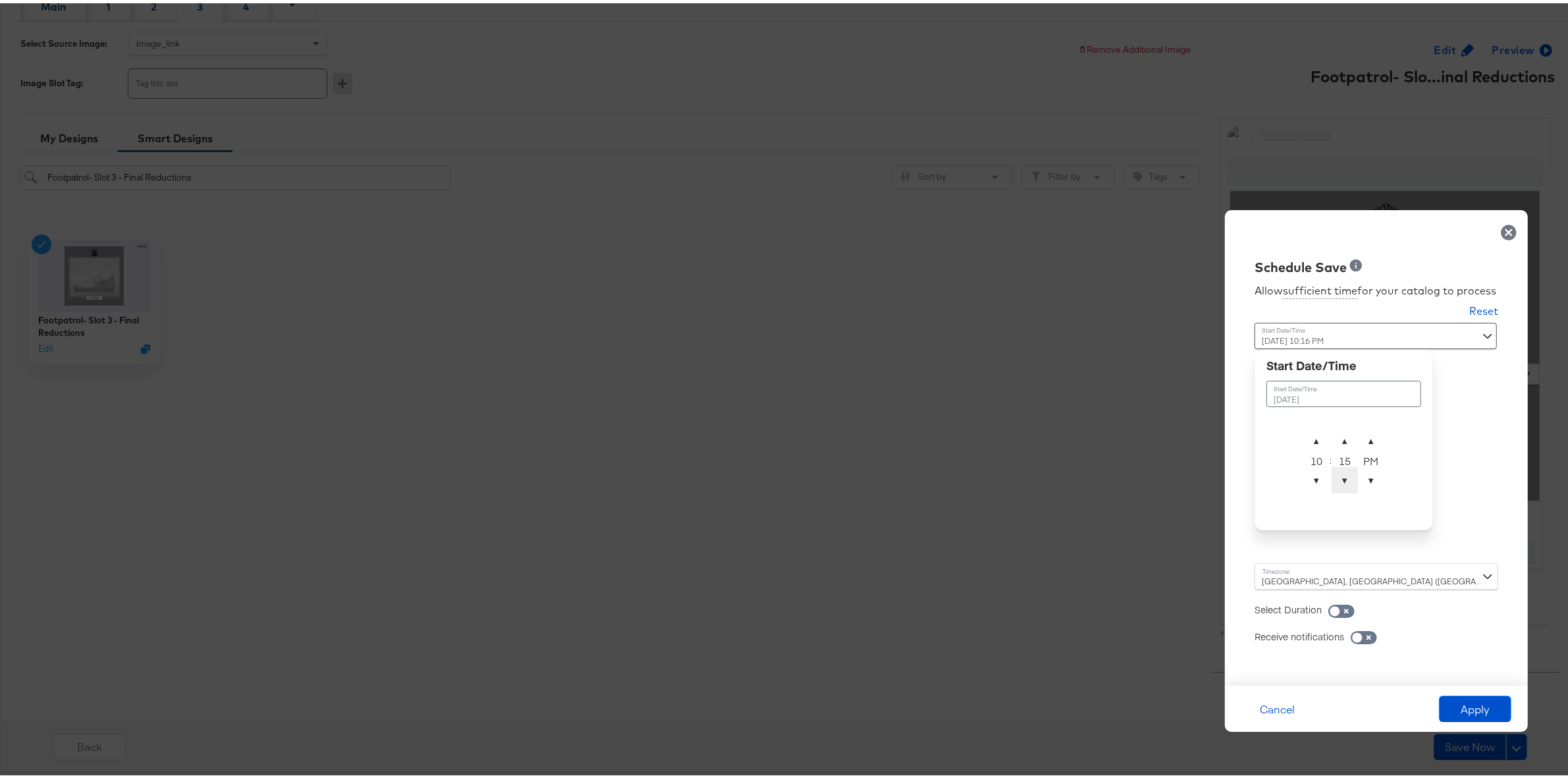 click on "▼" at bounding box center (1345, 477) 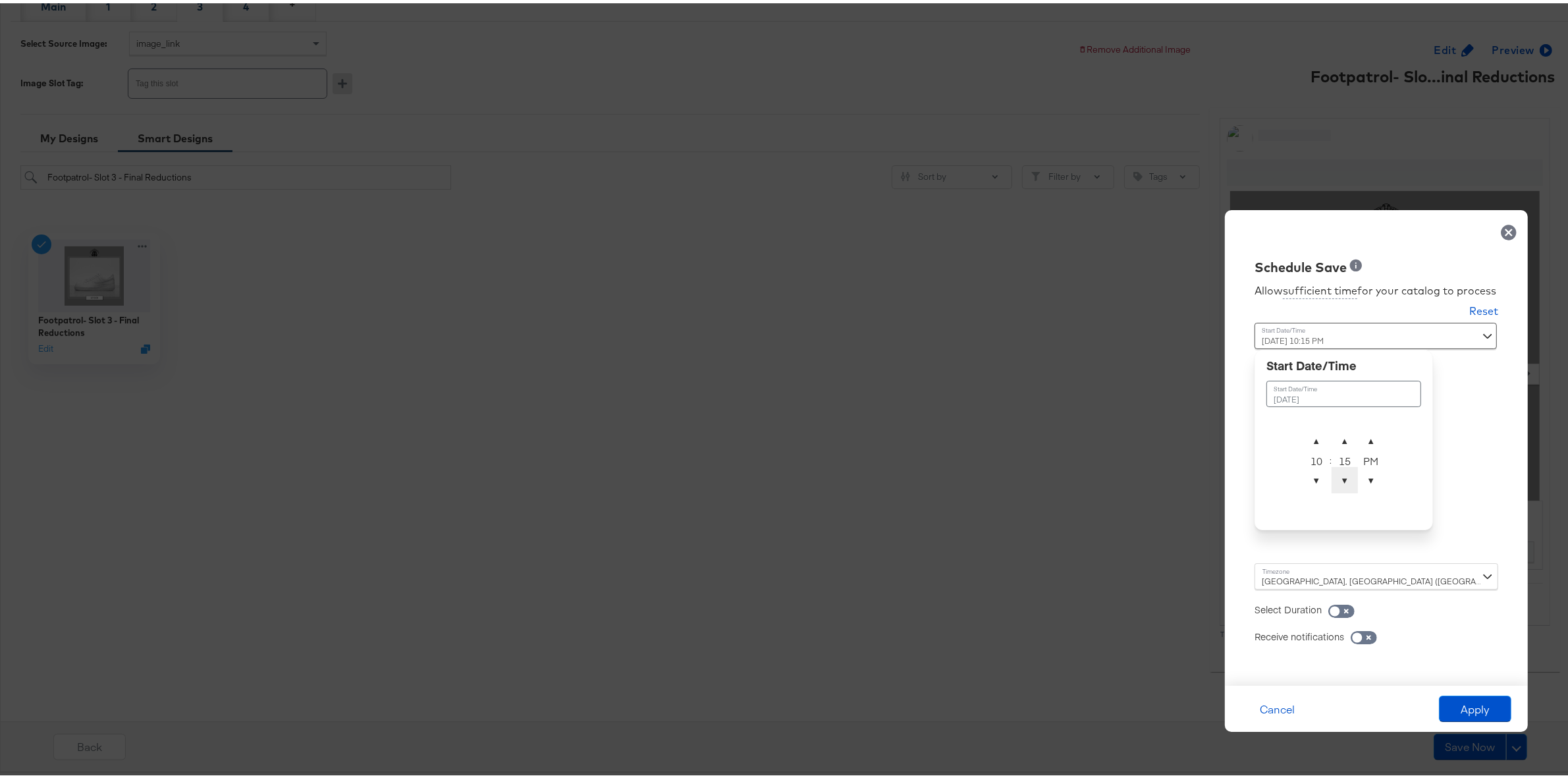 click on "▼" at bounding box center (1345, 477) 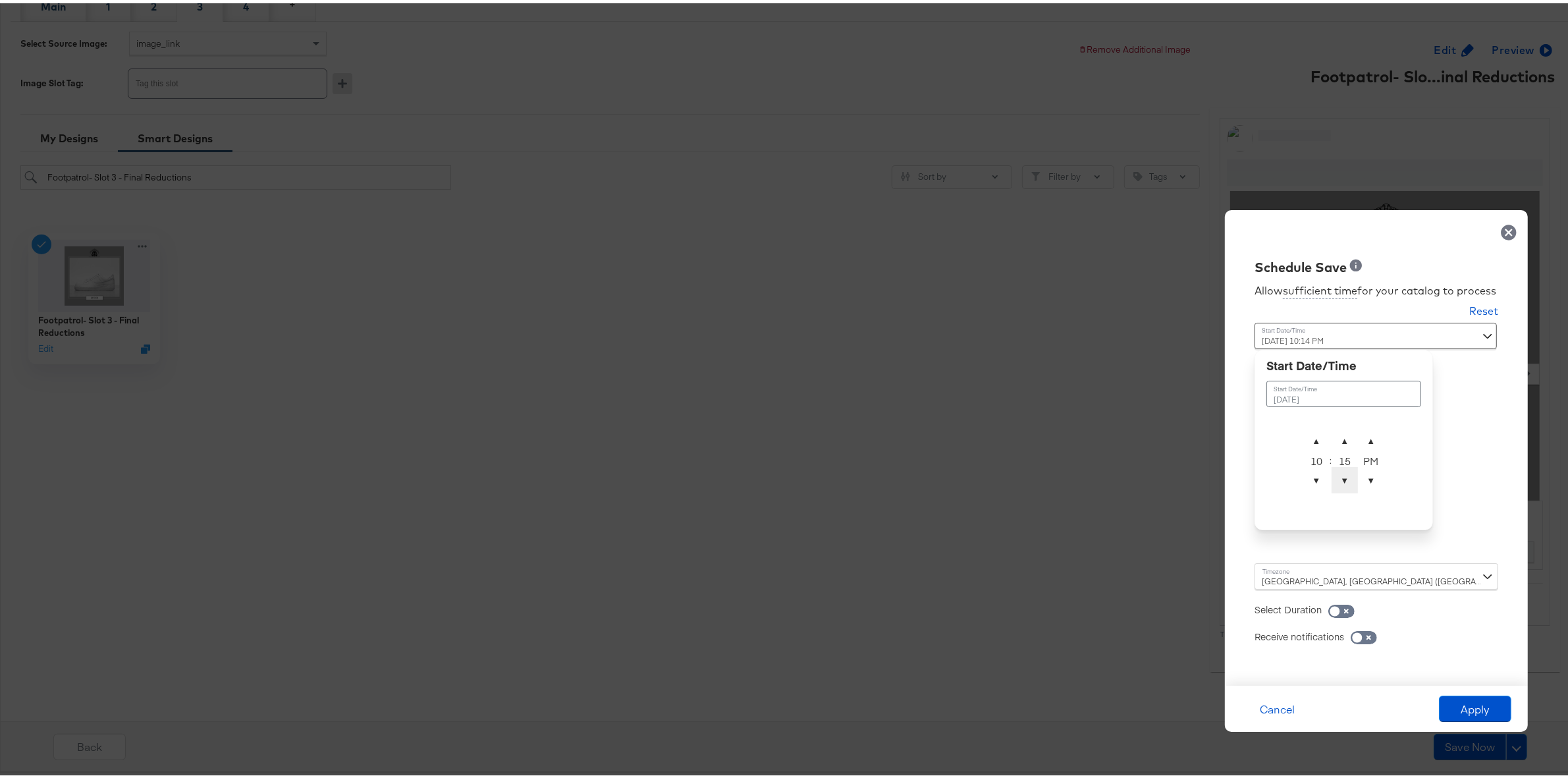 click on "▼" at bounding box center (1345, 477) 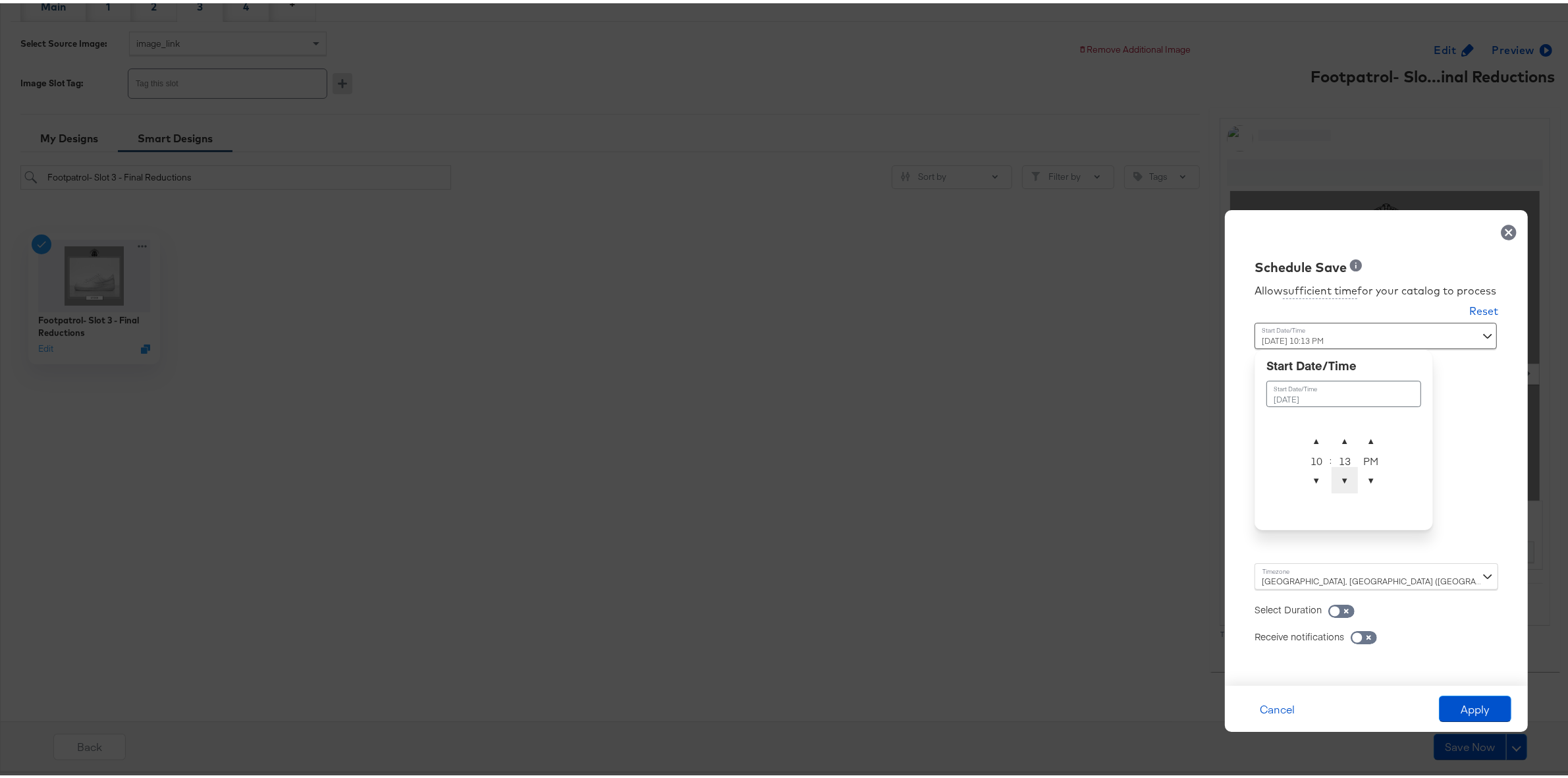 click on "▼" at bounding box center (1345, 477) 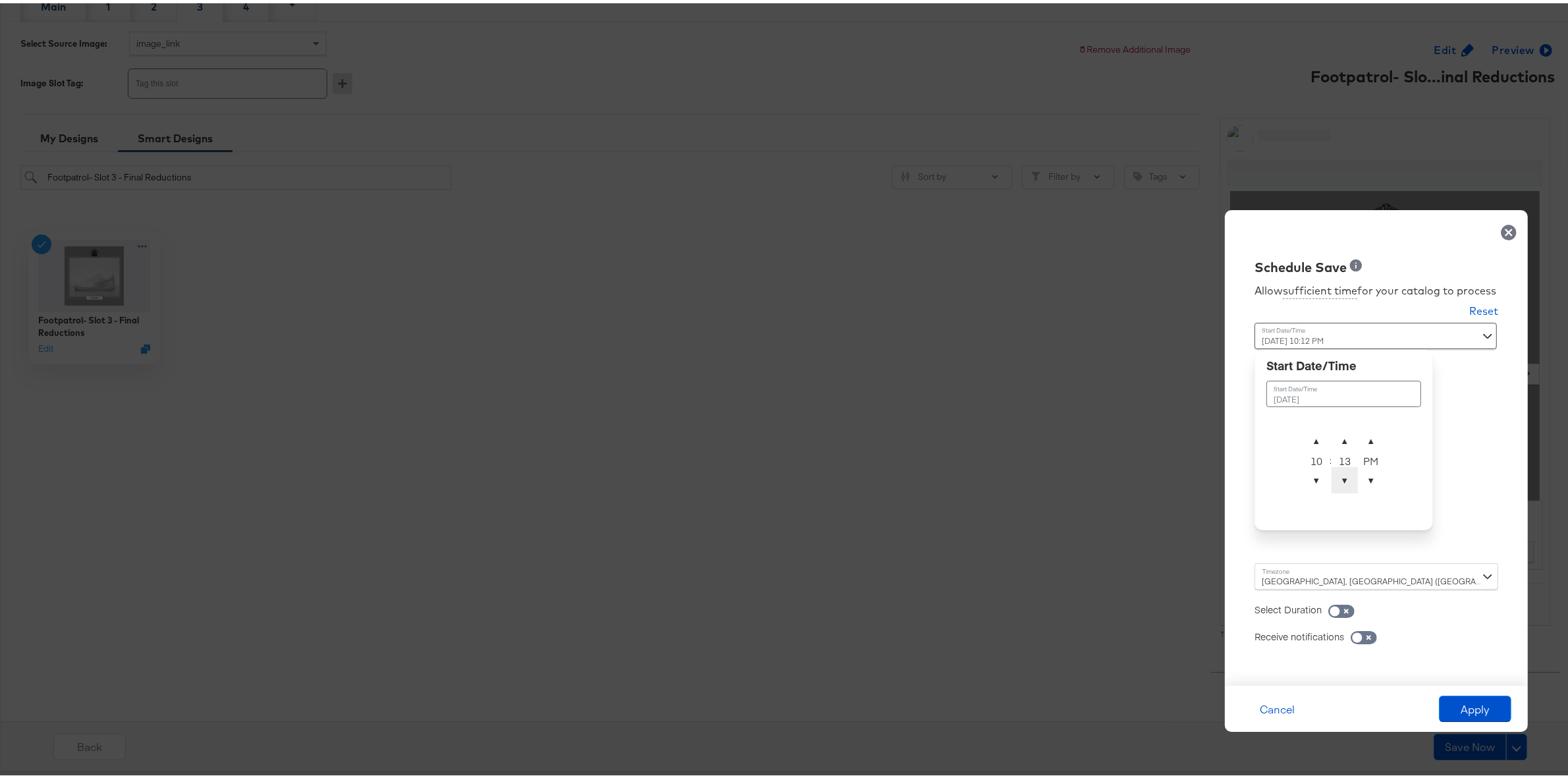 click on "▼" at bounding box center [1345, 477] 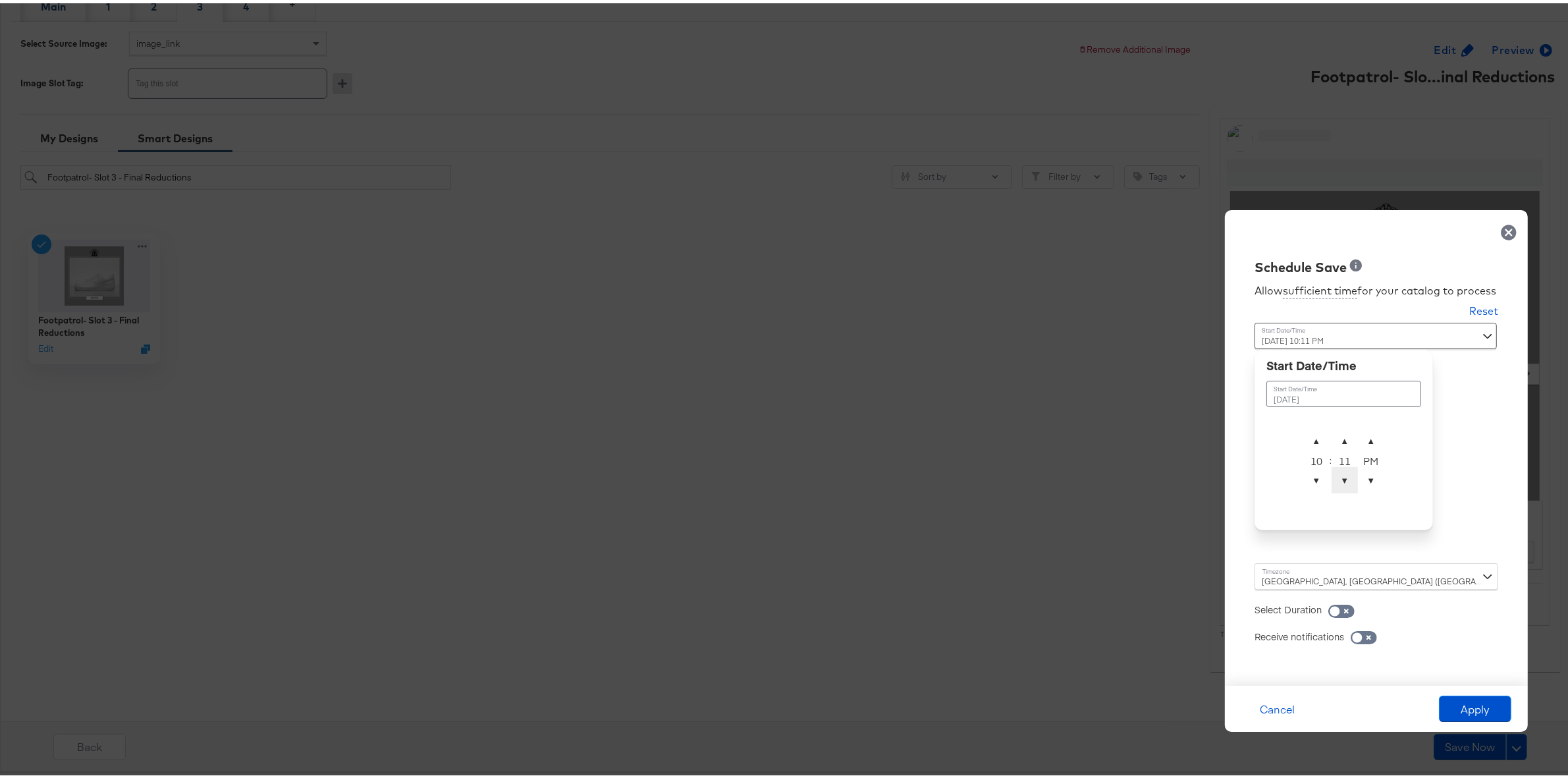 click on "▼" at bounding box center [1345, 477] 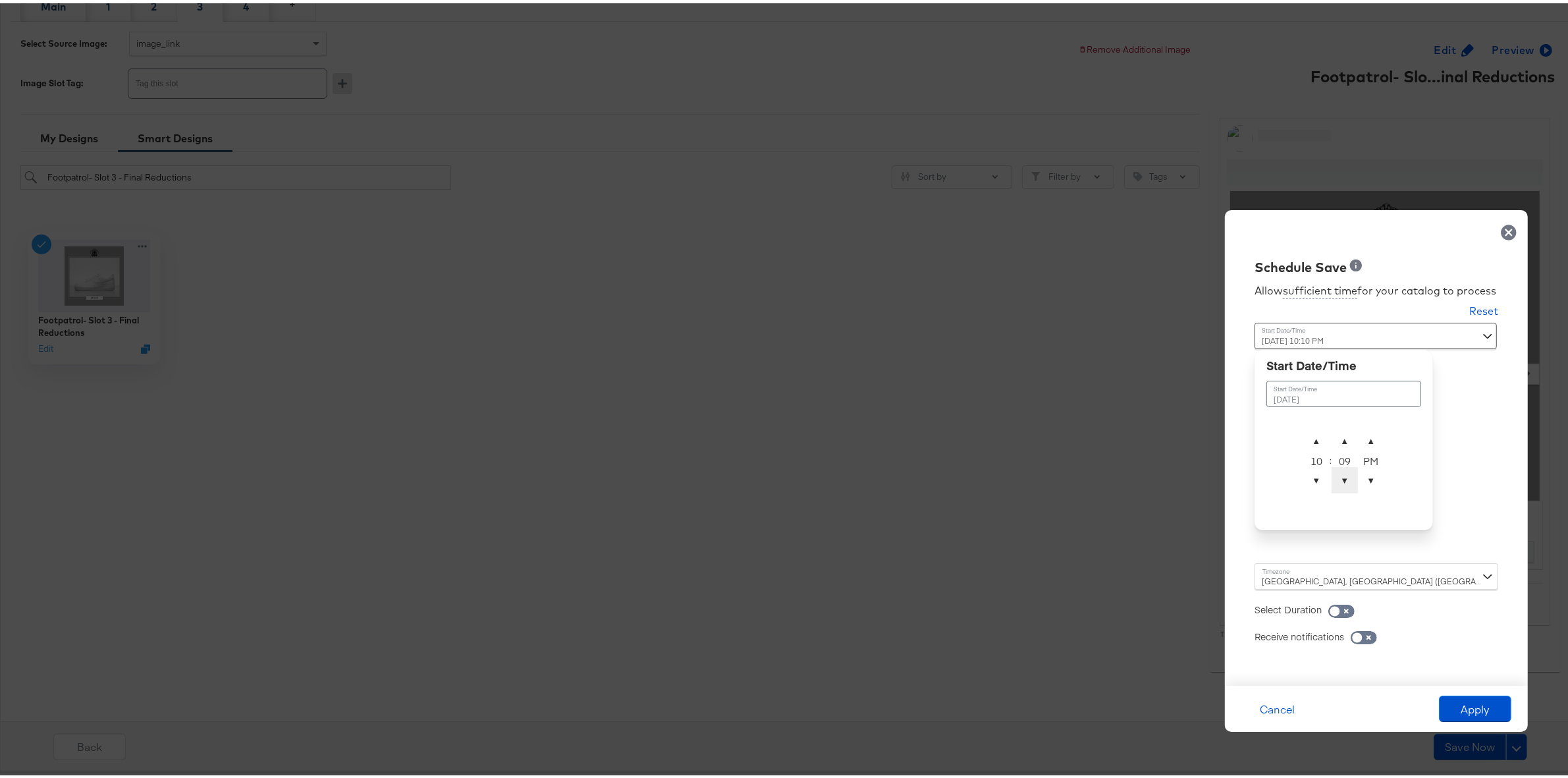 click on "▼" at bounding box center [1345, 477] 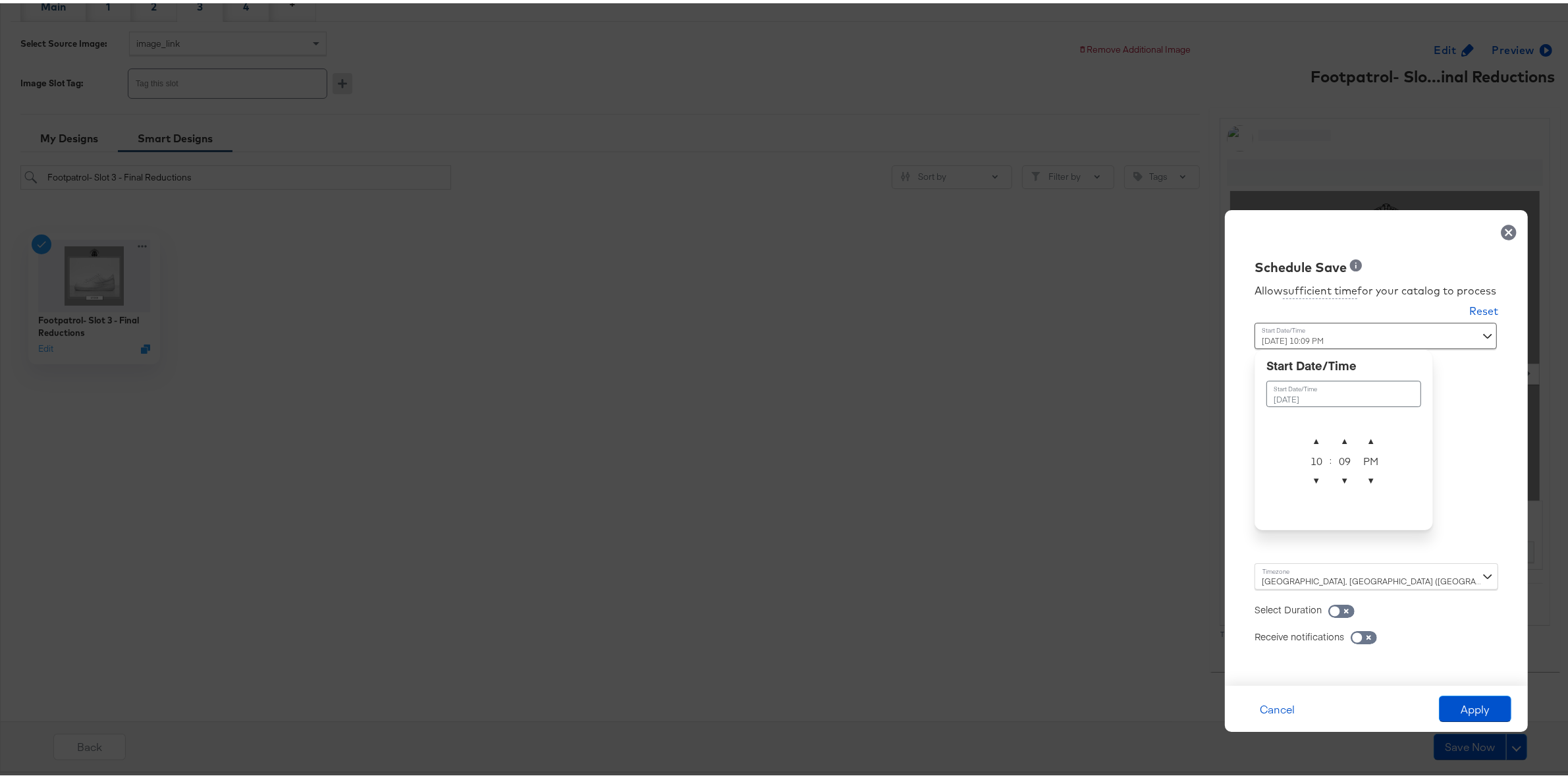 click on "PM" at bounding box center (1371, 457) 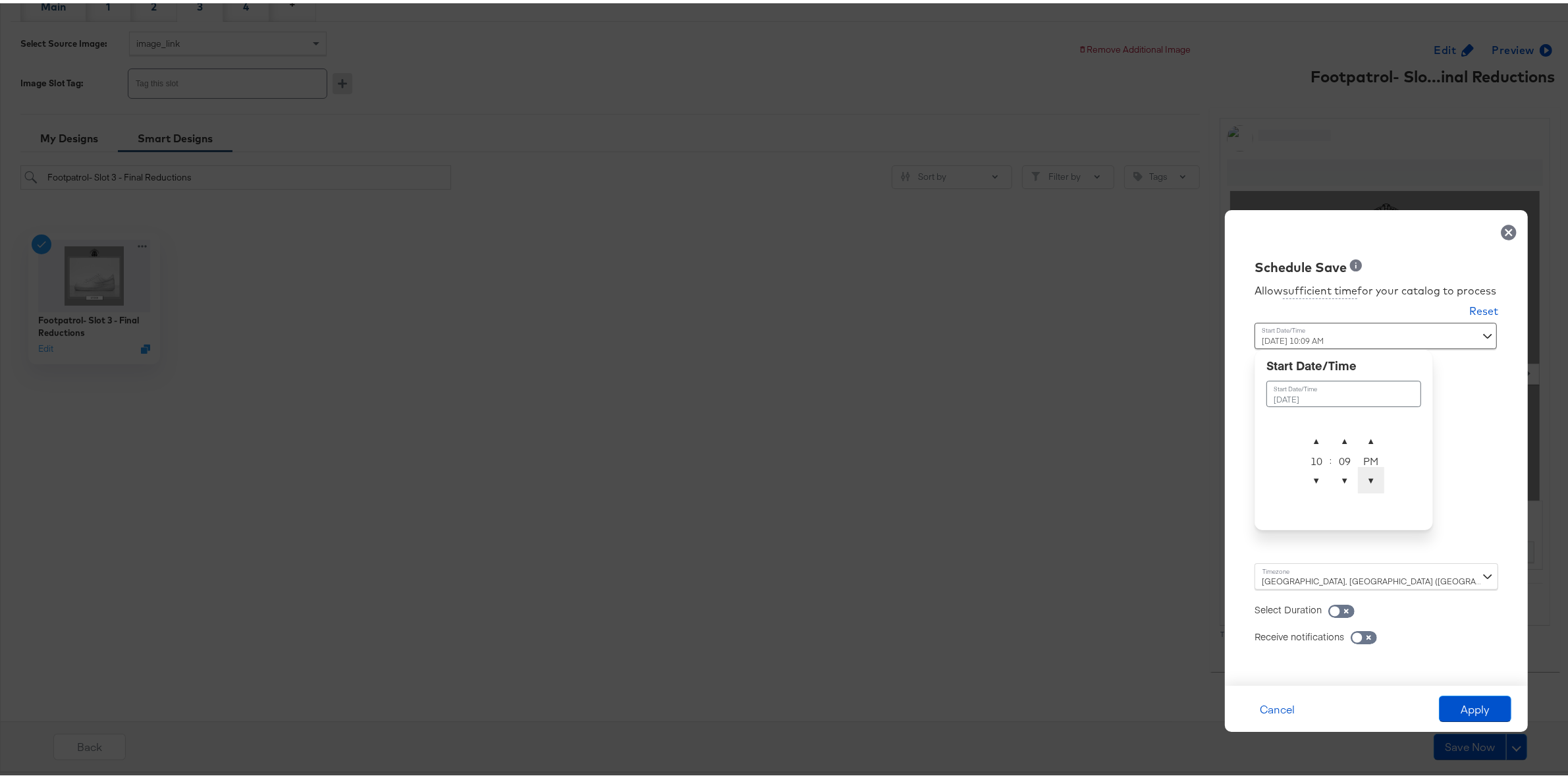 click on "▼" at bounding box center [1371, 477] 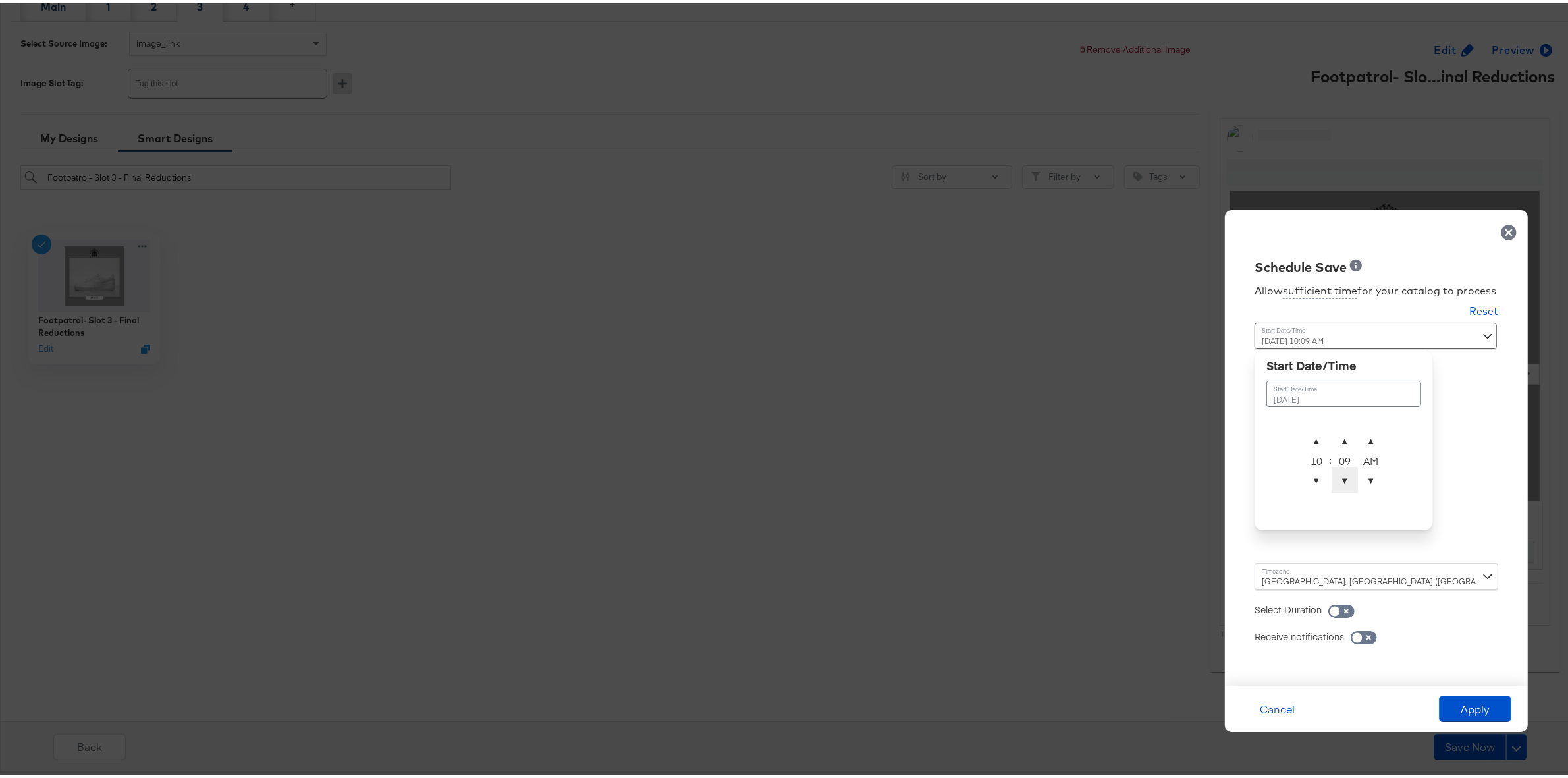 click on "▼" at bounding box center (1345, 477) 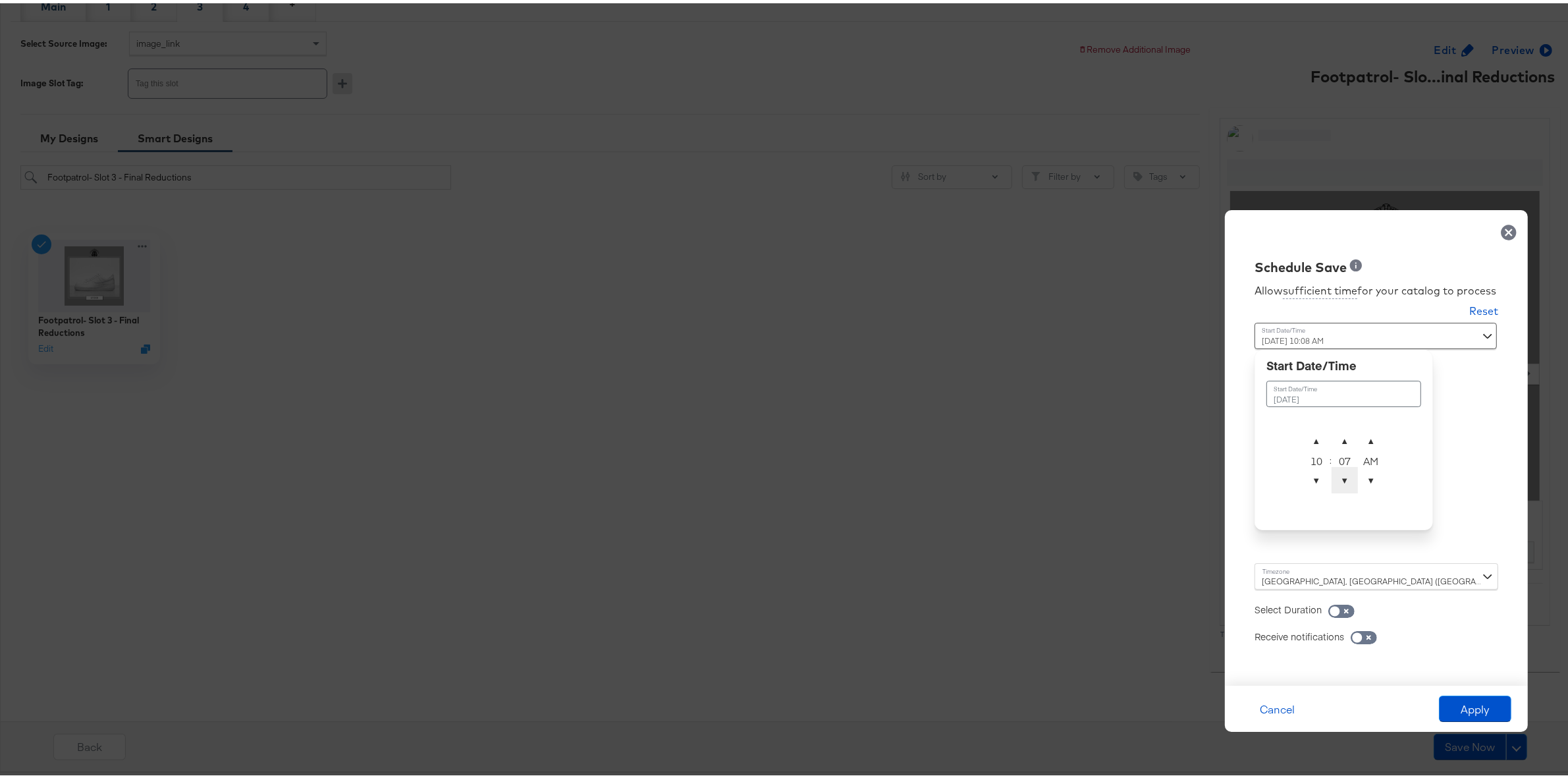 click on "▼" at bounding box center (1345, 477) 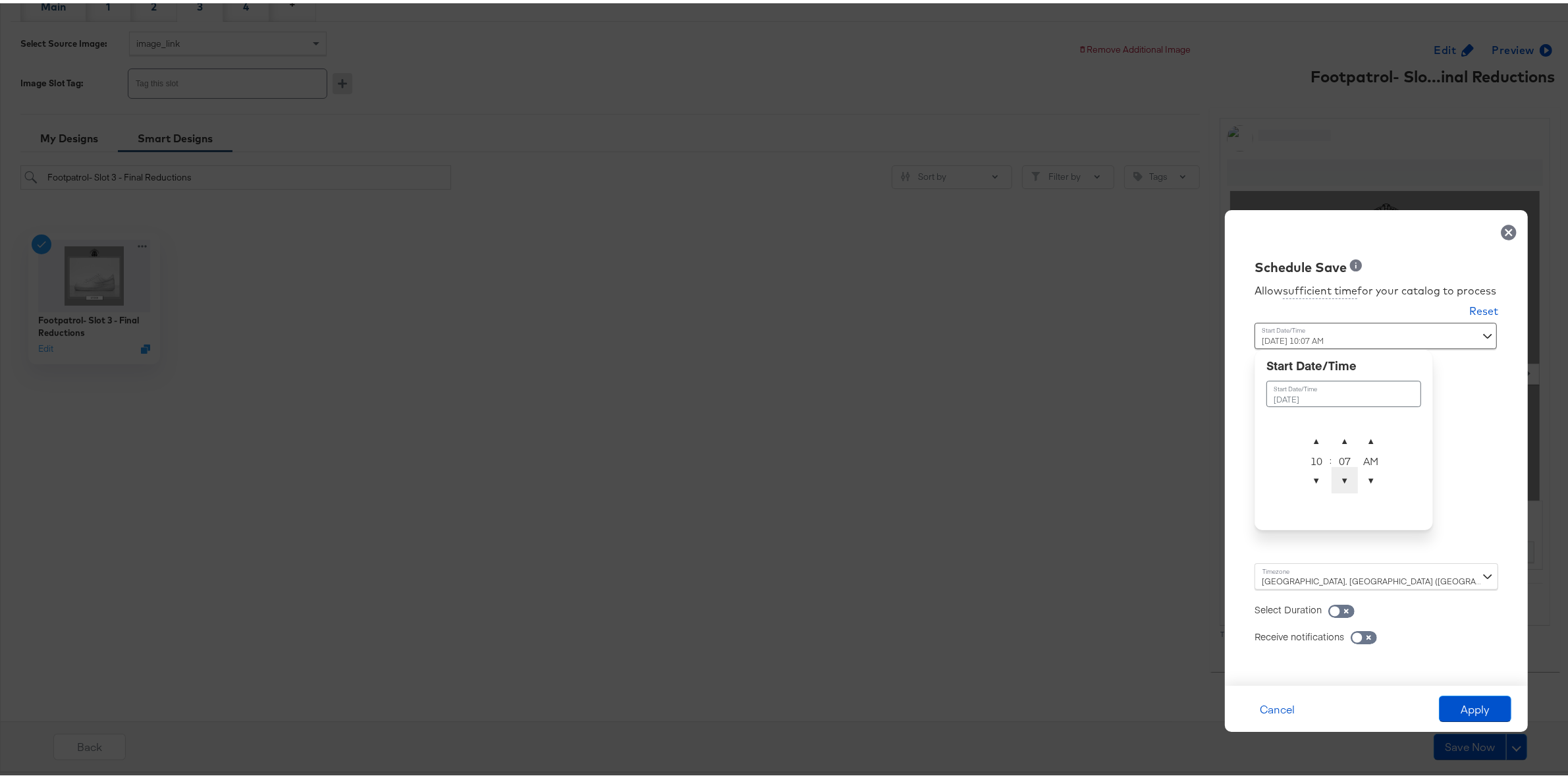 click on "▼" at bounding box center (1345, 477) 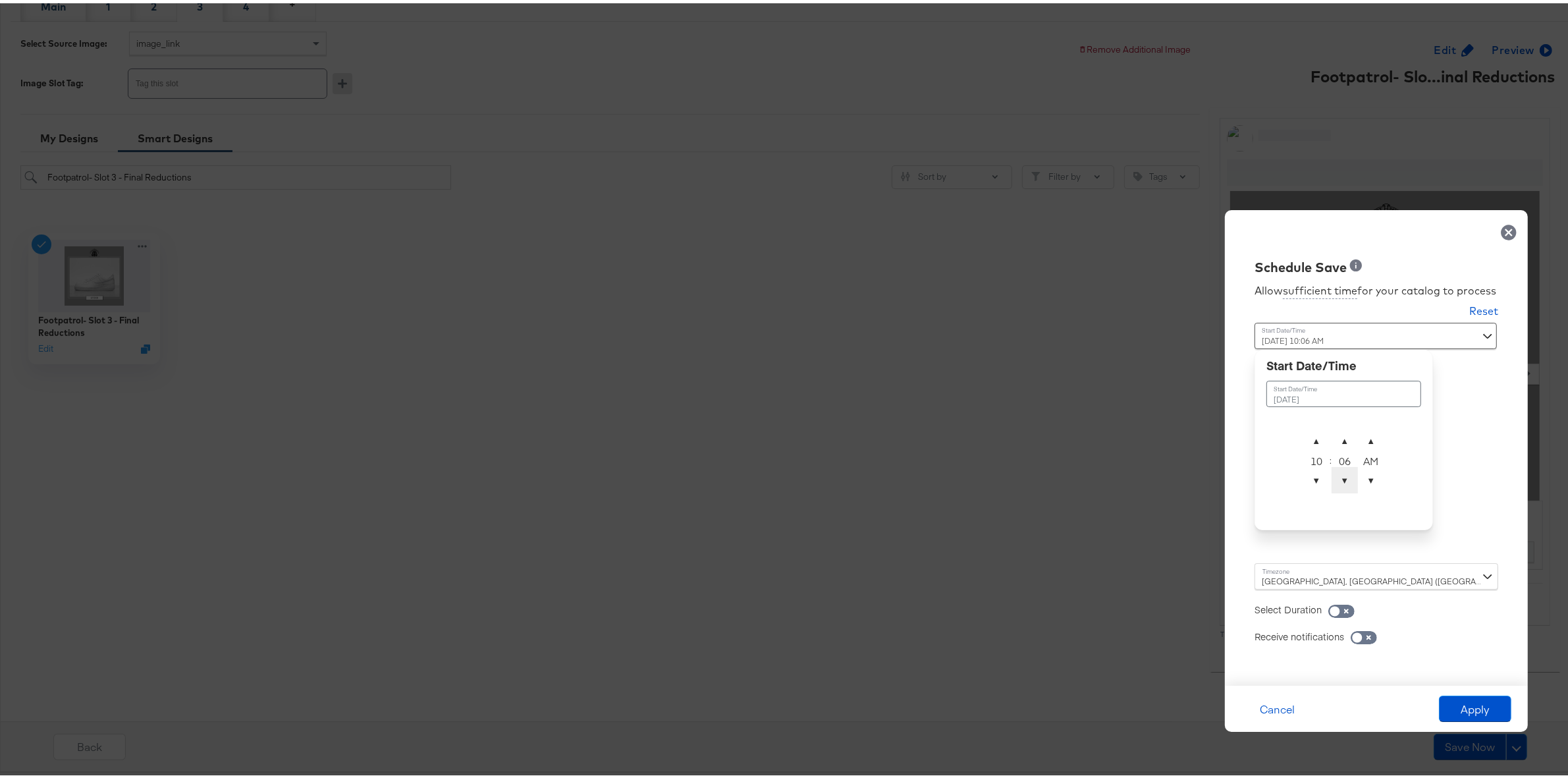 click on "▼" at bounding box center (1345, 477) 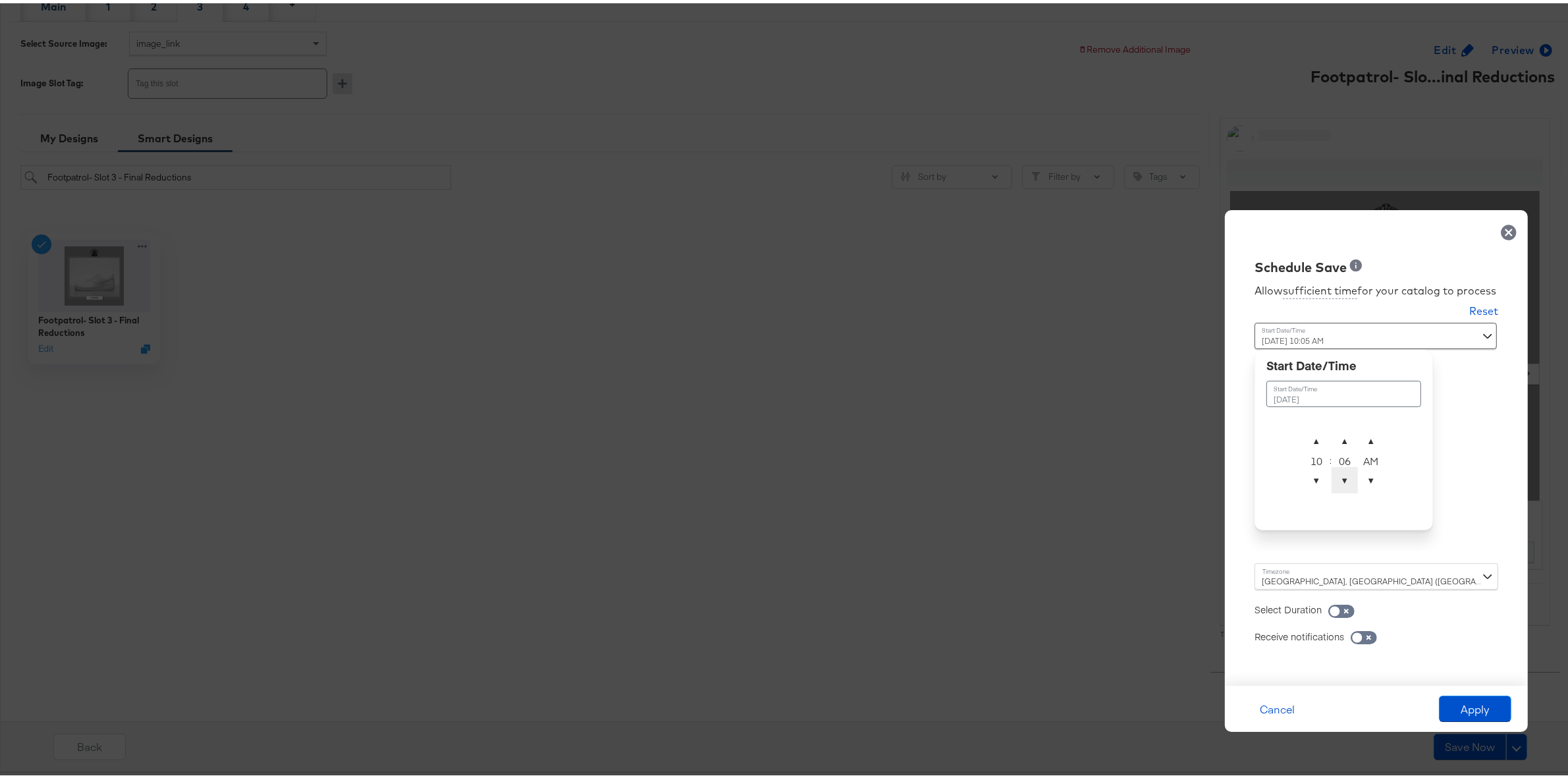 click on "▼" at bounding box center [1345, 477] 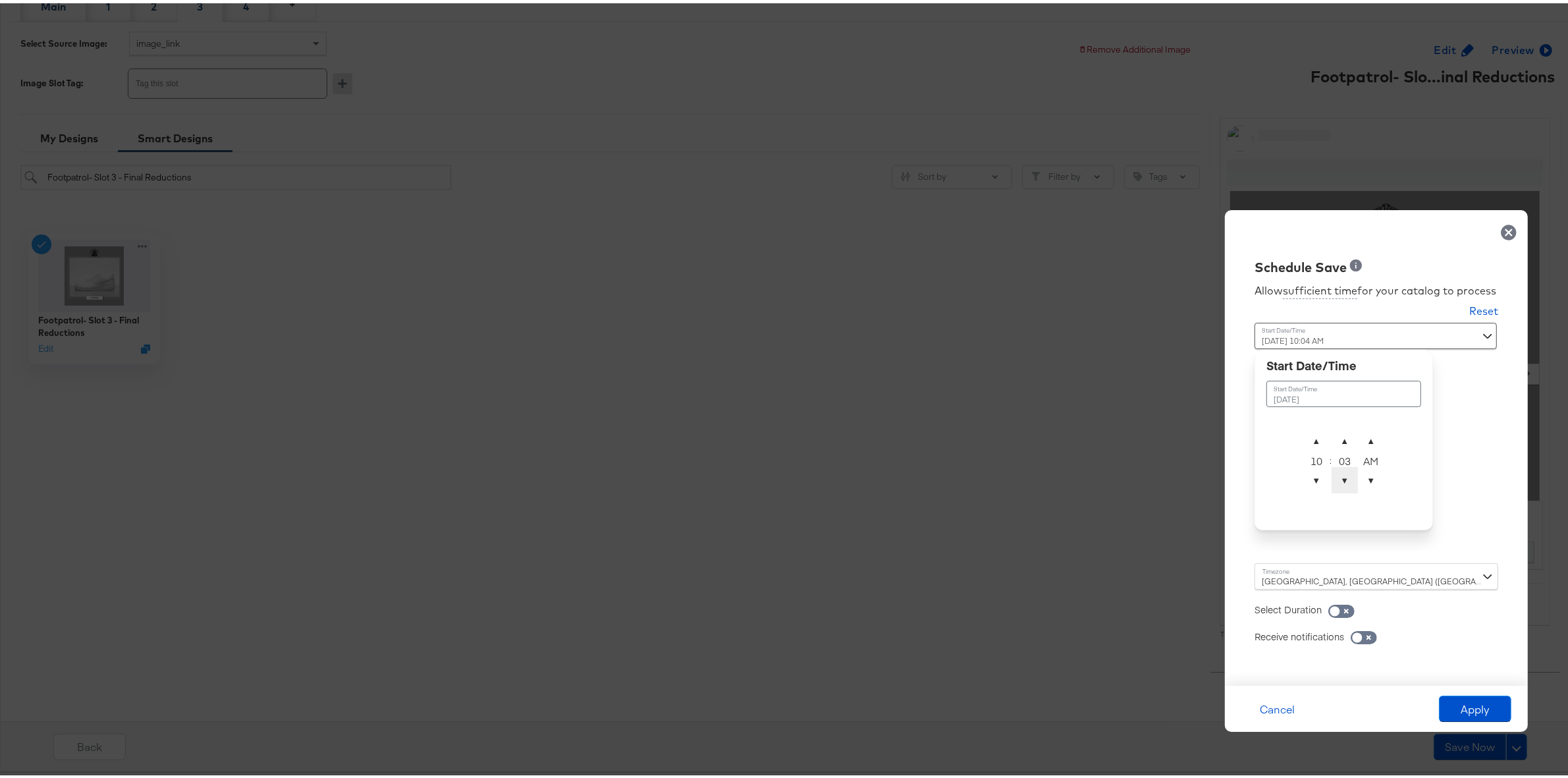 click on "▼" at bounding box center [1345, 477] 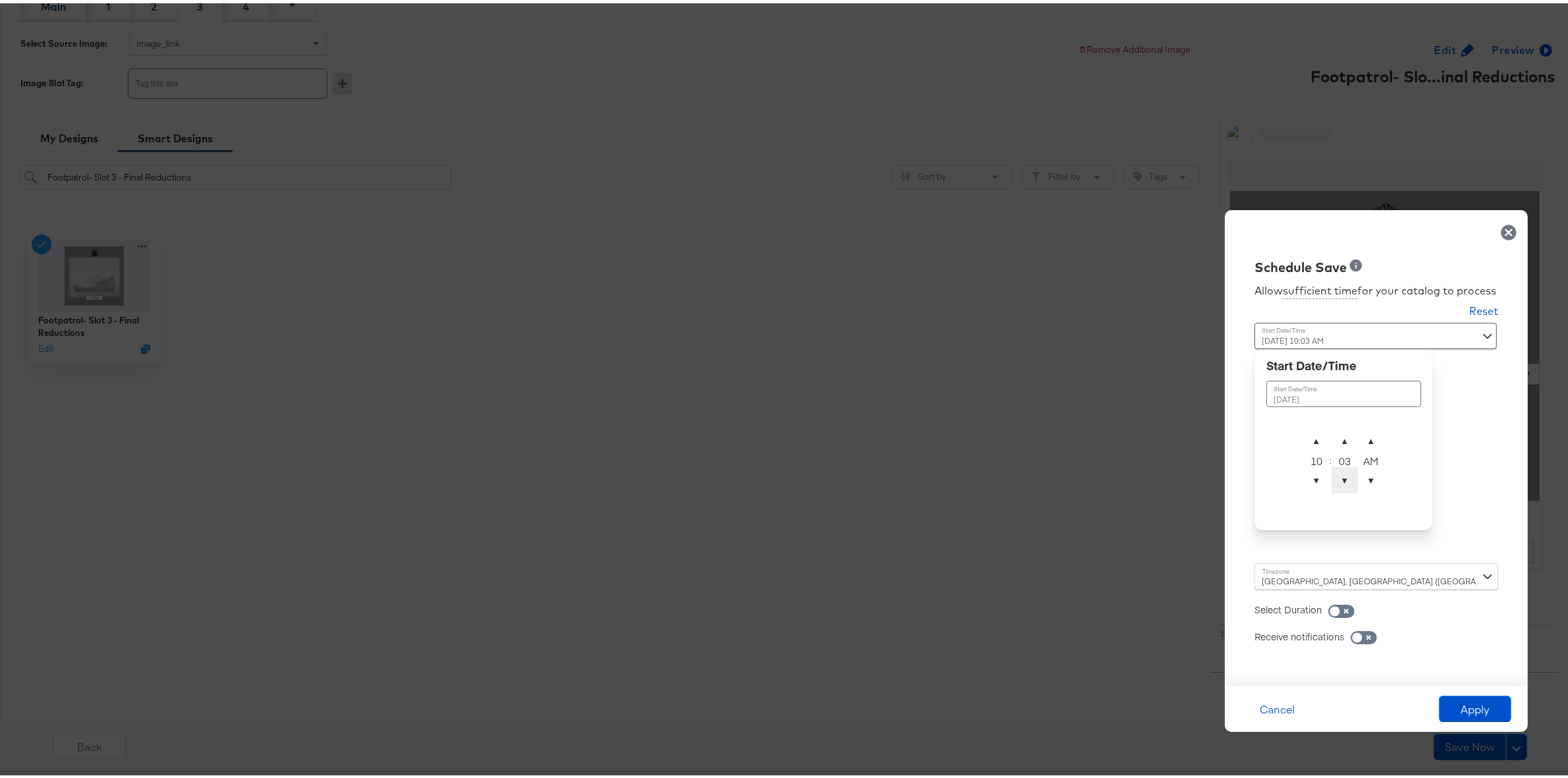 click on "▼" at bounding box center [1345, 477] 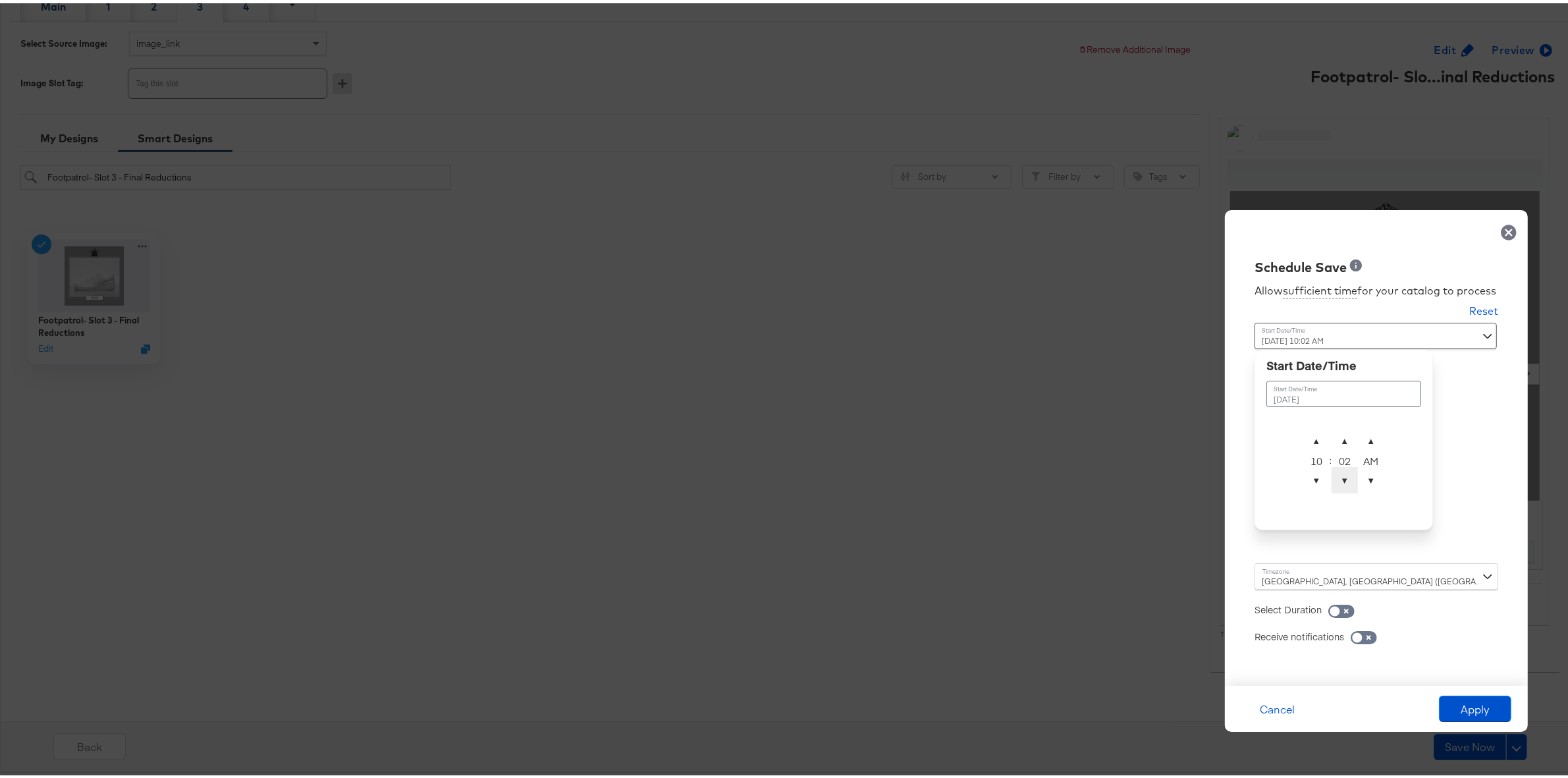 click on "▼" at bounding box center [1345, 477] 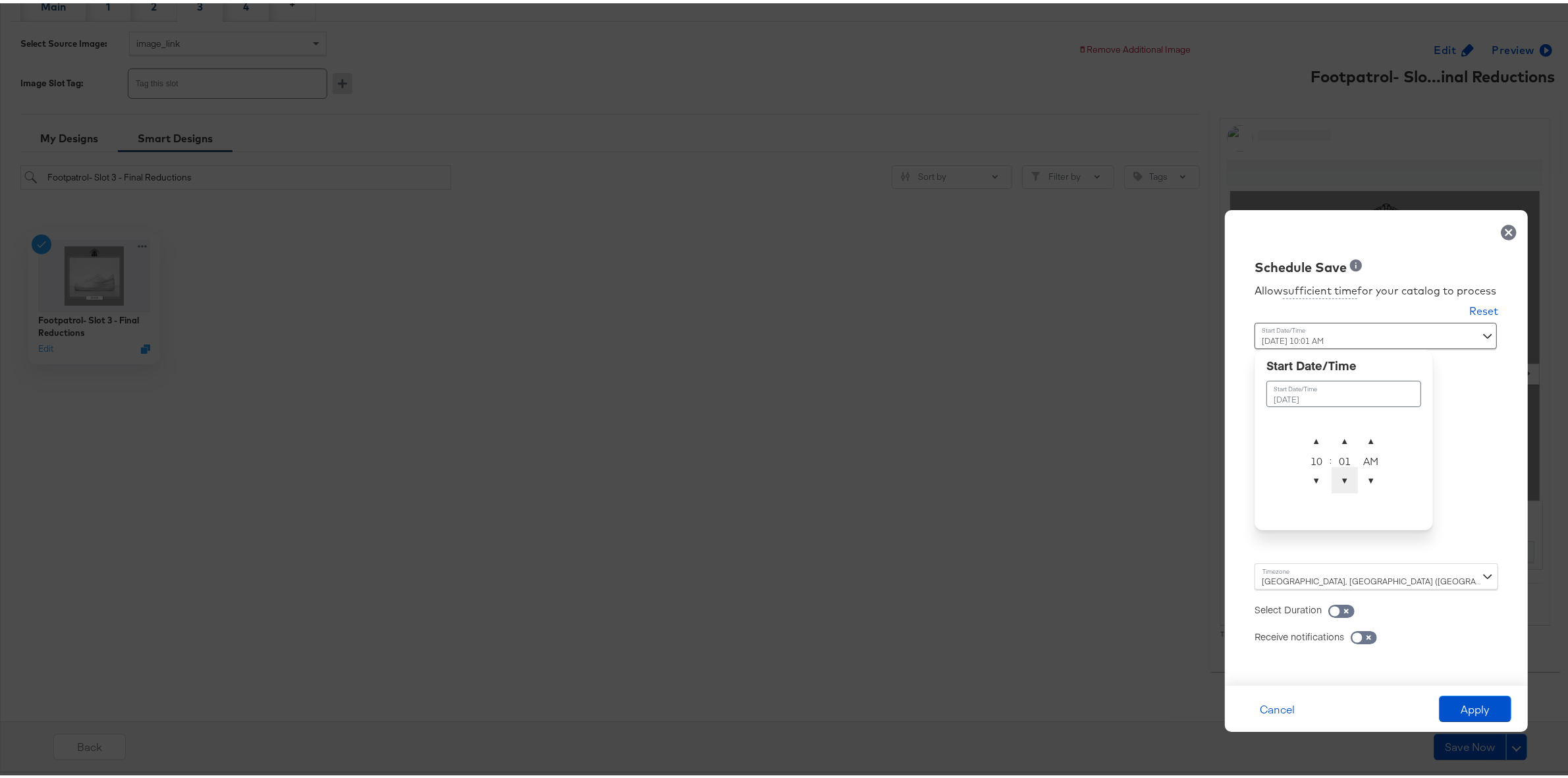 click on "▼" at bounding box center [1345, 477] 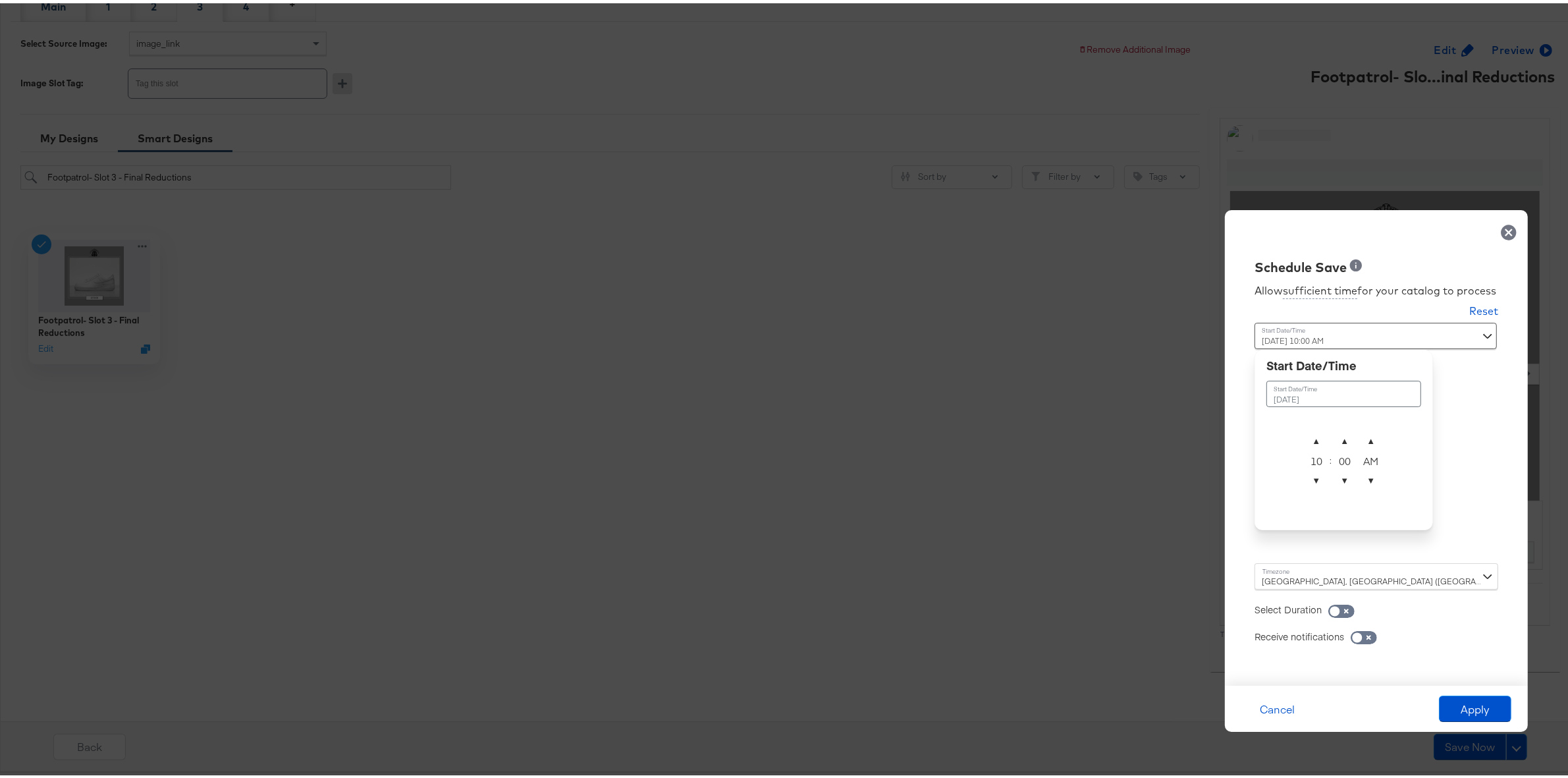 click on "Schedule Save   Allow  sufficient time   for your catalog to process Reset Time : July 2nd 2025 10:00 AM July 2nd 2025 ▲ 10 ▼ : ▲ 00 ▼ ▲ AM ▼ Edinburgh, London (Europe/London) Select Duration   Receive notifications   in-app email" at bounding box center [1376, 445] 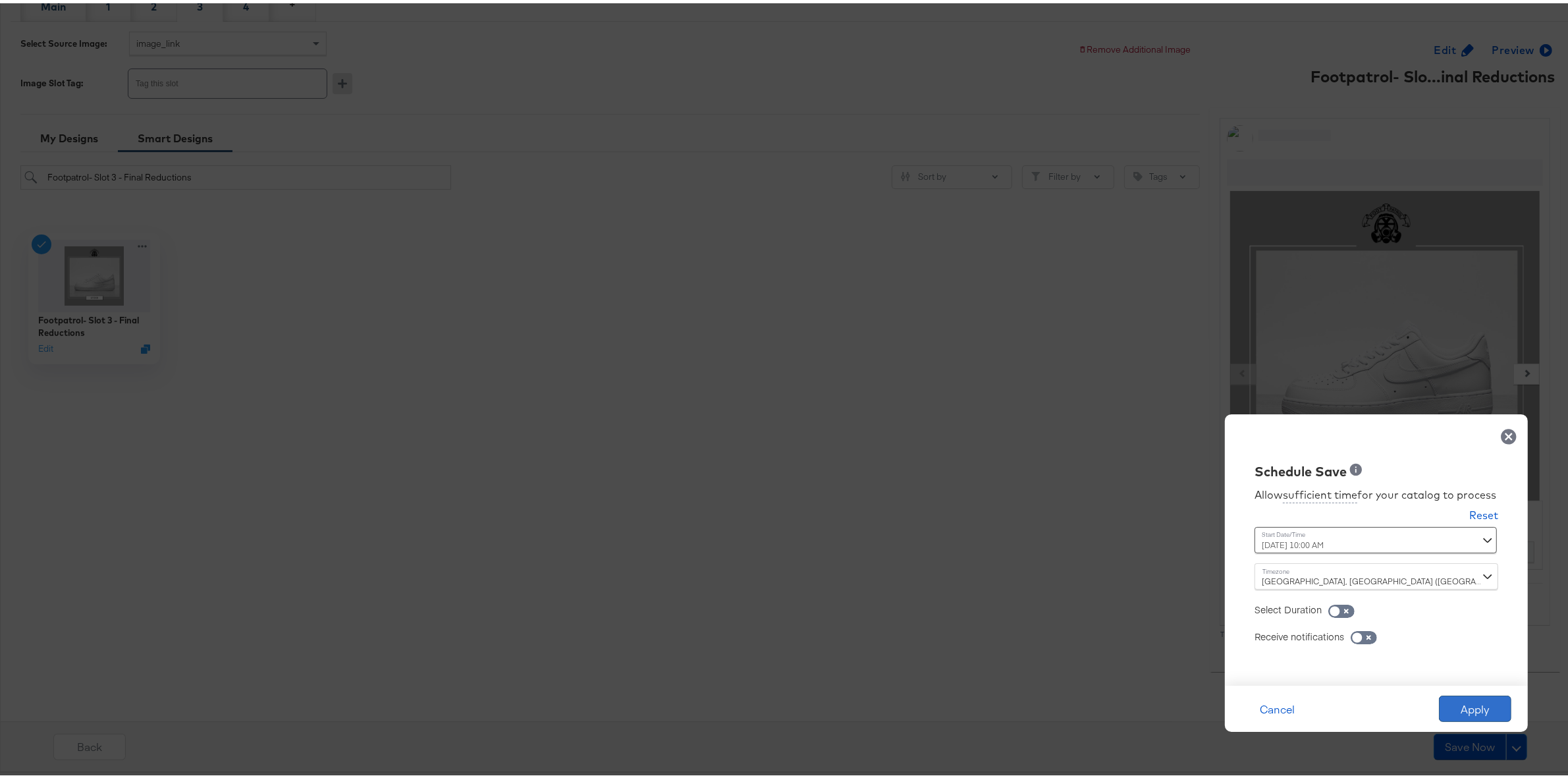click on "Apply" at bounding box center [1475, 706] 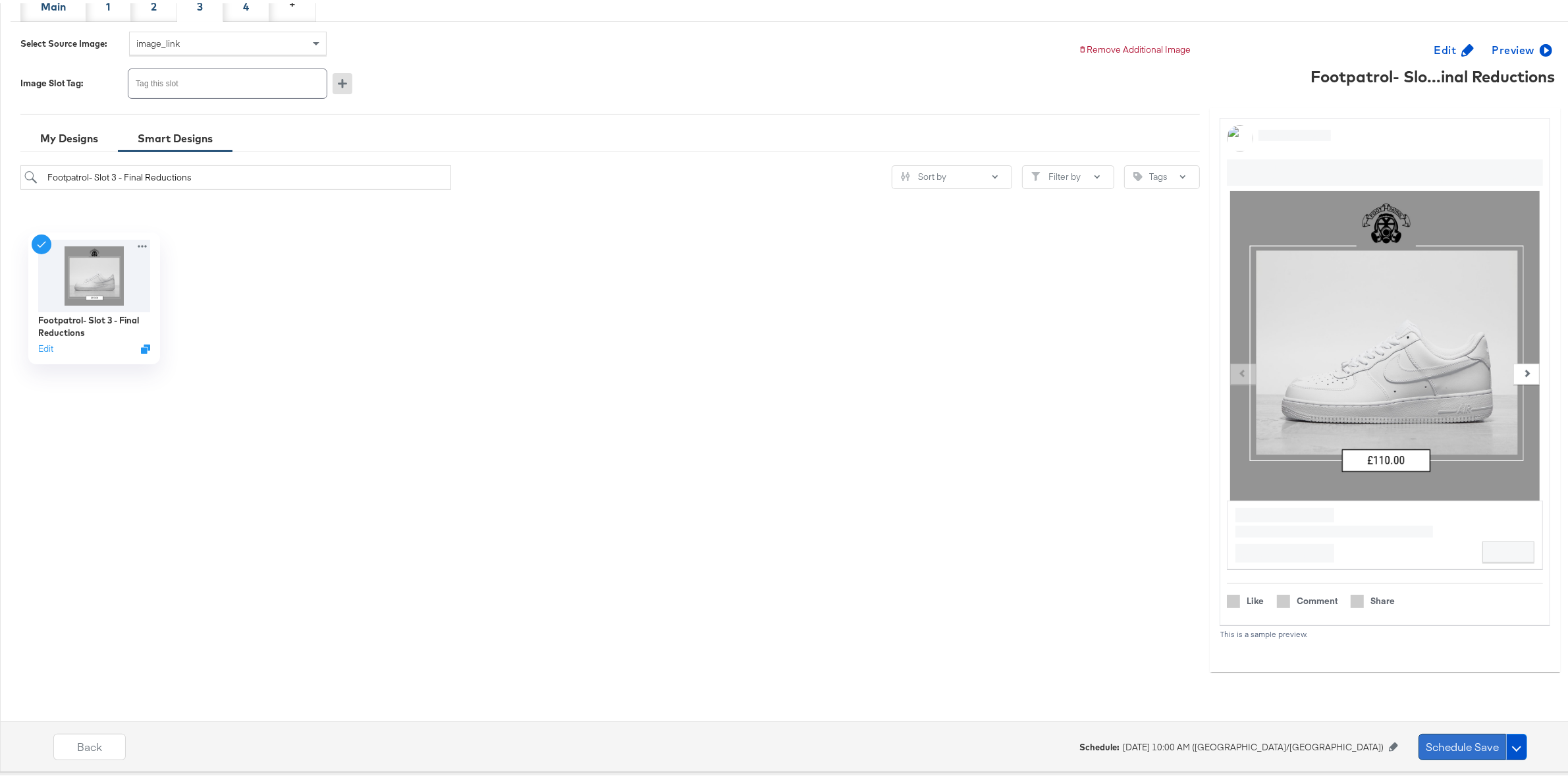 click on "Schedule Save" at bounding box center [1462, 744] 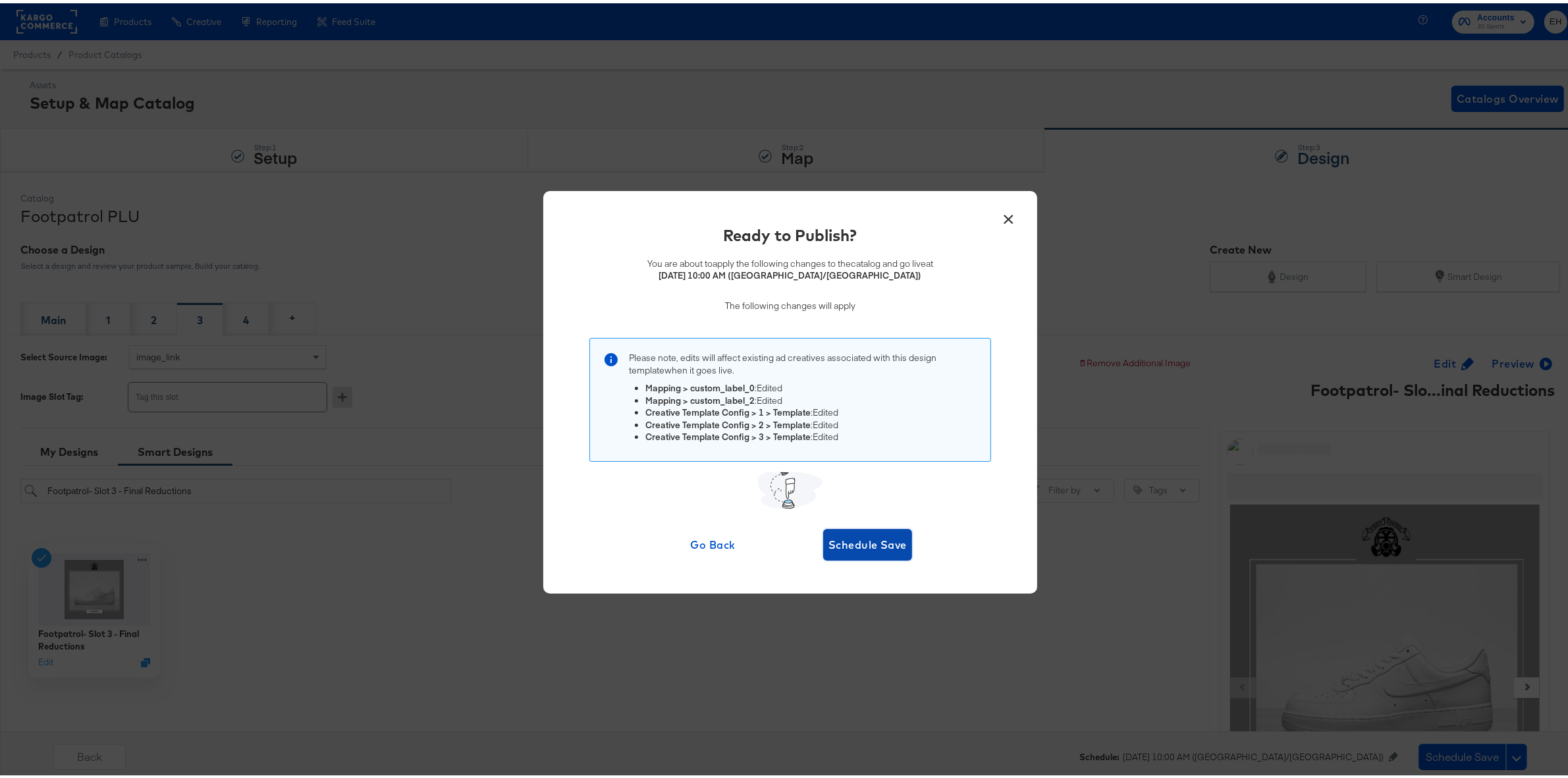 click on "Schedule Save" at bounding box center (867, 542) 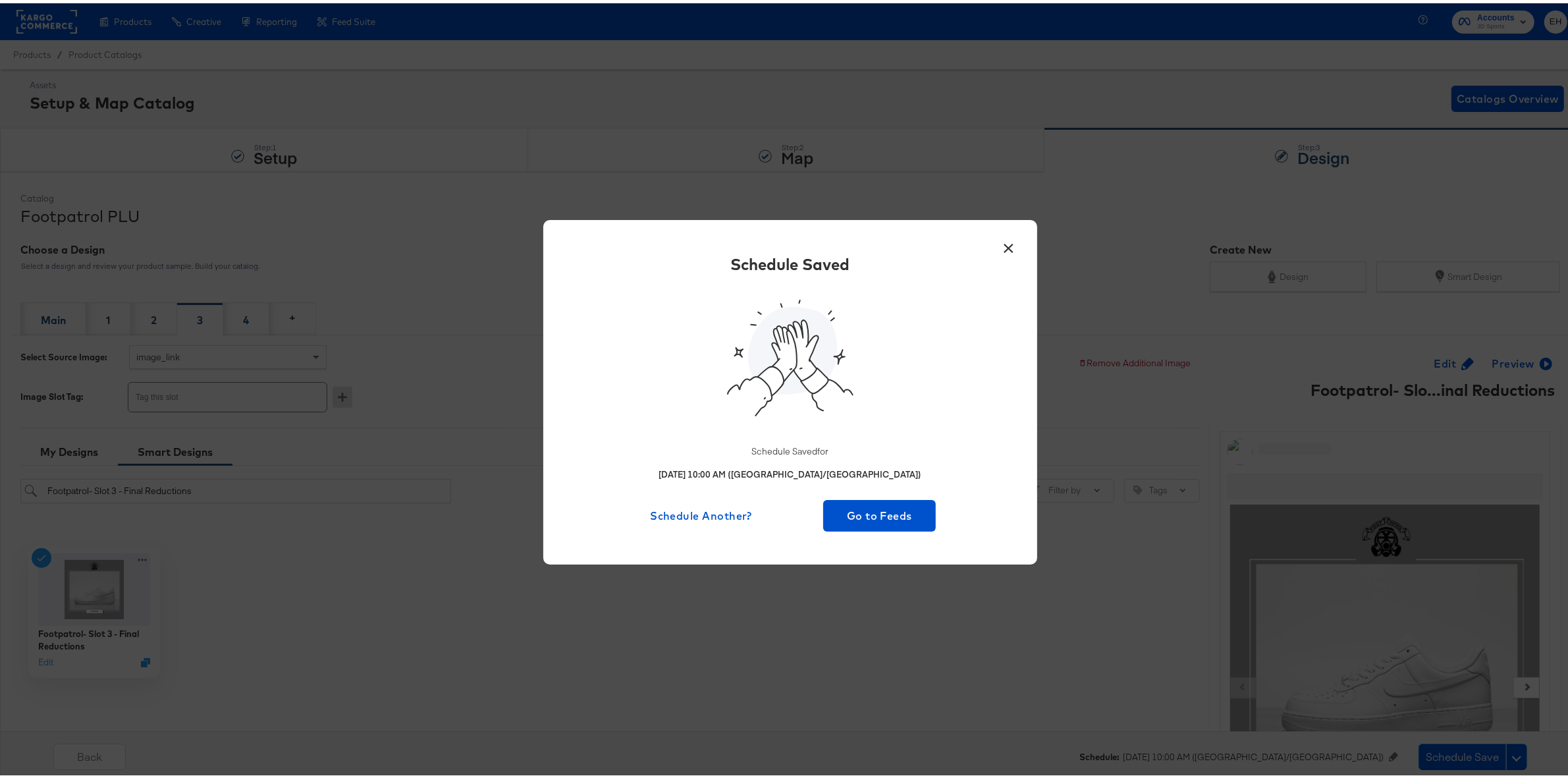 click on "×" at bounding box center (1009, 242) 